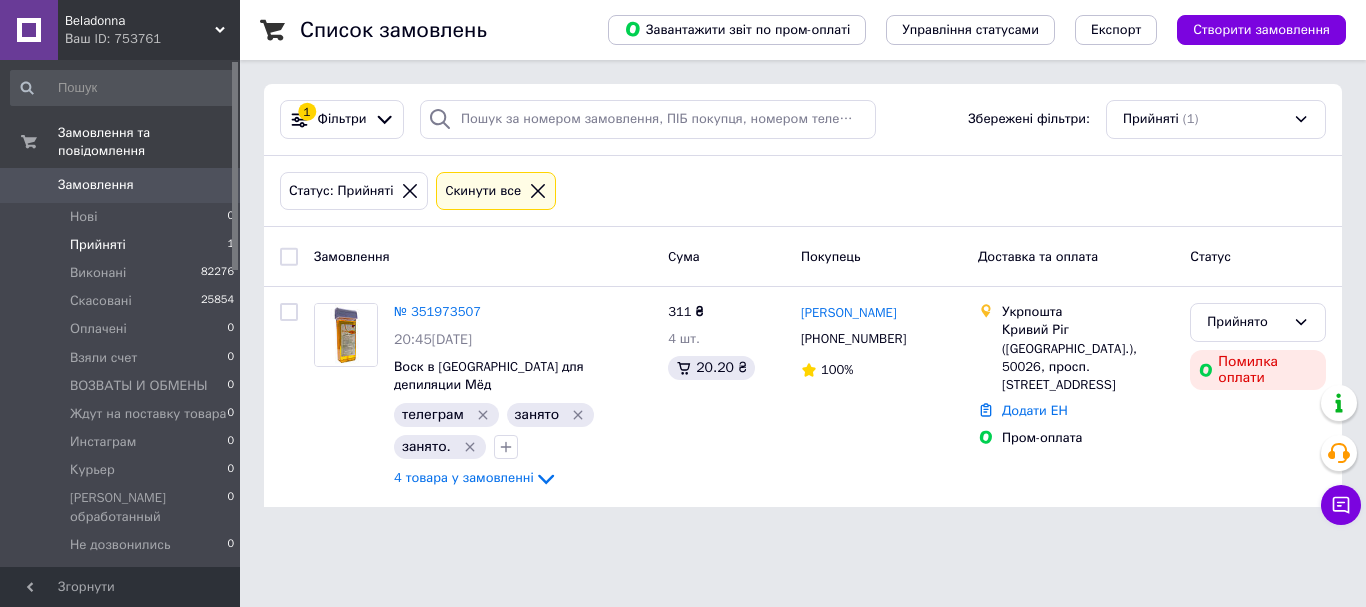scroll, scrollTop: 0, scrollLeft: 0, axis: both 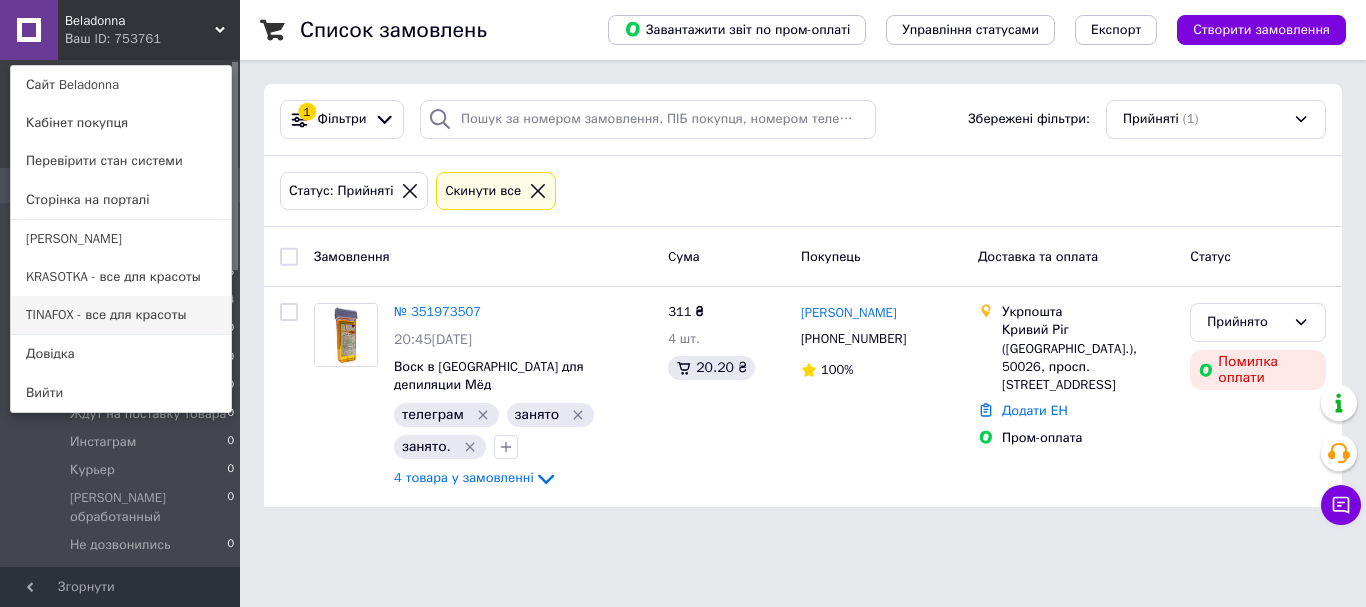 click on "TINAFOX - все для красоты" at bounding box center (121, 315) 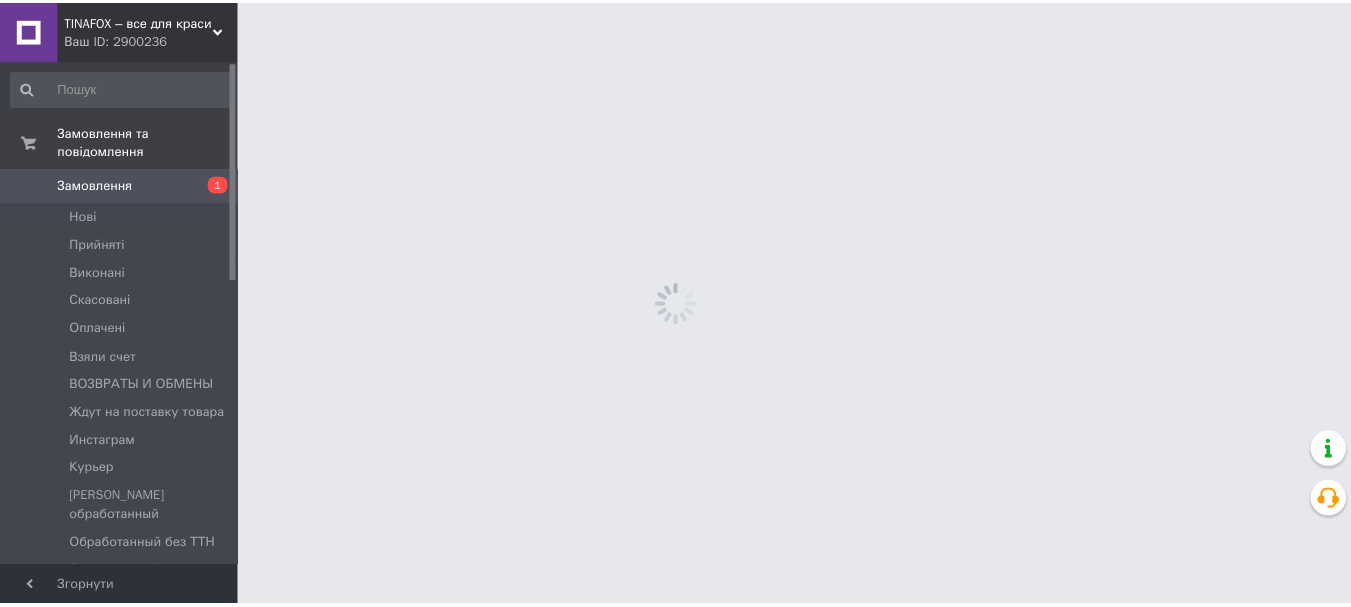 scroll, scrollTop: 0, scrollLeft: 0, axis: both 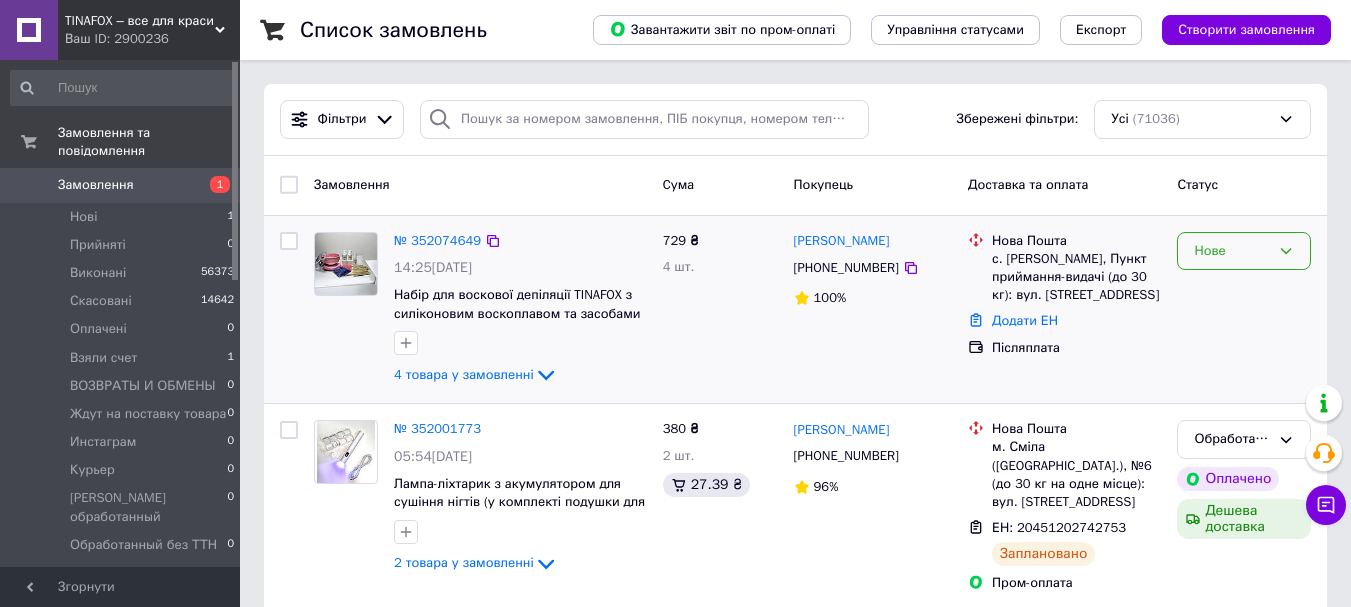click on "Нове" at bounding box center [1232, 251] 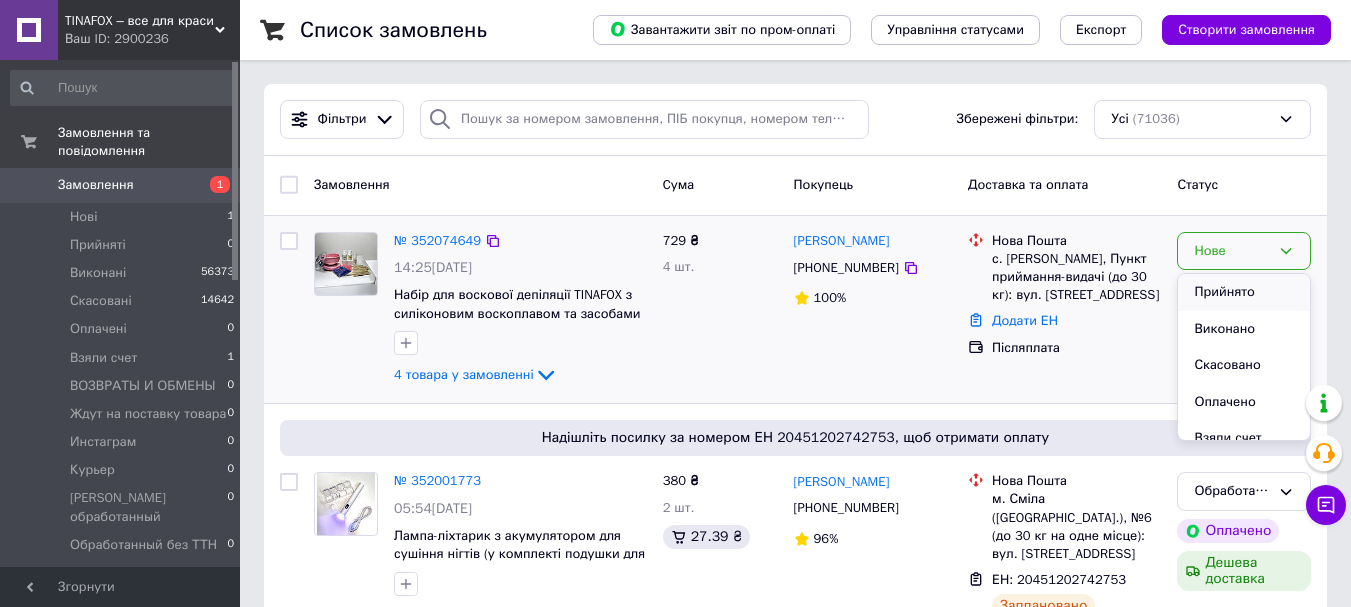 click on "Прийнято" at bounding box center [1244, 292] 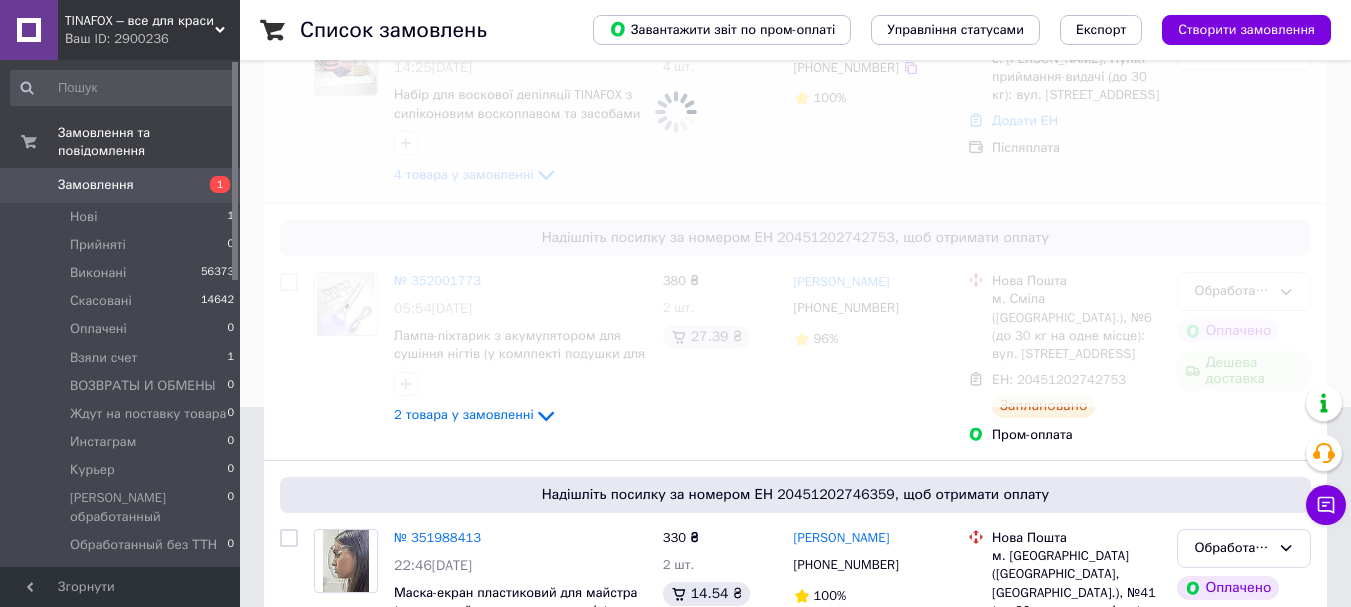 scroll, scrollTop: 0, scrollLeft: 0, axis: both 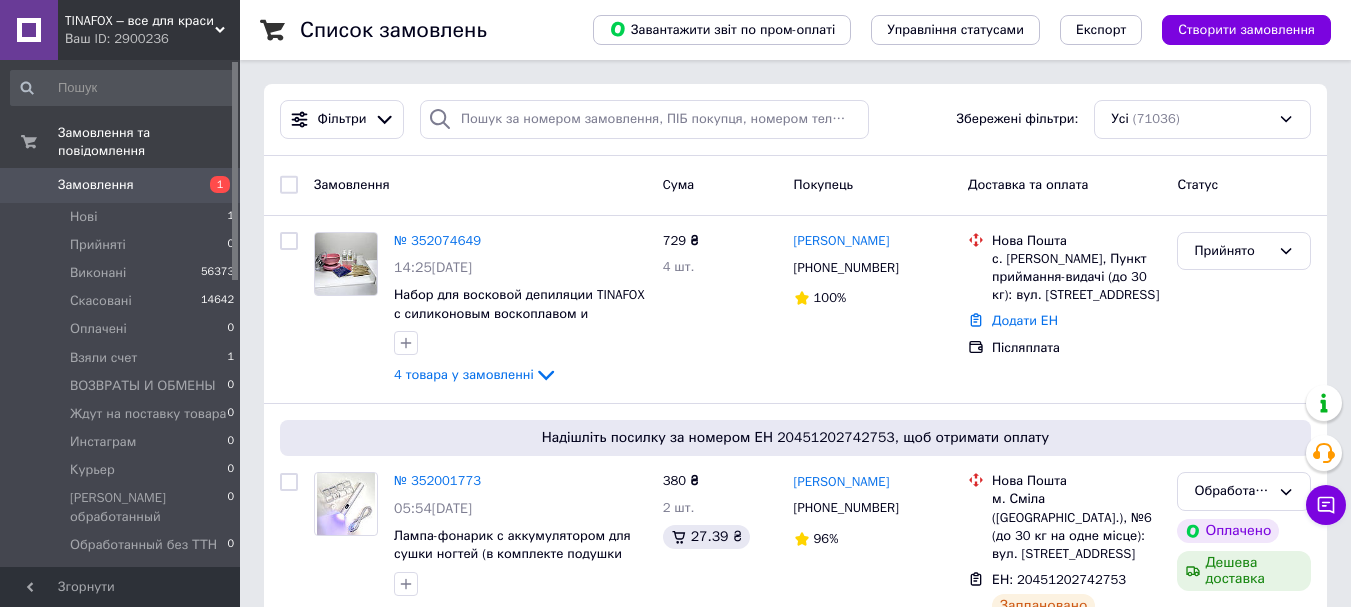 click on "TINAFOX – все для краси" at bounding box center (140, 21) 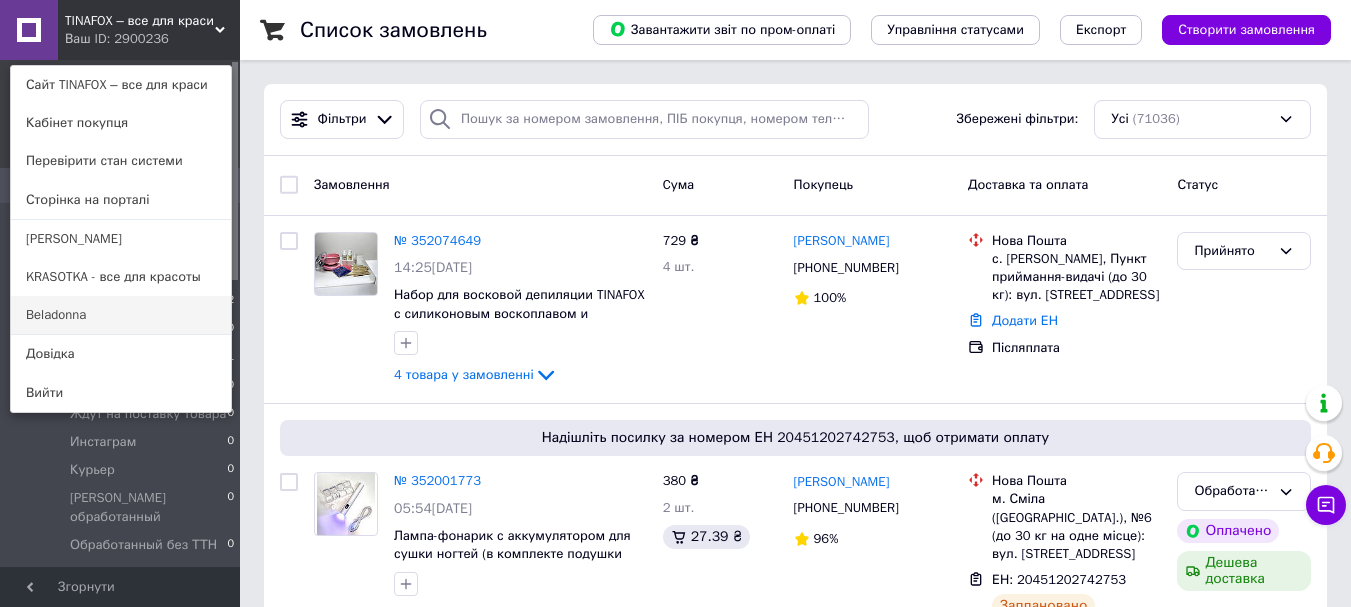 click on "Beladonna" at bounding box center (121, 315) 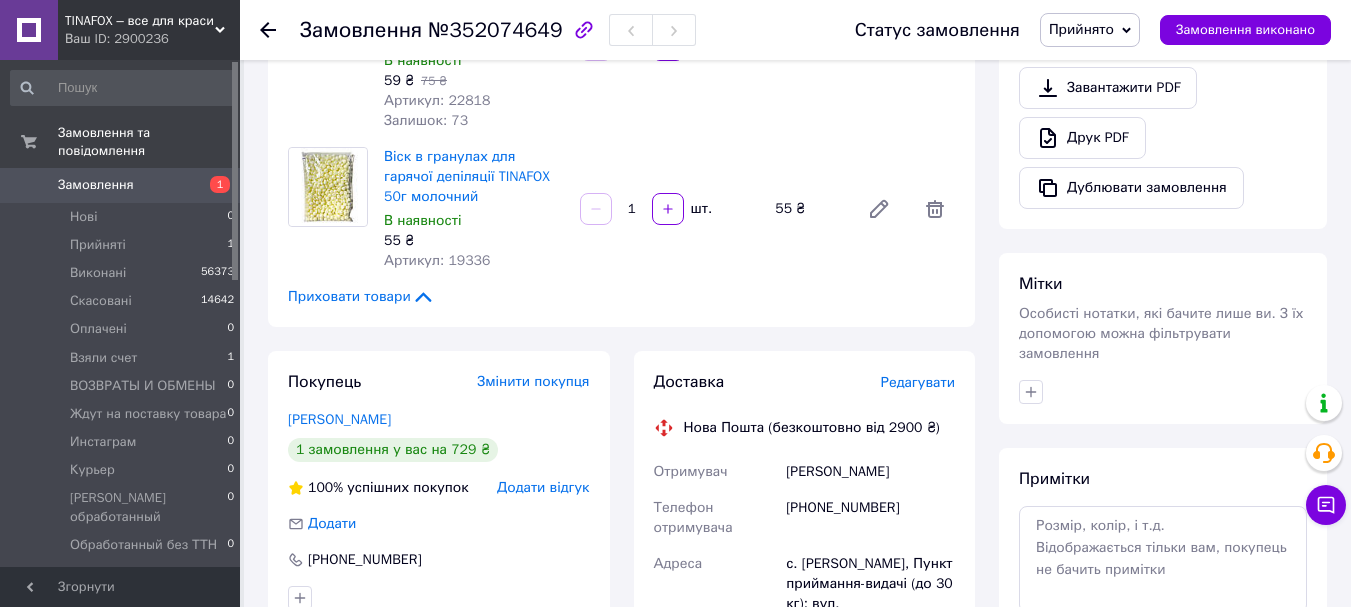 scroll, scrollTop: 700, scrollLeft: 0, axis: vertical 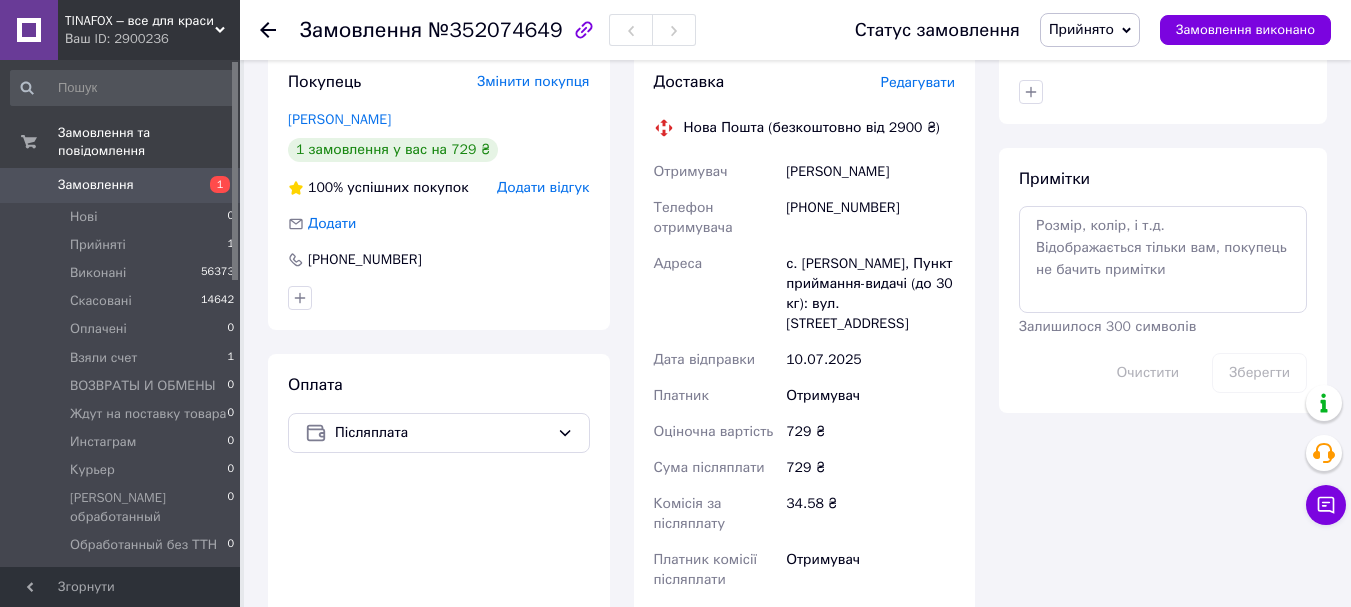 click on "[PHONE_NUMBER]" at bounding box center (870, 218) 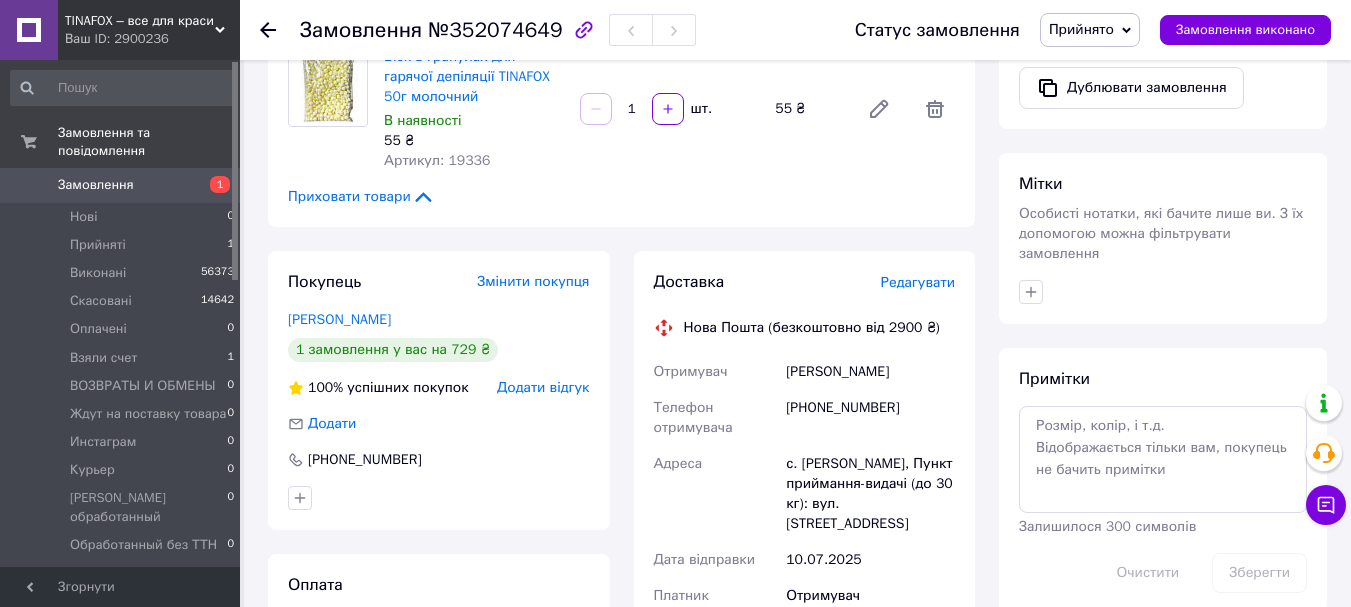 scroll, scrollTop: 900, scrollLeft: 0, axis: vertical 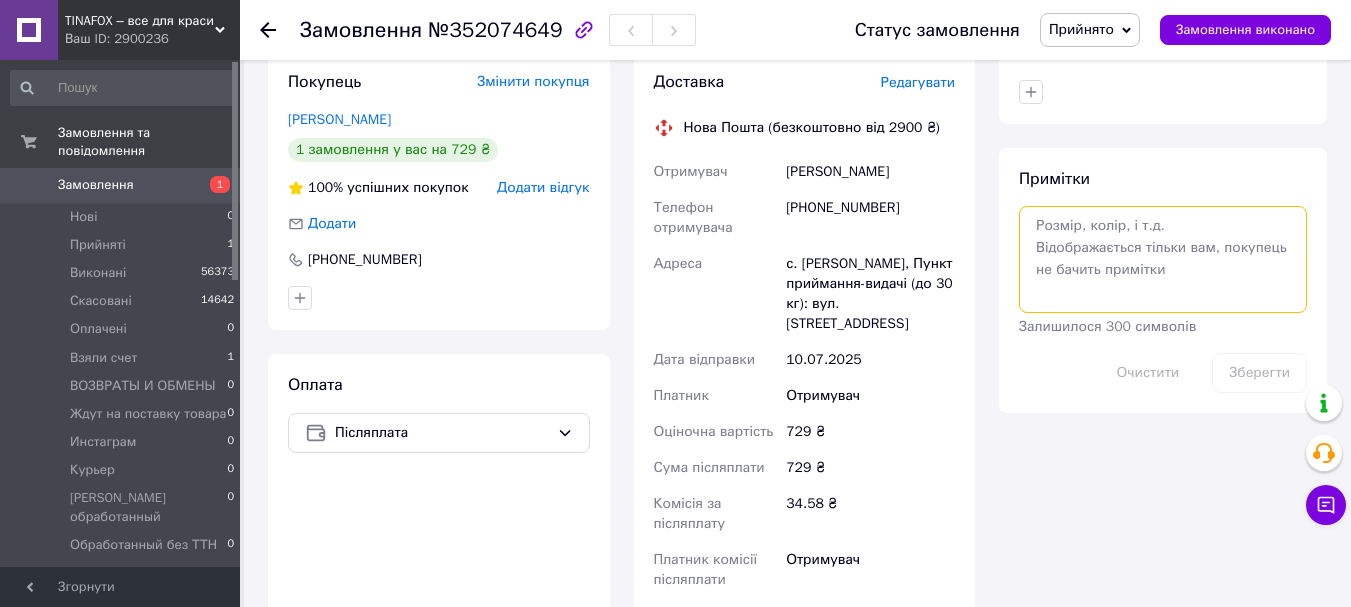 click at bounding box center [1163, 259] 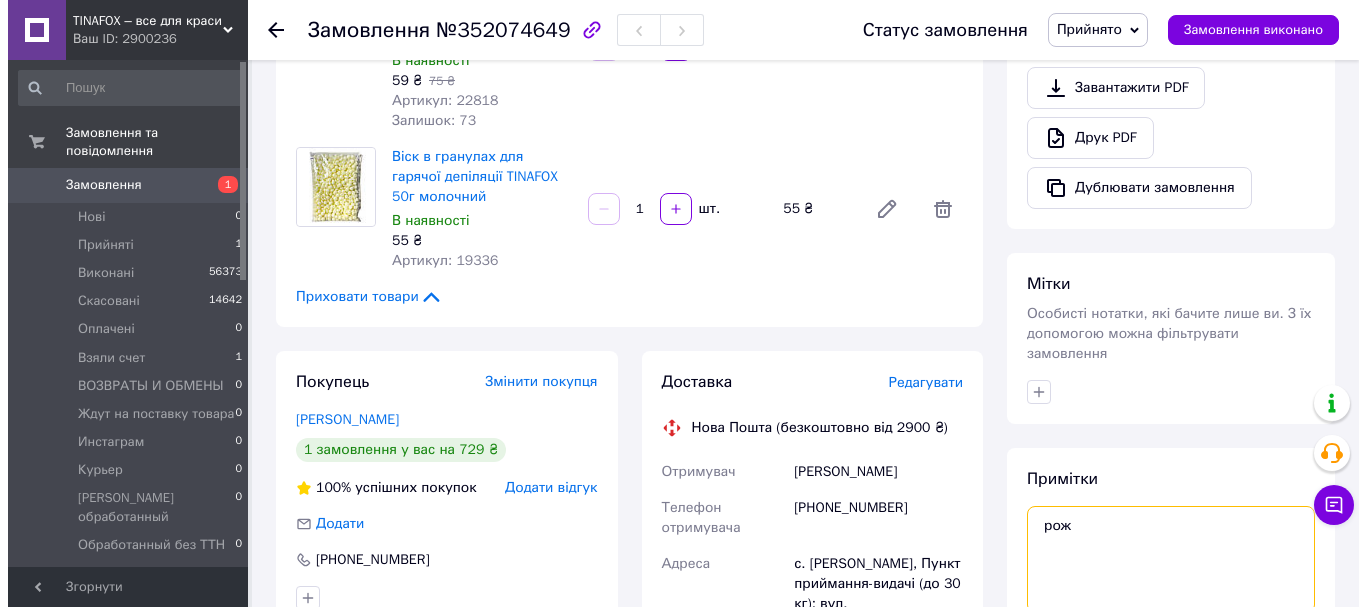 scroll, scrollTop: 800, scrollLeft: 0, axis: vertical 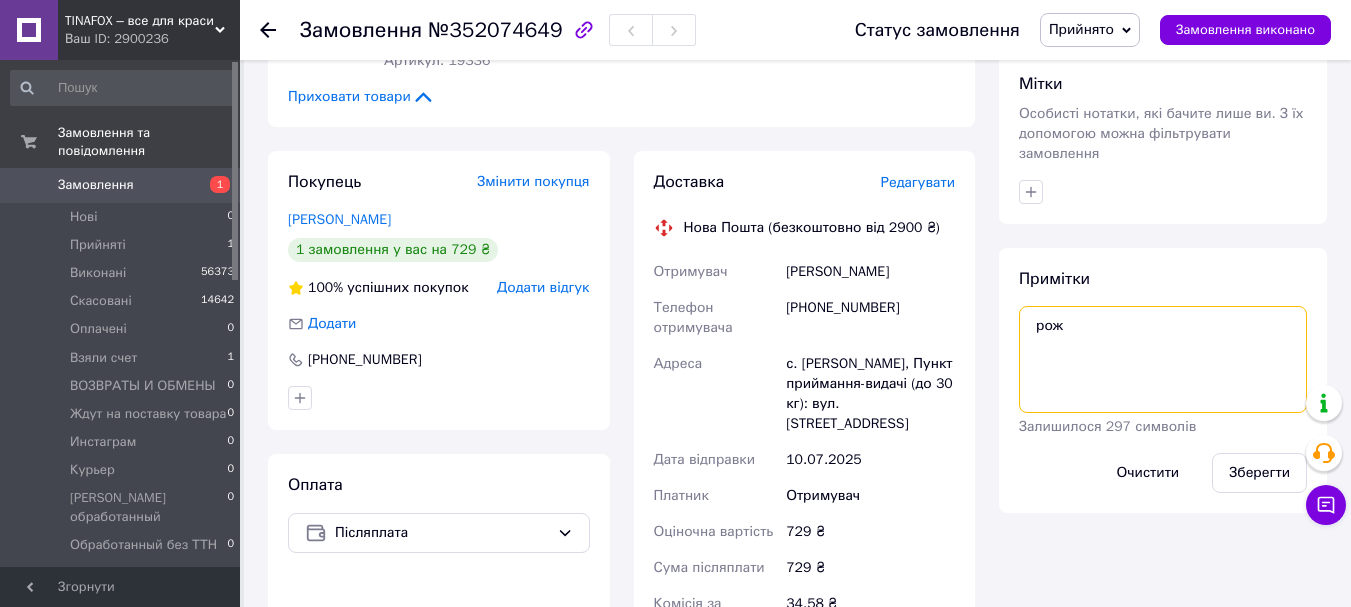 type on "рож" 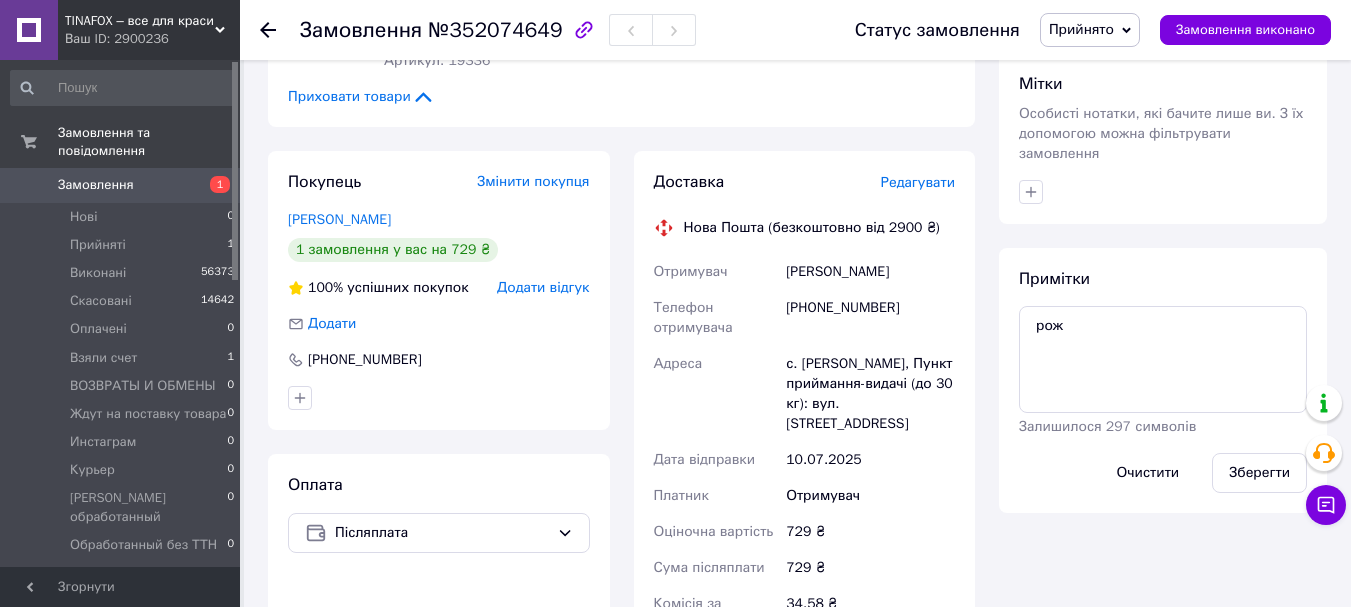 click on "Редагувати" at bounding box center (918, 182) 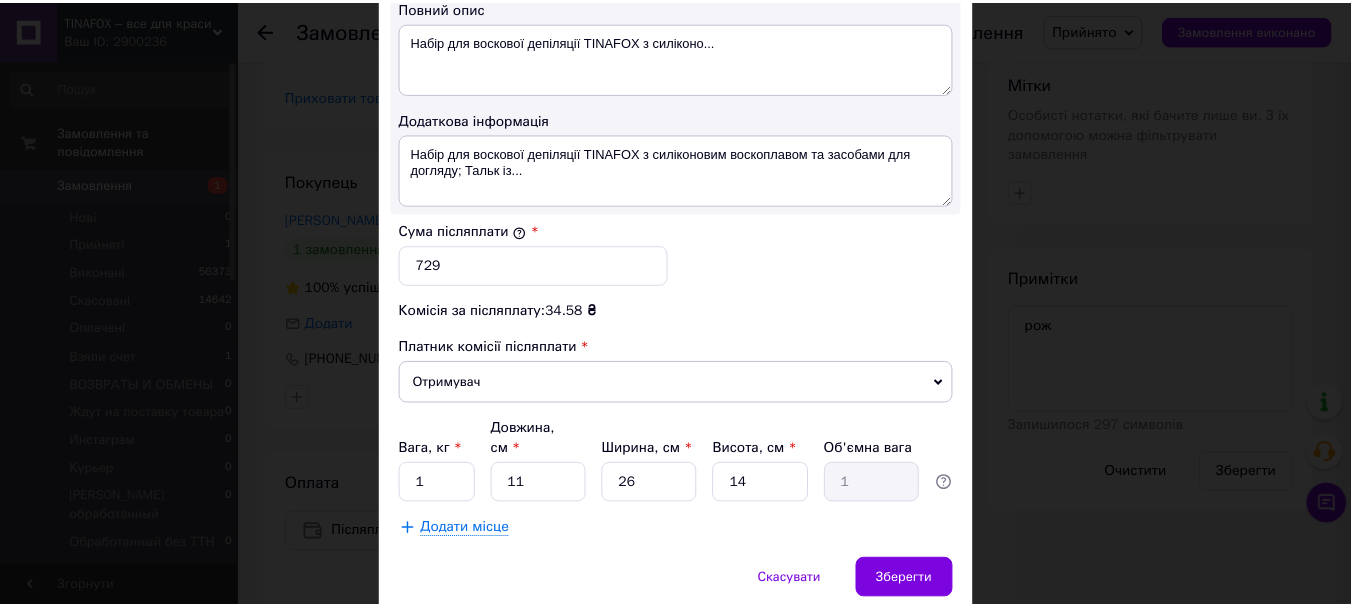 scroll, scrollTop: 1163, scrollLeft: 0, axis: vertical 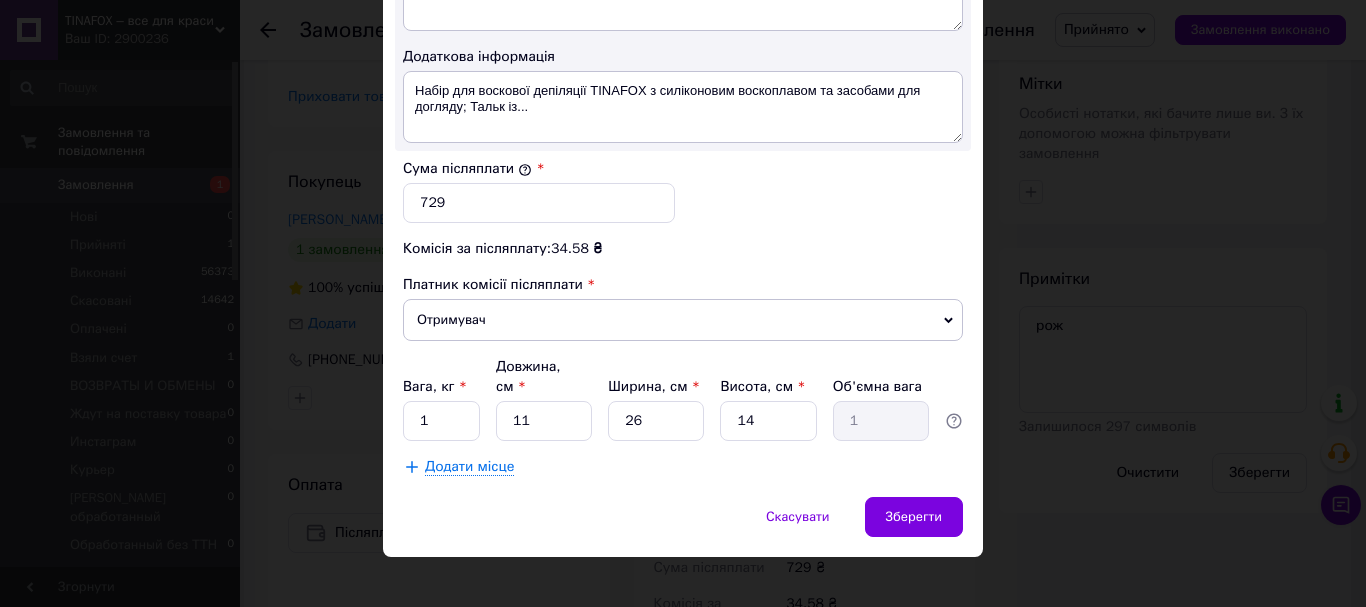 click on "Вага, кг   * 1 Довжина, см   * 11 Ширина, см   * 26 Висота, см   * 14 Об'ємна вага 1" at bounding box center [683, 399] 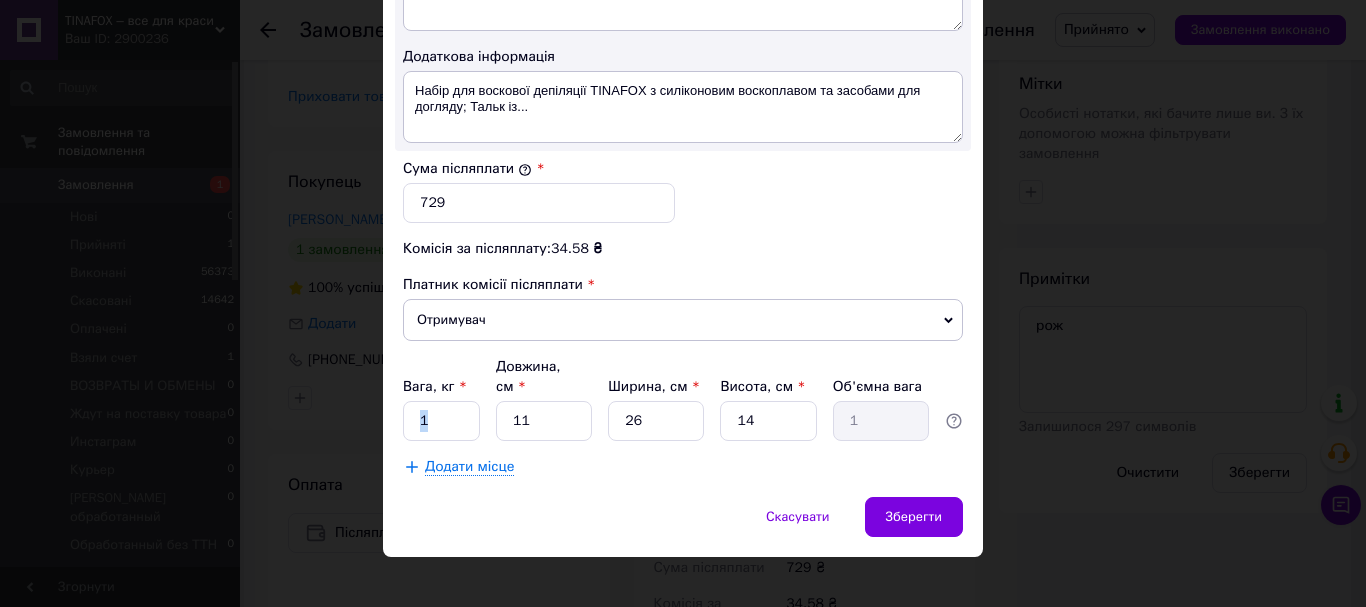 click on "Вага, кг   * 1 Довжина, см   * 11 Ширина, см   * 26 Висота, см   * 14 Об'ємна вага 1" at bounding box center [683, 399] 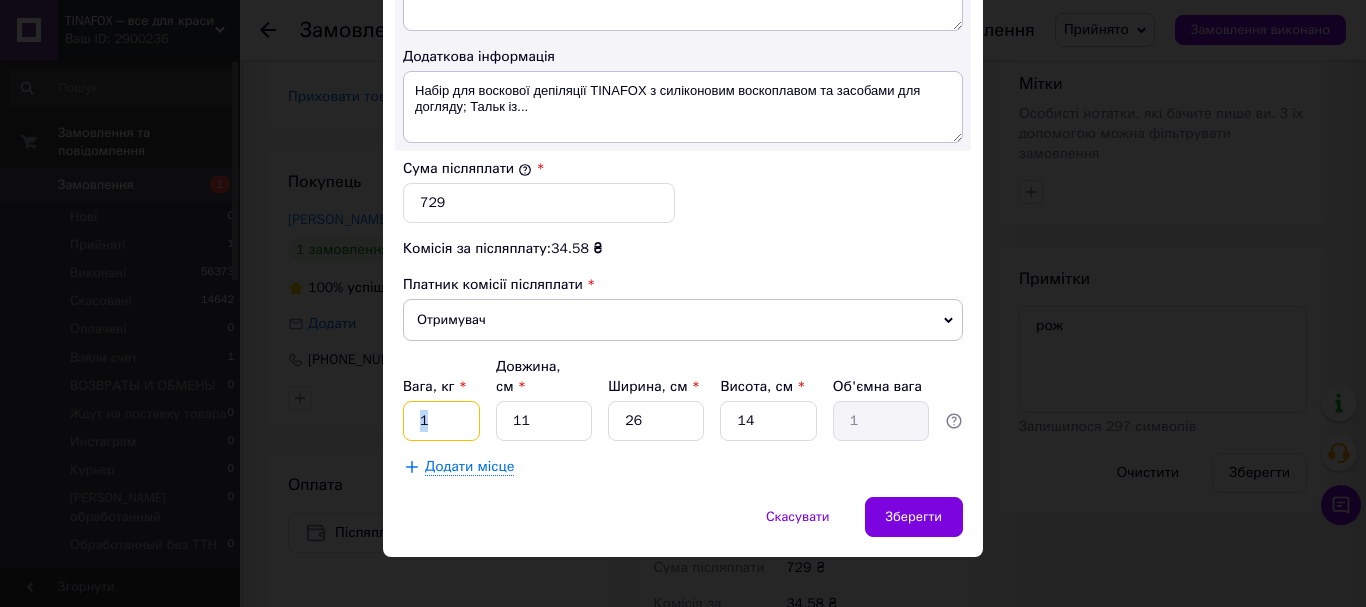 click on "1" at bounding box center (441, 421) 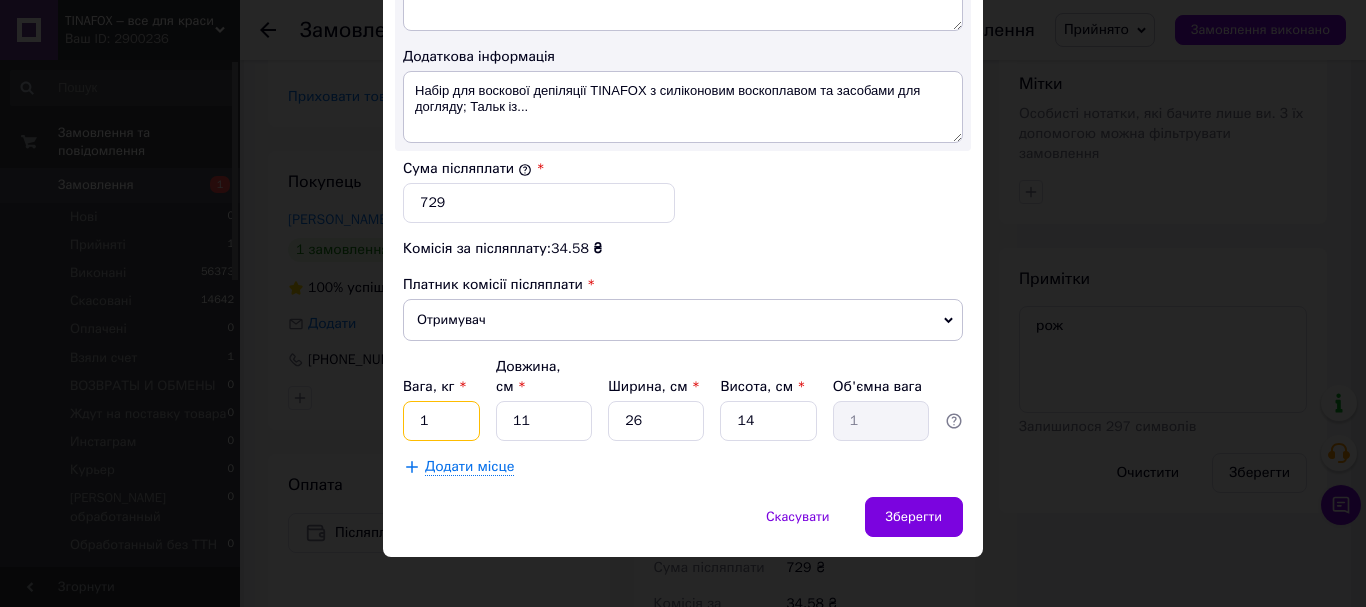 click on "1" at bounding box center [441, 421] 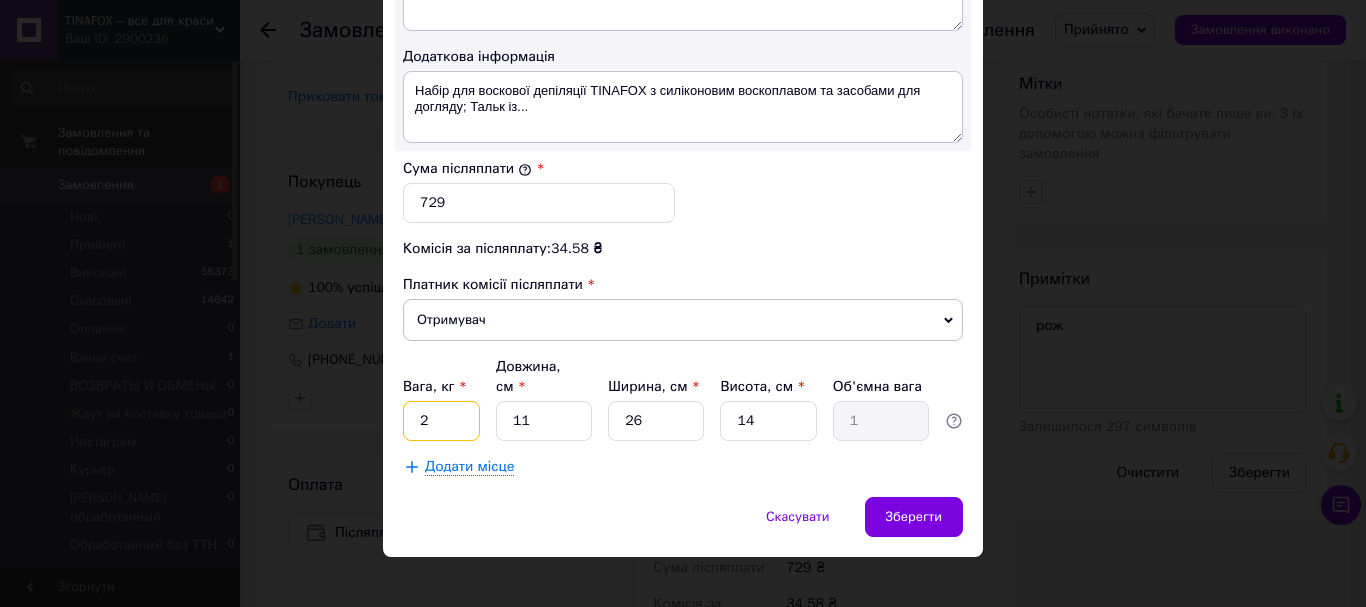 type on "2" 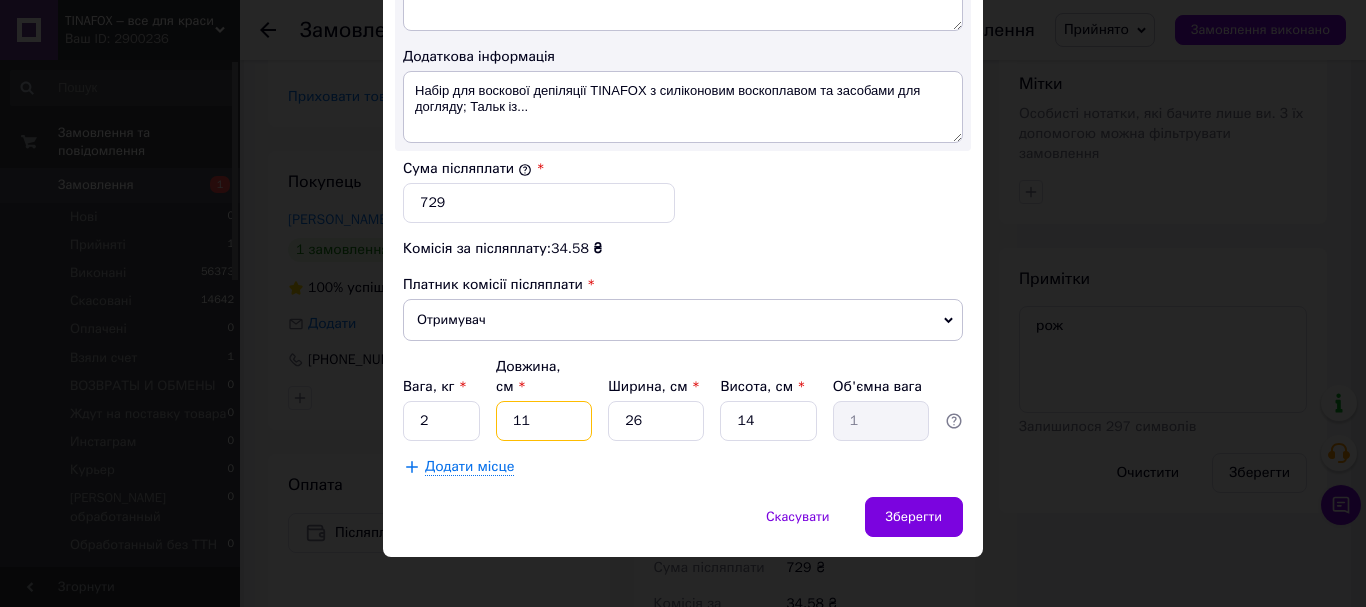 click on "11" at bounding box center (544, 421) 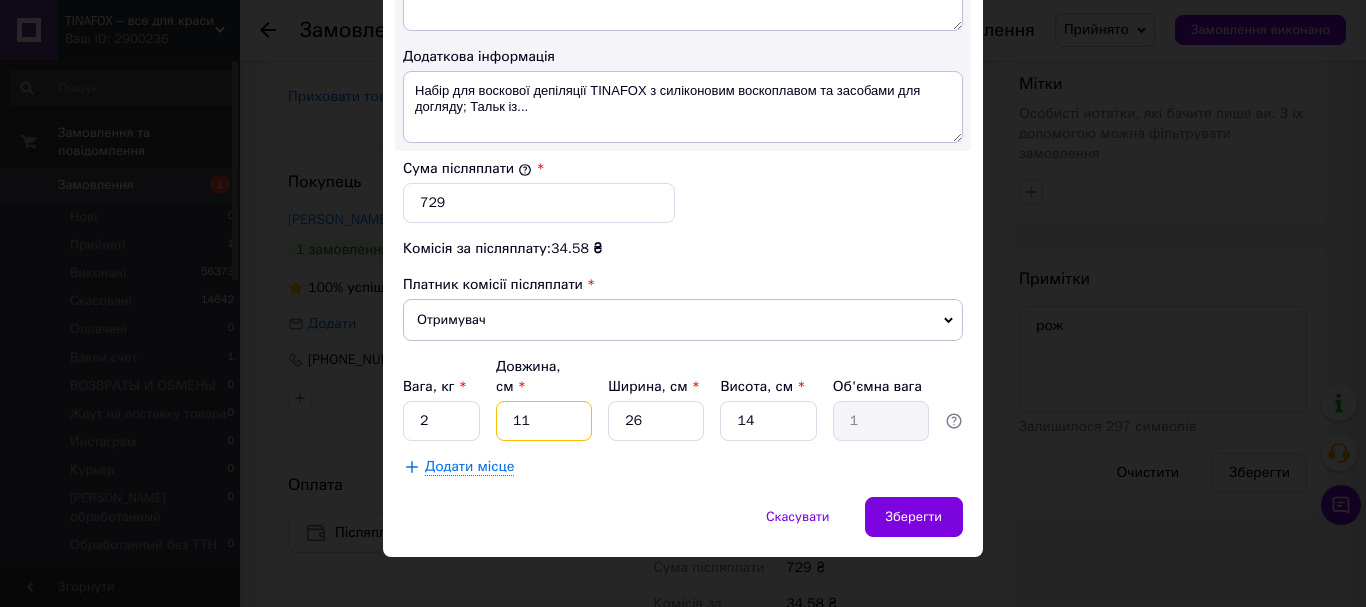 type on "1" 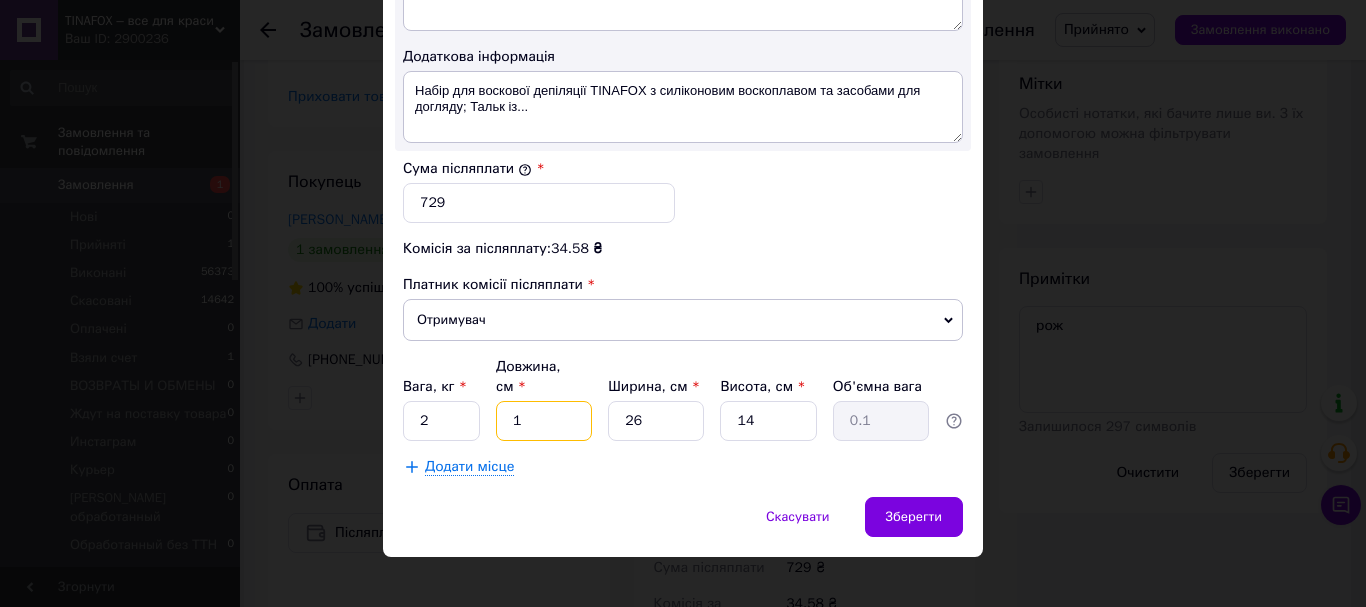 type on "11" 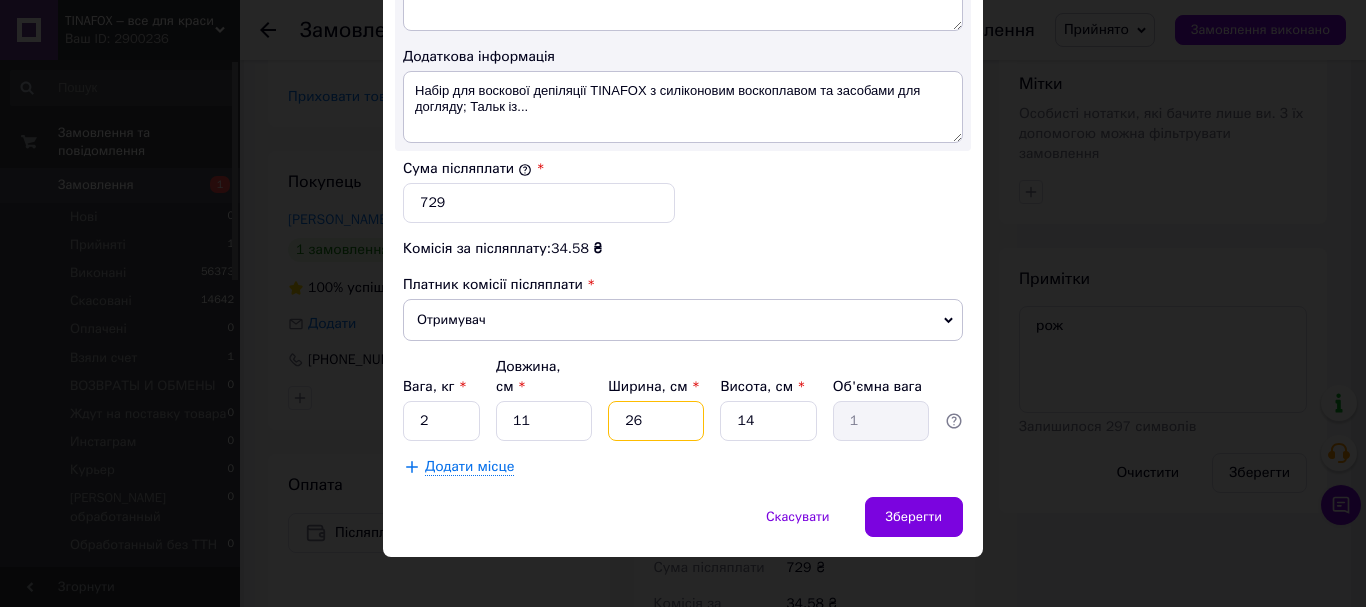 click on "26" at bounding box center [656, 421] 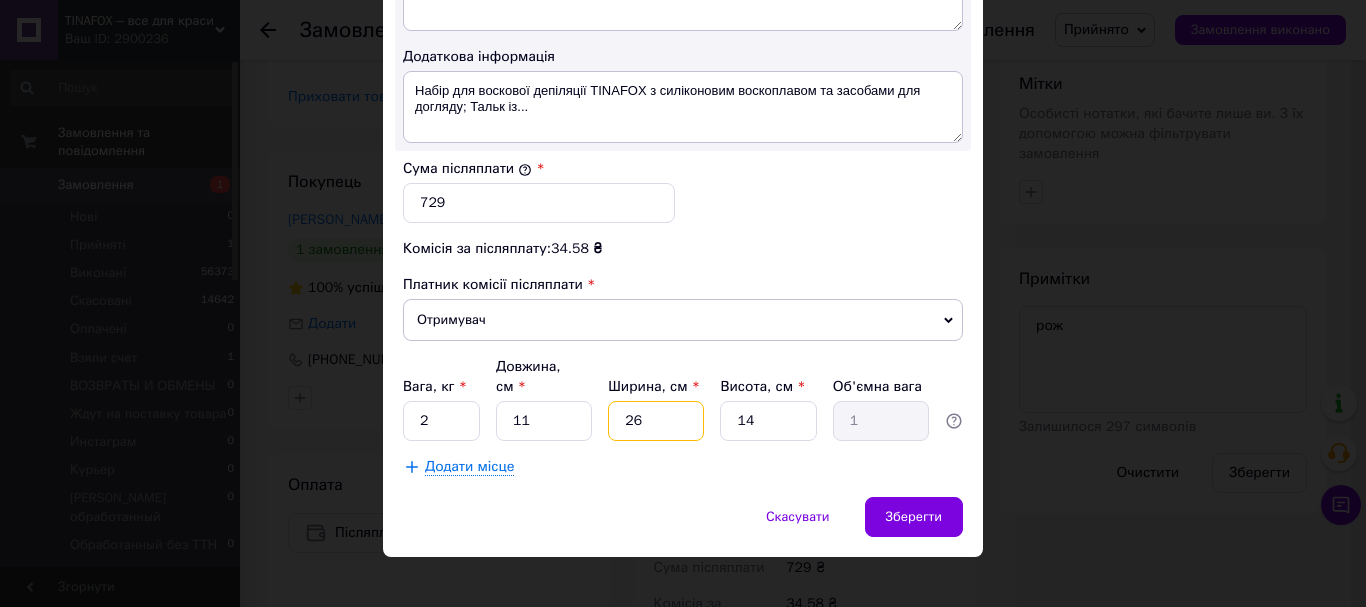 type on "2" 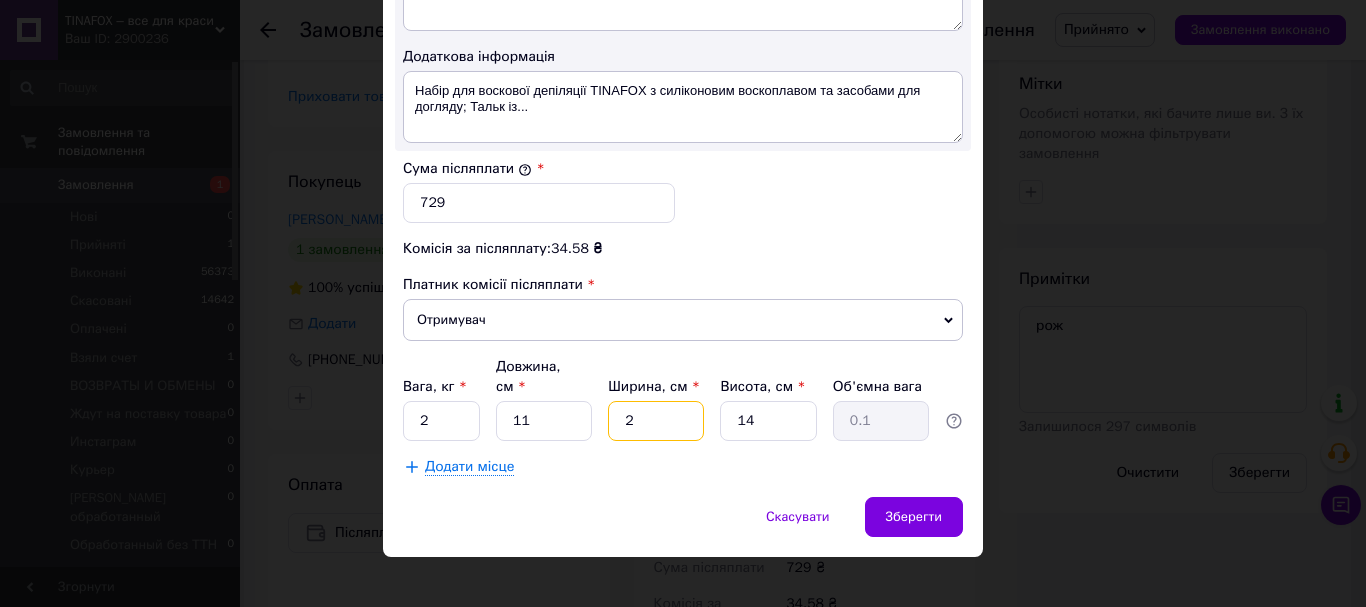 type on "22" 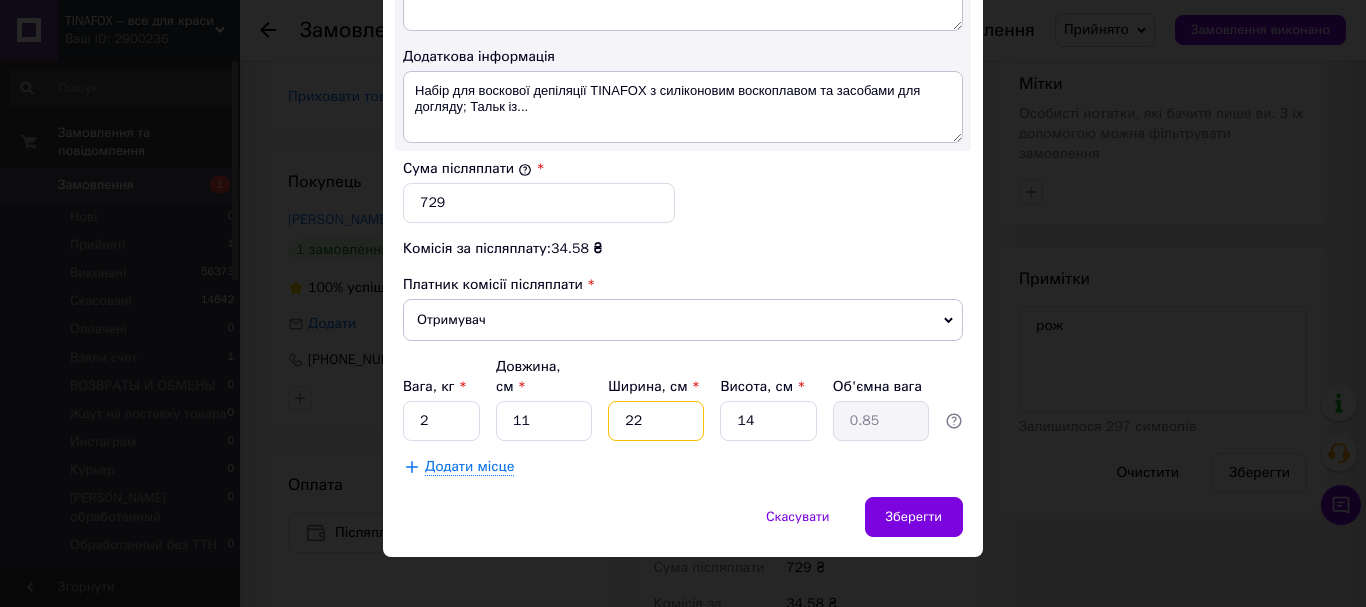 type on "22" 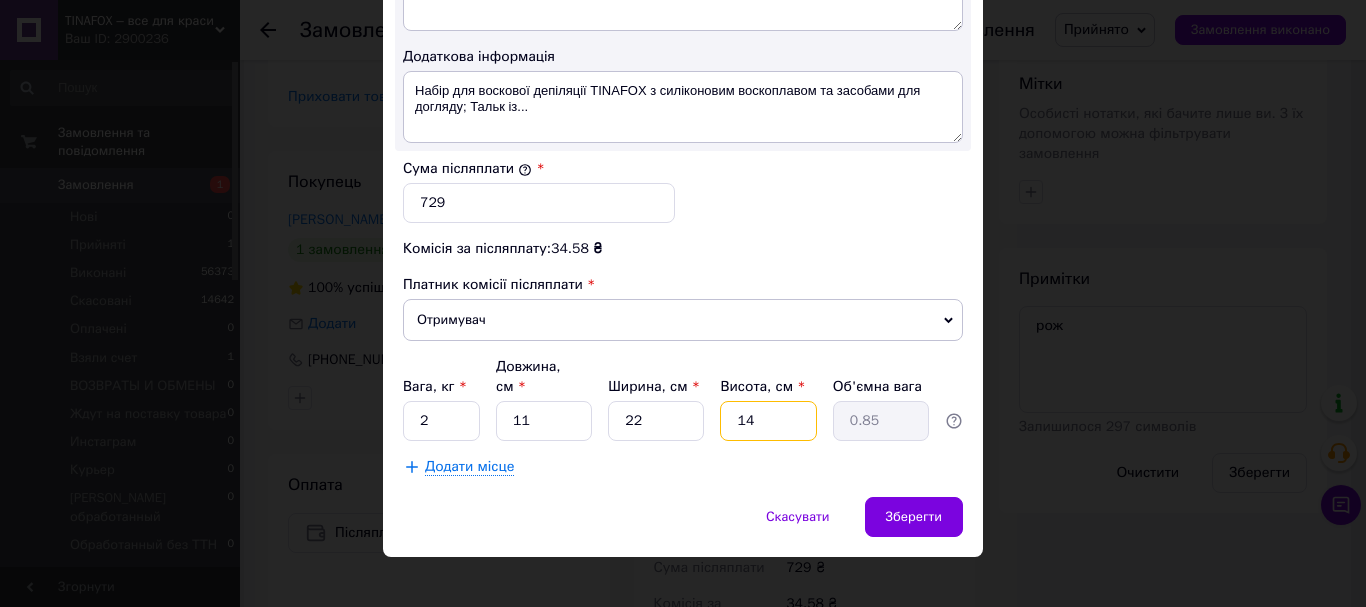 click on "14" at bounding box center [768, 421] 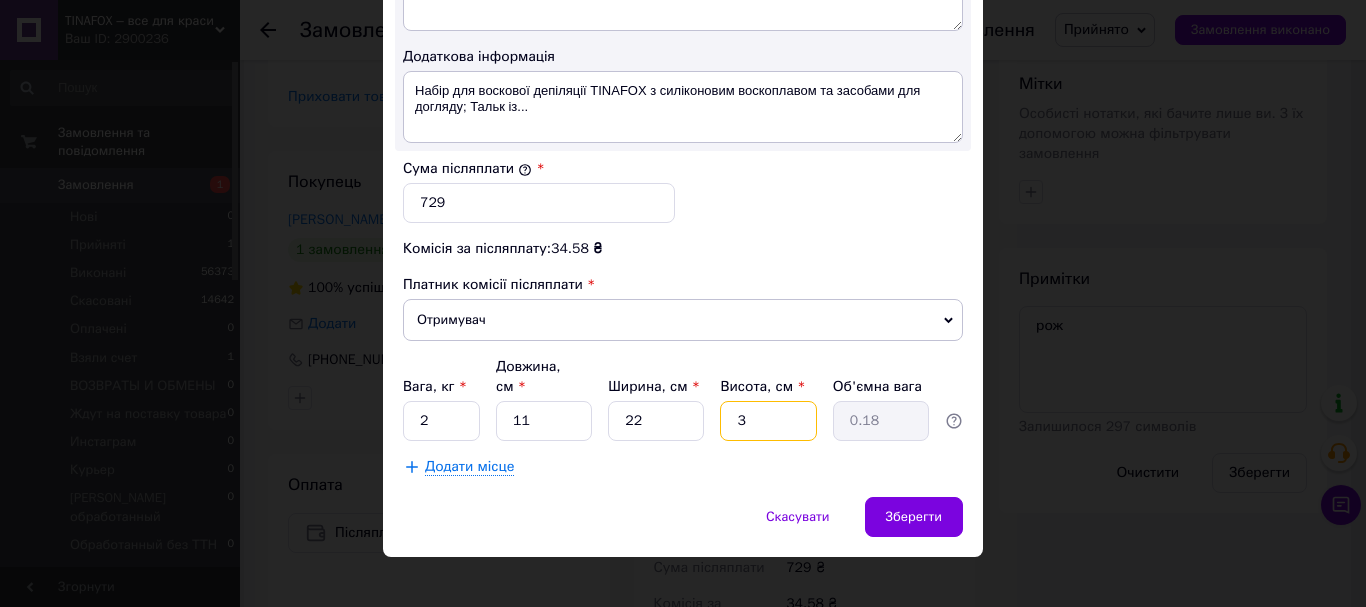 type on "33" 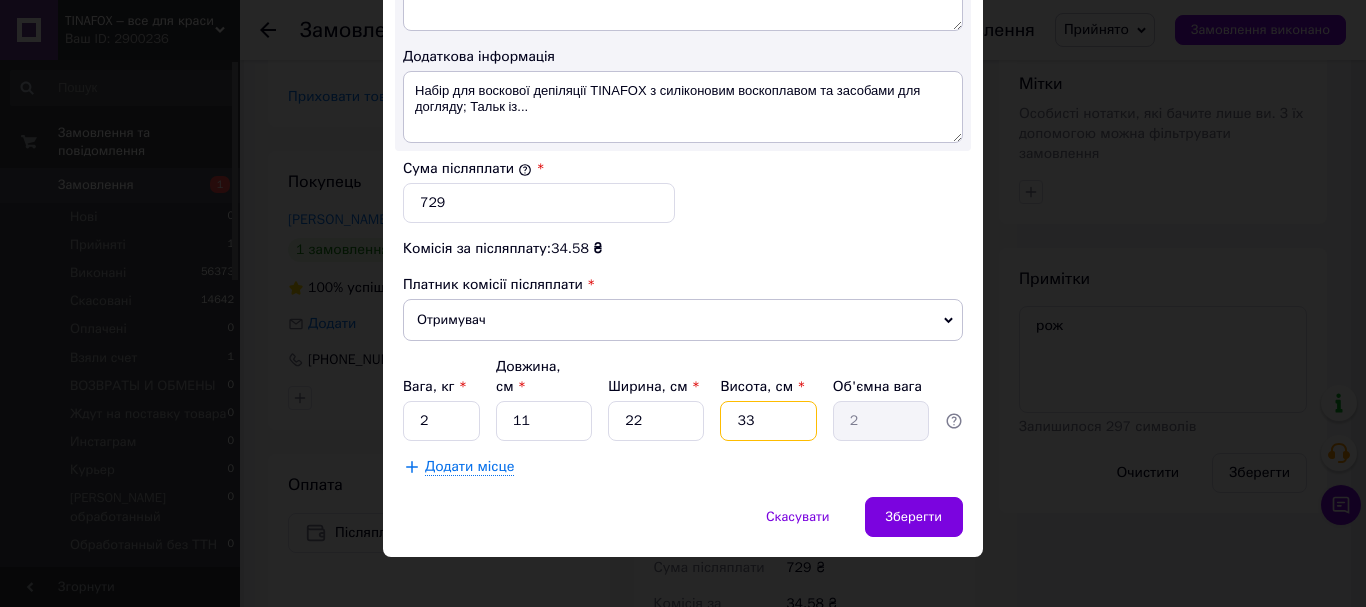 type on "33" 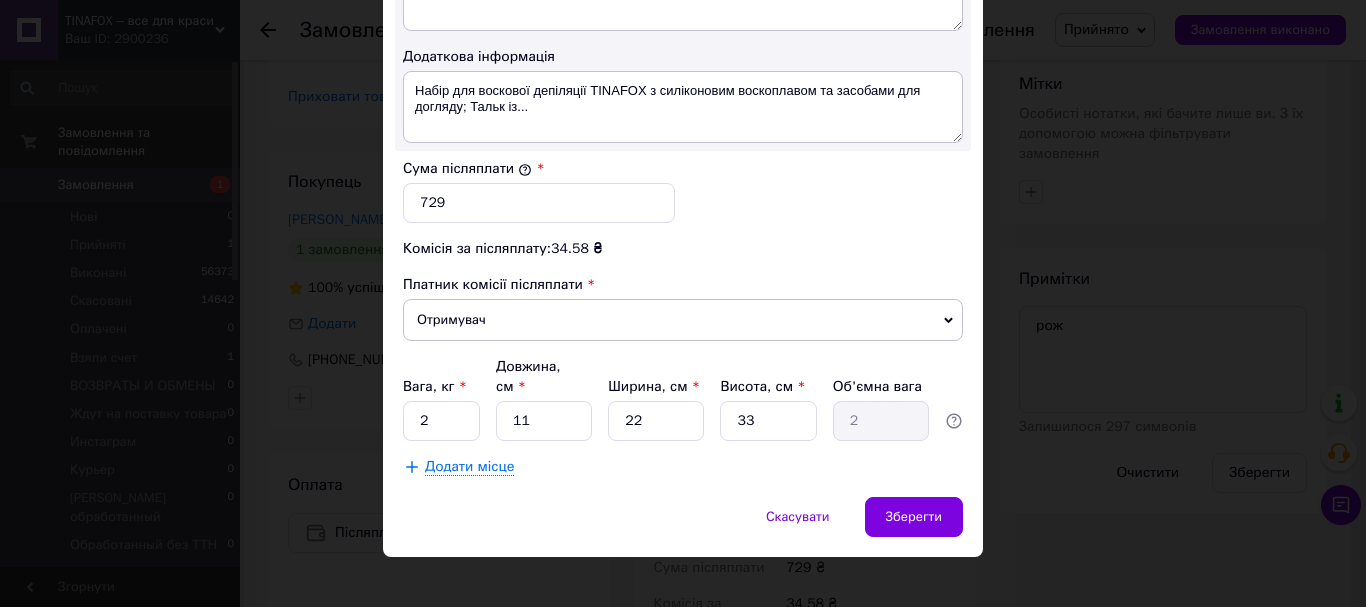click on "Спосіб доставки Нова Пошта (безкоштовно від 2900 ₴) Платник Отримувач Відправник Прізвище отримувача Смічик Ім'я отримувача Юлія По батькові отримувача Телефон отримувача +380968568562 Тип доставки У відділенні Кур'єром В поштоматі Місто с. Череваха Відділення Пункт приймання-видачі (до 30 кг): вул. Центральна, 80 Місце відправки м. Київ (Київська обл.): №110 (до 30 кг): Харківське шосе, 19 (ЖК "Мега Сіті" 2 поверх) Немає збігів. Спробуйте змінити умови пошуку Додати ще місце відправки Тип посилки Вантаж Документи Номер упаковки (не обов'язково) Оціночна вартість 729 10.07.2025 < >" at bounding box center [683, -268] 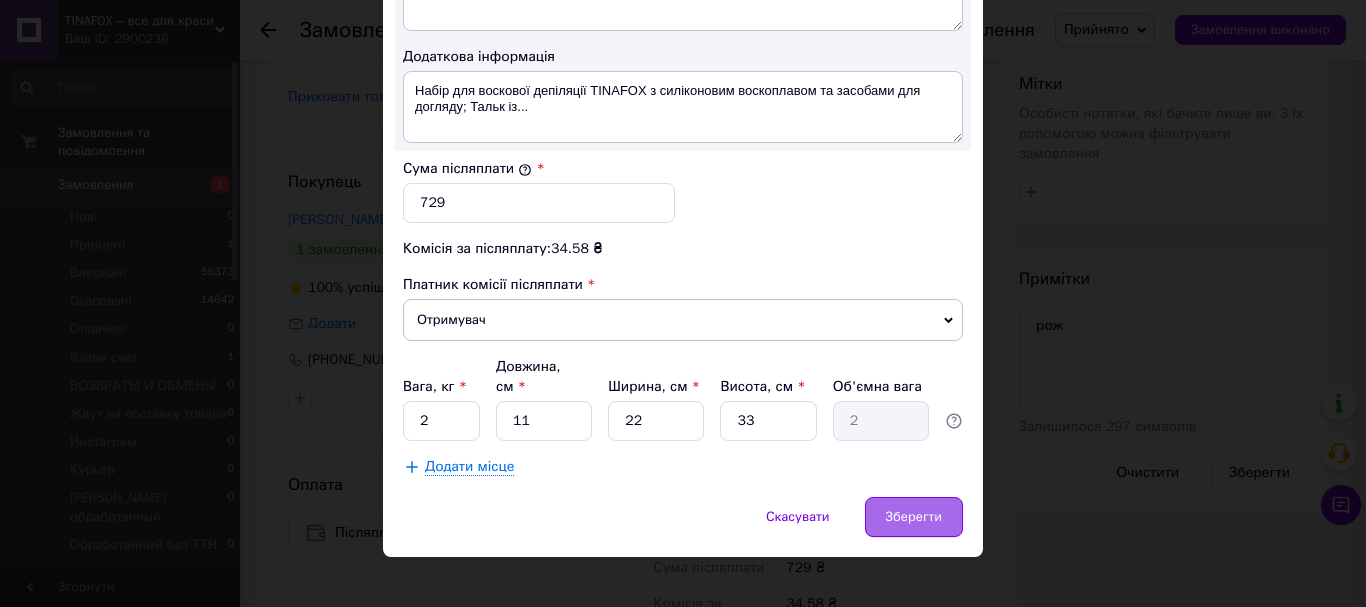 click on "Зберегти" at bounding box center [914, 517] 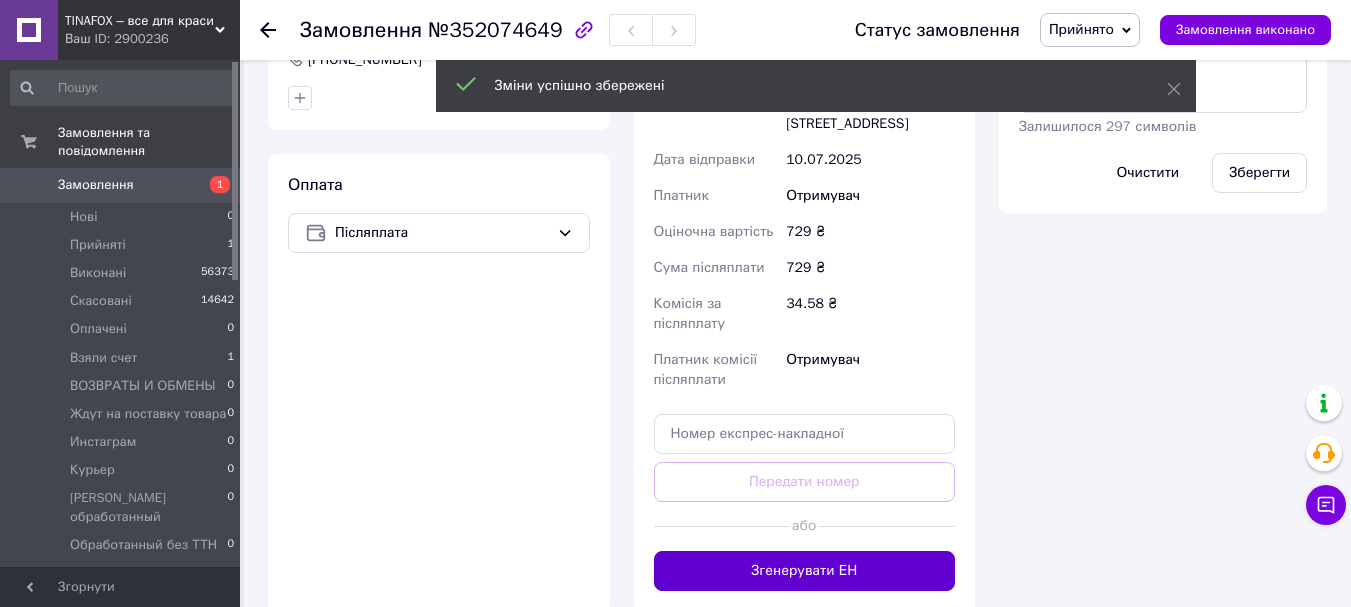scroll, scrollTop: 1200, scrollLeft: 0, axis: vertical 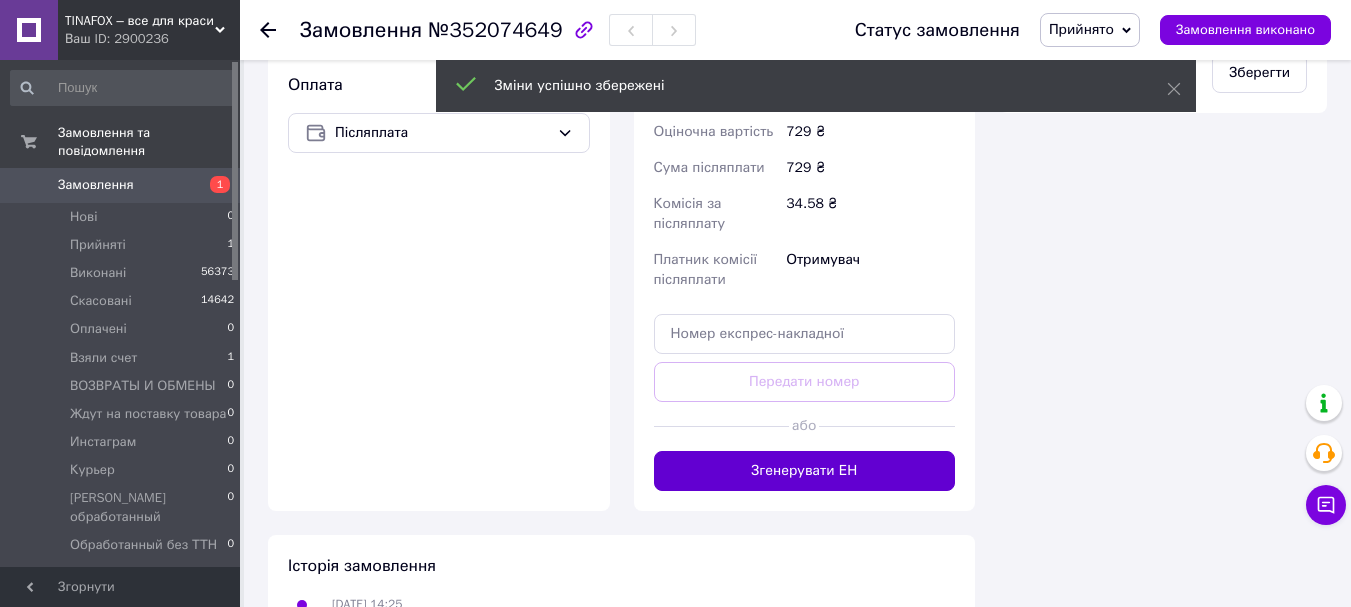 click on "Згенерувати ЕН" at bounding box center (805, 471) 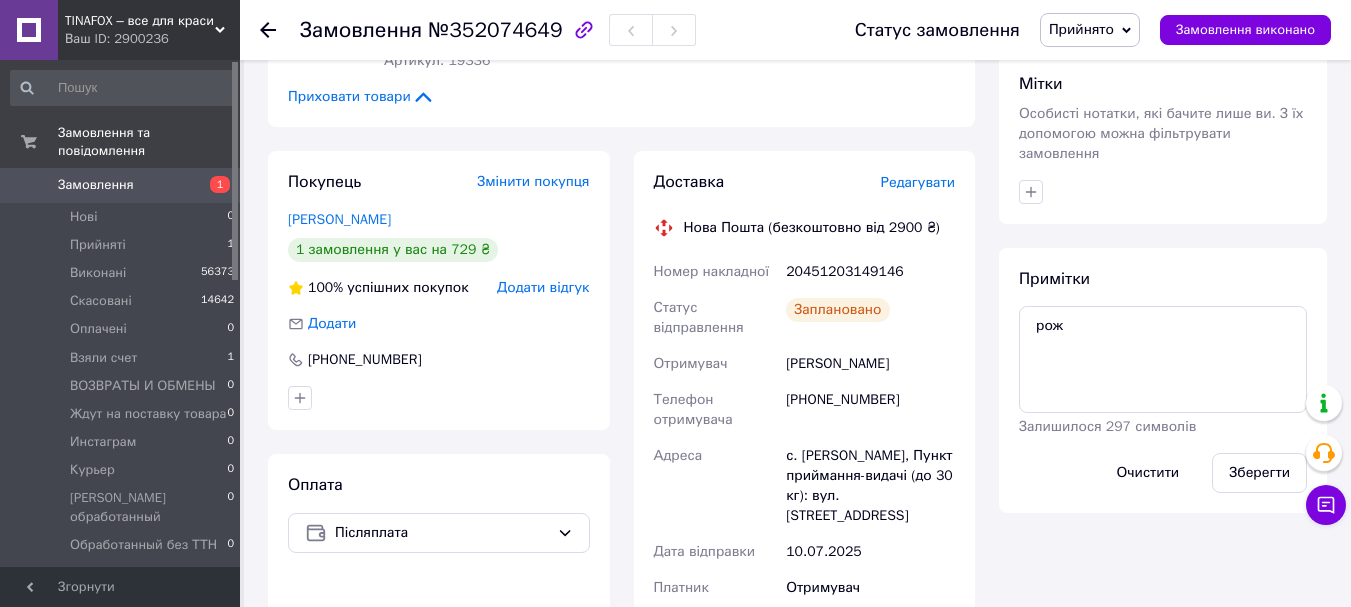 scroll, scrollTop: 400, scrollLeft: 0, axis: vertical 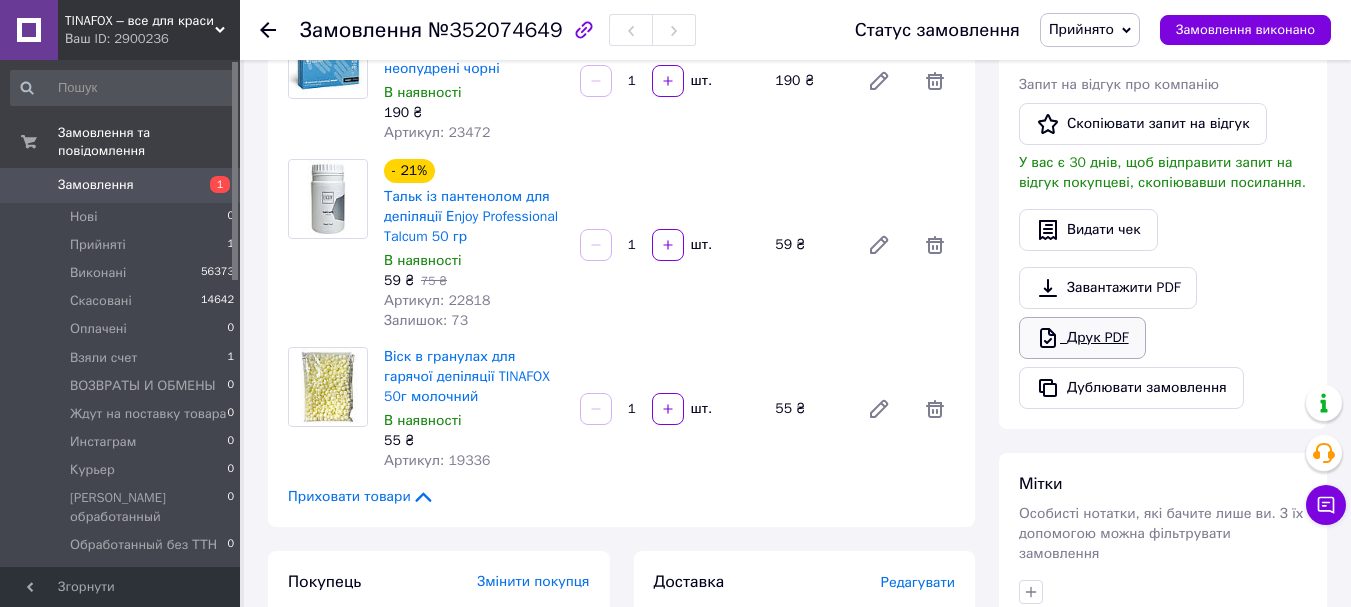 click on "Друк PDF" at bounding box center (1082, 338) 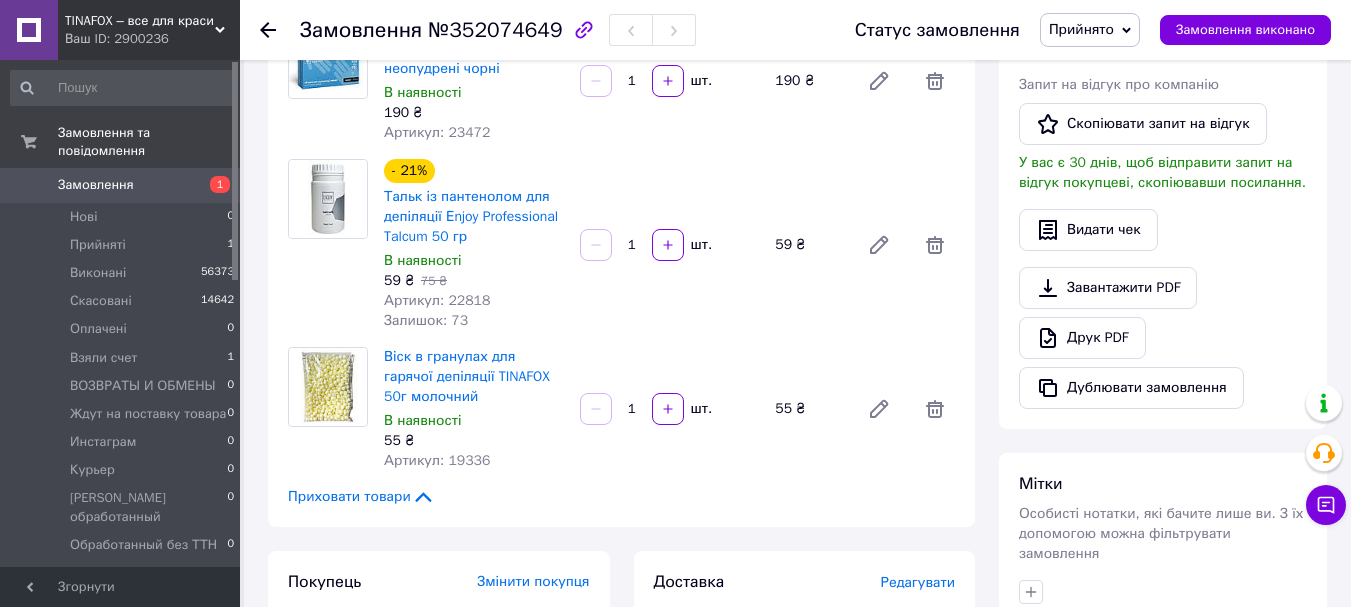 click on "Прийнято" at bounding box center [1081, 29] 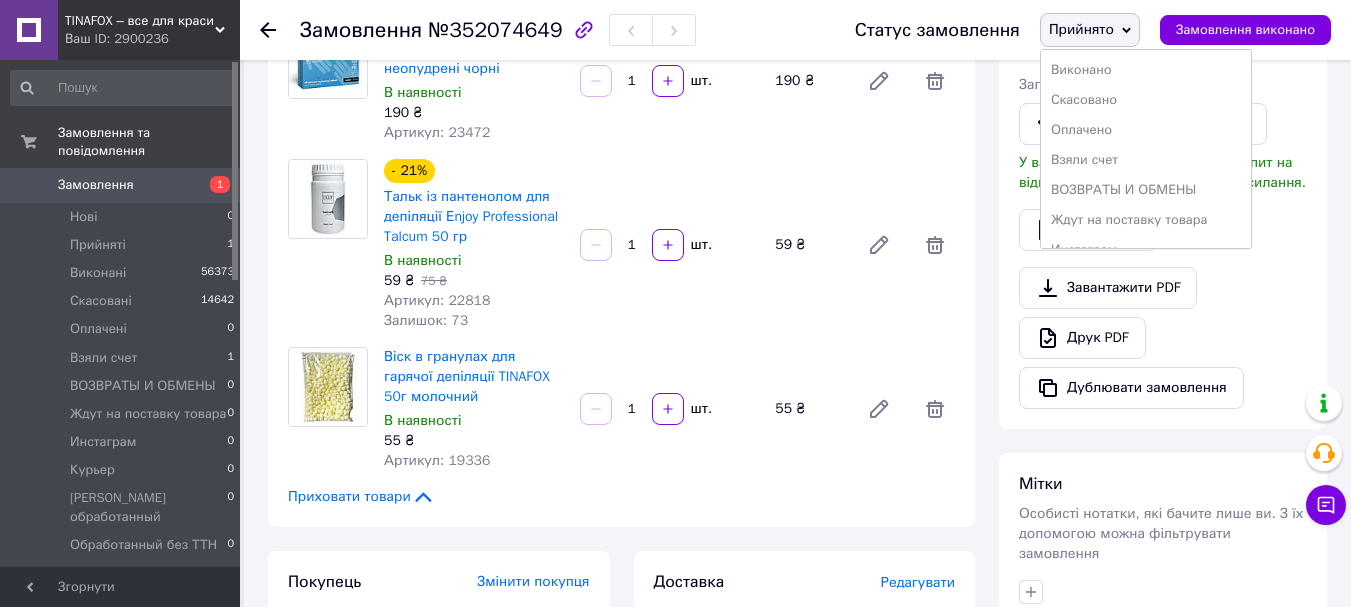 scroll, scrollTop: 232, scrollLeft: 0, axis: vertical 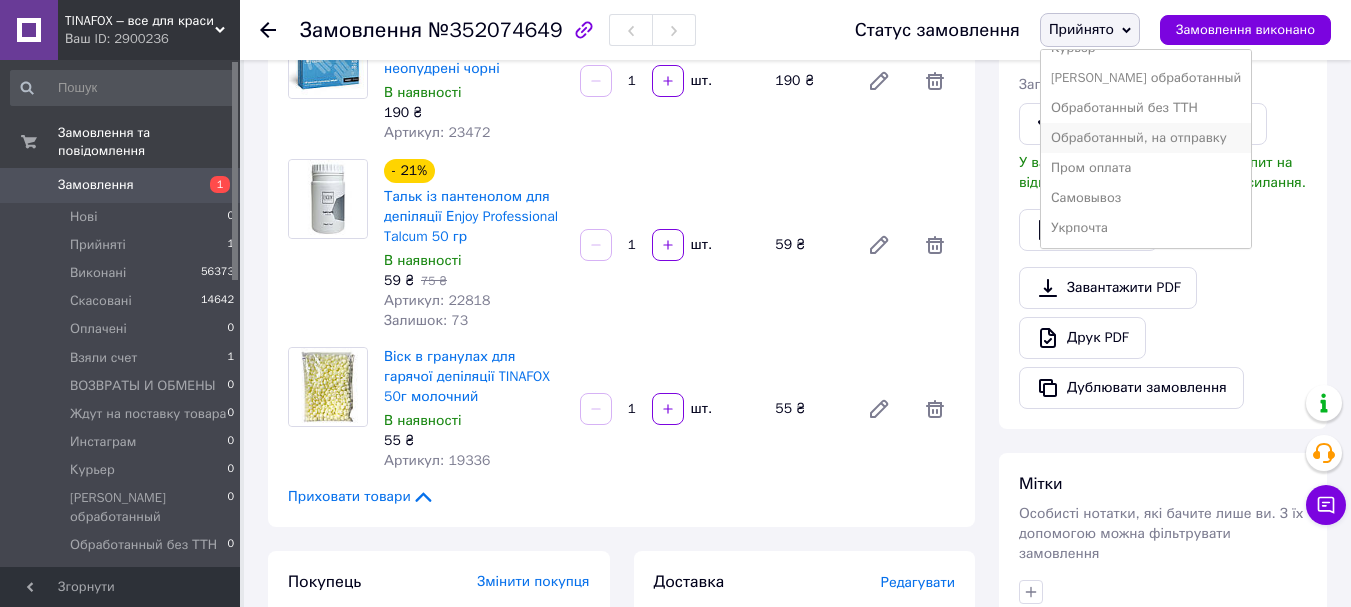click on "Обработанный, на отправку" at bounding box center (1146, 138) 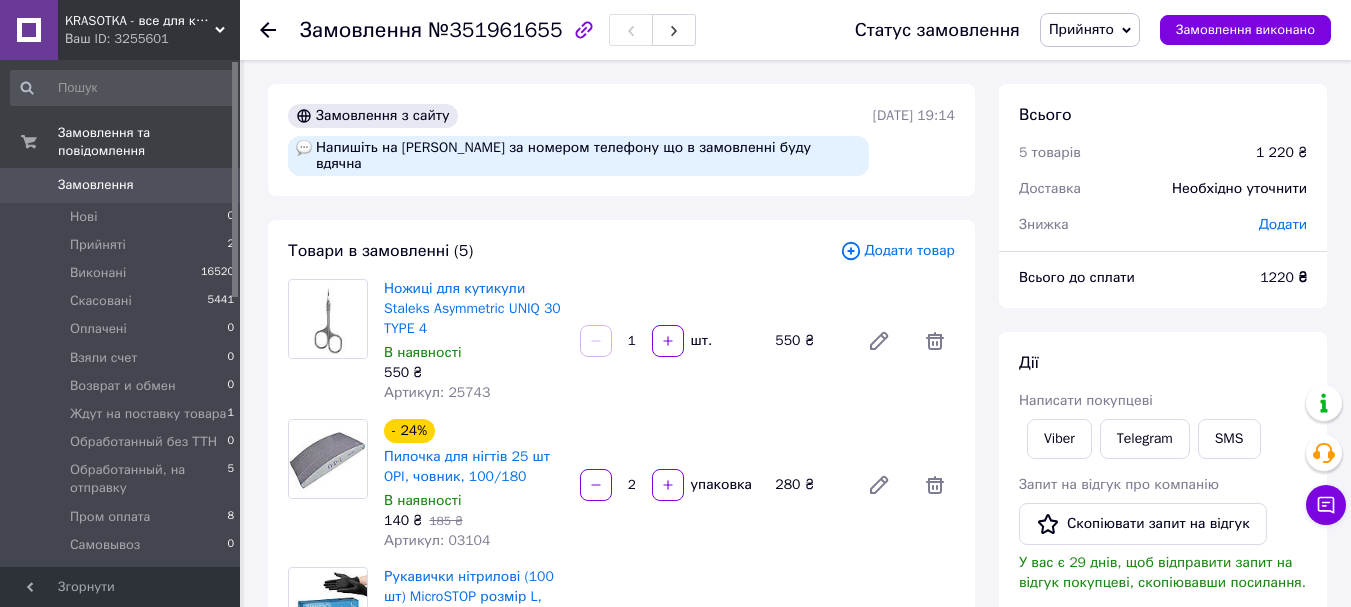 scroll, scrollTop: 0, scrollLeft: 0, axis: both 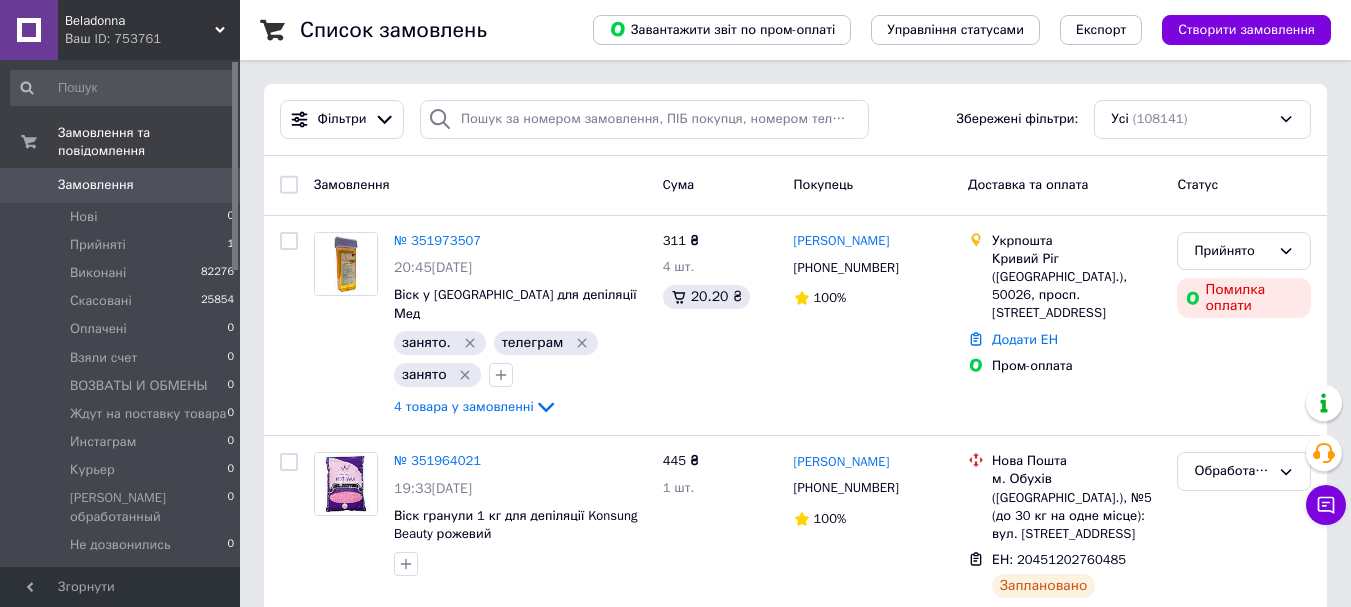 click on "Beladonna" at bounding box center (140, 21) 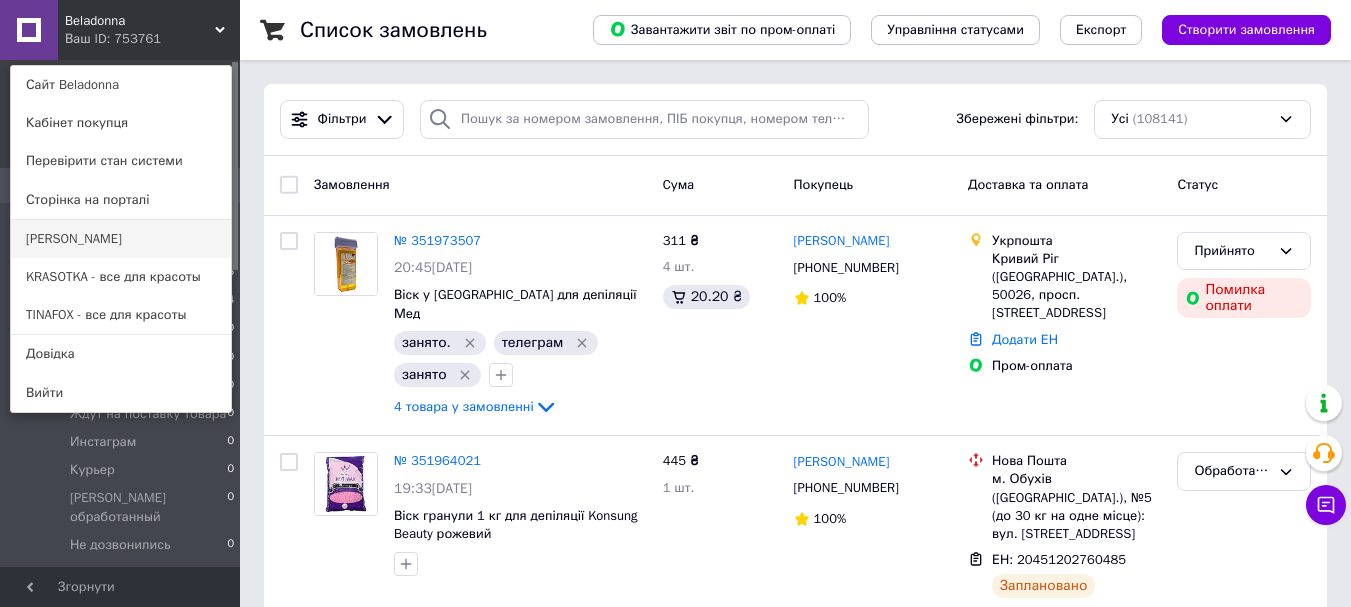 click on "[PERSON_NAME]" at bounding box center (121, 239) 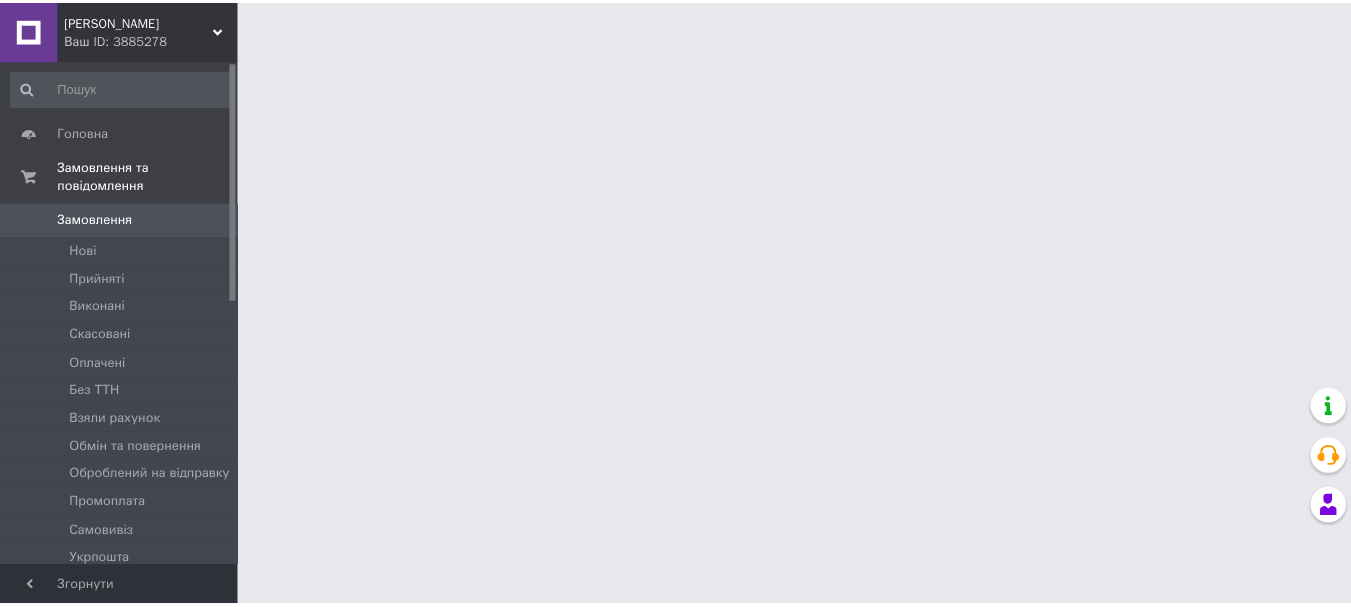 scroll, scrollTop: 0, scrollLeft: 0, axis: both 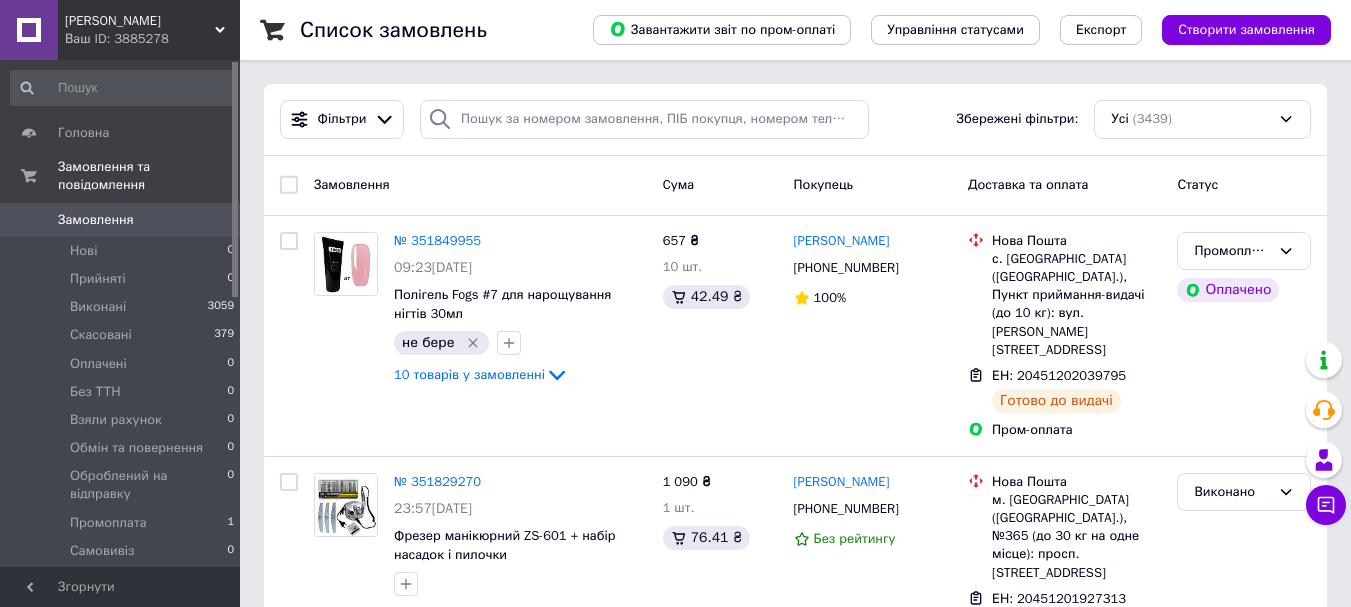 click on "[PERSON_NAME]" at bounding box center (140, 21) 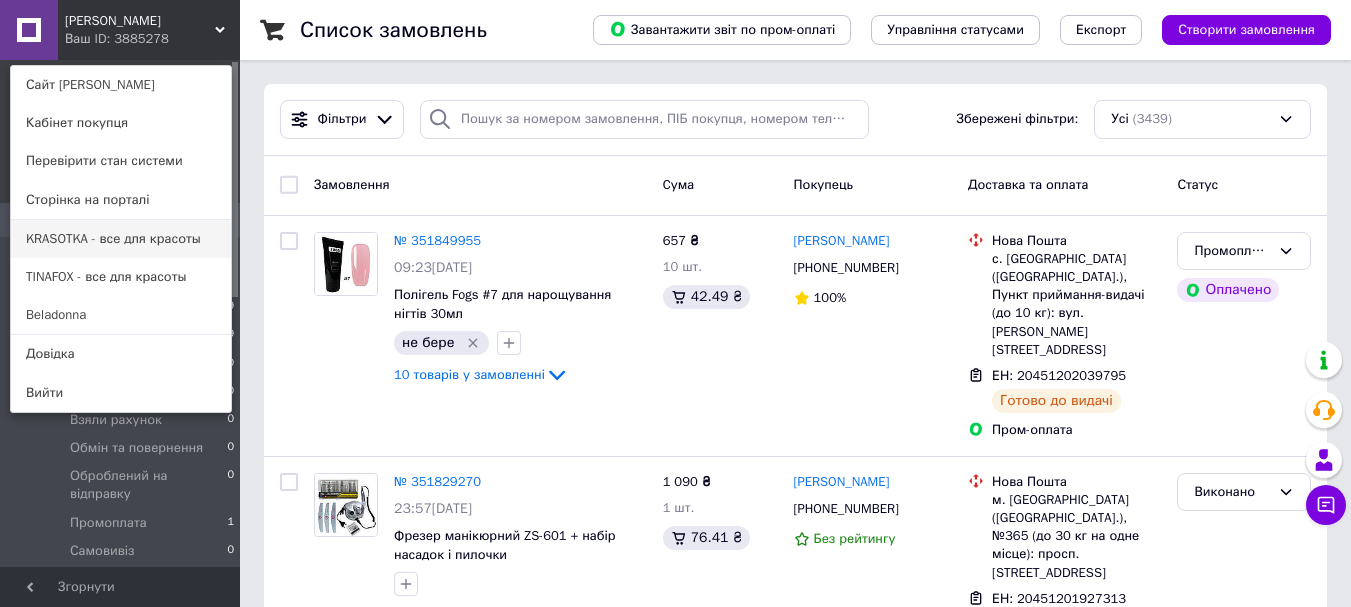 click on "KRASOTKA - все для красоты" at bounding box center [121, 239] 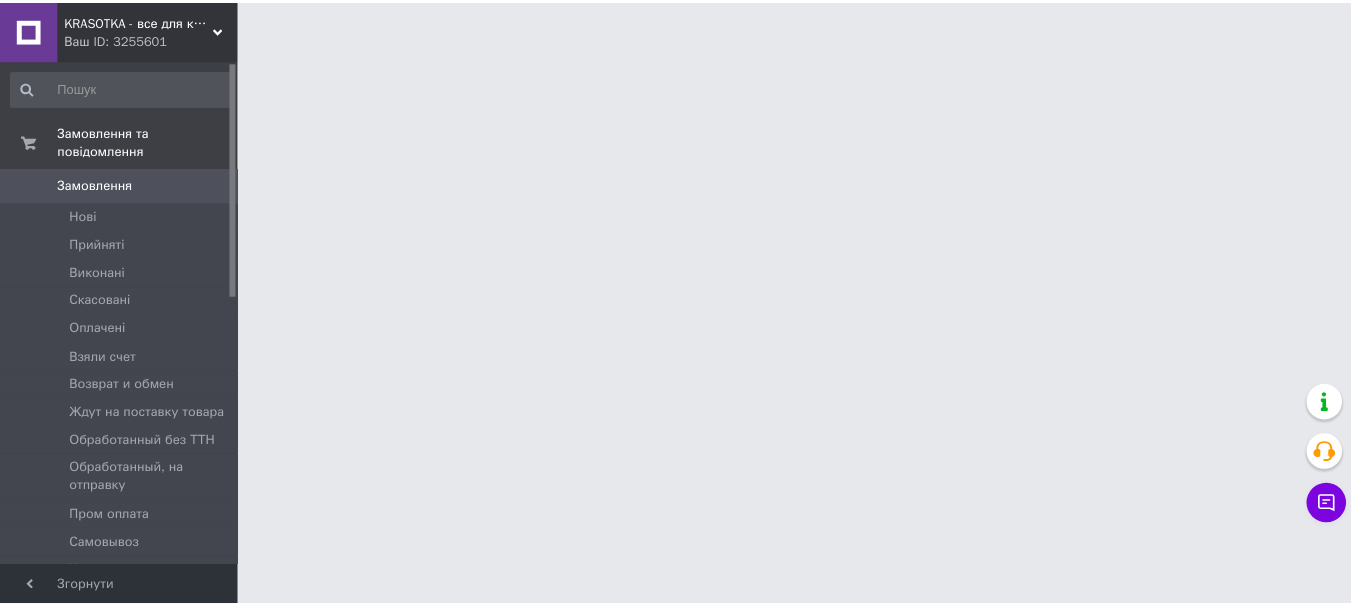 scroll, scrollTop: 0, scrollLeft: 0, axis: both 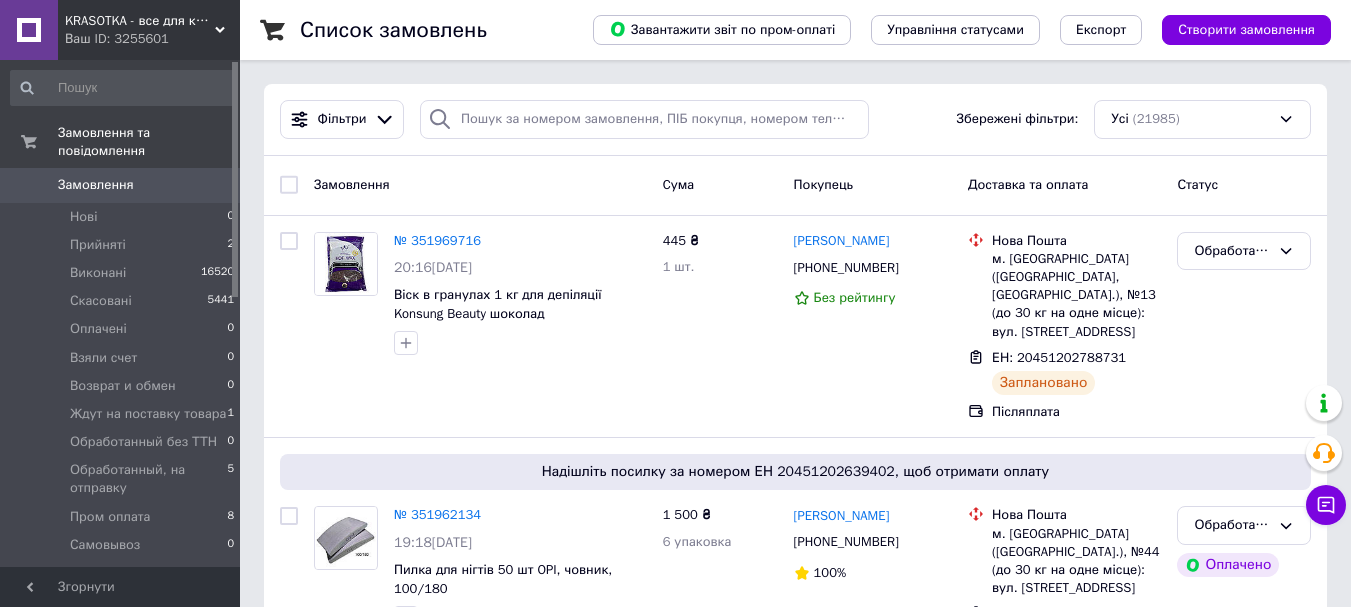 click on "Прийняті 2" at bounding box center [123, 245] 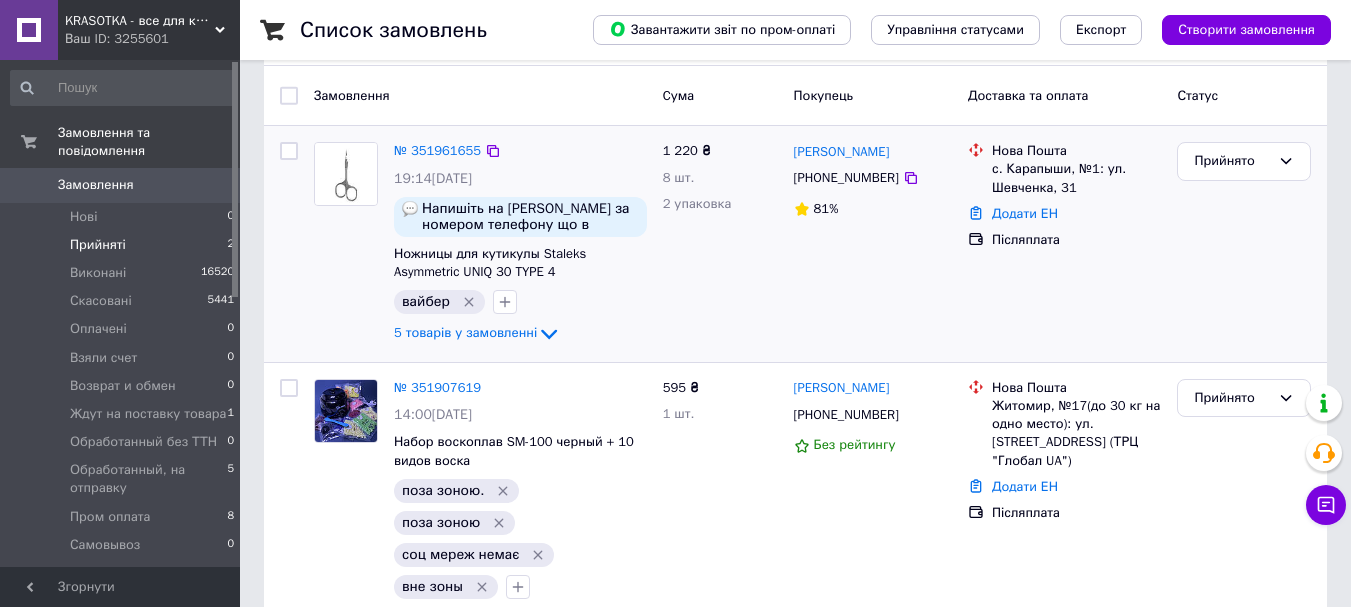 scroll, scrollTop: 0, scrollLeft: 0, axis: both 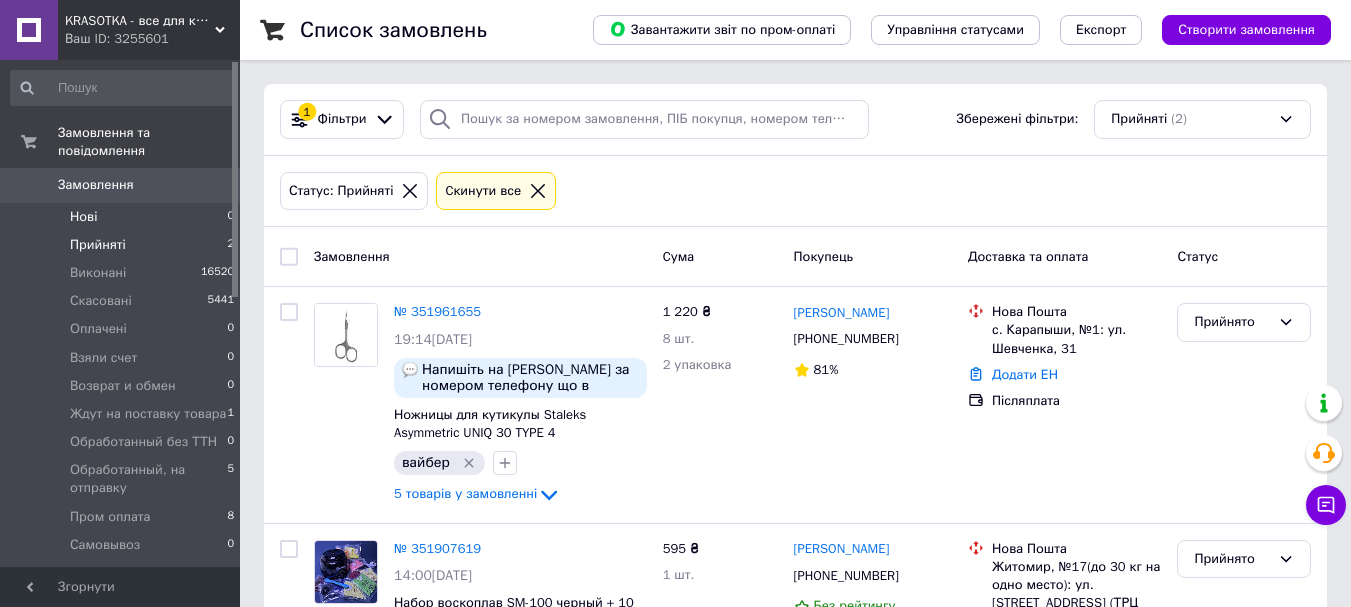 click on "Нові 0" at bounding box center [123, 217] 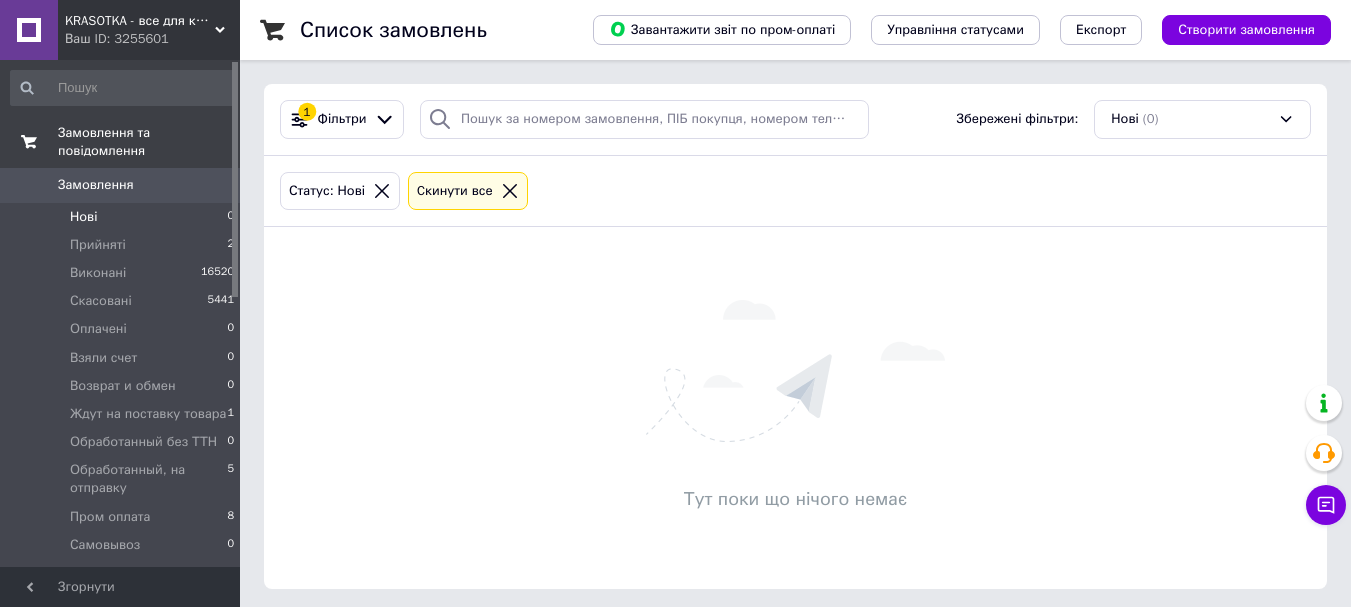 click on "Замовлення та повідомлення" at bounding box center [123, 142] 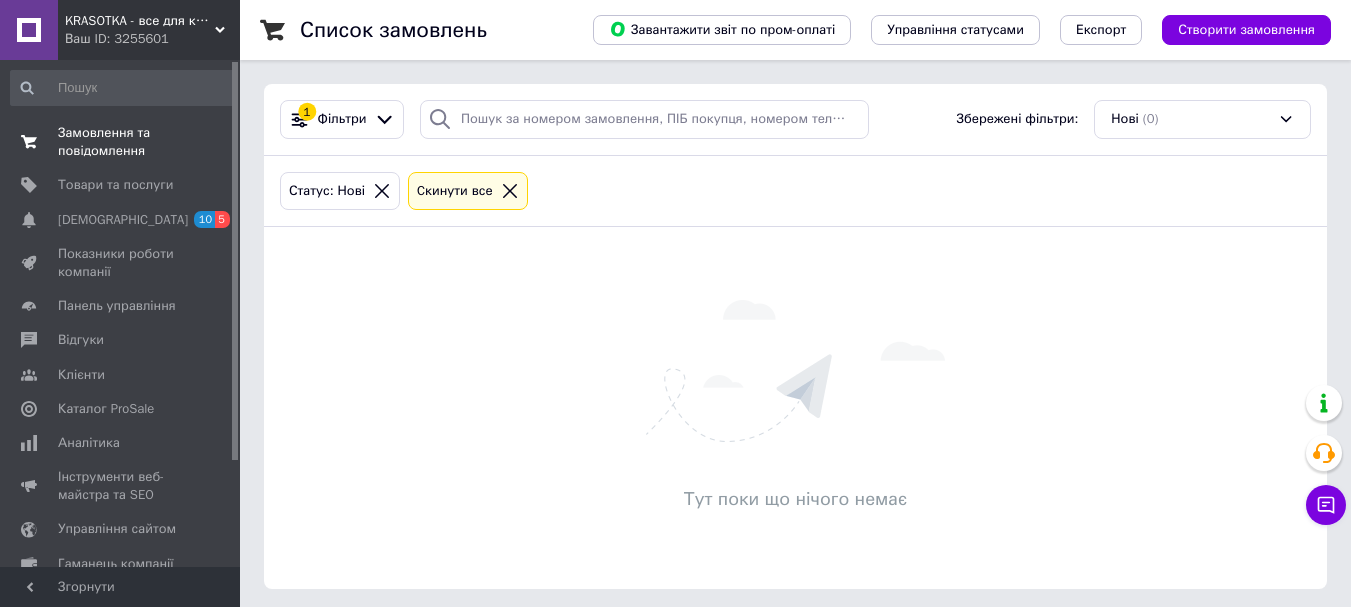click on "Замовлення та повідомлення" at bounding box center (121, 142) 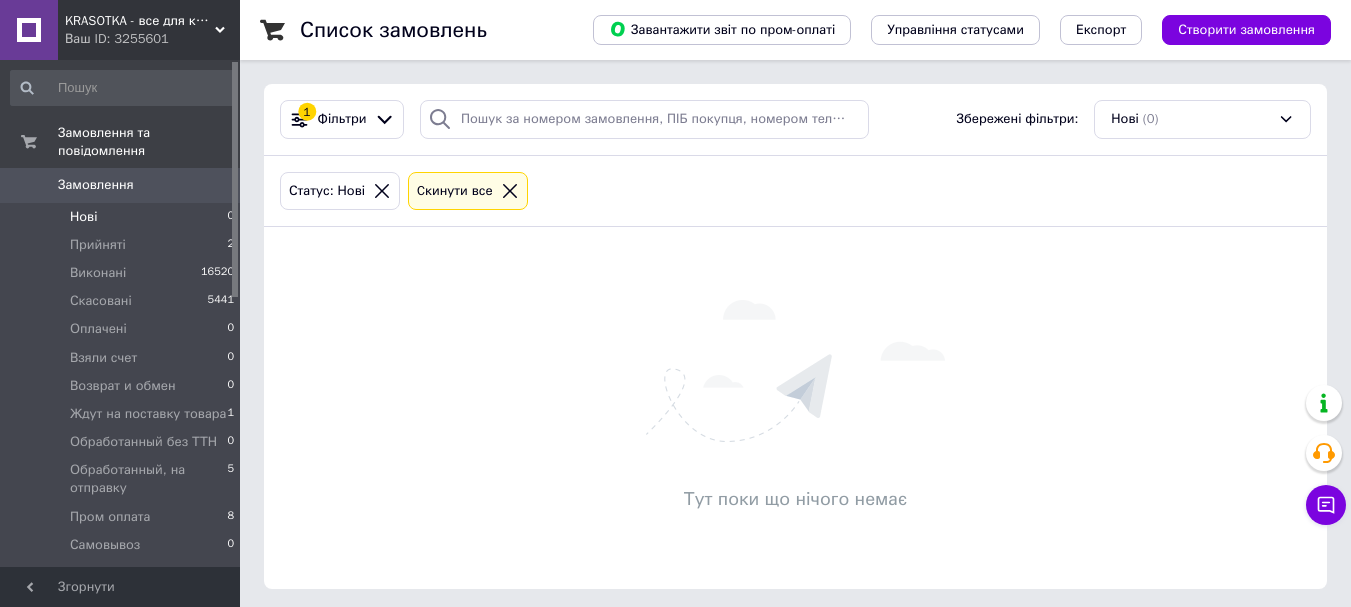click on "Замовлення" at bounding box center [96, 185] 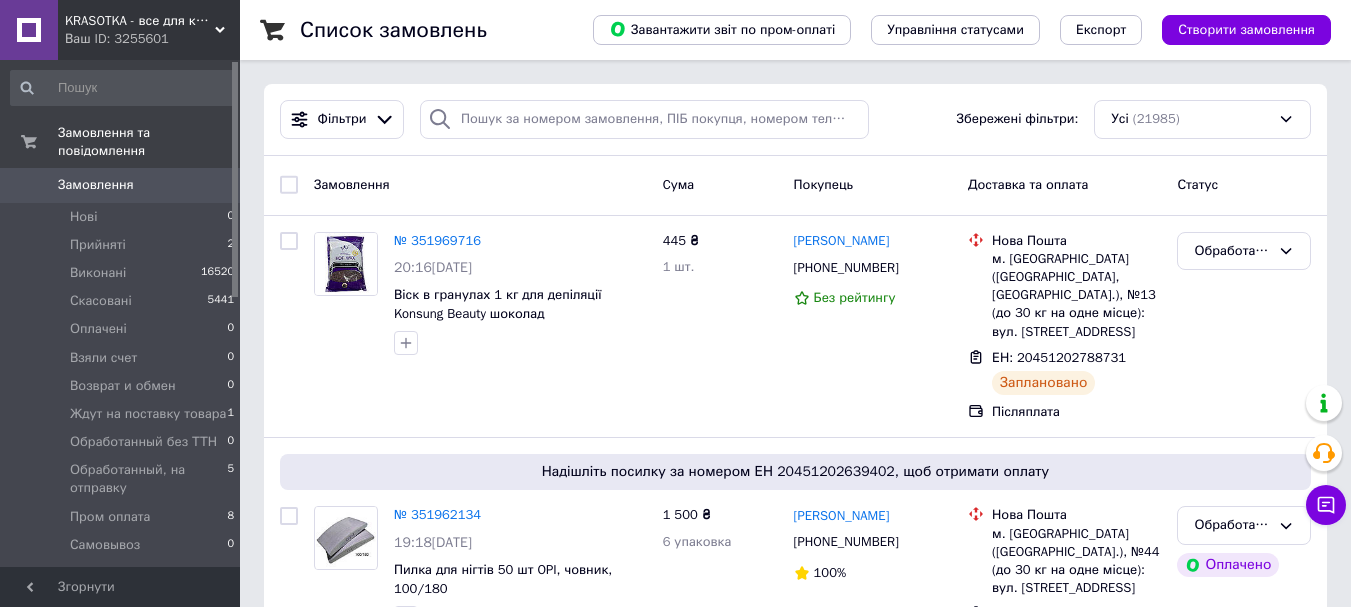 click on "KRASOTKA - все для краси Ваш ID: 3255601" at bounding box center [149, 30] 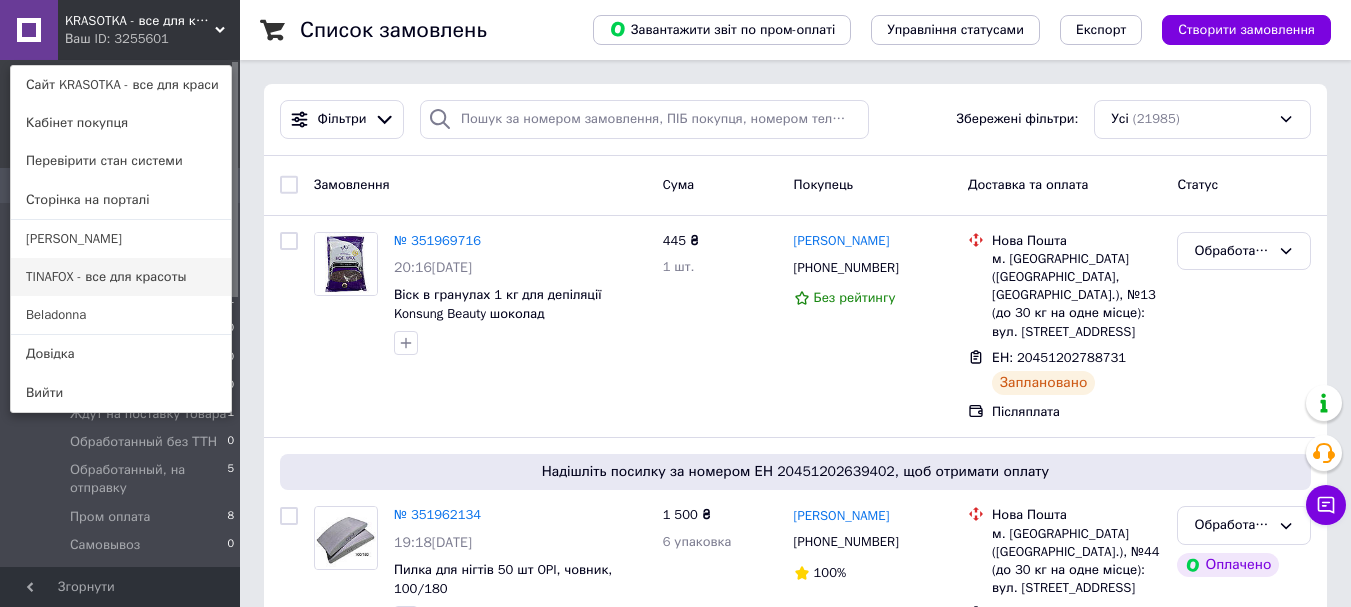 click on "TINAFOX - все для красоты" at bounding box center [121, 277] 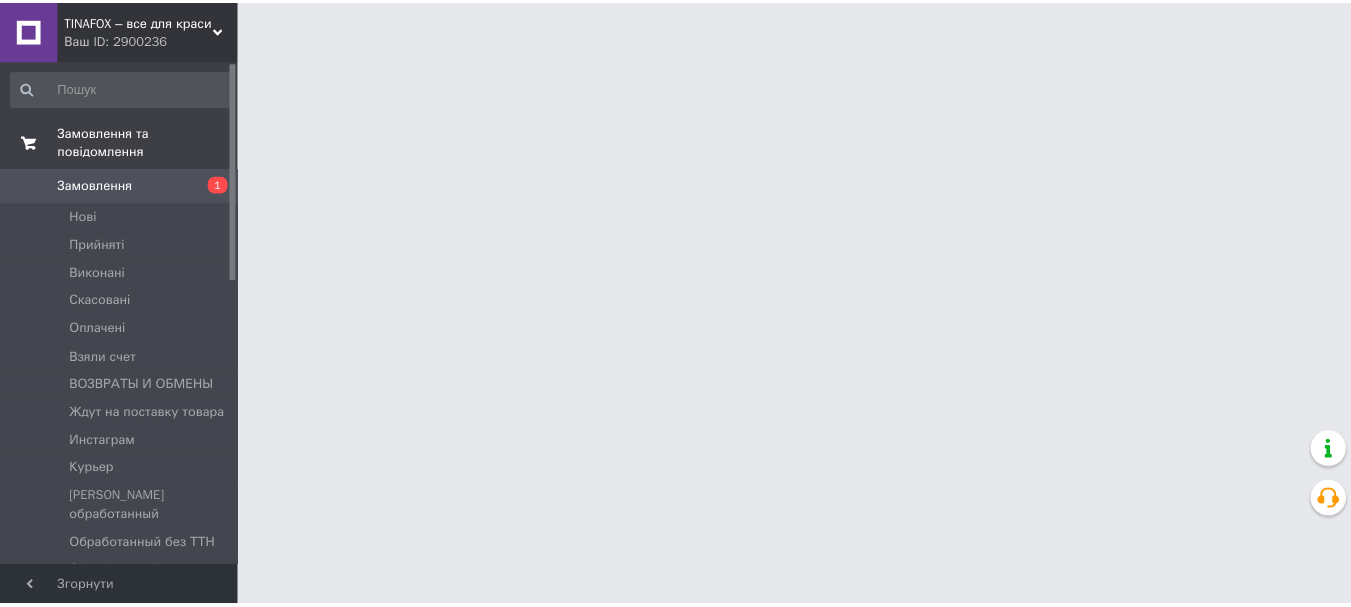 scroll, scrollTop: 0, scrollLeft: 0, axis: both 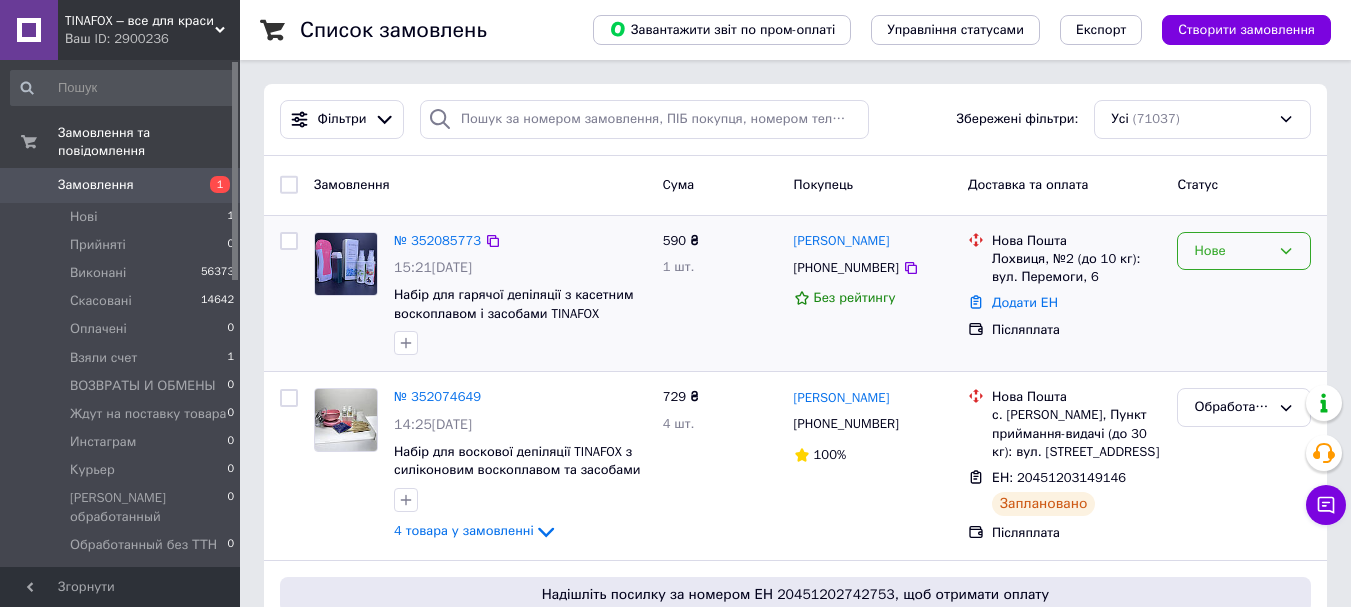 click on "Нове" at bounding box center (1232, 251) 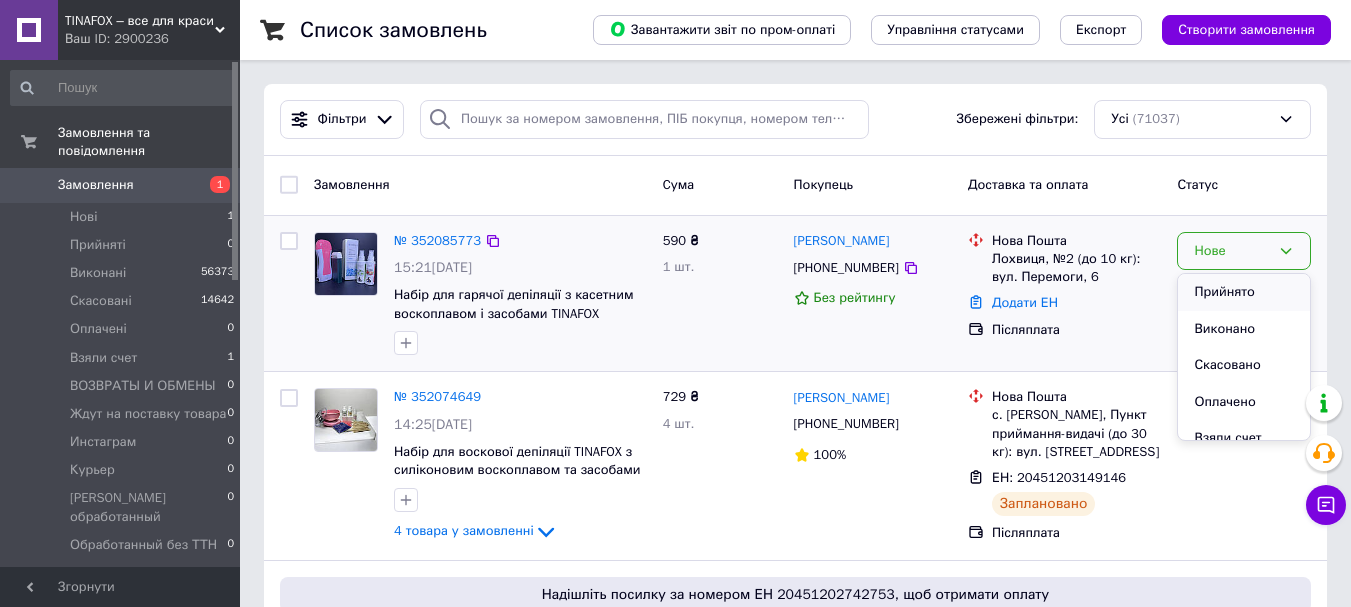 click on "Прийнято" at bounding box center (1244, 292) 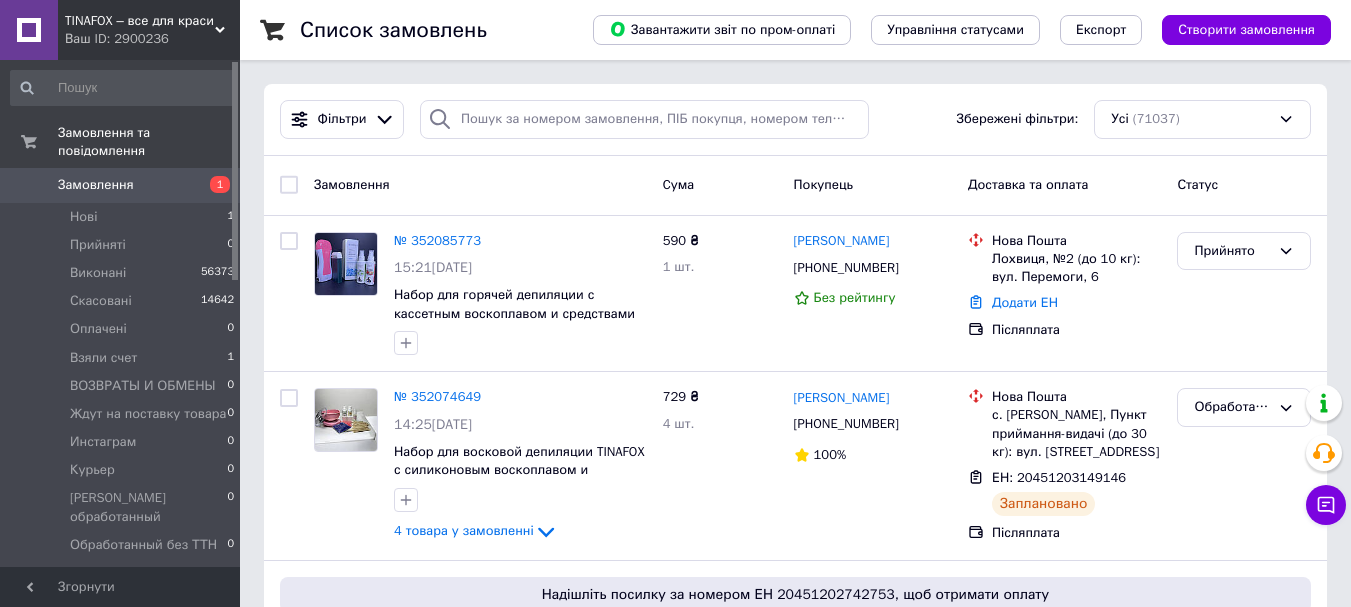 click on "Ваш ID: 2900236" at bounding box center [152, 39] 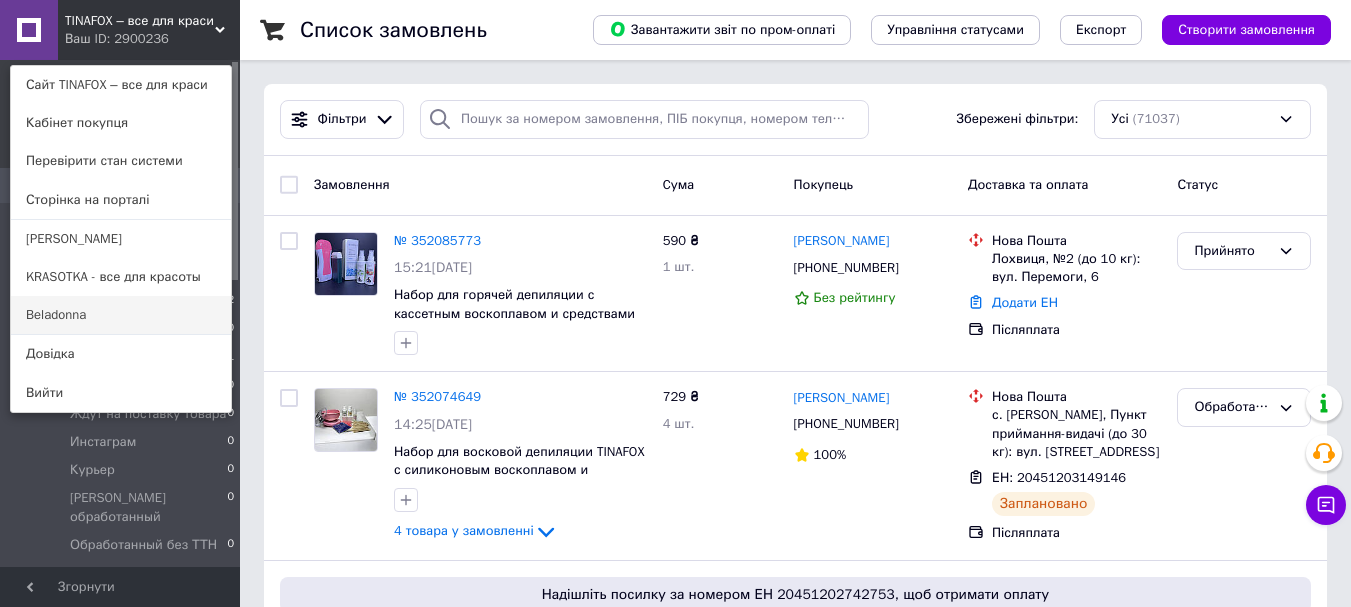 click on "Beladonna" at bounding box center [121, 315] 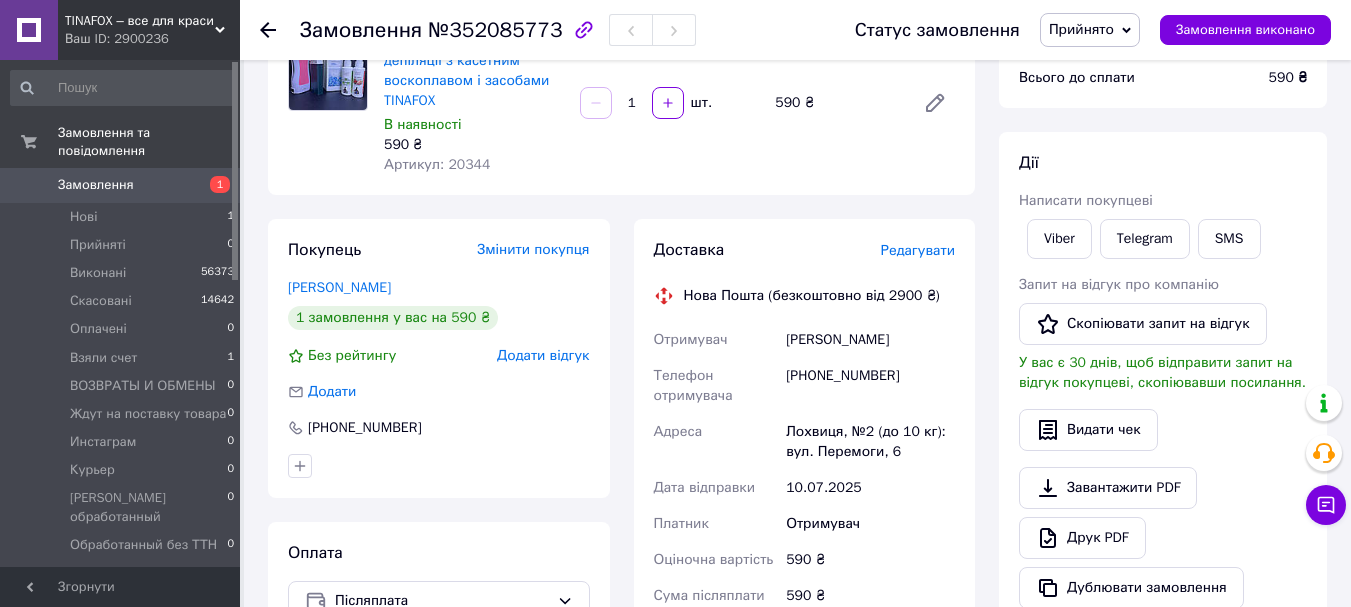 scroll, scrollTop: 300, scrollLeft: 0, axis: vertical 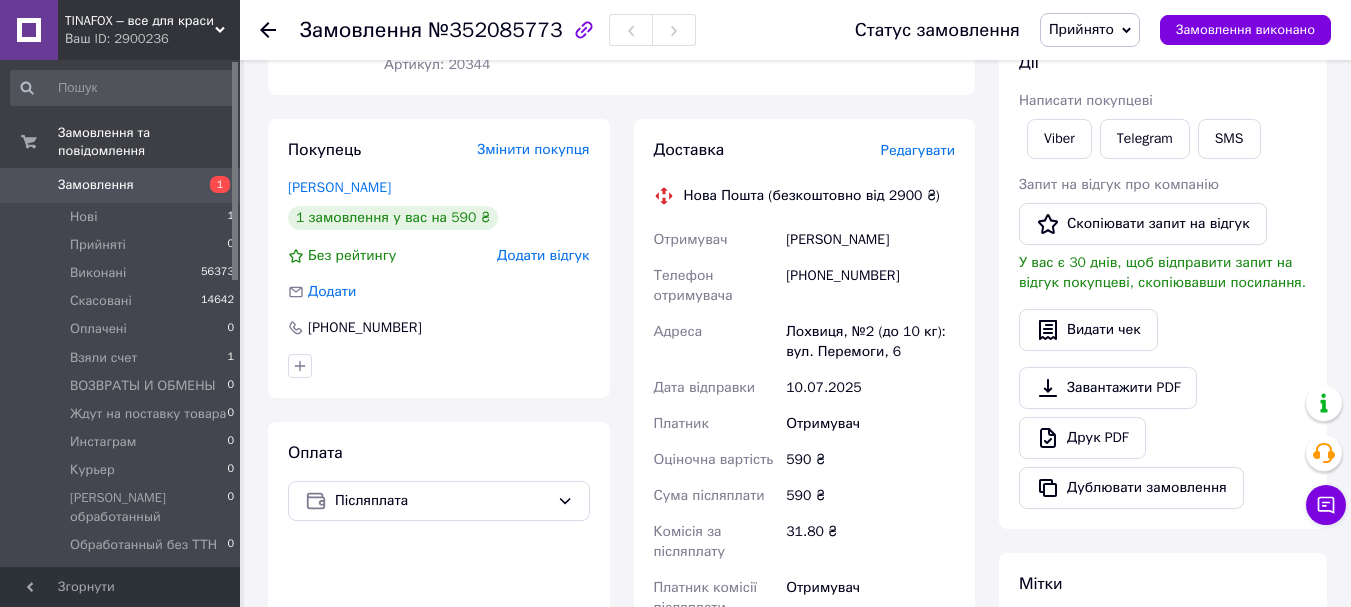 click on "[PHONE_NUMBER]" at bounding box center (870, 286) 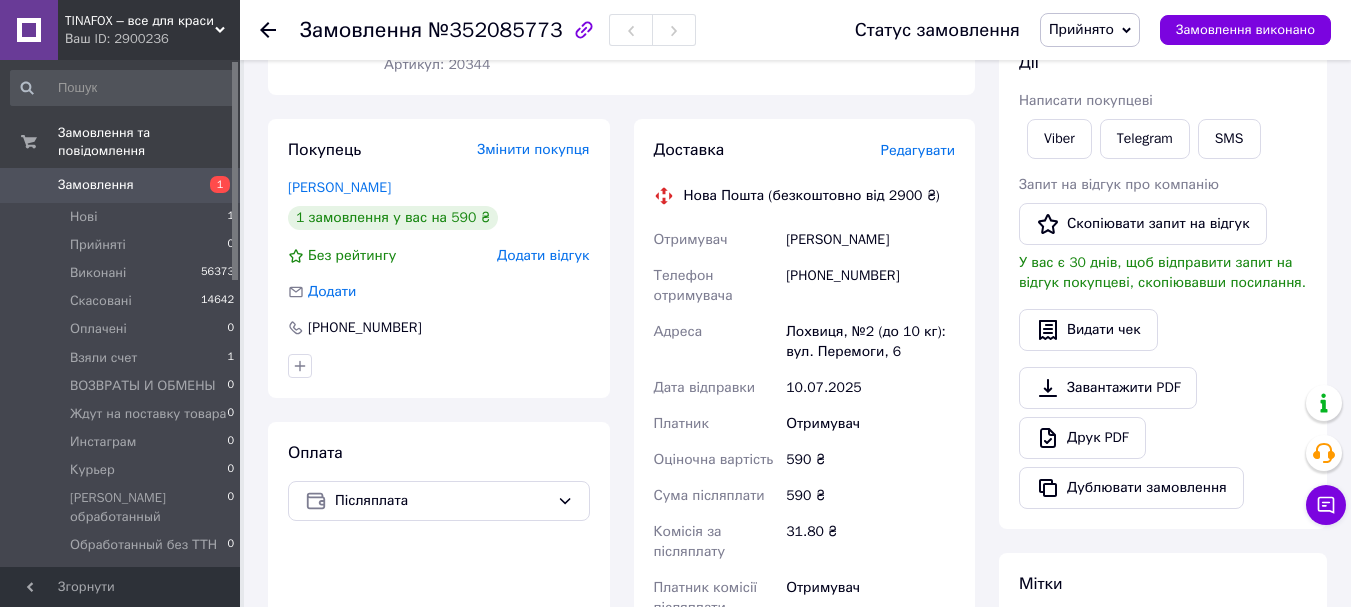 click on "[PHONE_NUMBER]" at bounding box center [870, 286] 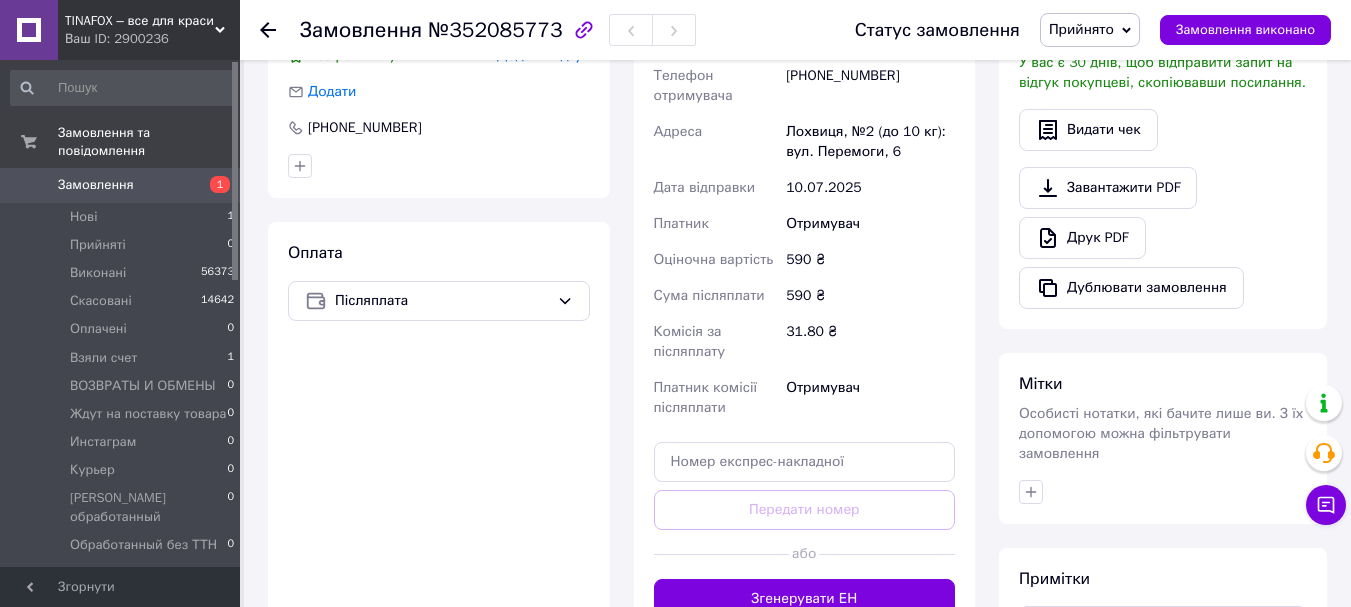 scroll, scrollTop: 700, scrollLeft: 0, axis: vertical 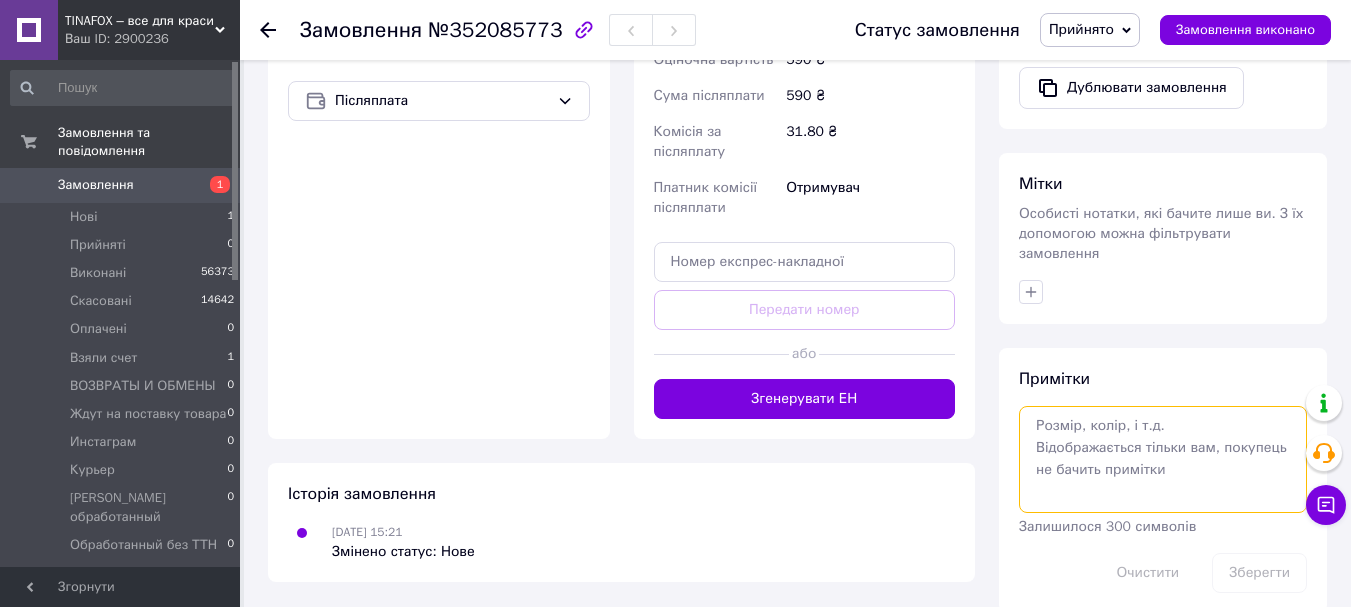 click at bounding box center [1163, 459] 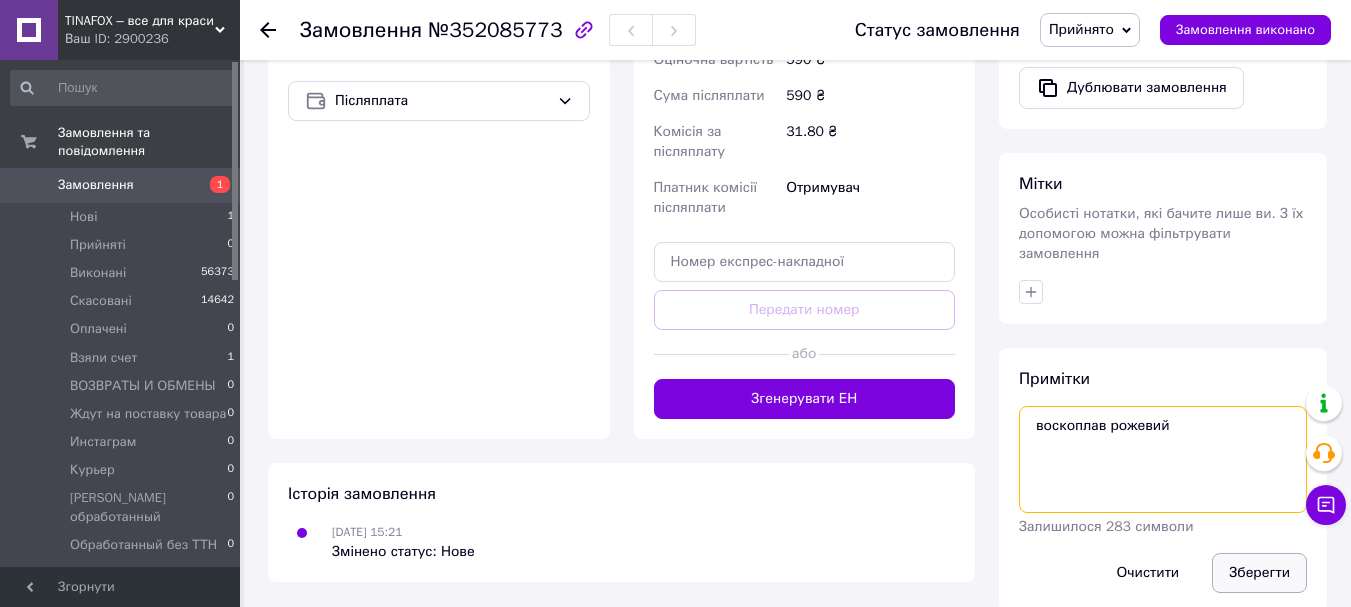 type on "воскоплав рожевий" 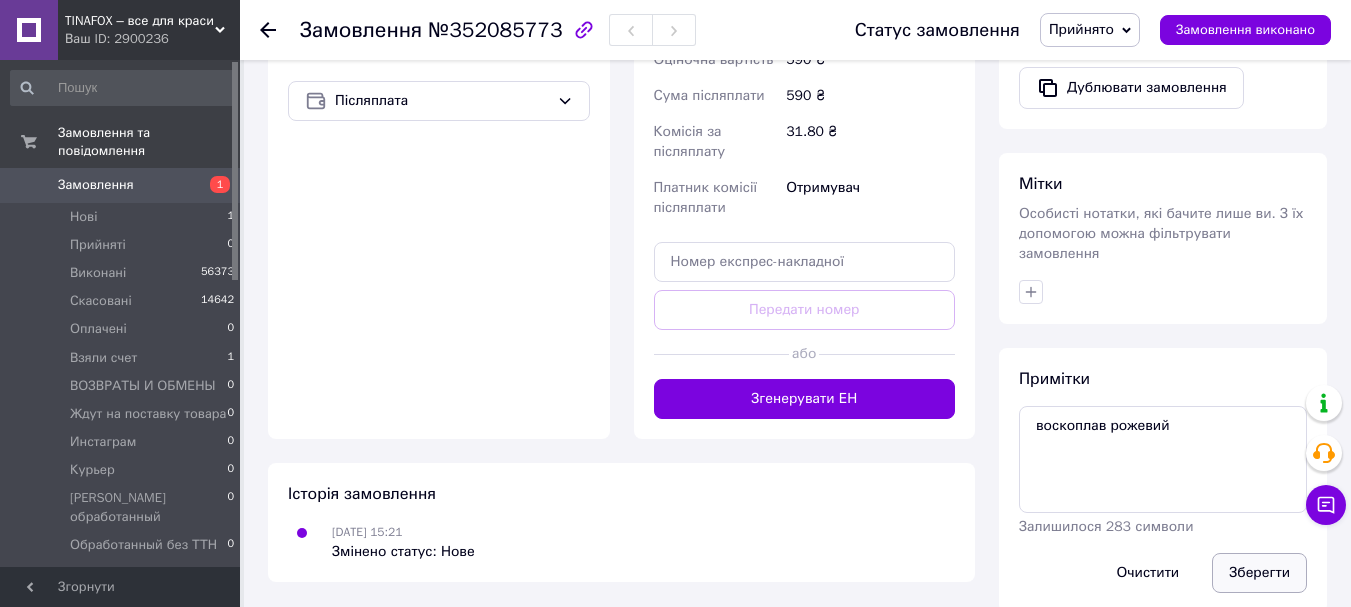 click on "Зберегти" at bounding box center (1259, 573) 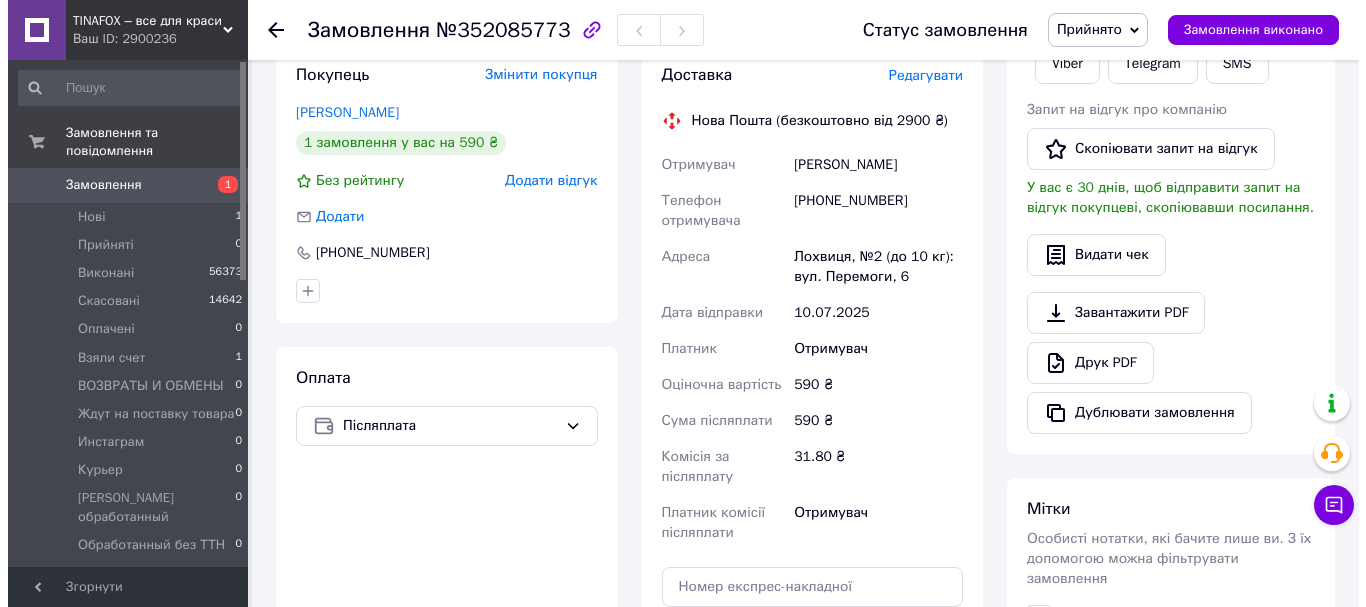 scroll, scrollTop: 175, scrollLeft: 0, axis: vertical 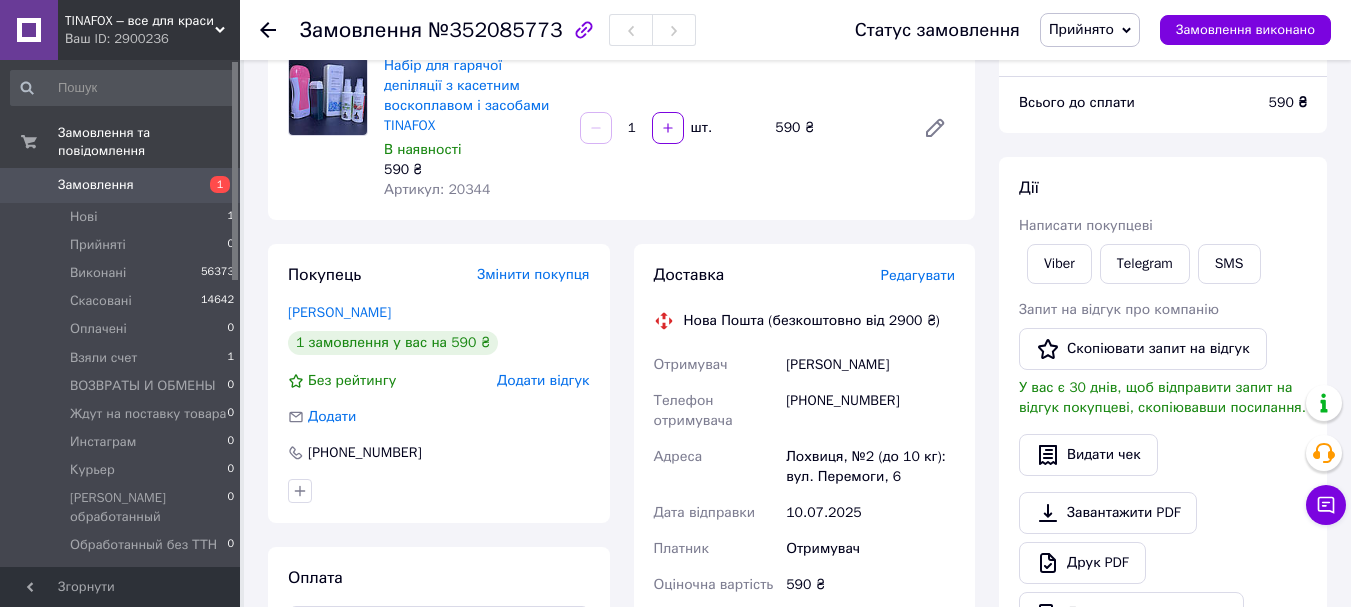 click on "Редагувати" at bounding box center [918, 275] 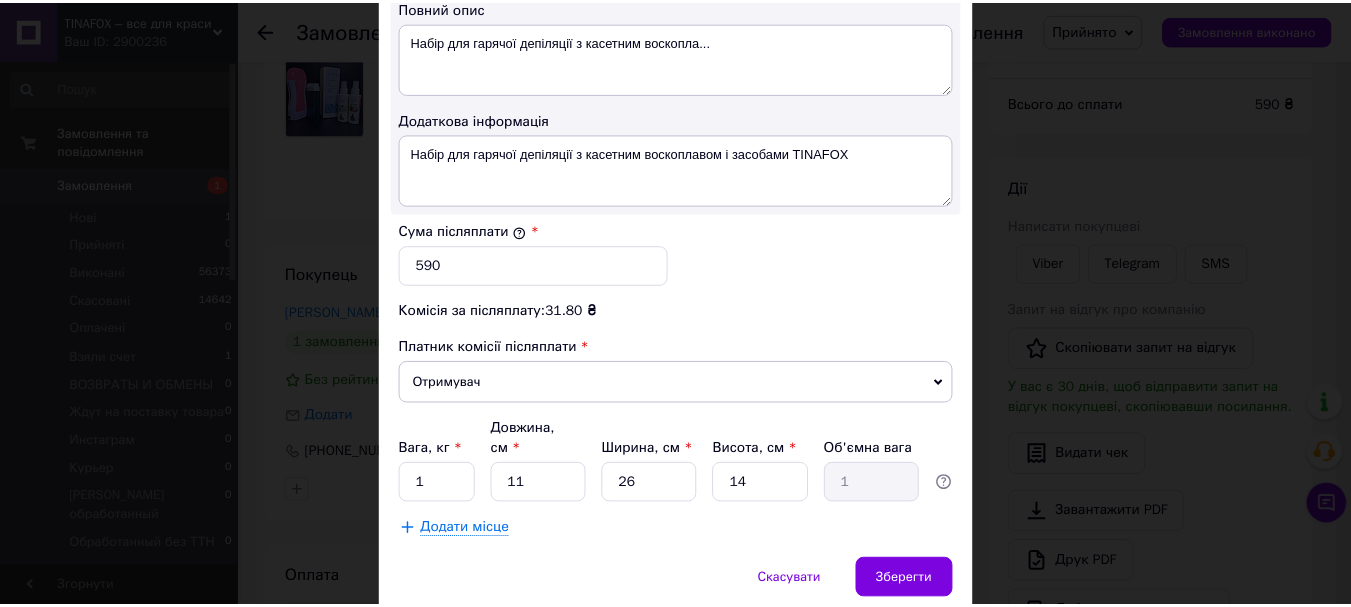 scroll, scrollTop: 1163, scrollLeft: 0, axis: vertical 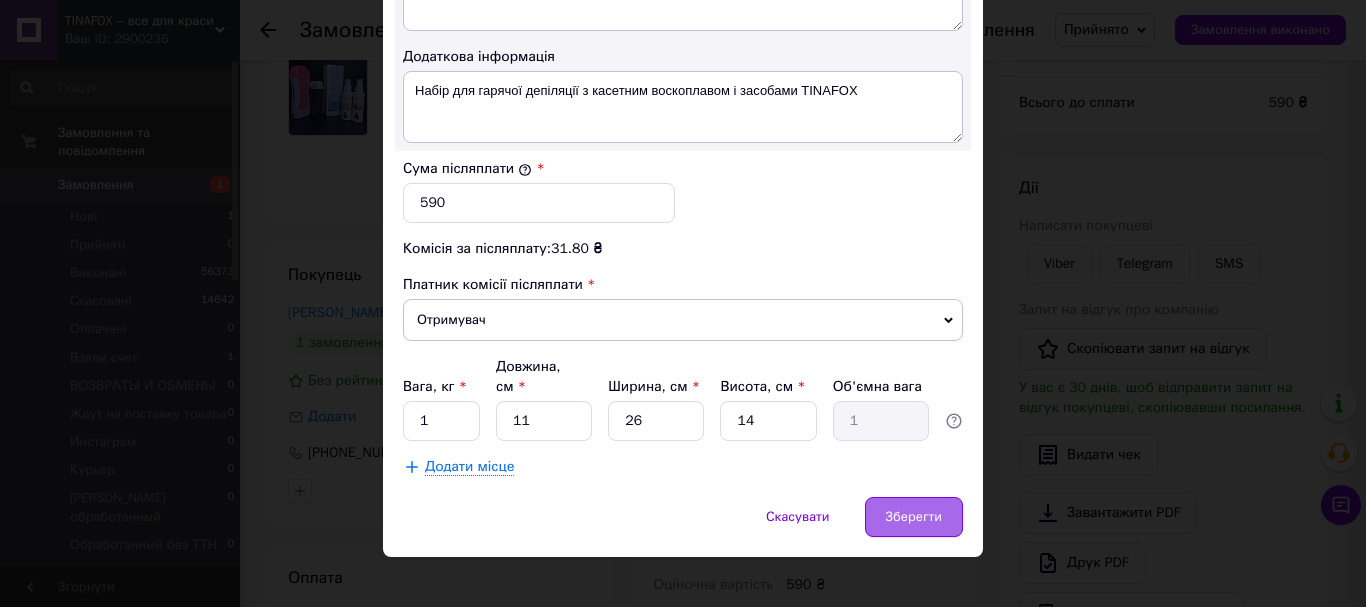 click on "Зберегти" at bounding box center (914, 517) 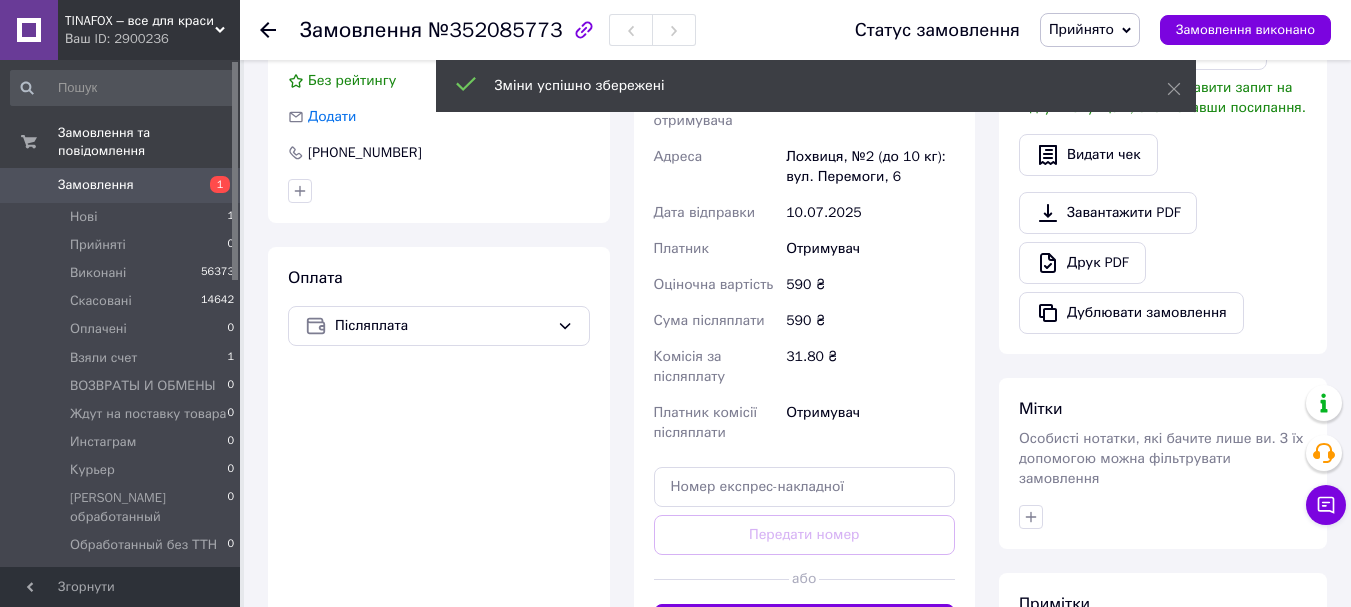 scroll, scrollTop: 775, scrollLeft: 0, axis: vertical 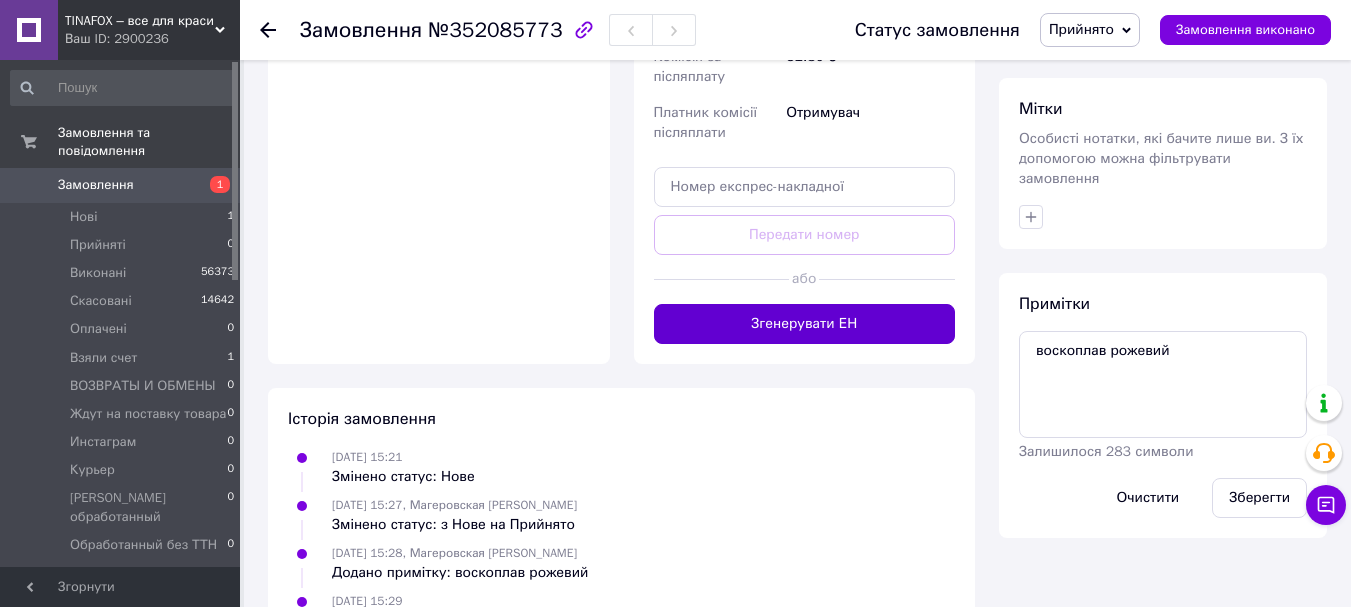 click on "Згенерувати ЕН" at bounding box center [805, 324] 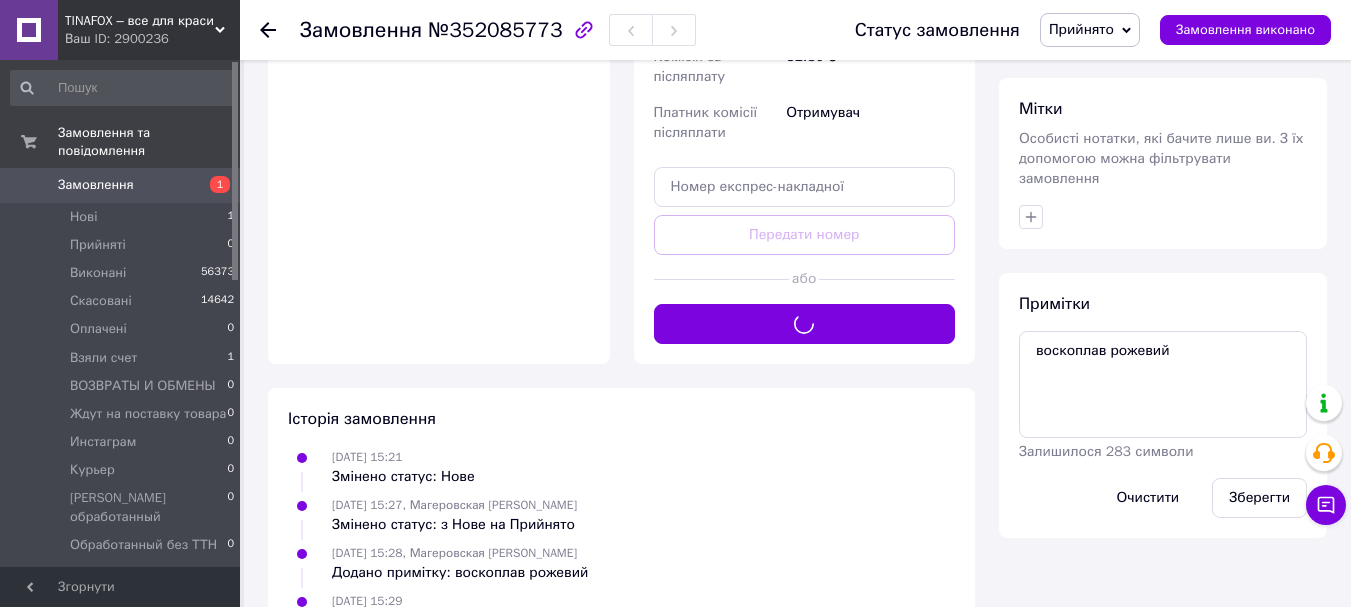 scroll, scrollTop: 375, scrollLeft: 0, axis: vertical 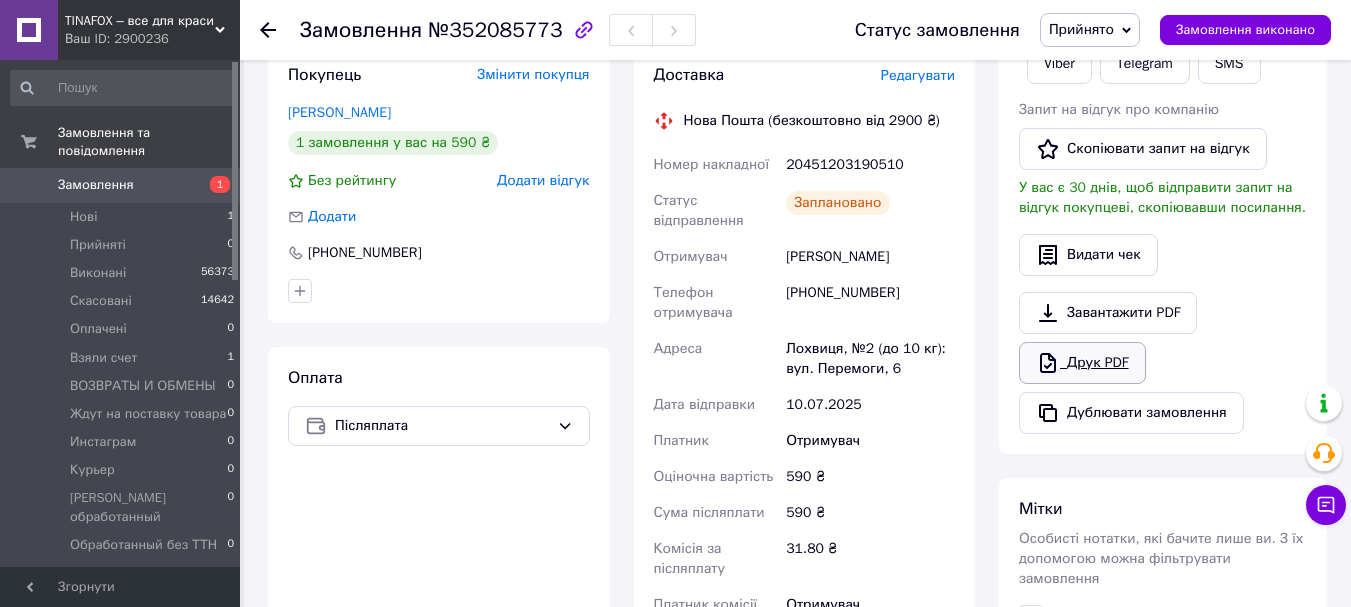 click on "Друк PDF" at bounding box center (1082, 363) 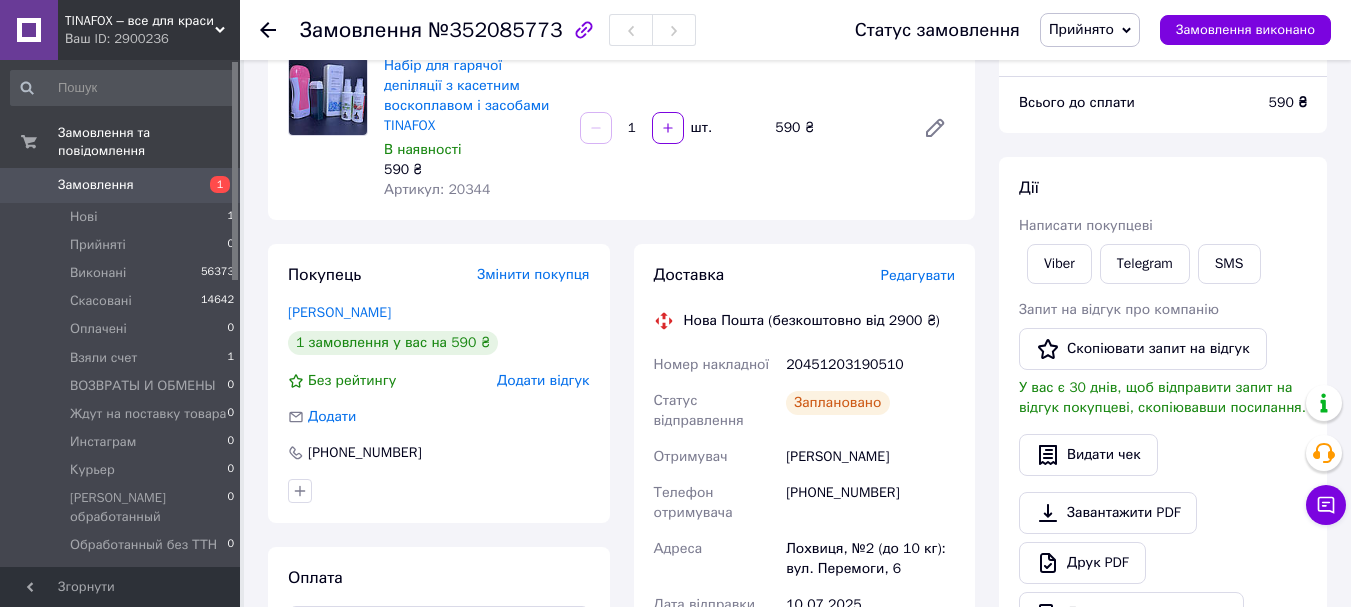 scroll, scrollTop: 0, scrollLeft: 0, axis: both 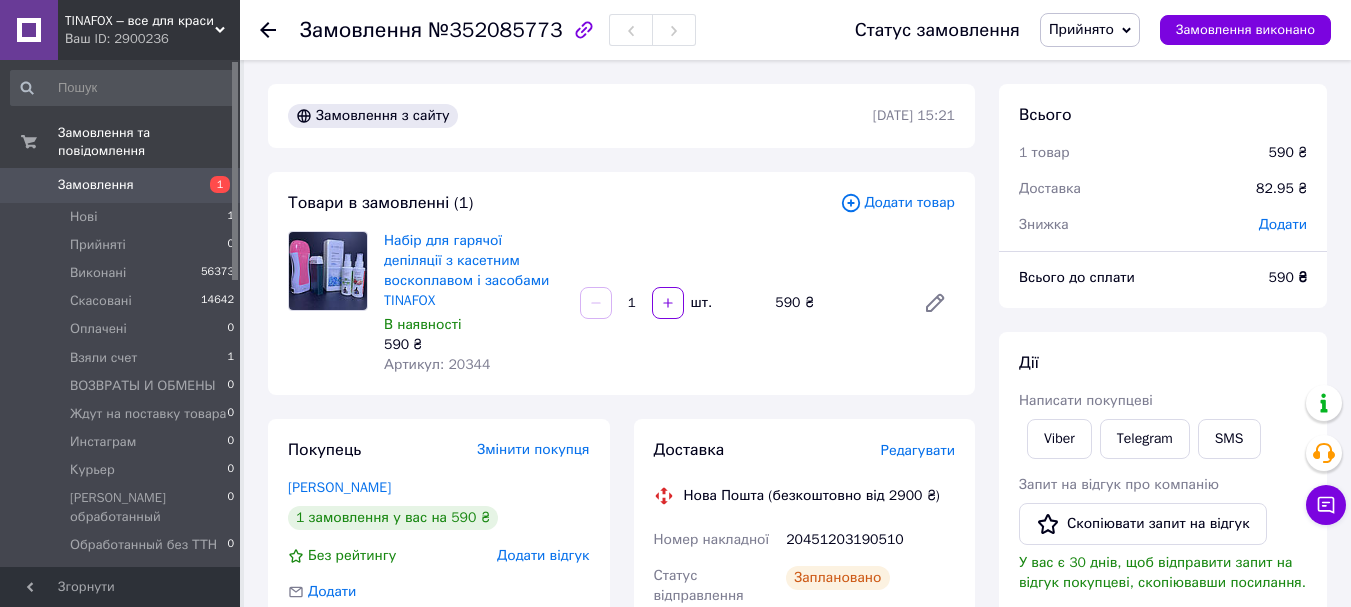 drag, startPoint x: 1100, startPoint y: 18, endPoint x: 1128, endPoint y: 34, distance: 32.24903 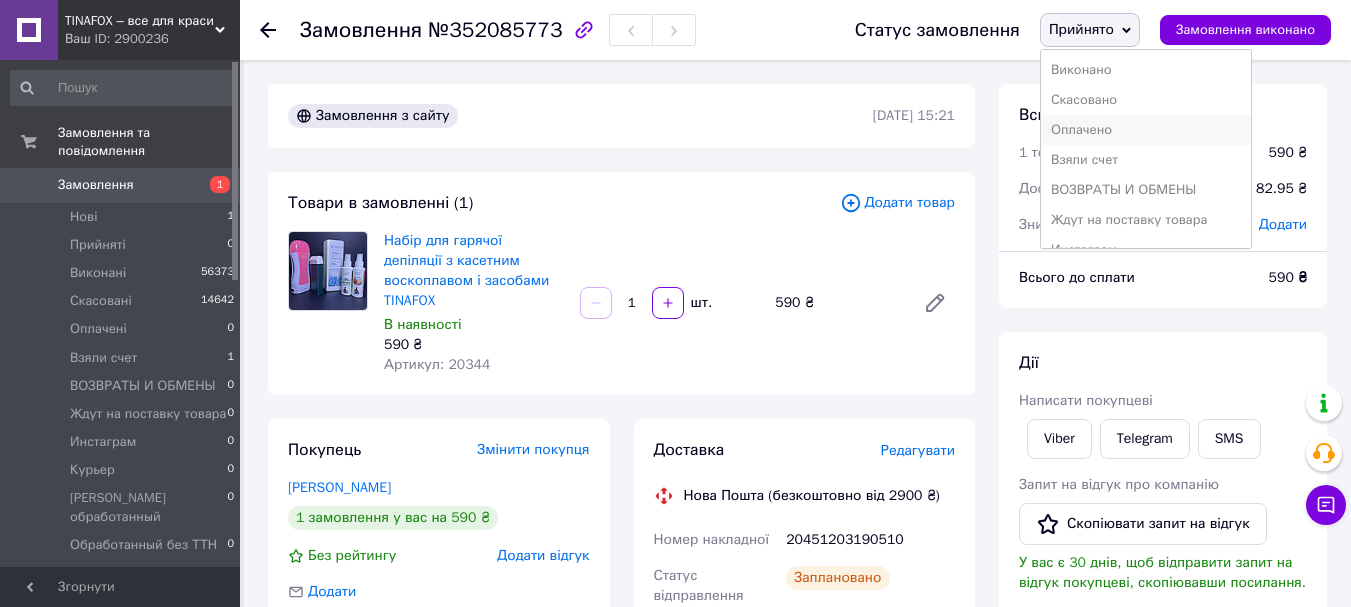 scroll, scrollTop: 200, scrollLeft: 0, axis: vertical 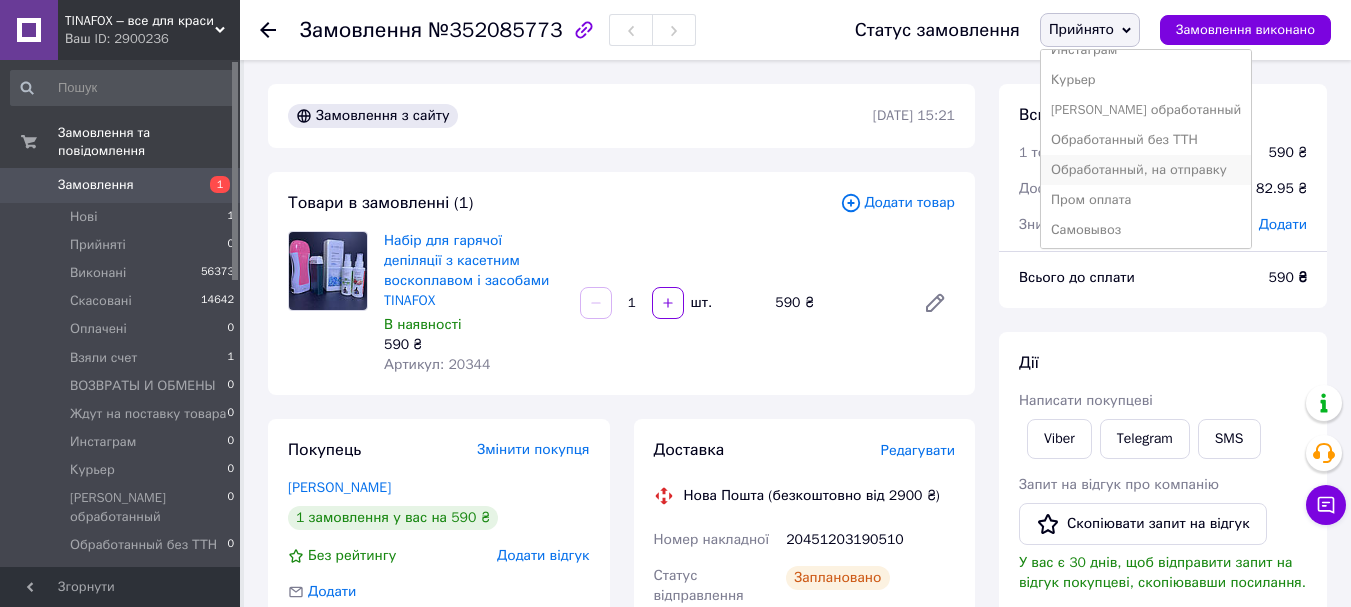click on "Обработанный, на отправку" at bounding box center [1146, 170] 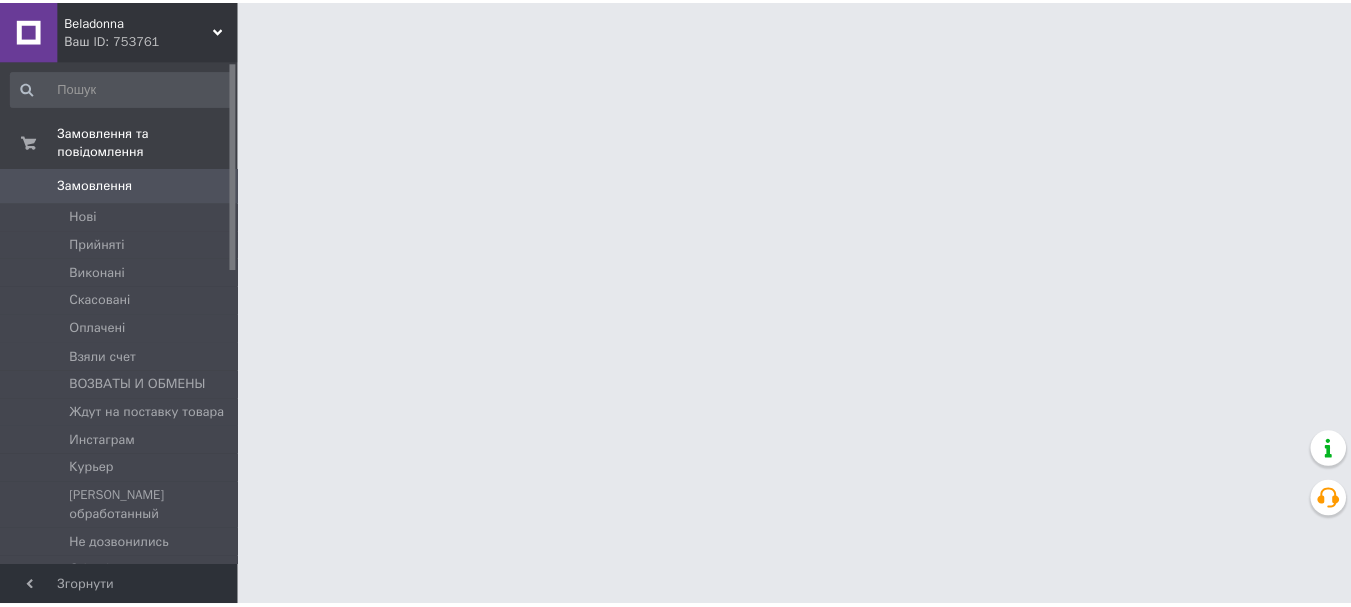 scroll, scrollTop: 0, scrollLeft: 0, axis: both 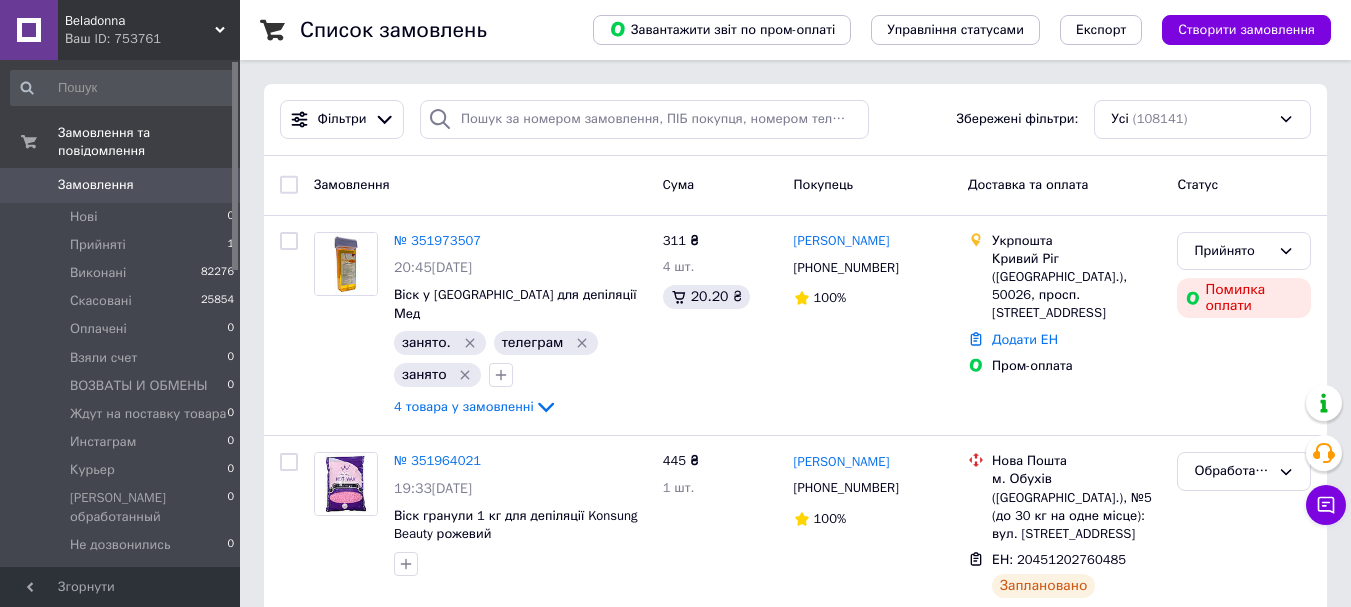 click on "Beladonna" at bounding box center [140, 21] 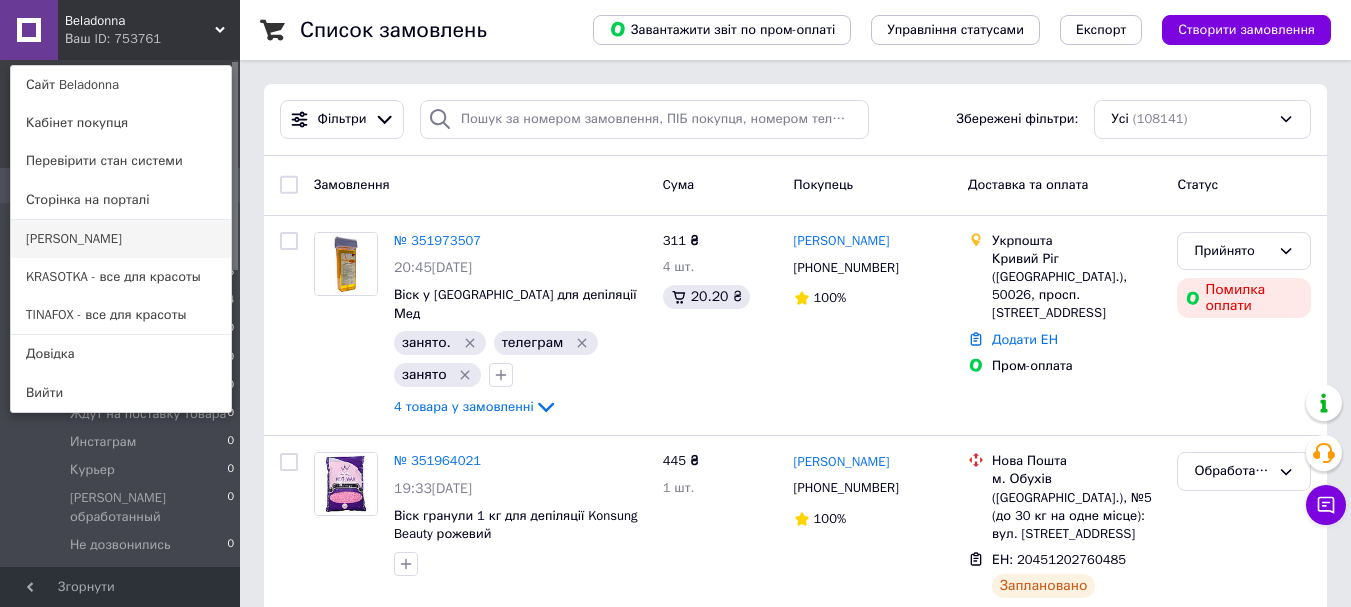 click on "[PERSON_NAME]" at bounding box center [121, 239] 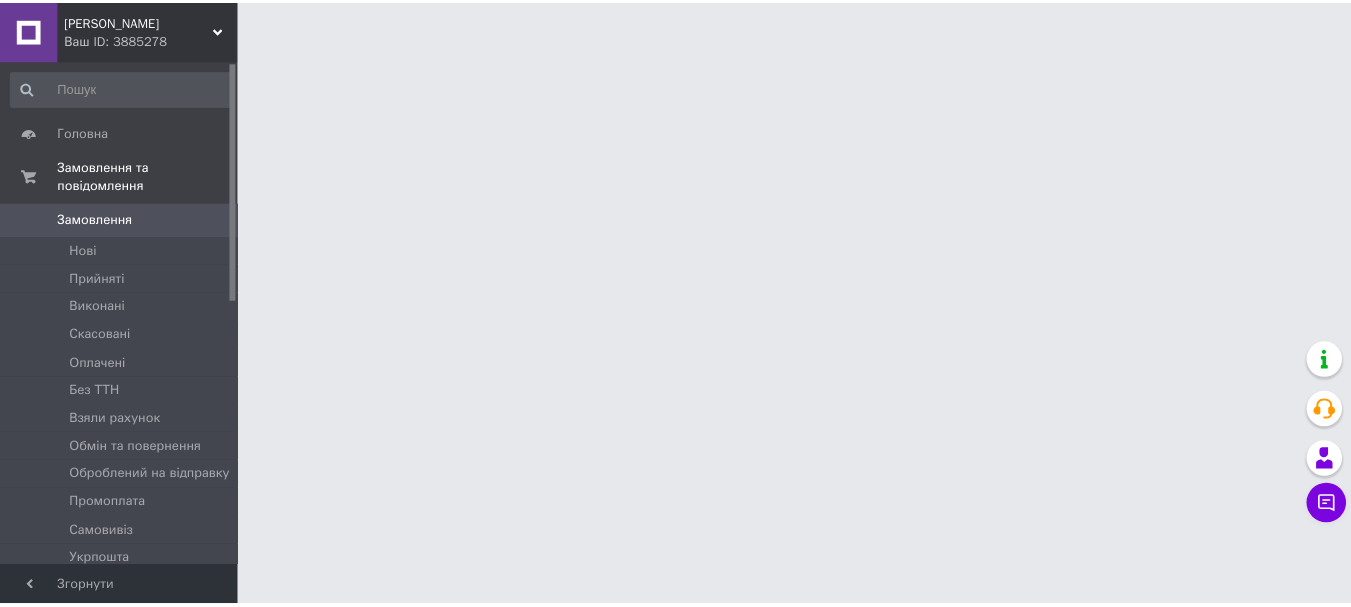 scroll, scrollTop: 0, scrollLeft: 0, axis: both 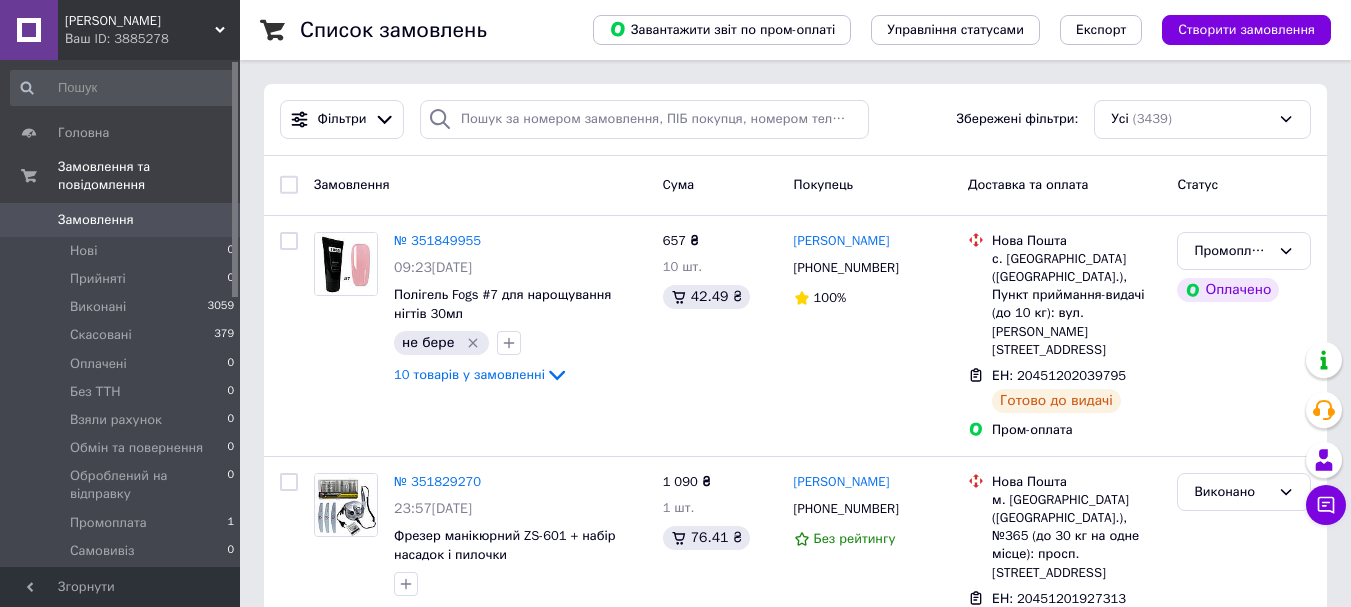 click 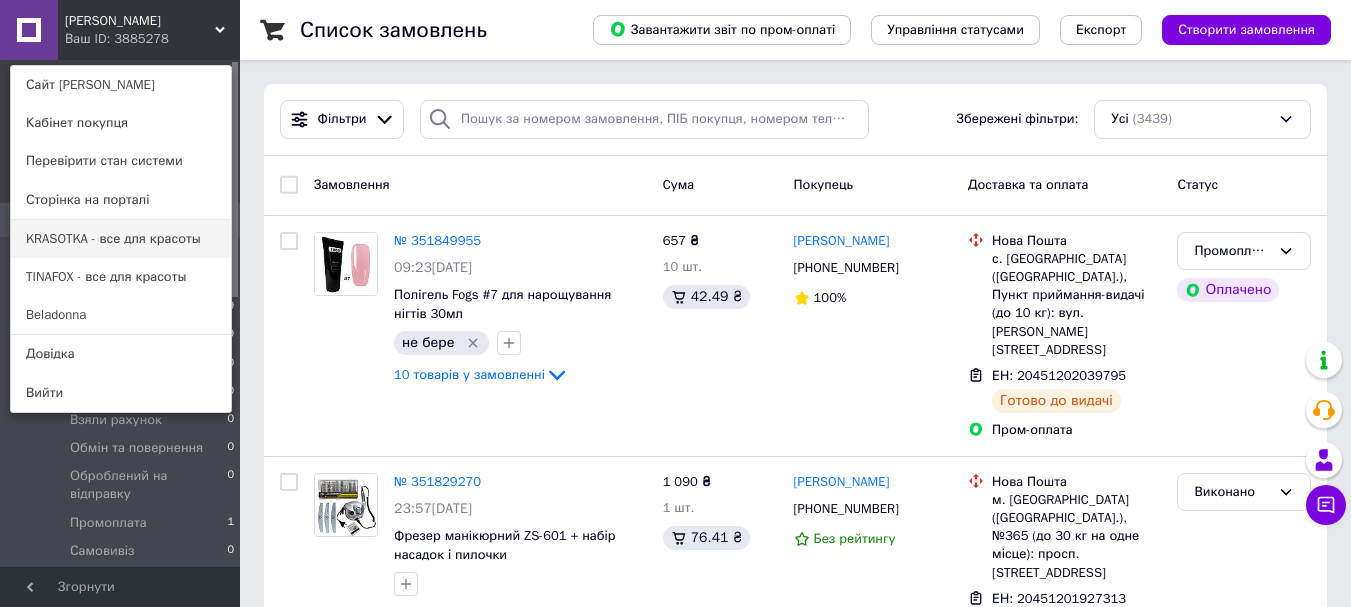 click on "KRASOTKA - все для красоты" at bounding box center (121, 239) 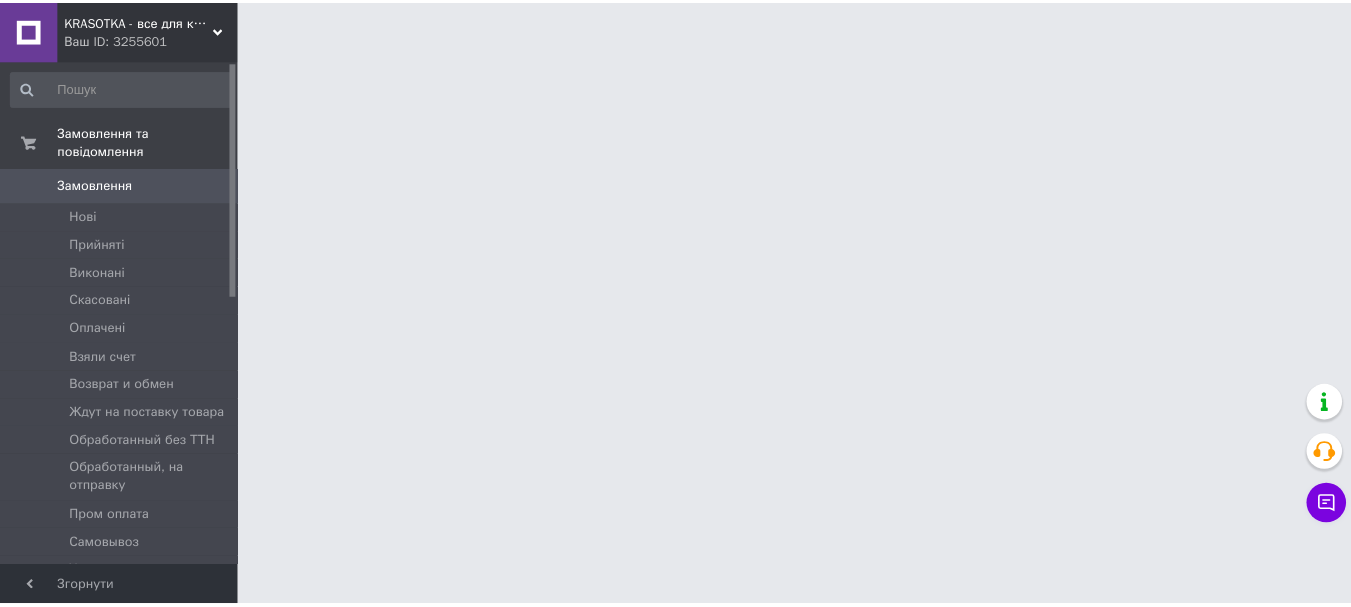 scroll, scrollTop: 0, scrollLeft: 0, axis: both 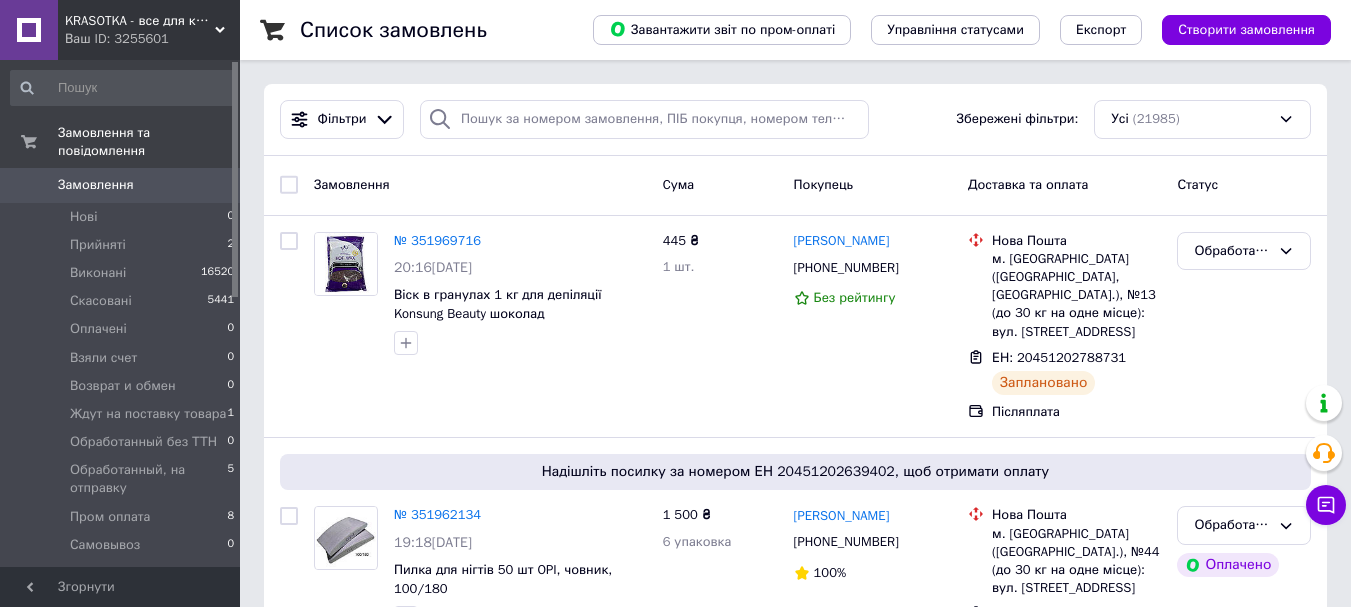click on "KRASOTKA - все для краси" at bounding box center (140, 21) 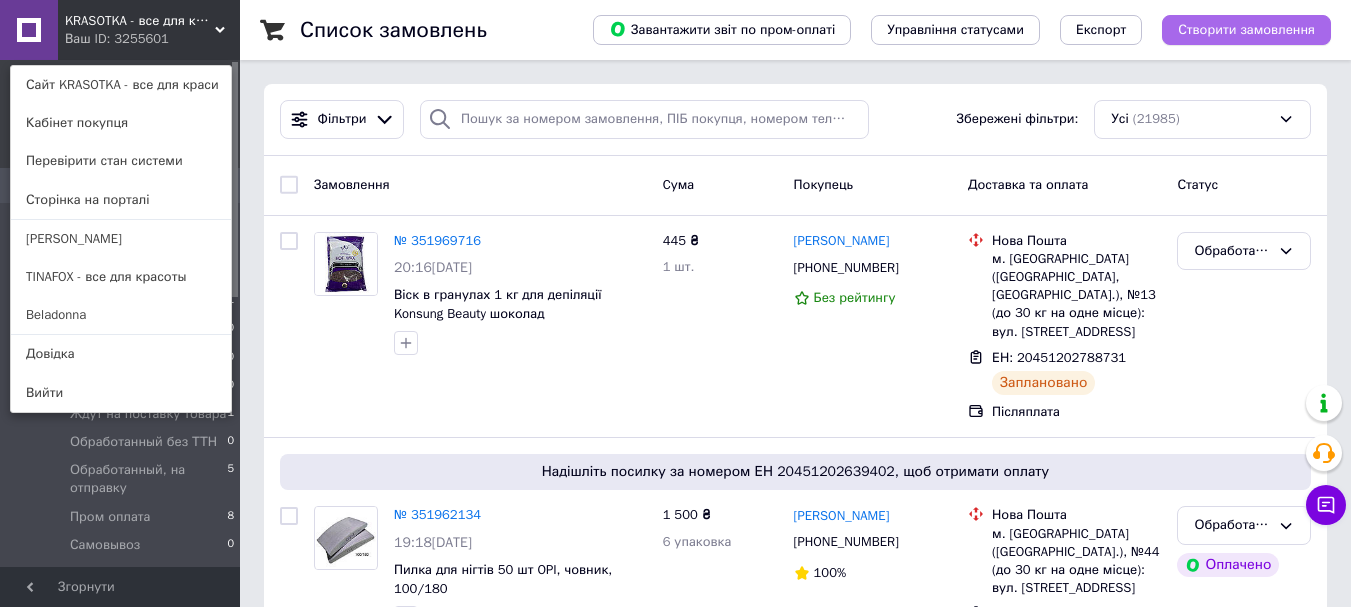 click on "Створити замовлення" at bounding box center (1246, 30) 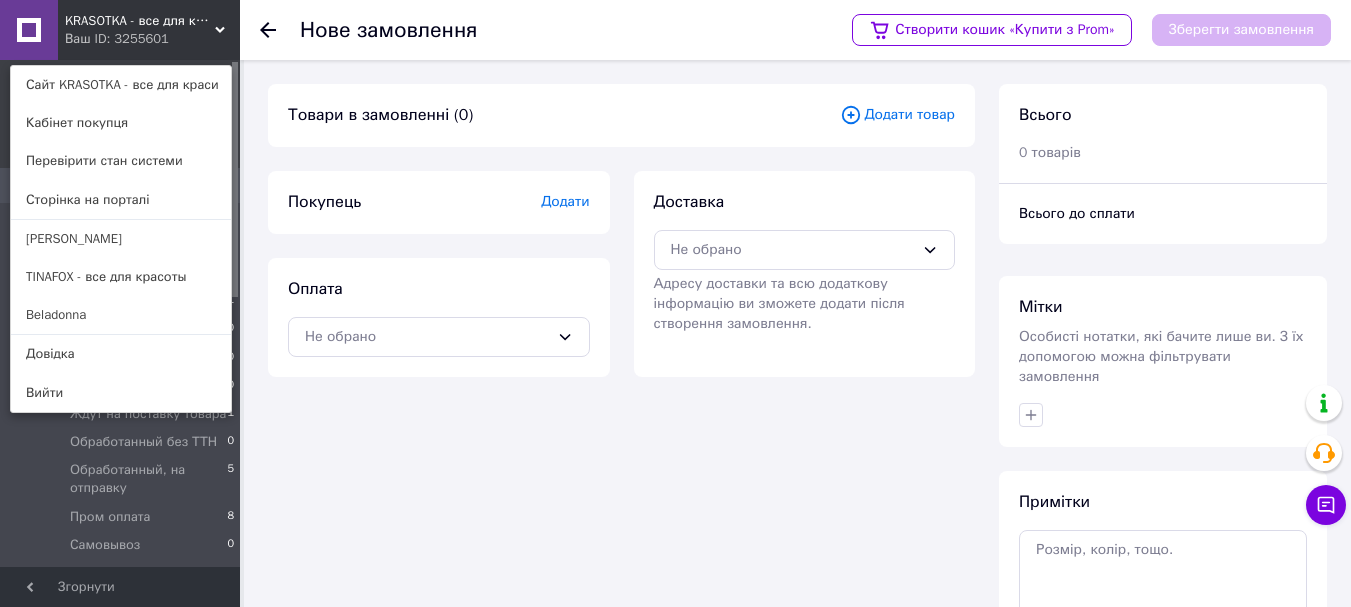 click on "Додати товар" at bounding box center (897, 115) 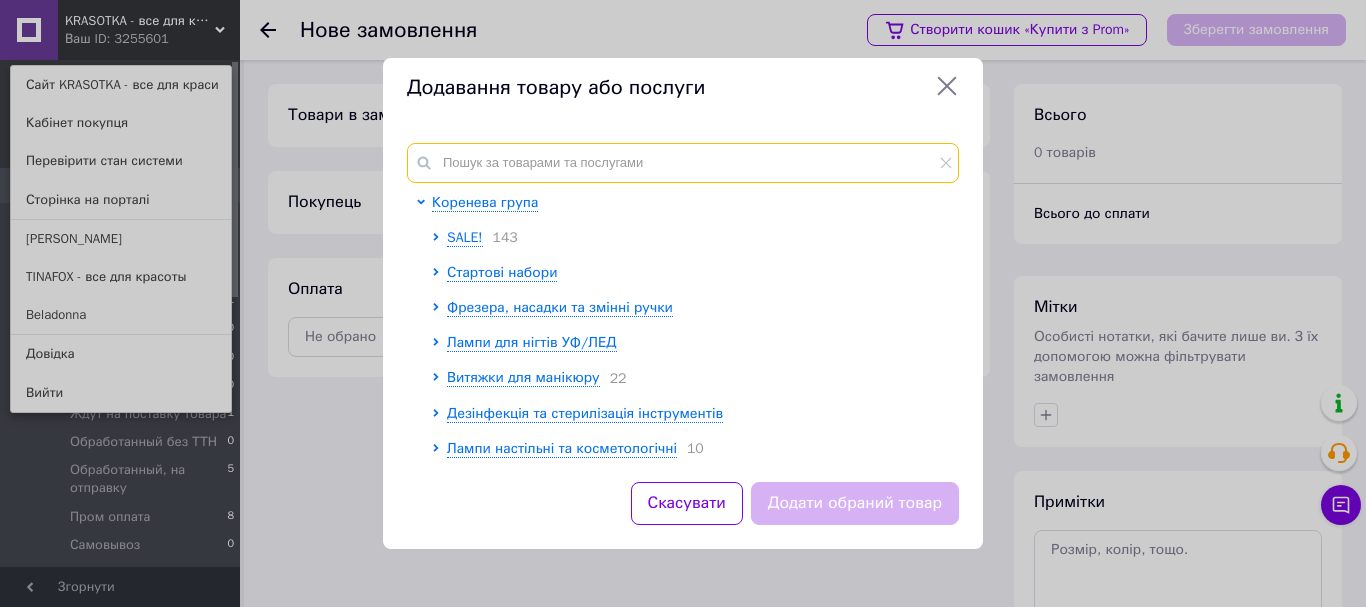 click at bounding box center [683, 163] 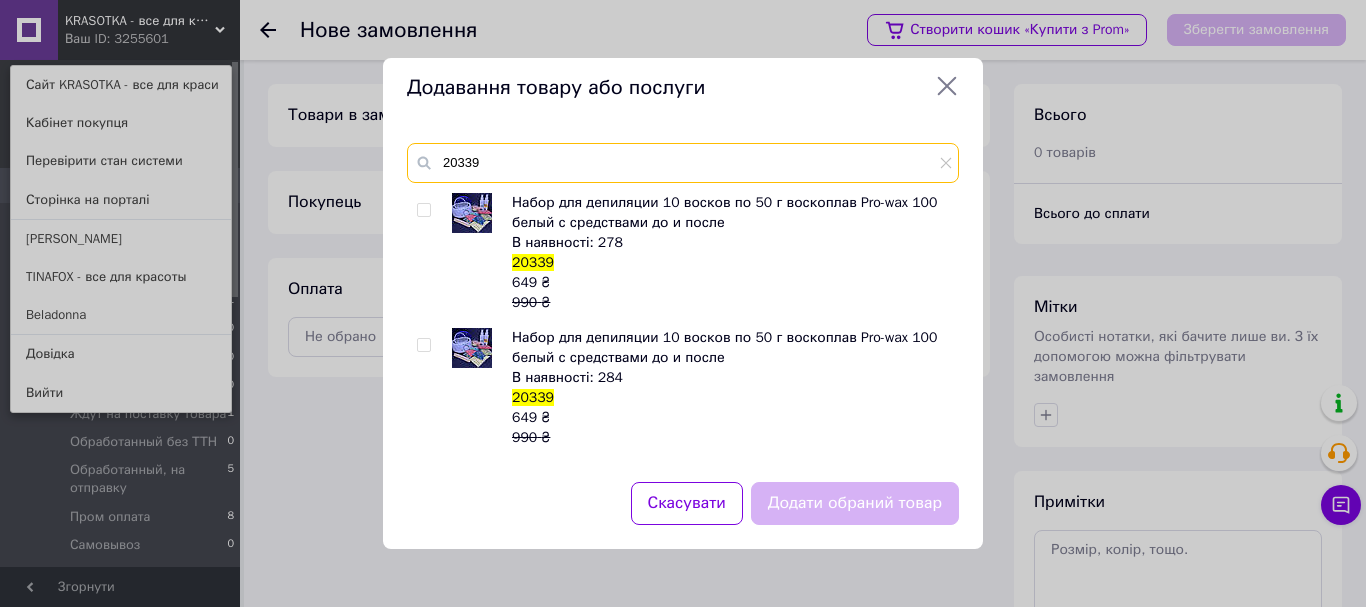 type on "20339" 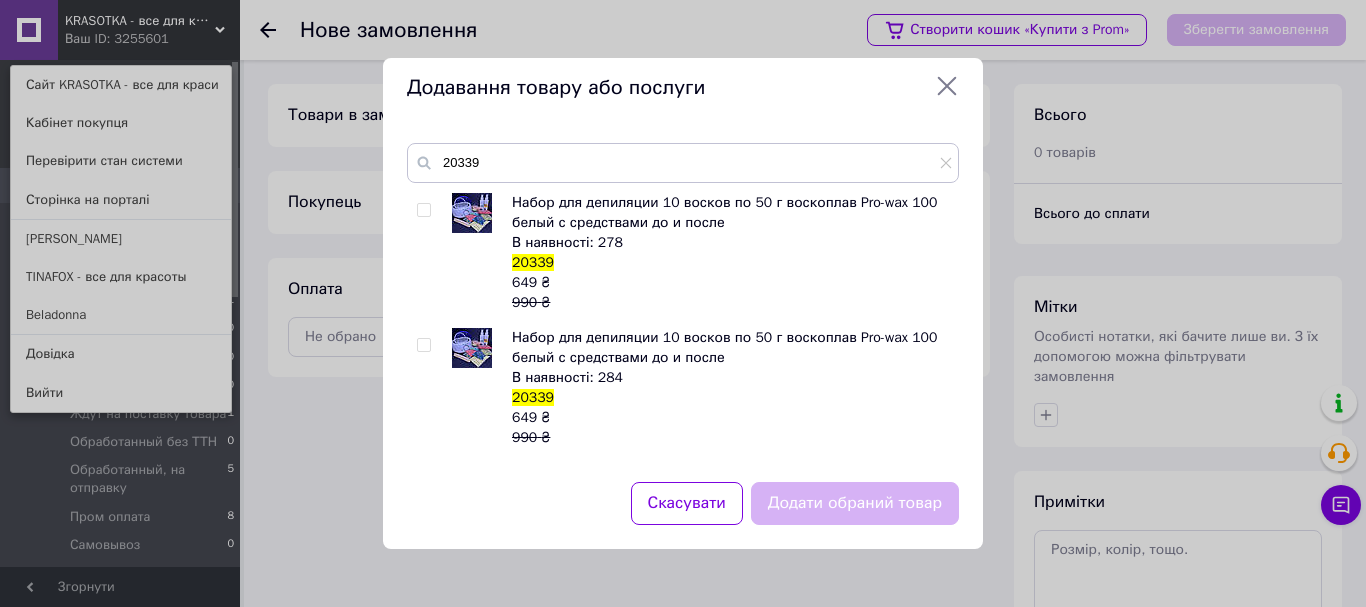 click on "Набор для депиляции 10 восков по 50 г воскоплав Pro-wax 100 белый с средствами до и после В наявності: 278 20339 649   ₴ 990   ₴ Набор для депиляции 10 восков по 50 г воскоплав Pro-wax 100 белый с средствами до и после В наявності: 284 20339 649   ₴ 990   ₴" at bounding box center [682, 325] 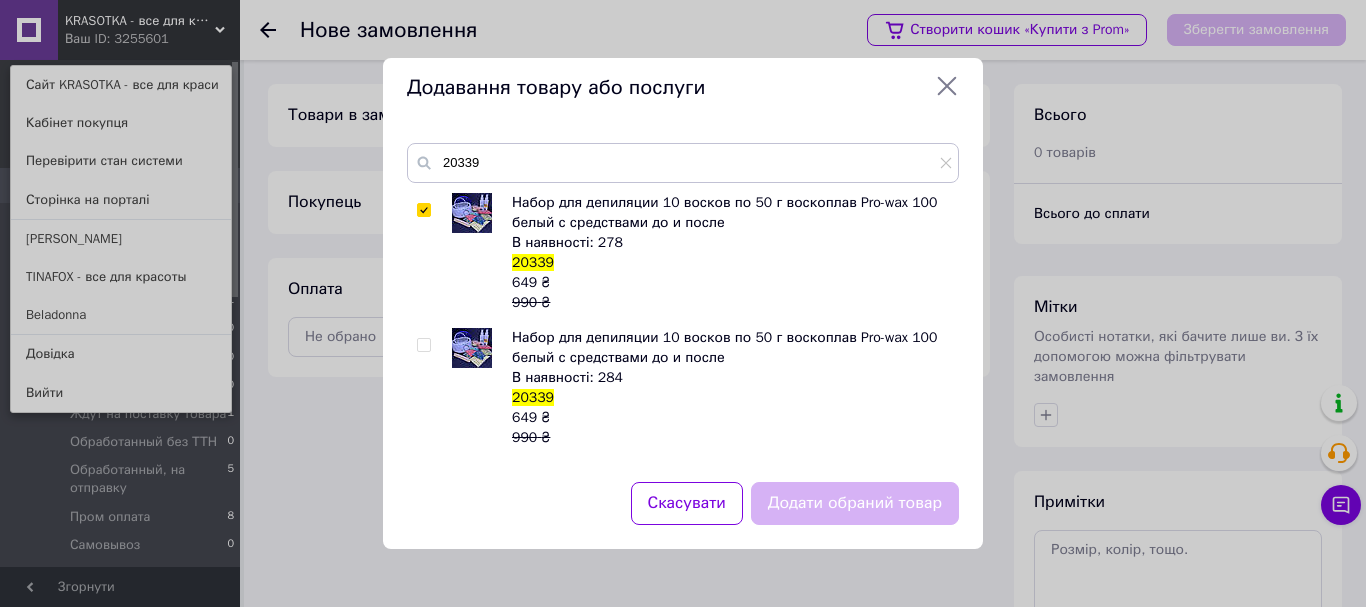 checkbox on "true" 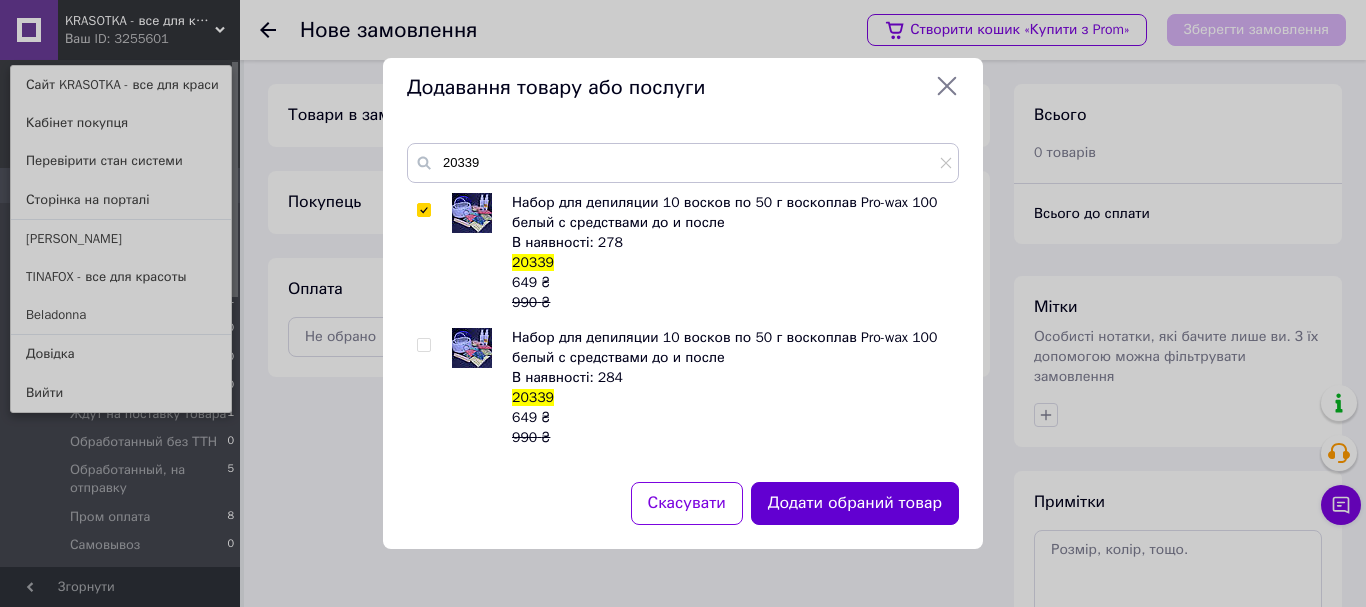 click on "Додати обраний товар" at bounding box center [855, 503] 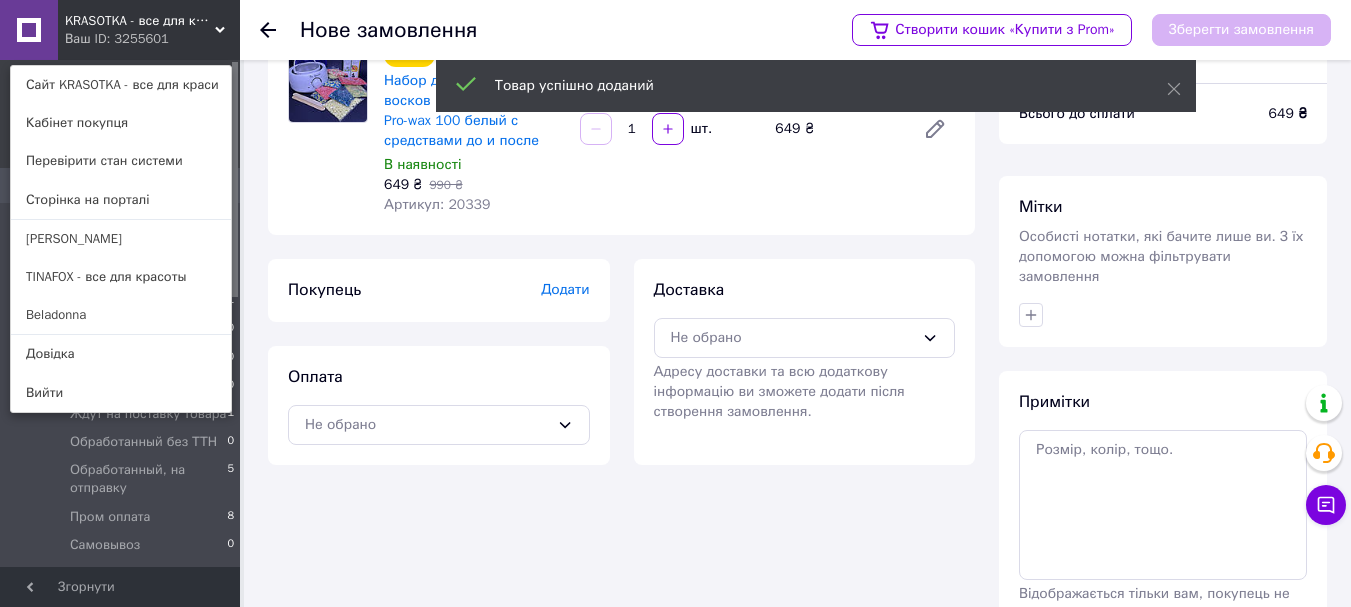 scroll, scrollTop: 0, scrollLeft: 0, axis: both 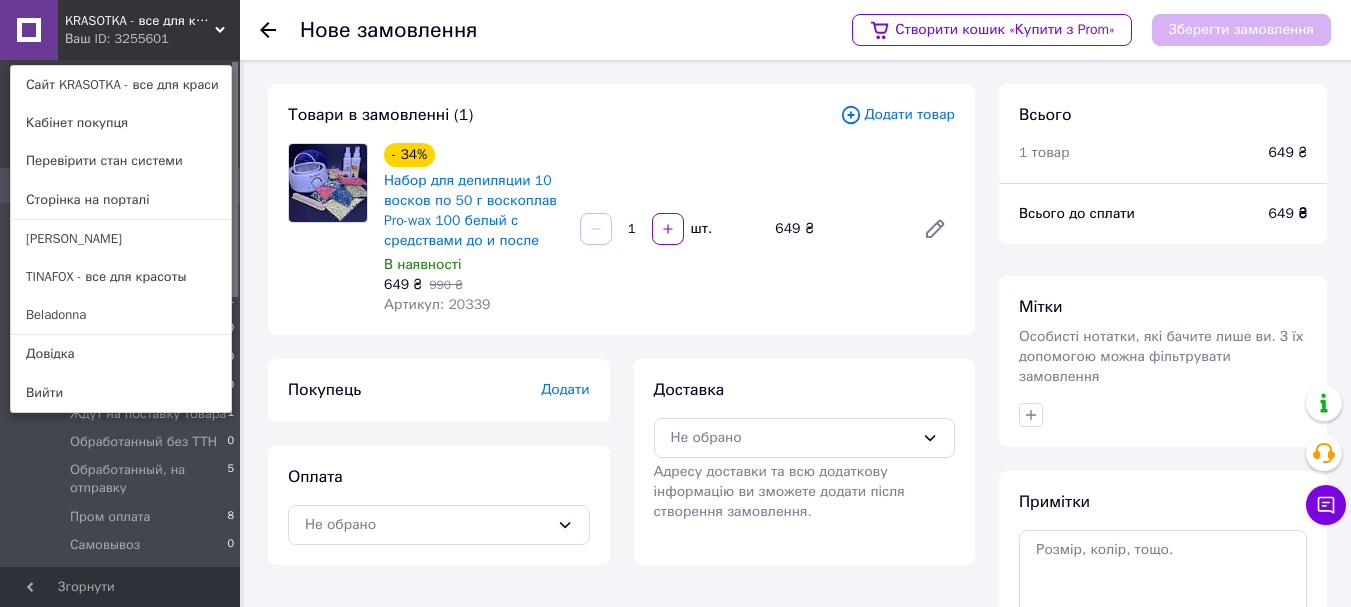 click 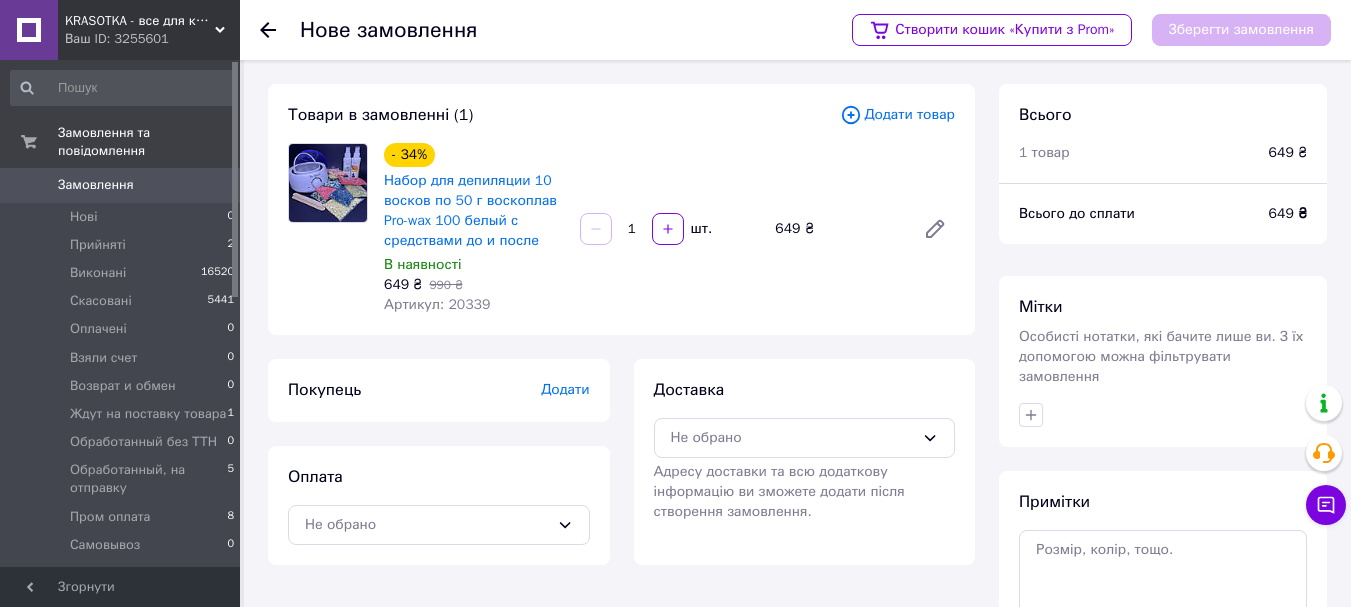 click on "Замовлення" at bounding box center (121, 185) 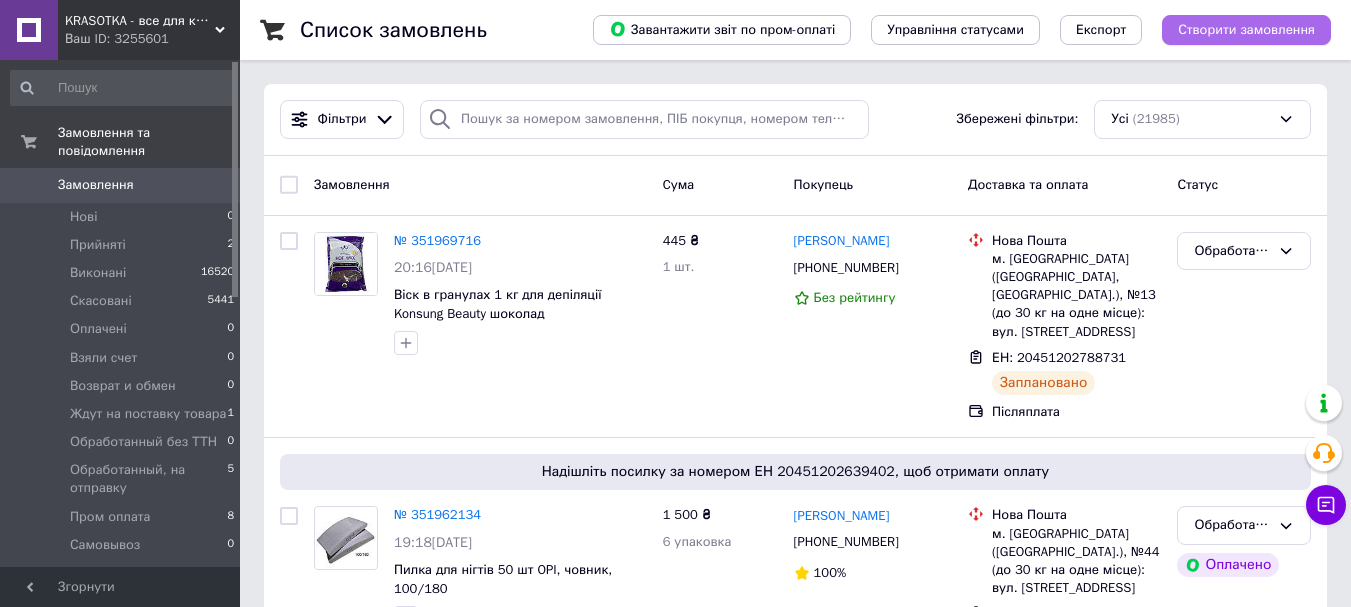 click on "Створити замовлення" at bounding box center (1246, 30) 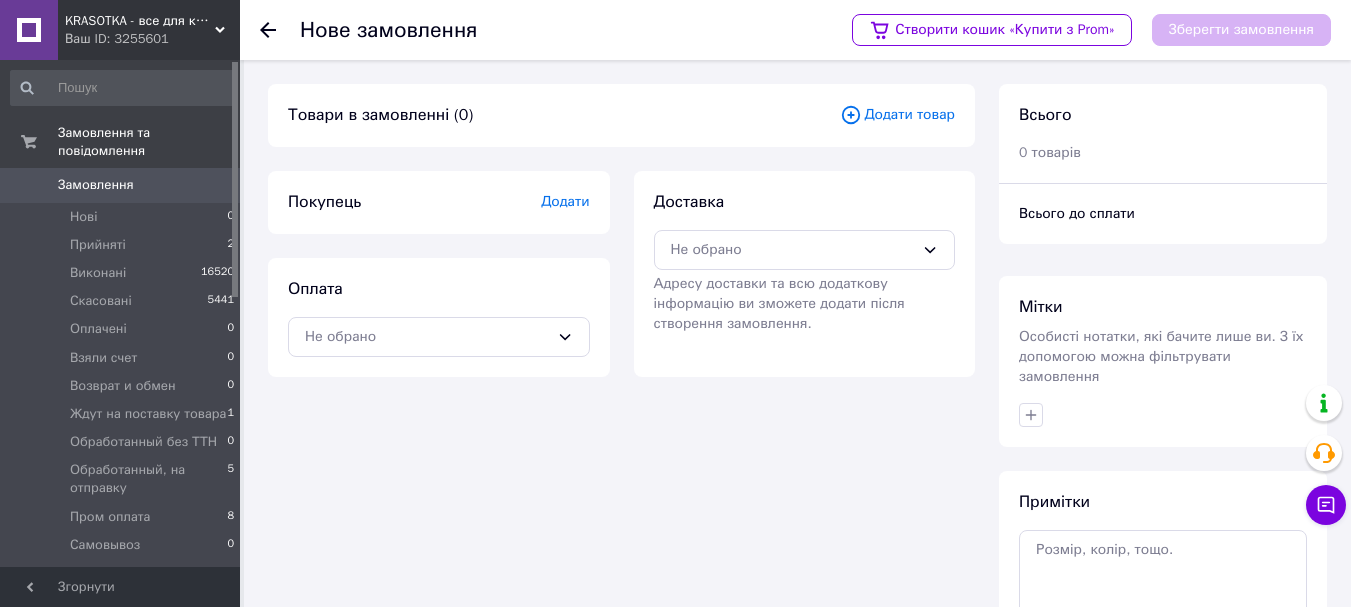 click on "Додати товар" at bounding box center [897, 115] 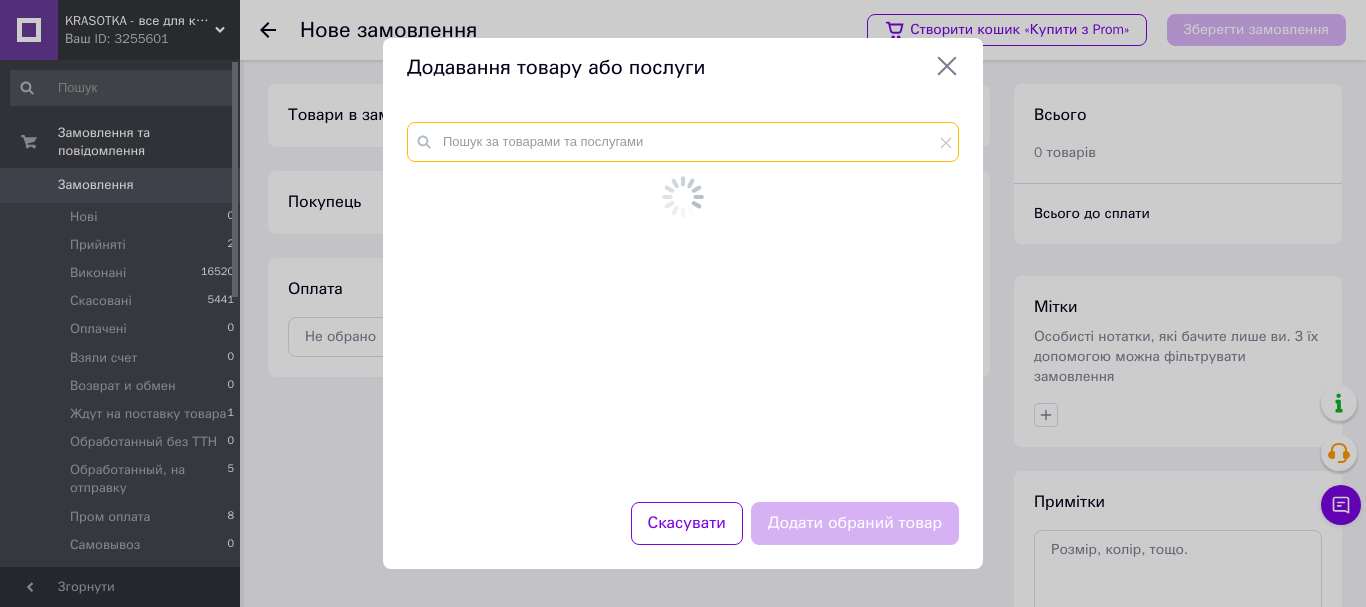 click at bounding box center [683, 142] 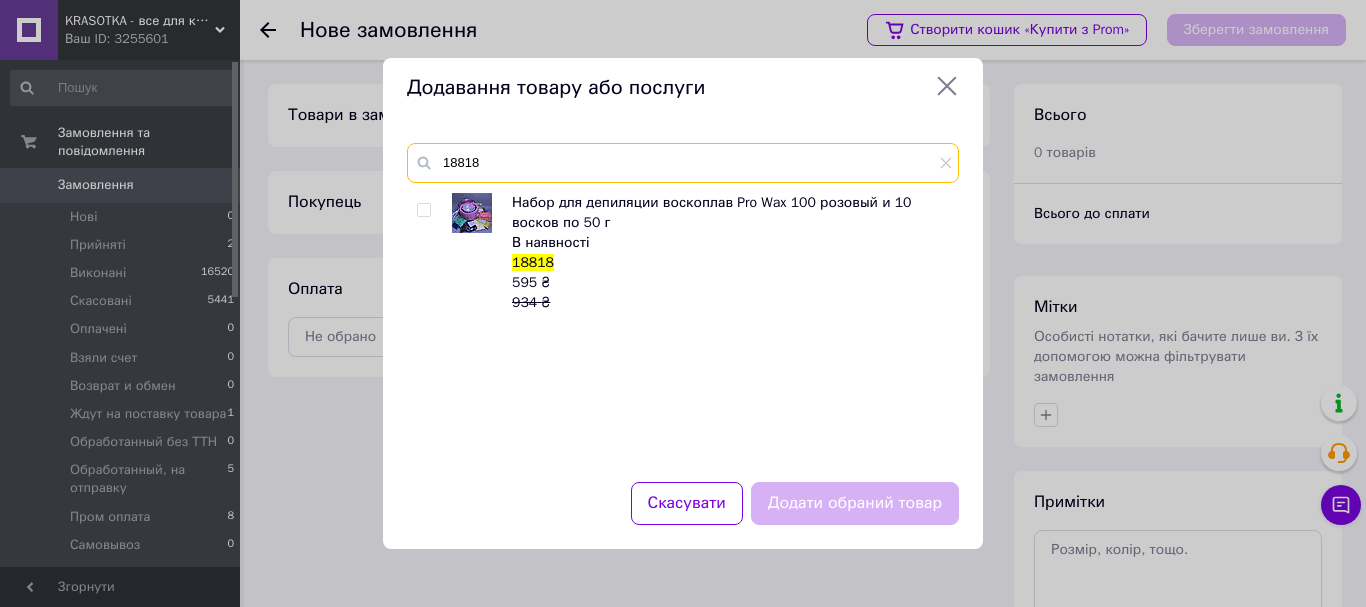type on "18818" 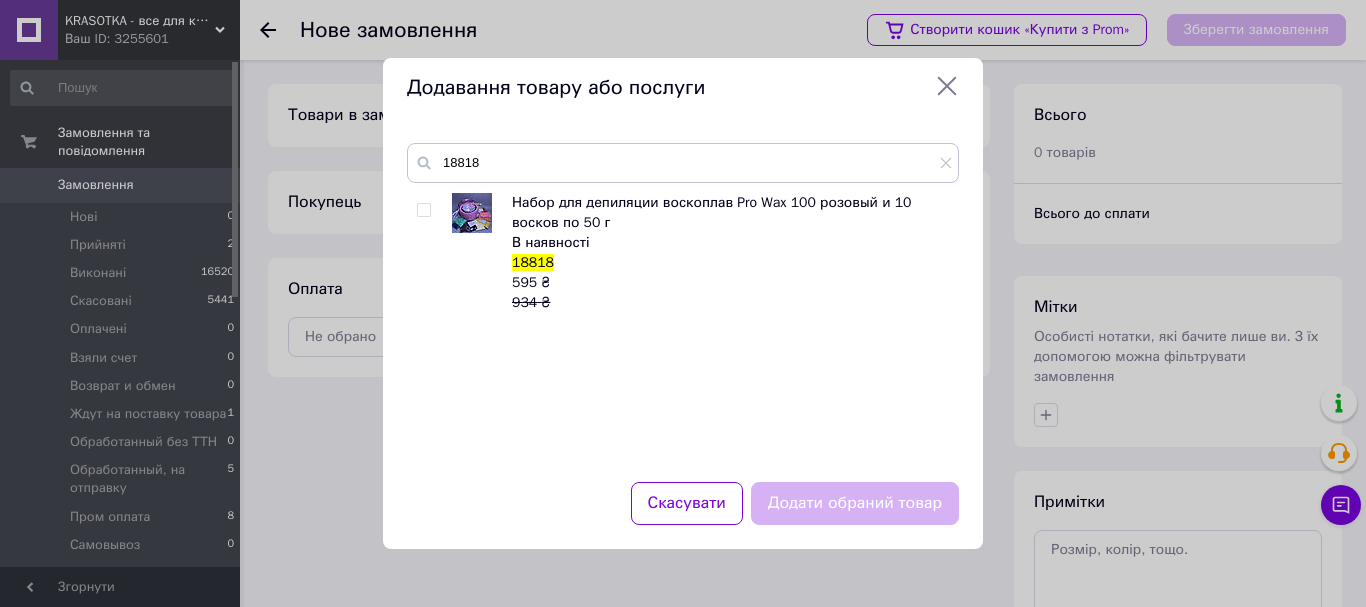 click at bounding box center [423, 210] 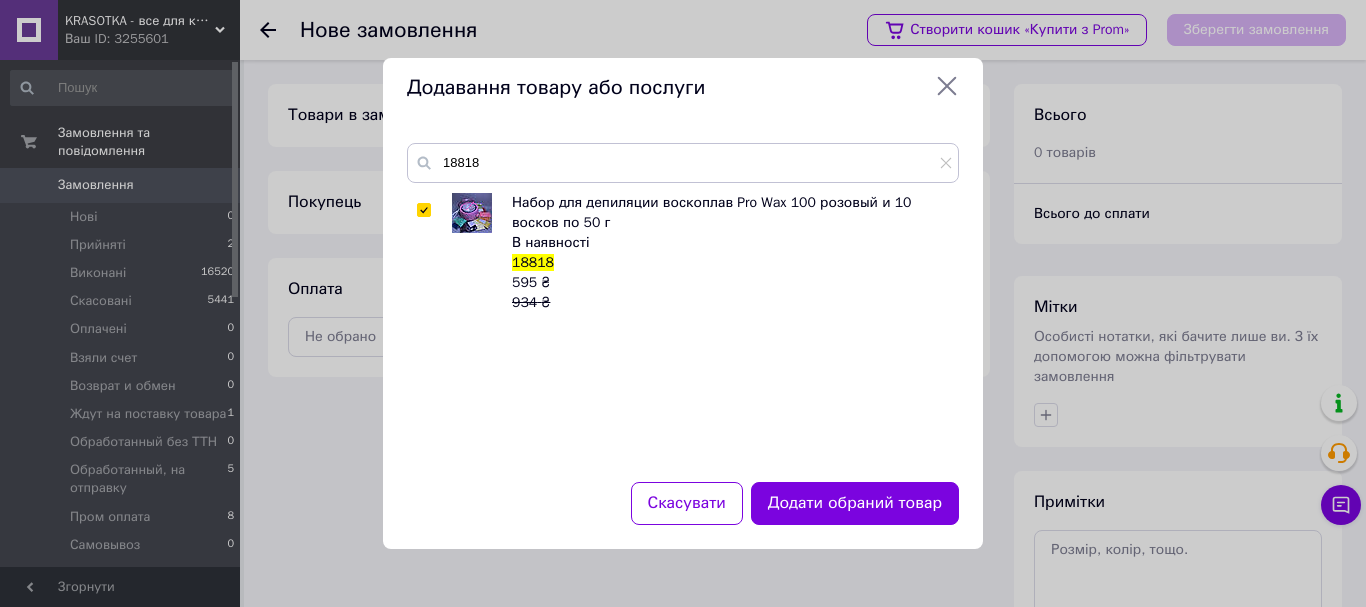 click 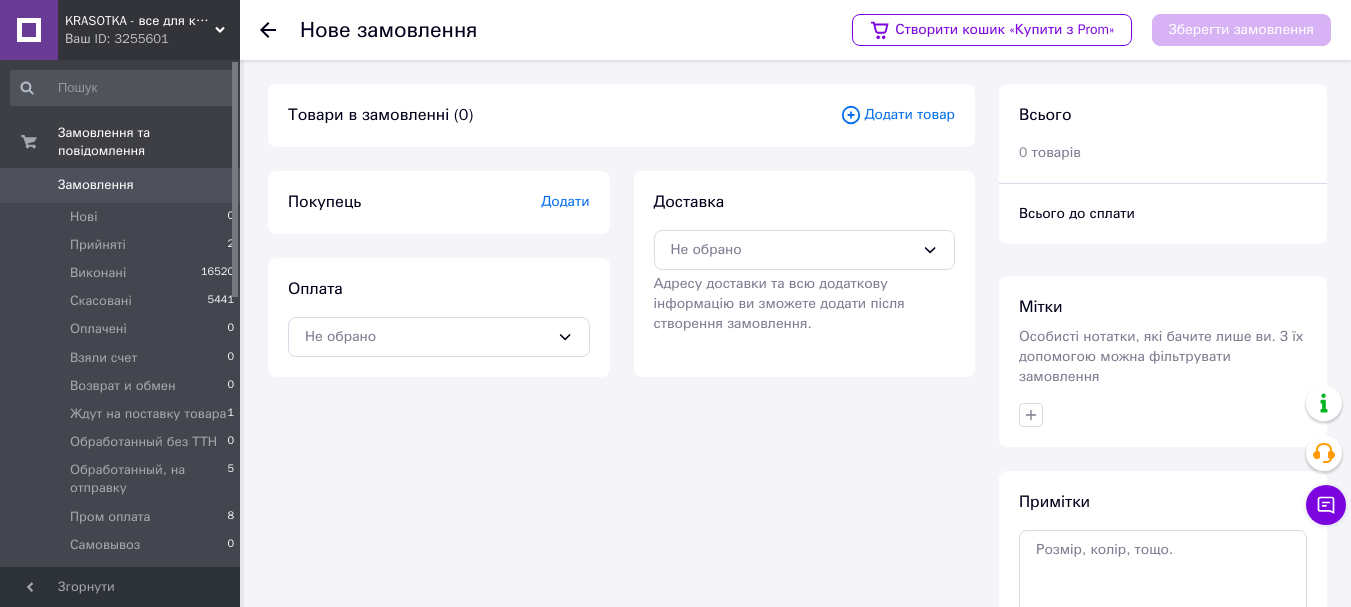 click on "Замовлення" at bounding box center (96, 185) 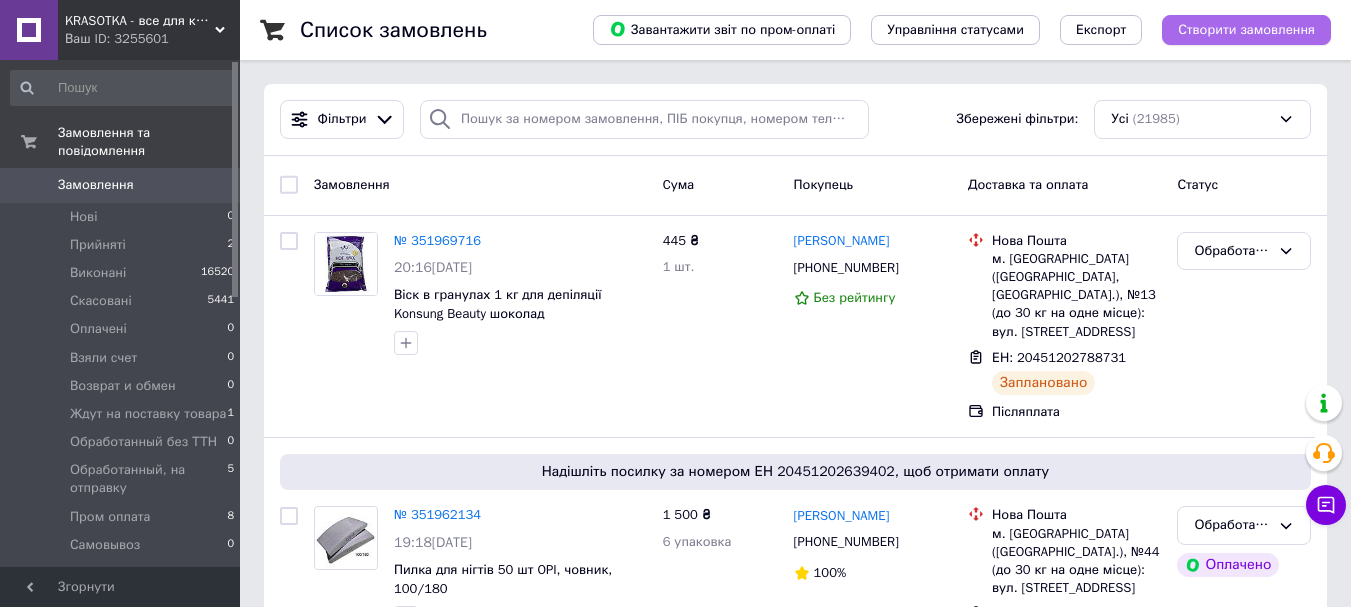 click on "Створити замовлення" at bounding box center (1246, 30) 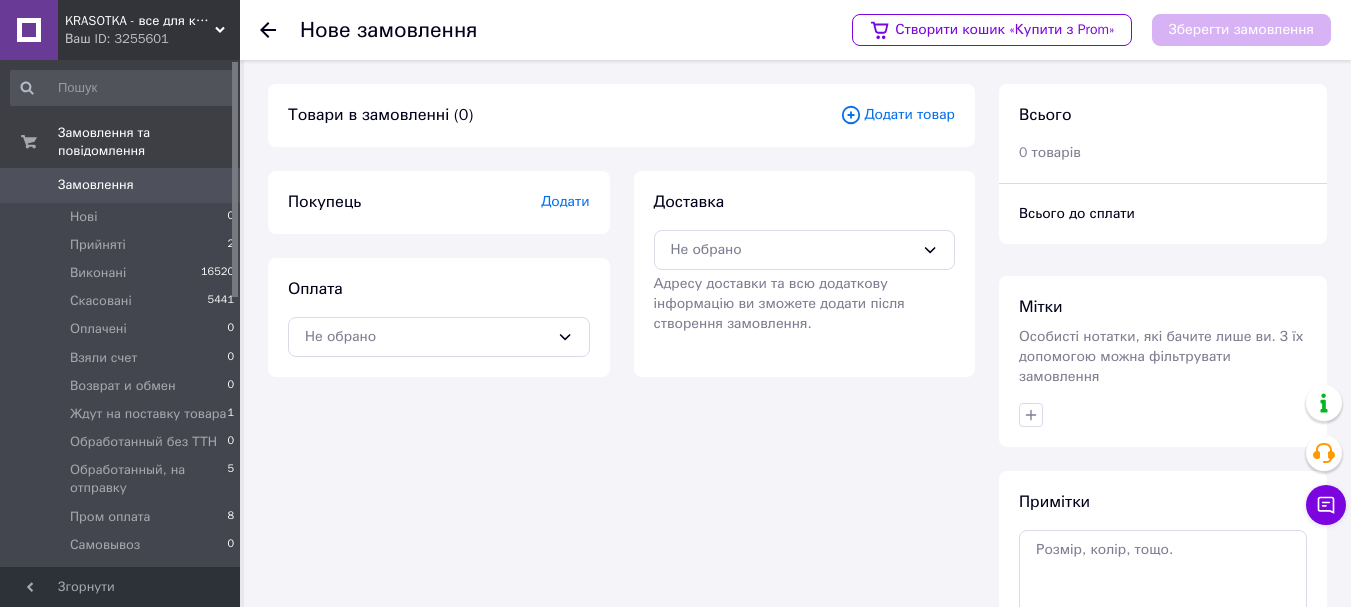 click on "Додати товар" at bounding box center [897, 115] 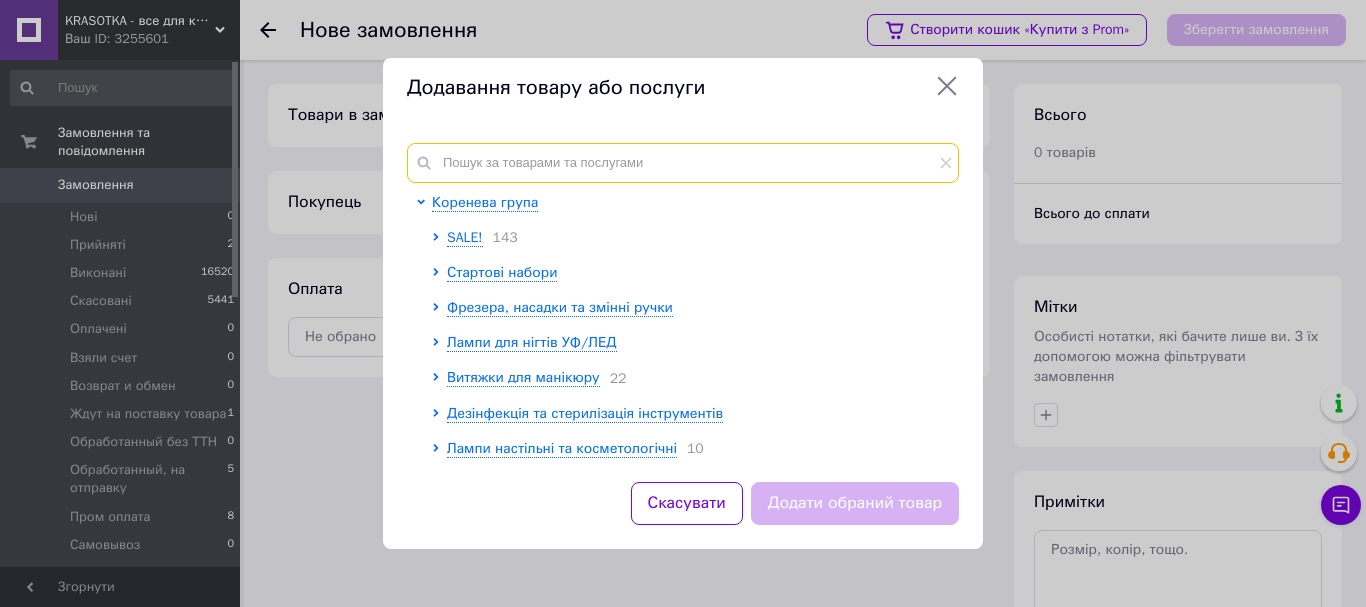 click at bounding box center [683, 163] 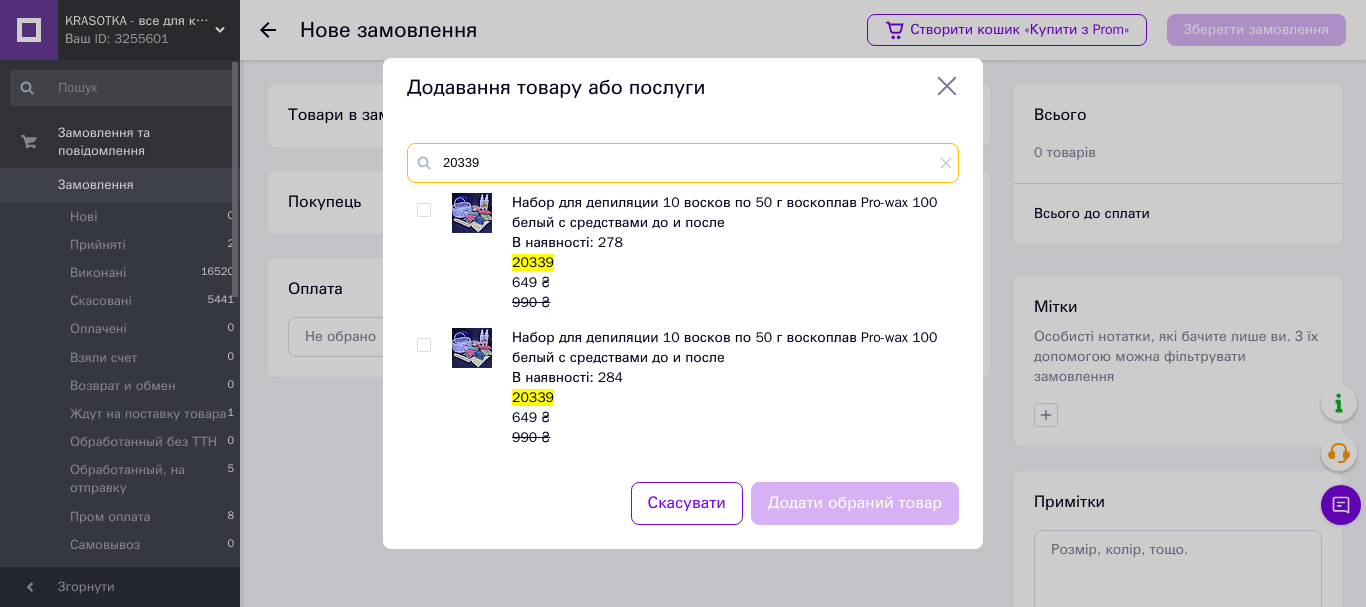 type on "20339" 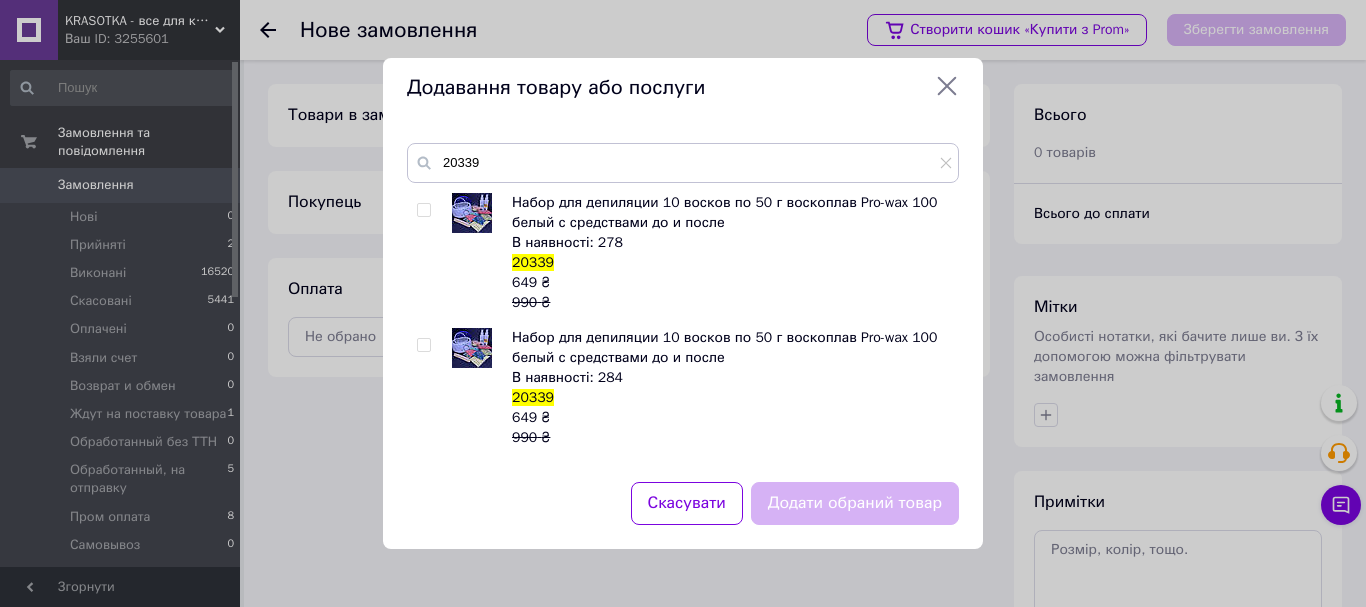 click at bounding box center [423, 210] 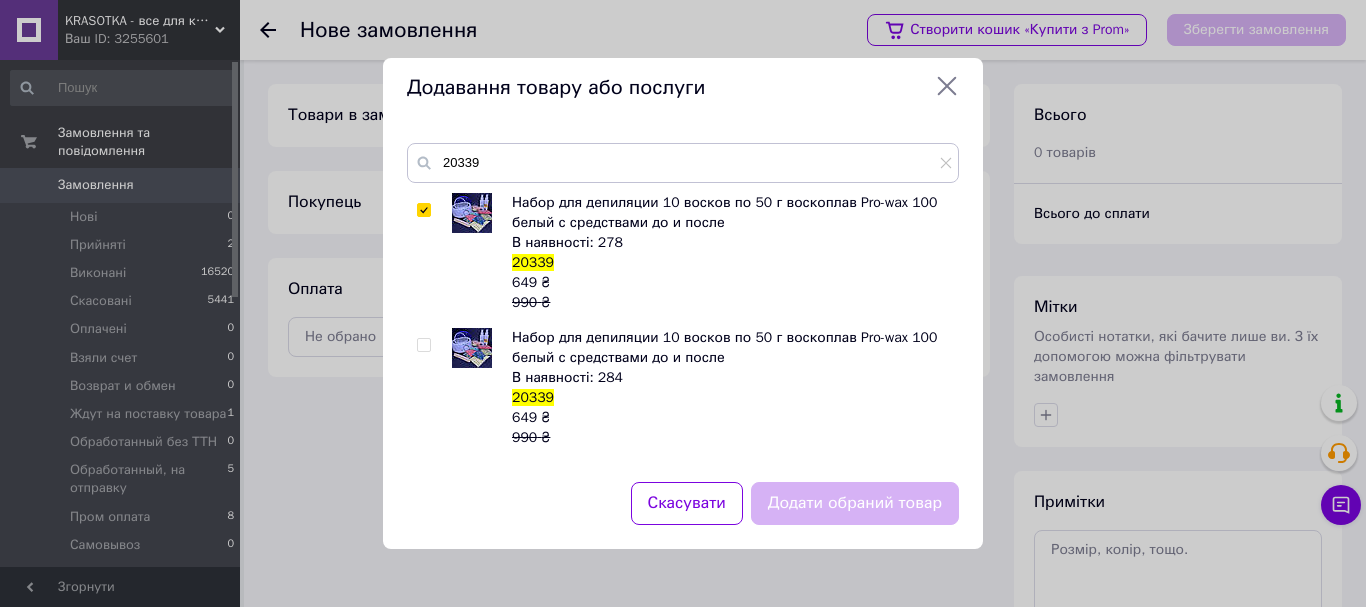 checkbox on "true" 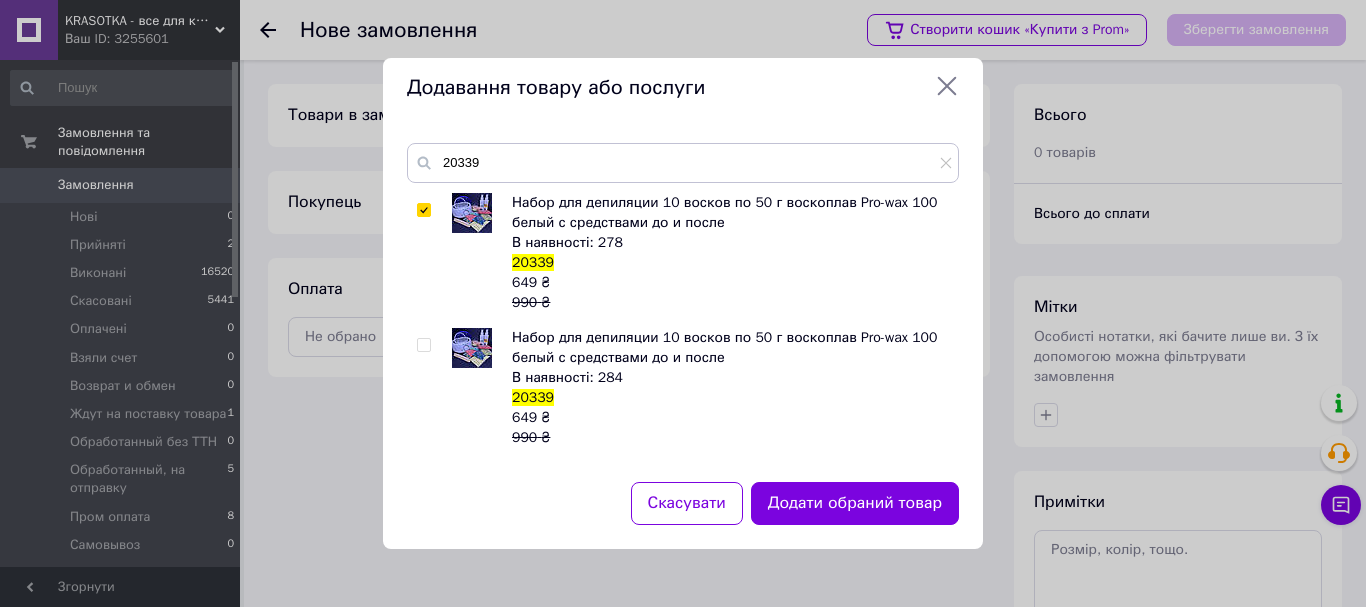 click on "Додавання товару або послуги 20339 Набор для депиляции 10 восков по 50 г воскоплав Pro-wax 100 белый с средствами до и после В наявності: 278 20339 649   ₴ 990   ₴ Набор для депиляции 10 восков по 50 г воскоплав Pro-wax 100 белый с средствами до и после В наявності: 284 20339 649   ₴ 990   ₴ Скасувати Додати обраний товар" at bounding box center [683, 303] 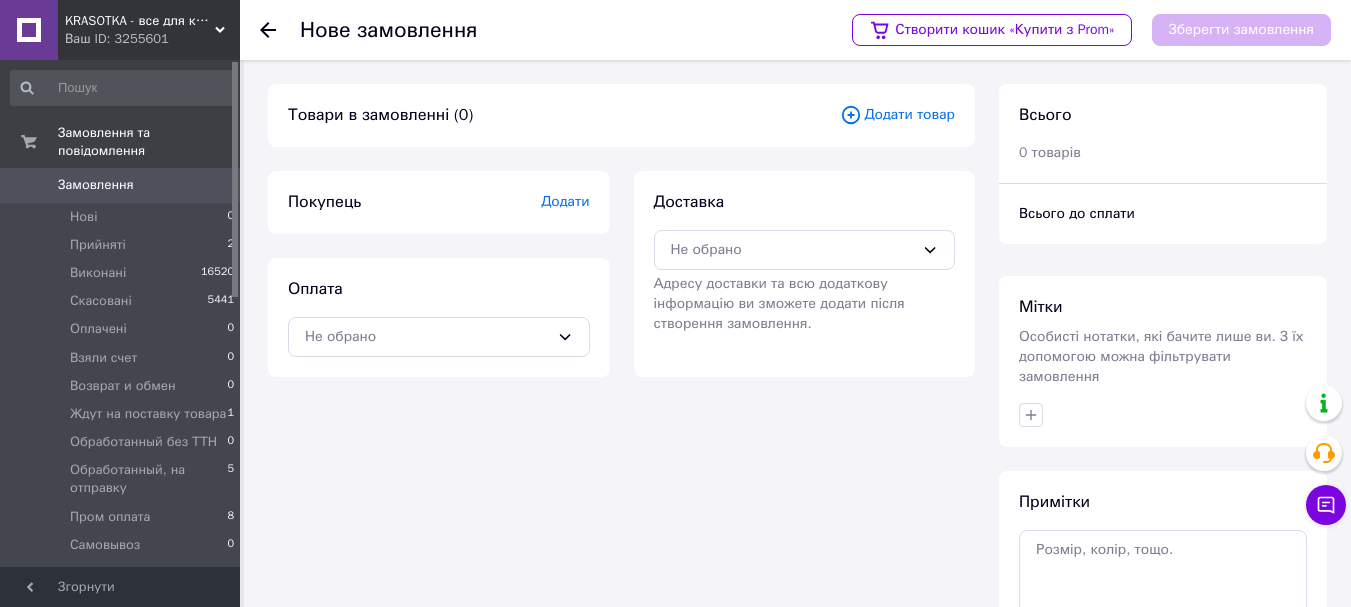 click on "Товари в замовленні (0) Додати товар" at bounding box center (621, 115) 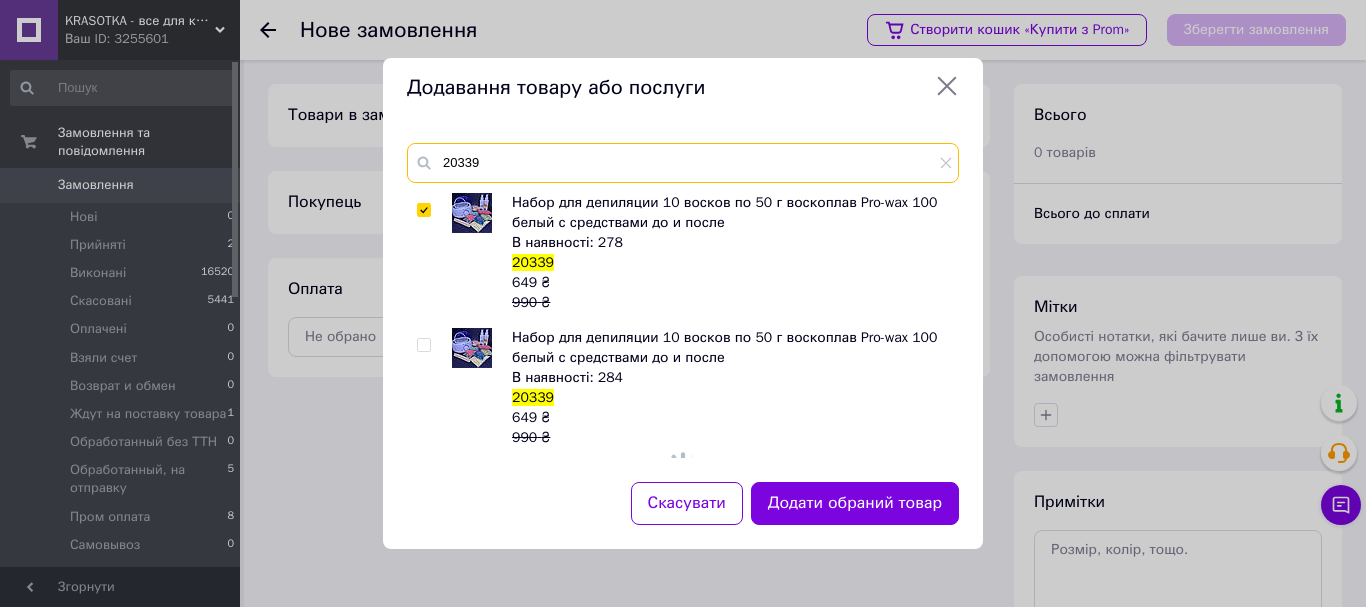 click on "20339" at bounding box center [683, 163] 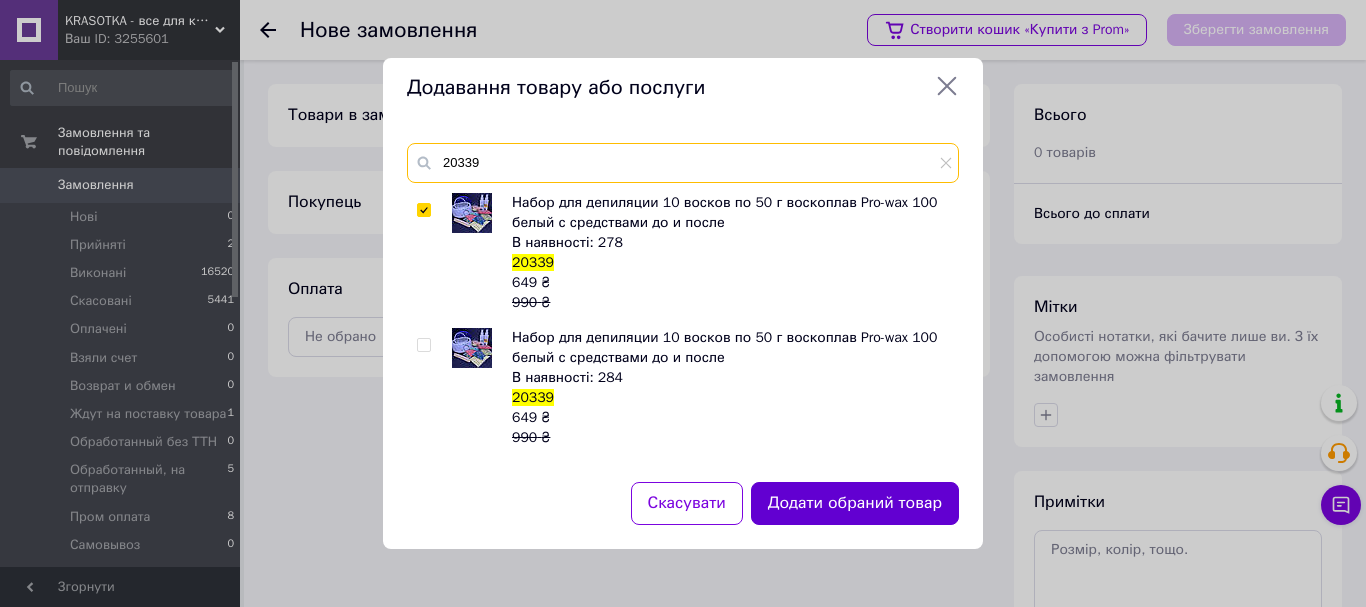 type on "20339" 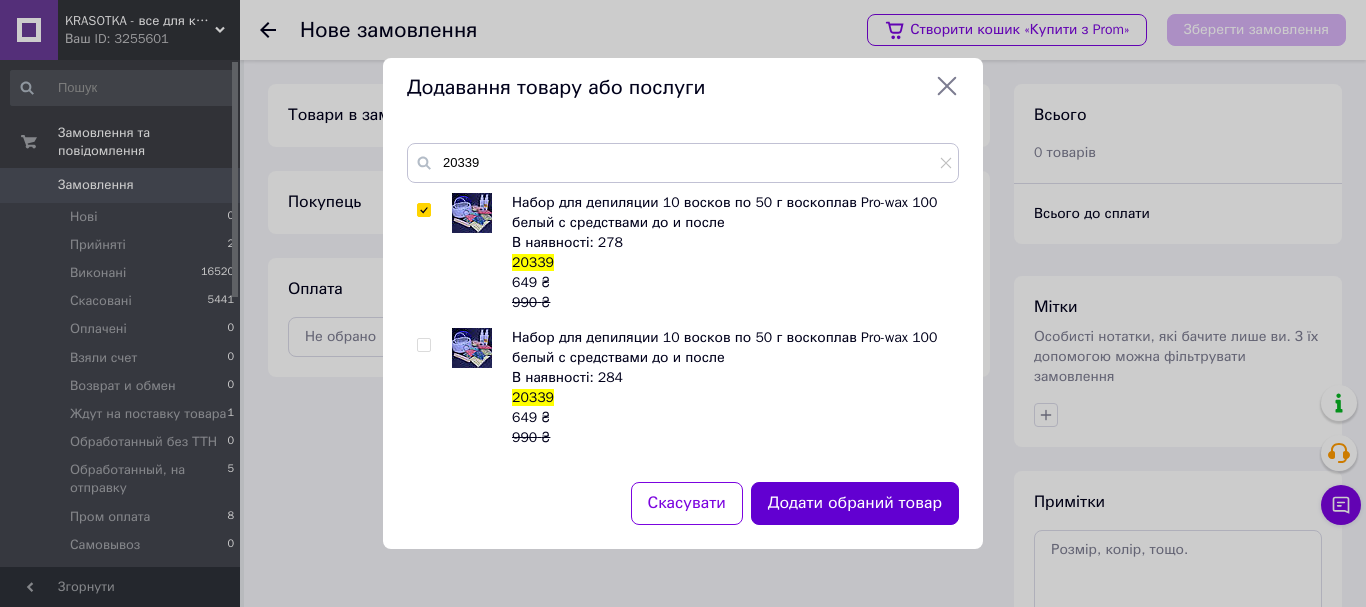 click on "Додати обраний товар" at bounding box center (855, 503) 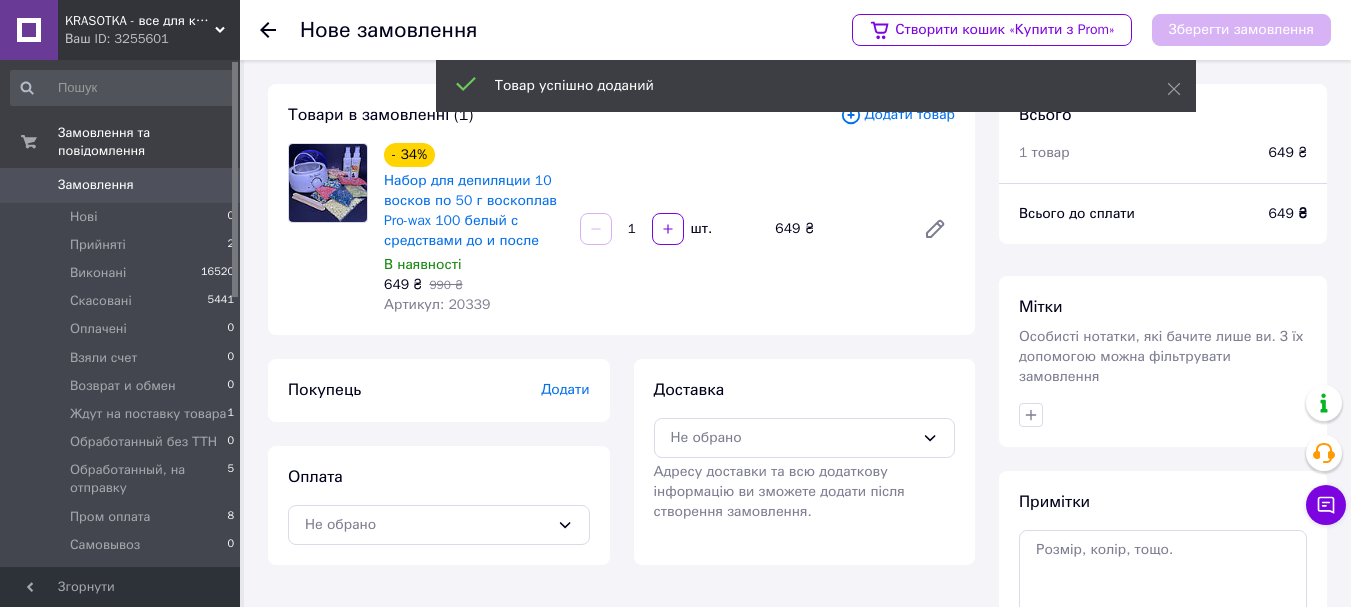 click on "Додати" at bounding box center (565, 389) 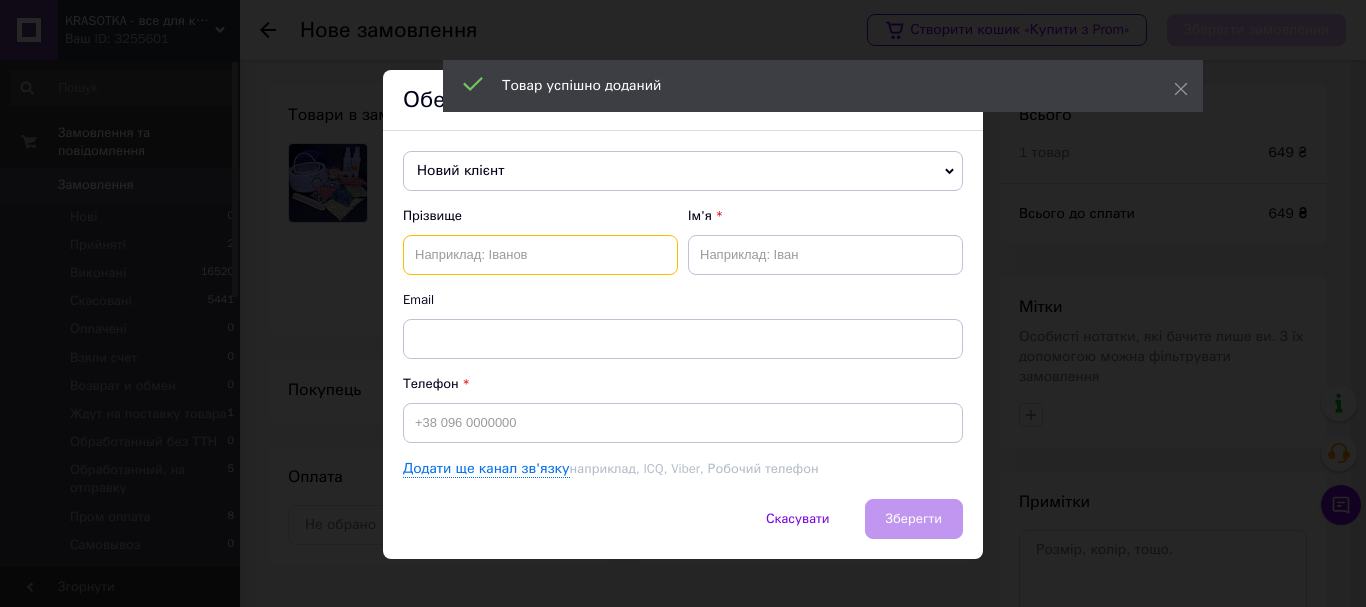 click at bounding box center [540, 255] 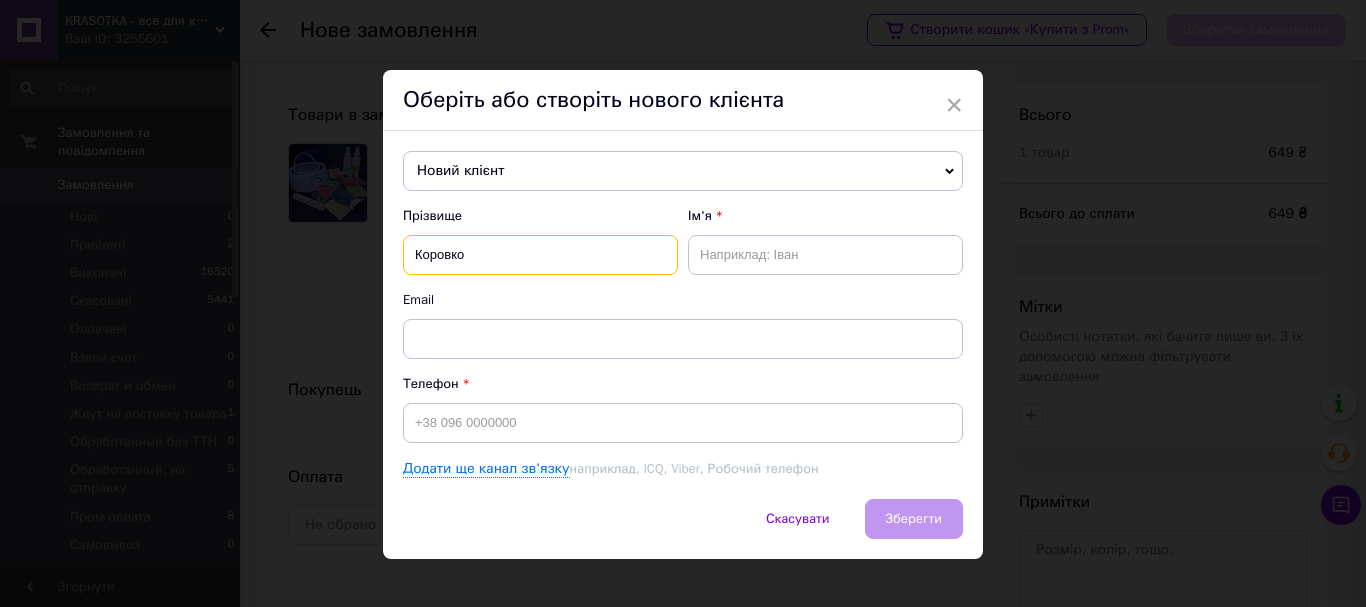 type on "Коровко" 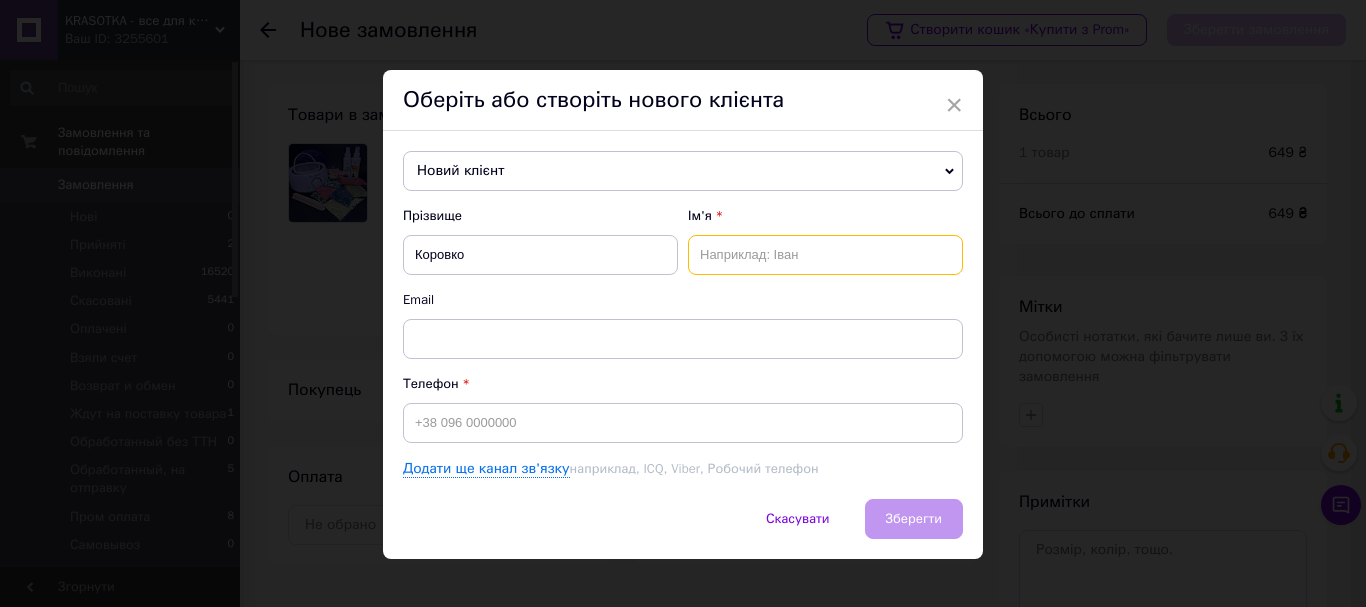 click at bounding box center (825, 255) 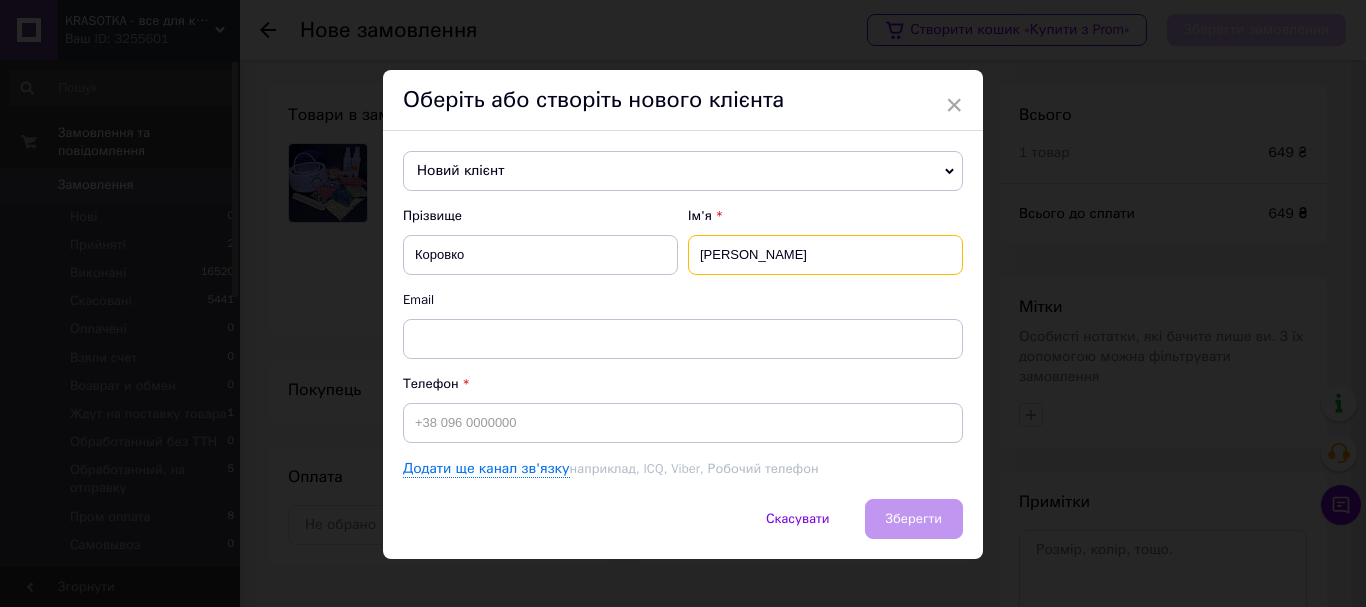 type on "Олександр" 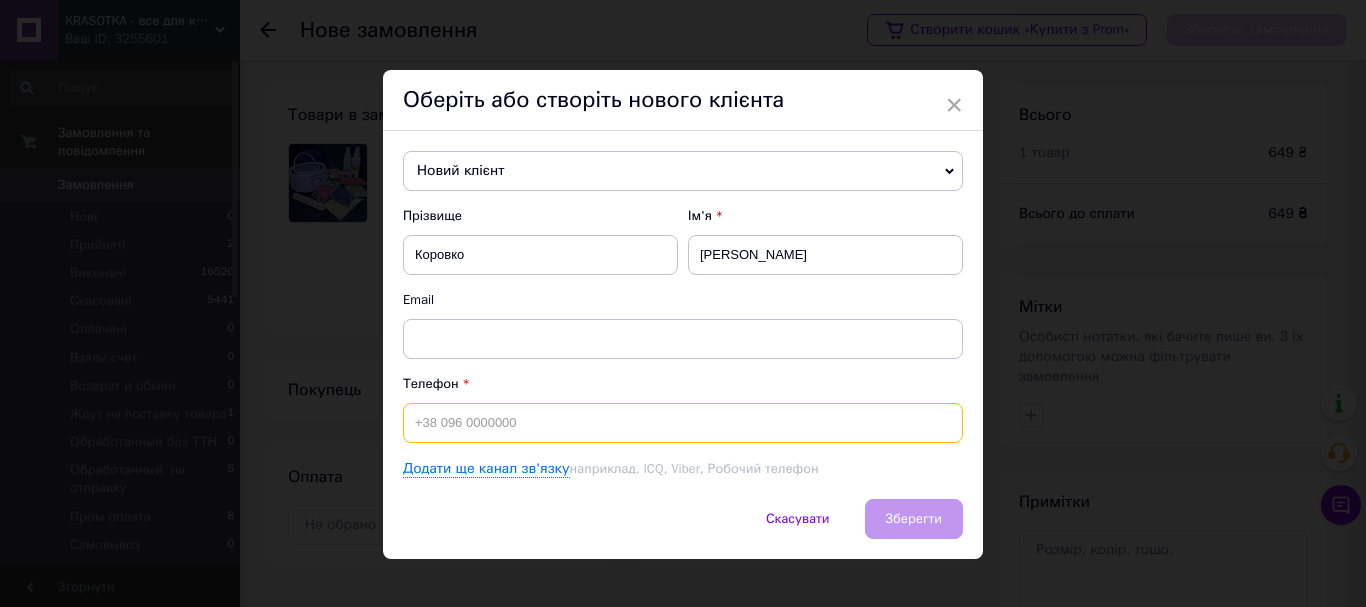 click at bounding box center [683, 423] 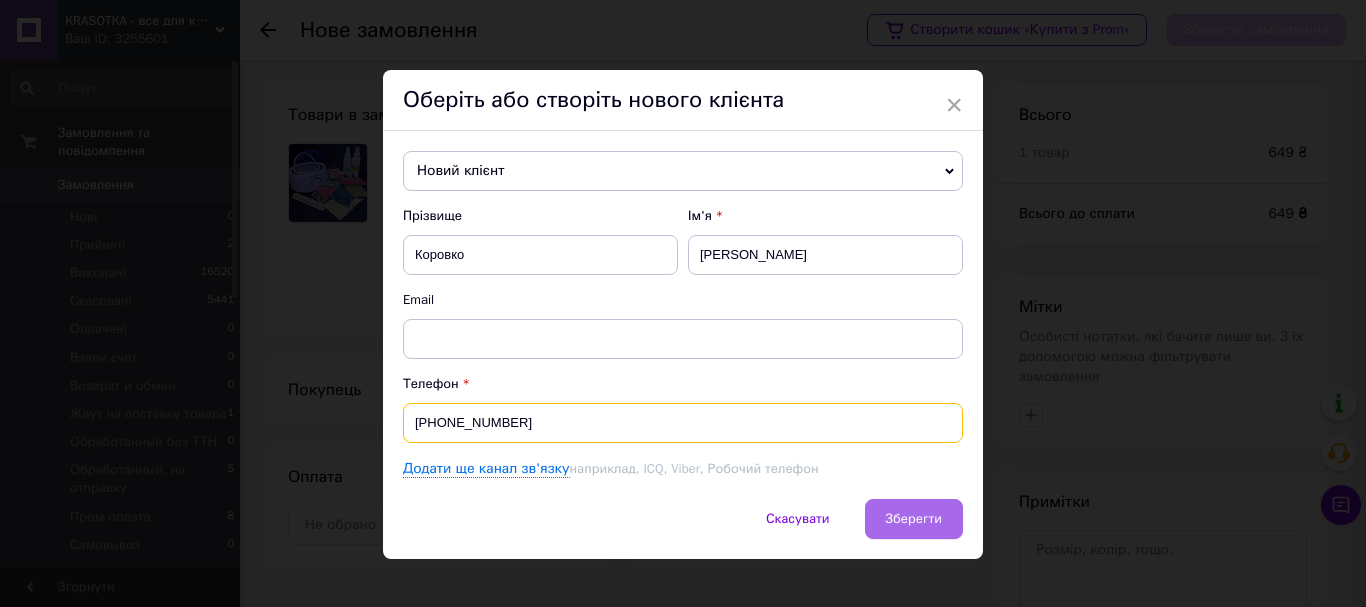 type on "+380974117073" 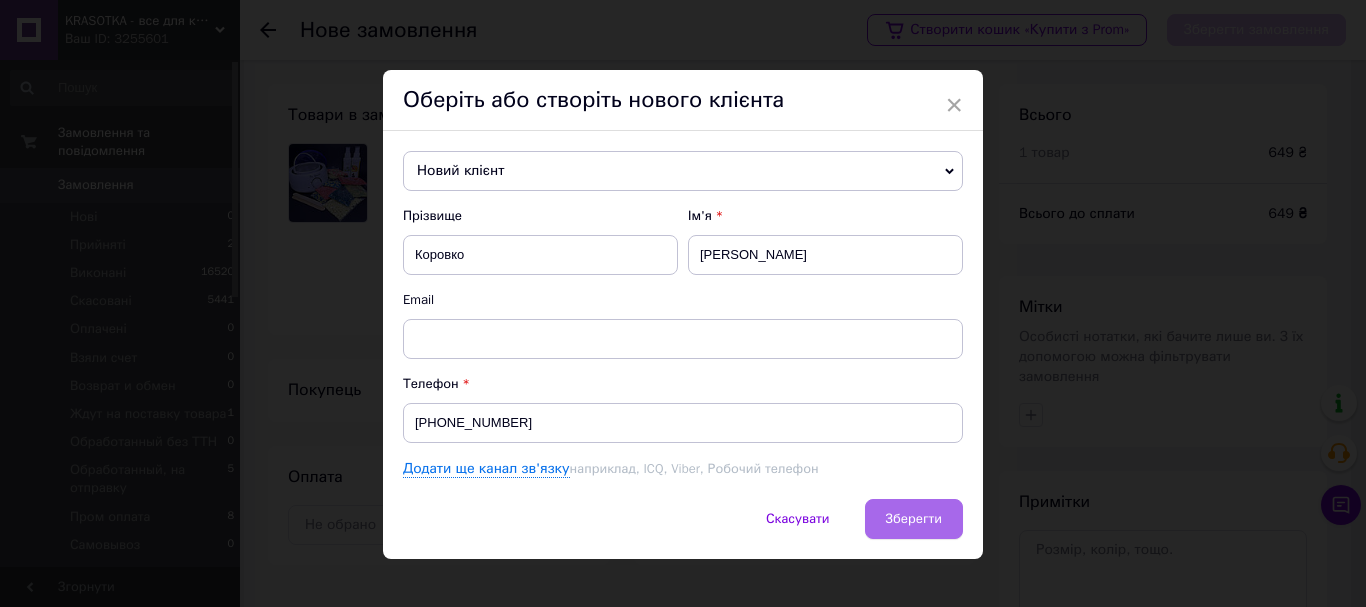 click on "Зберегти" at bounding box center [914, 519] 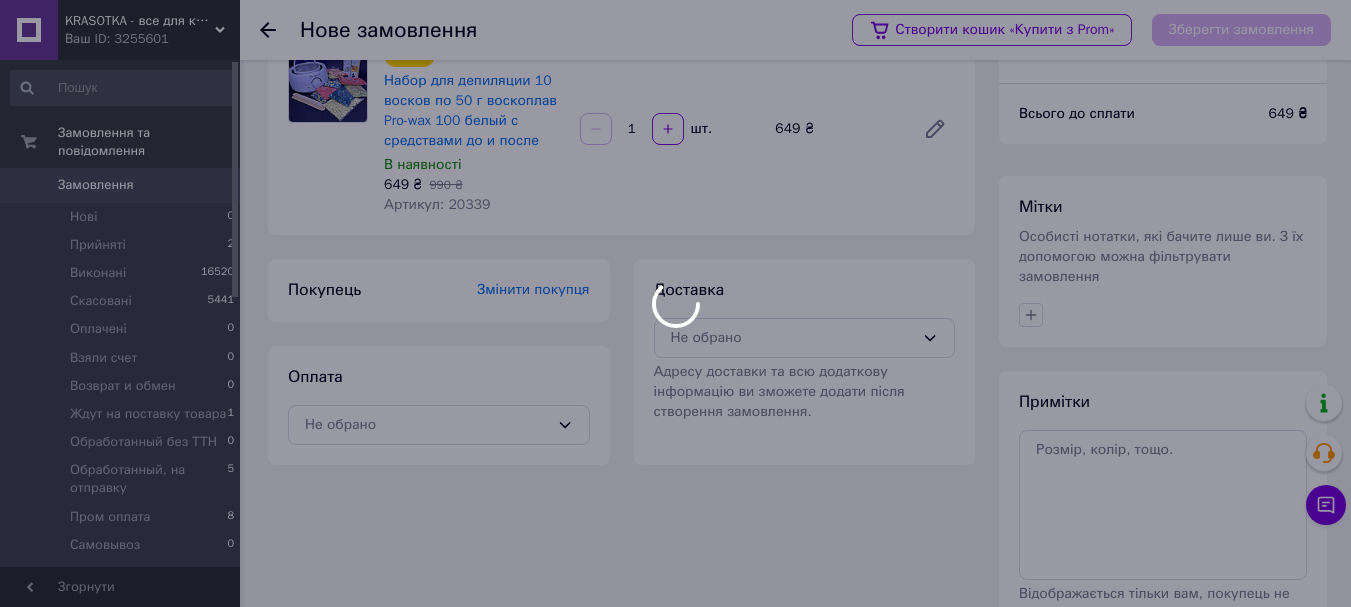 scroll, scrollTop: 217, scrollLeft: 0, axis: vertical 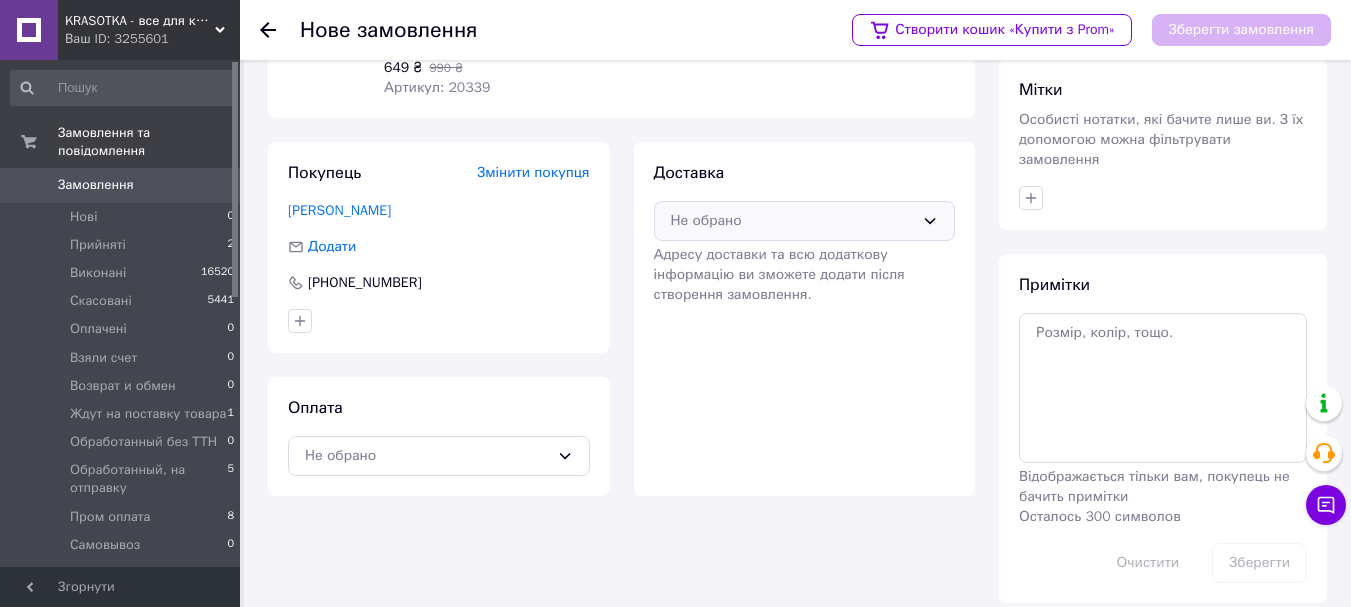 click on "Не обрано" at bounding box center [805, 221] 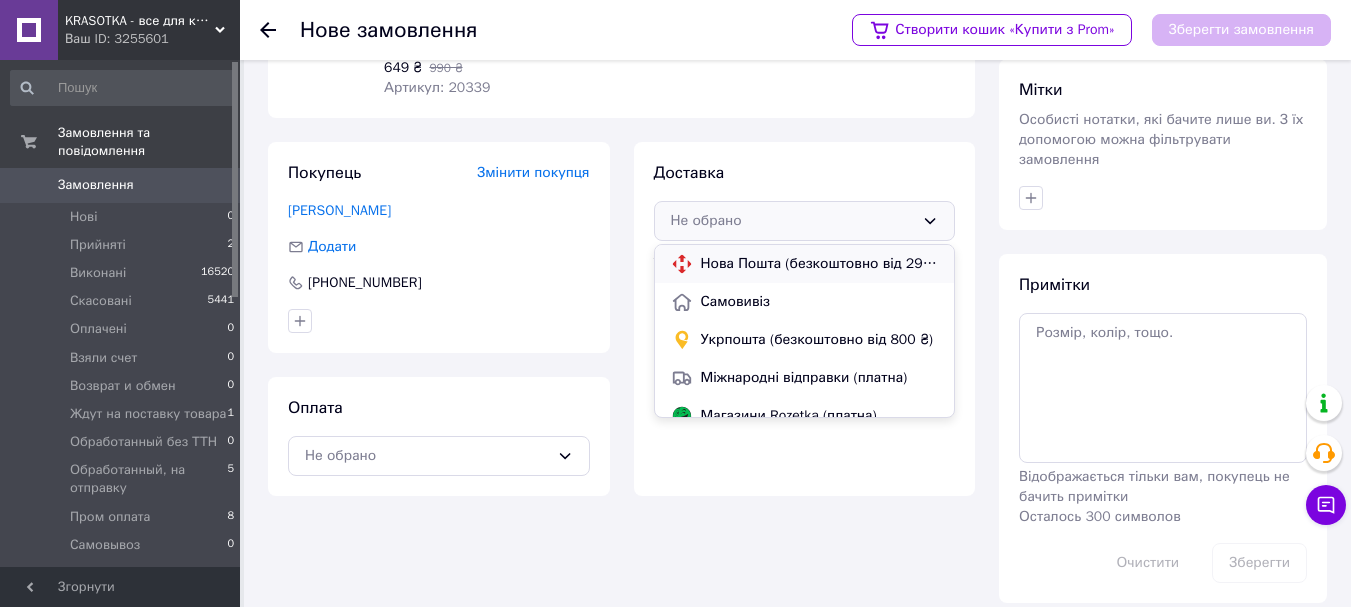 click on "Нова Пошта (безкоштовно від 2900 ₴)" at bounding box center (820, 264) 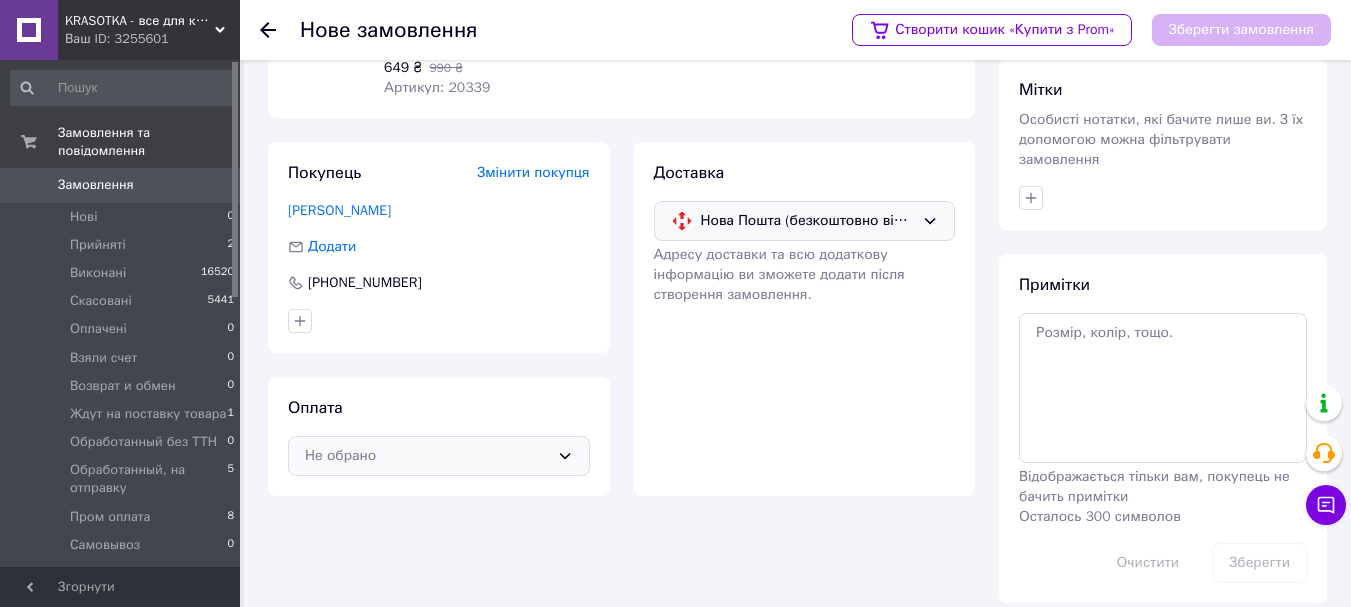 click on "Не обрано" at bounding box center (427, 456) 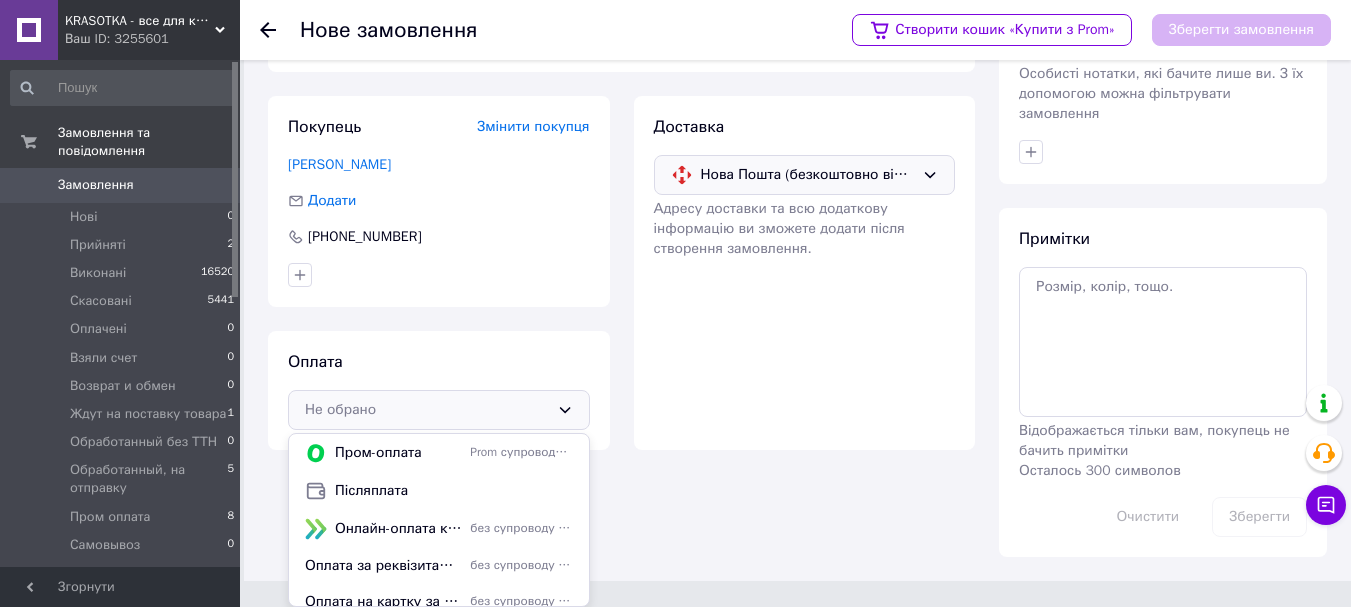 drag, startPoint x: 474, startPoint y: 490, endPoint x: 490, endPoint y: 491, distance: 16.03122 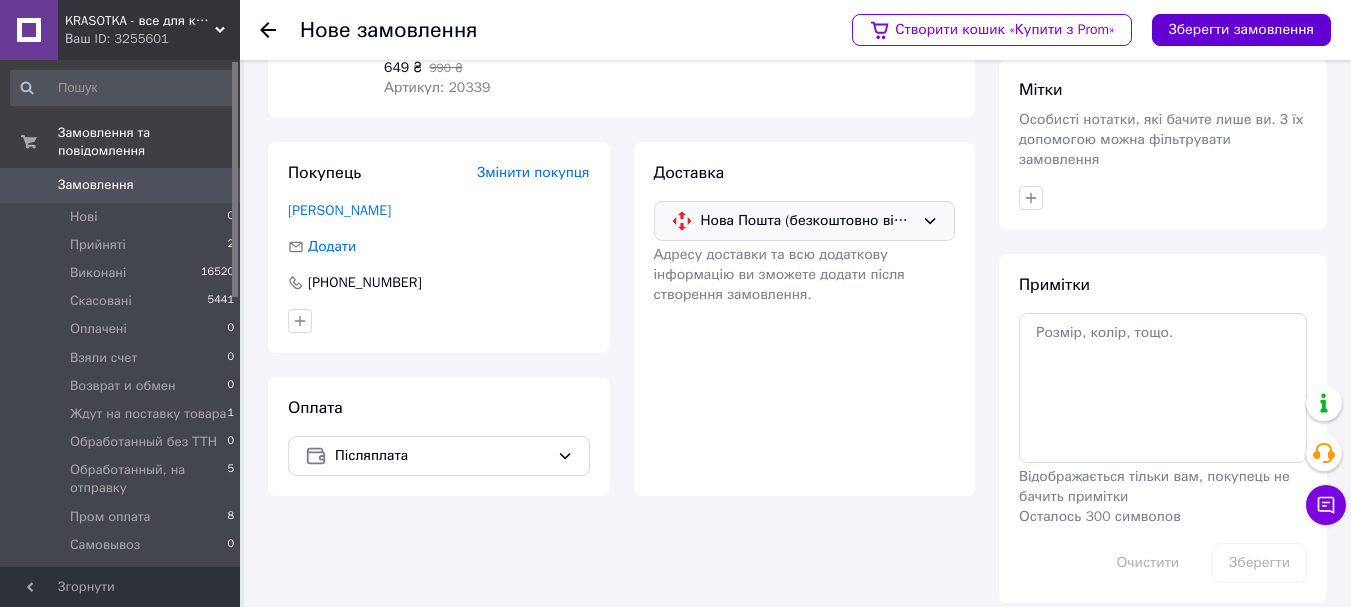 click on "Зберегти замовлення" at bounding box center [1241, 30] 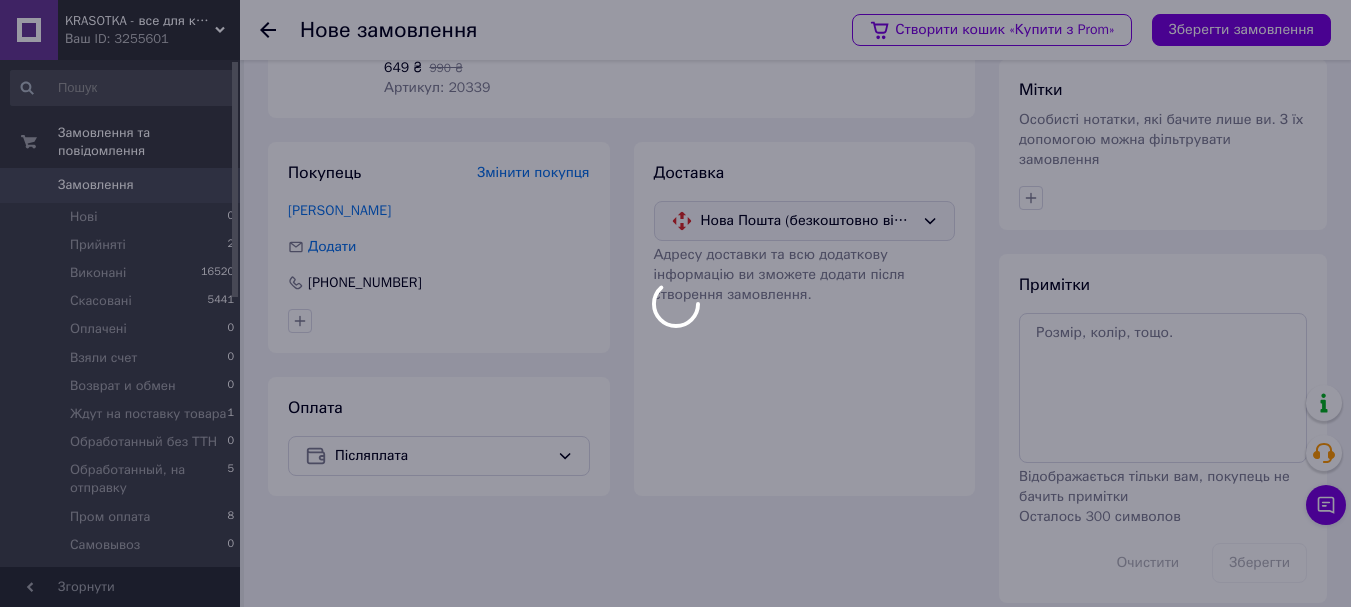 scroll, scrollTop: 17, scrollLeft: 0, axis: vertical 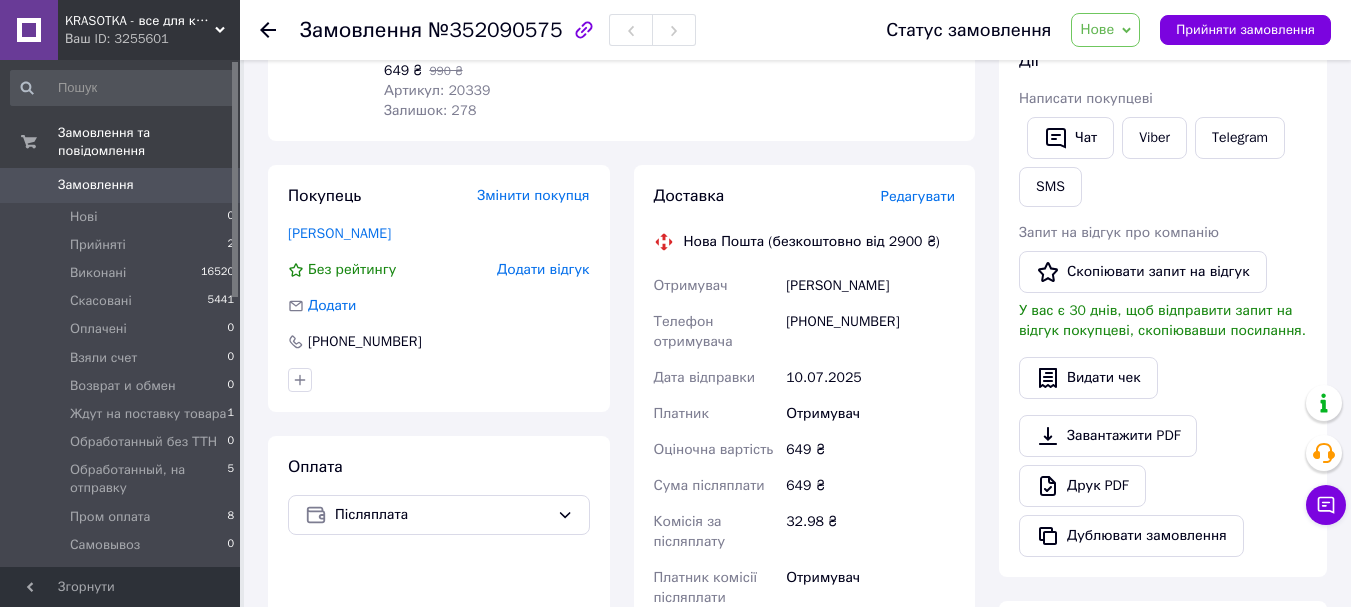 click on "Редагувати" at bounding box center (918, 196) 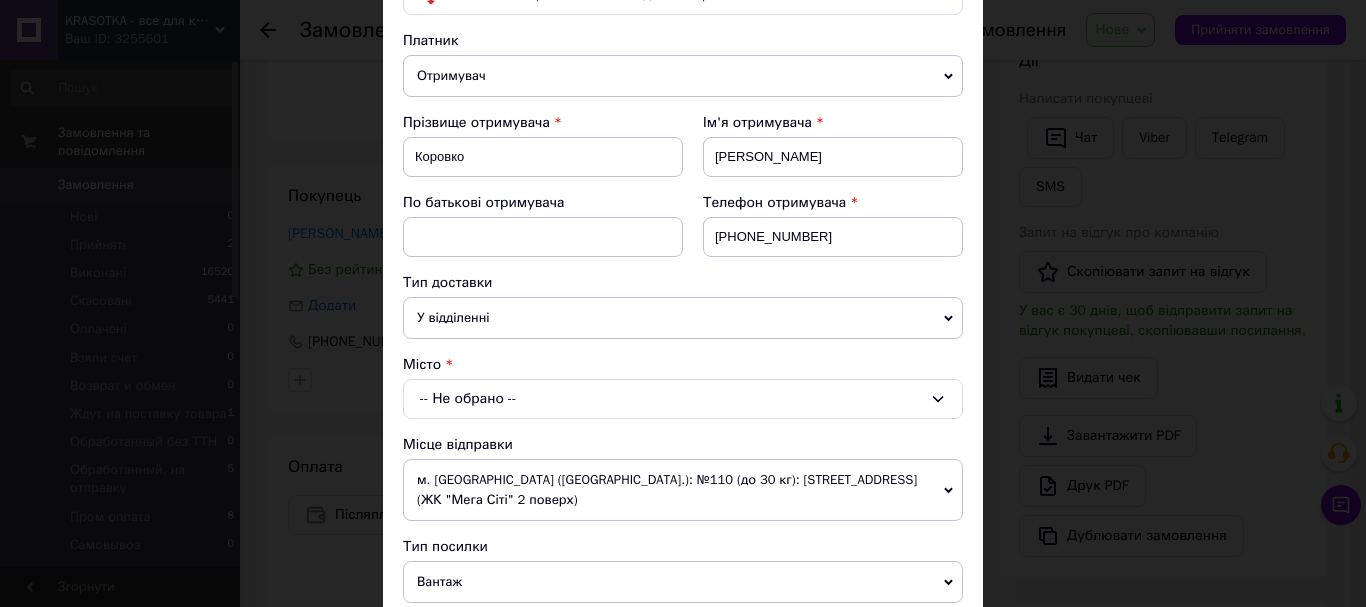 scroll, scrollTop: 300, scrollLeft: 0, axis: vertical 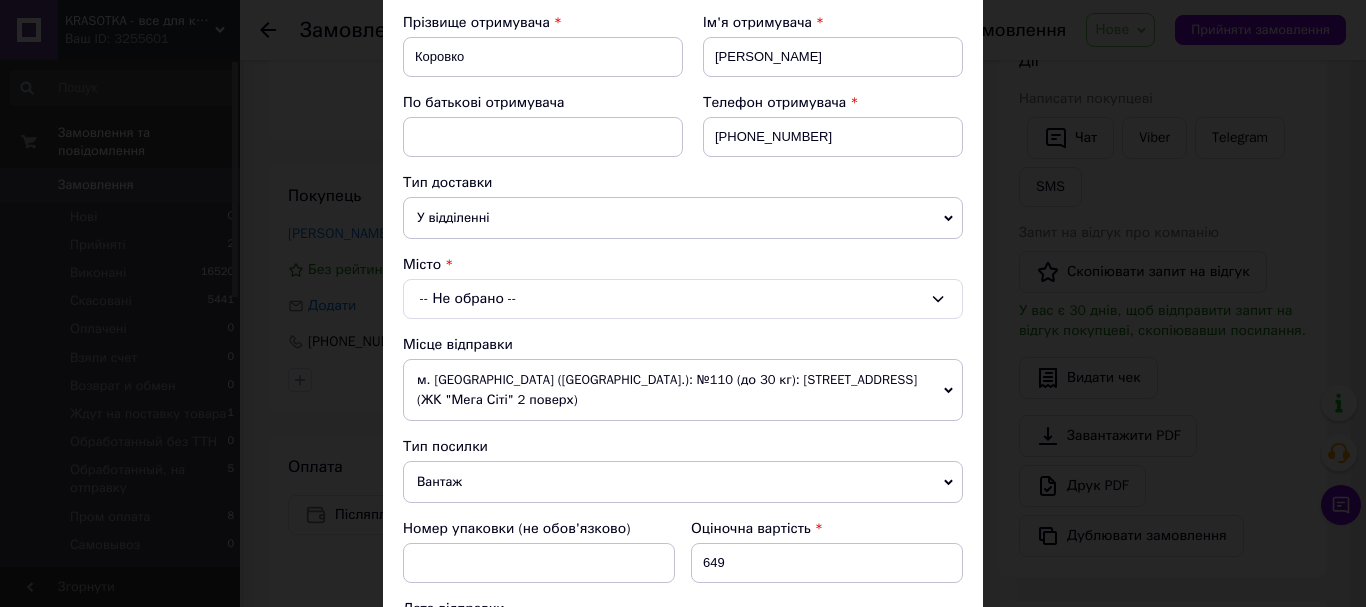 click on "-- Не обрано --" at bounding box center (683, 299) 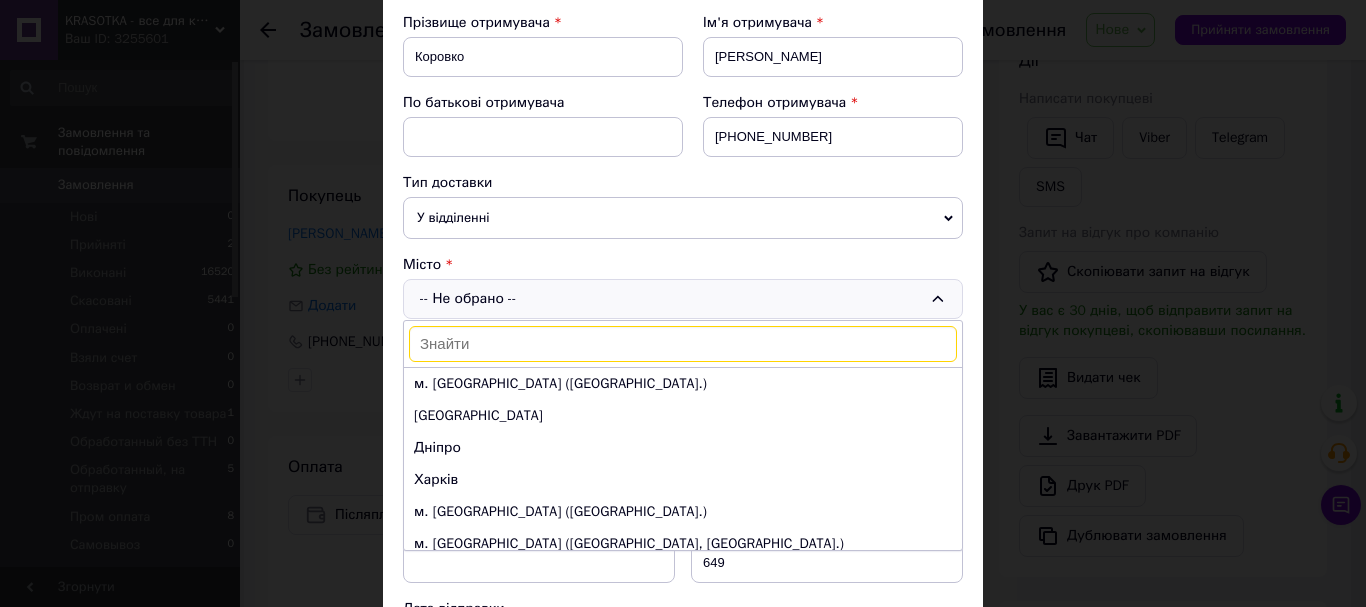 click on "-- Не обрано -- м. Київ (Київська обл.) Одеса Дніпро Харків м. Львів (Львівська обл.) м. Запоріжжя (Запорізька обл., Запорізький р-н.) м. Кривий Ріг (Дніпропетровська обл.) м. Миколаїв (Миколаївська обл.) Вінниця м. Полтава (Полтавська обл.) м. Хмельницький (Хмельницька обл.) м. Черкаси (Черкаська обл.) м. Чернівці (Чернівецька обл.) Суми Житомир Івано-Франківськ м. Рівне (Рівненська обл.) Чернігів Кропивницький Тернопіль" at bounding box center [683, 299] 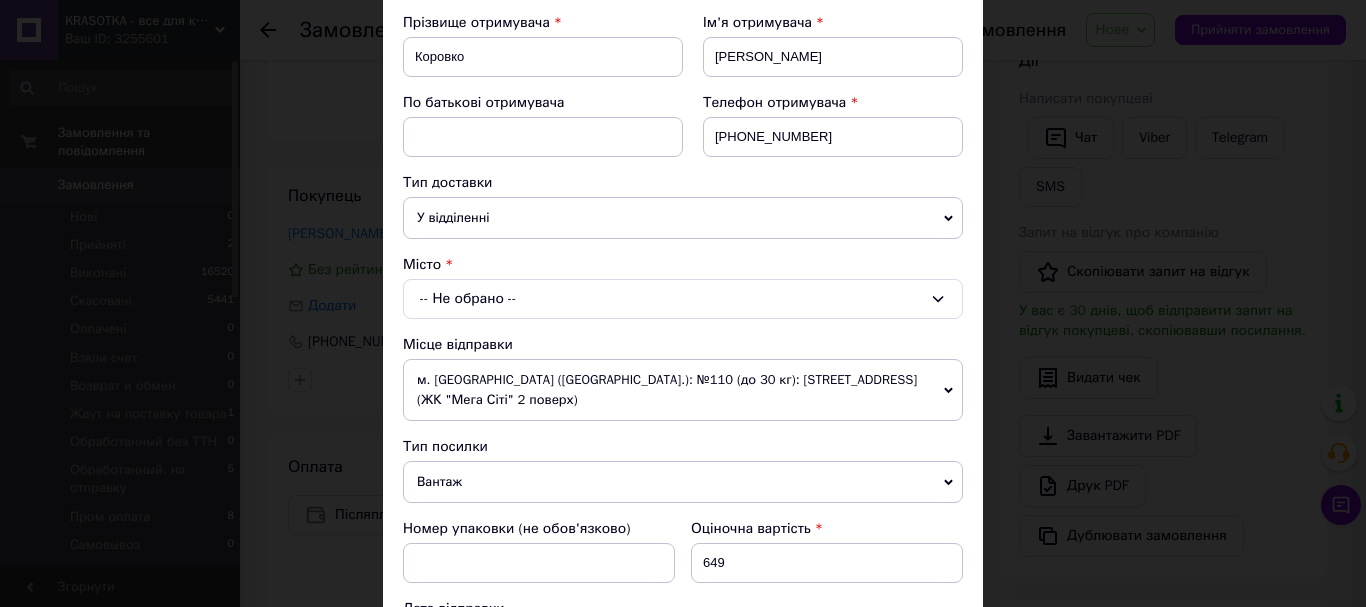 click on "-- Не обрано --" at bounding box center [683, 299] 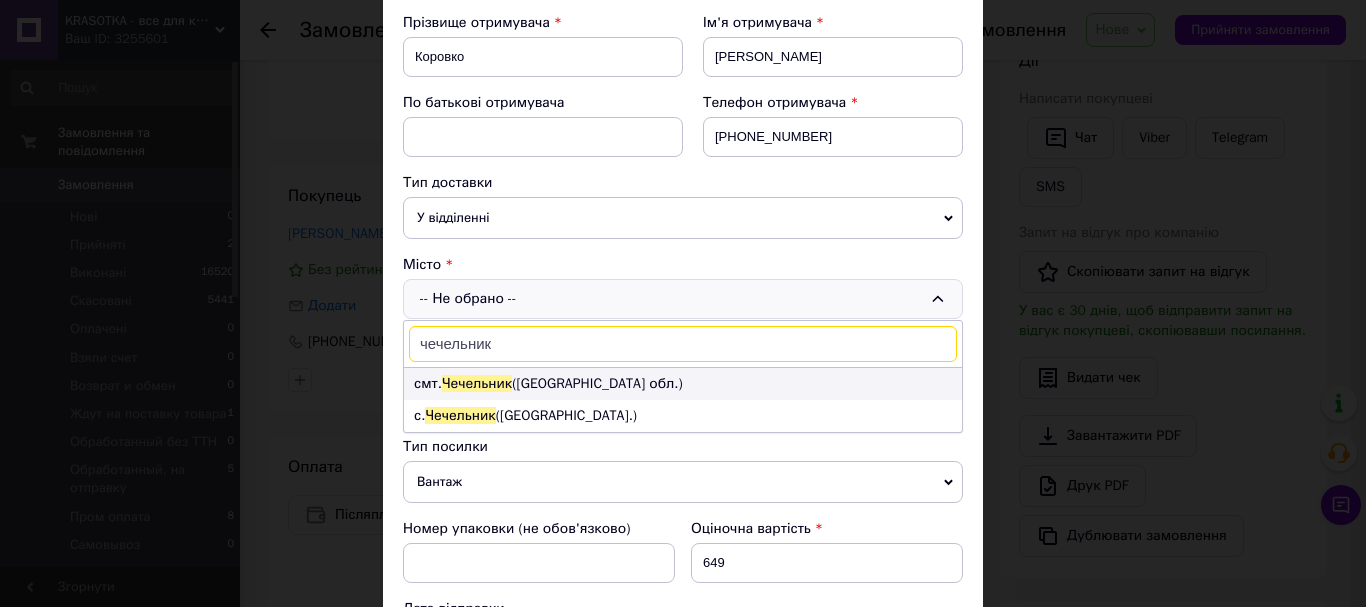 type on "чечельник" 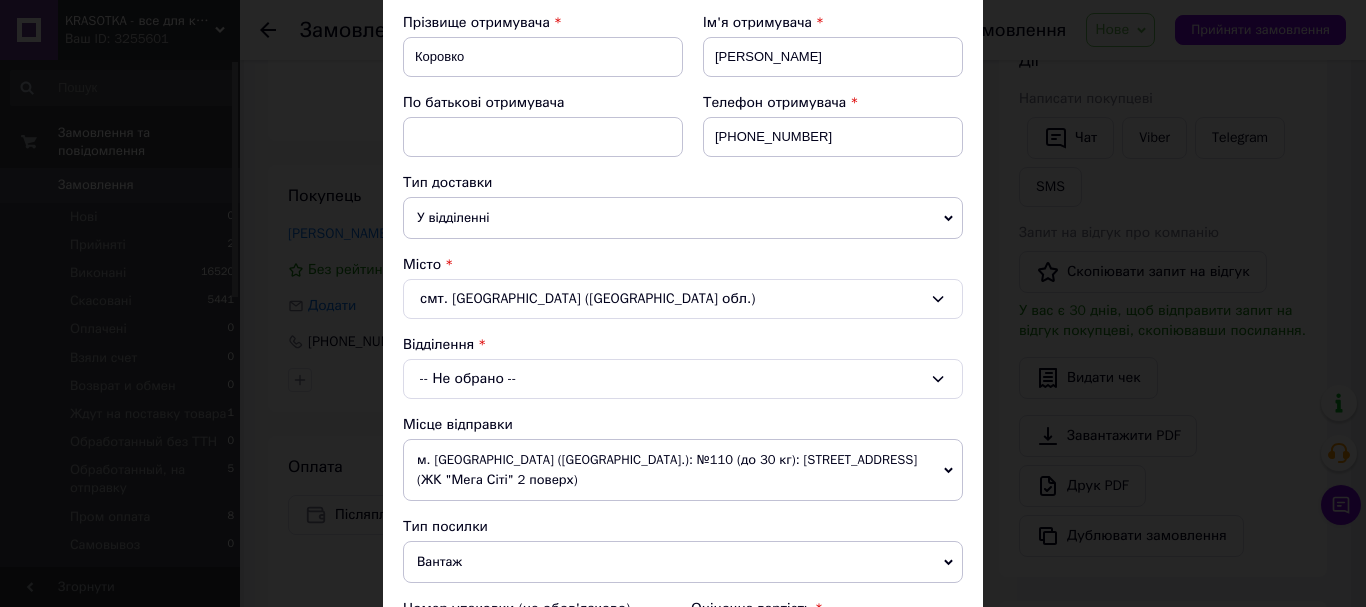 click on "Відділення -- Не обрано --" at bounding box center (683, 367) 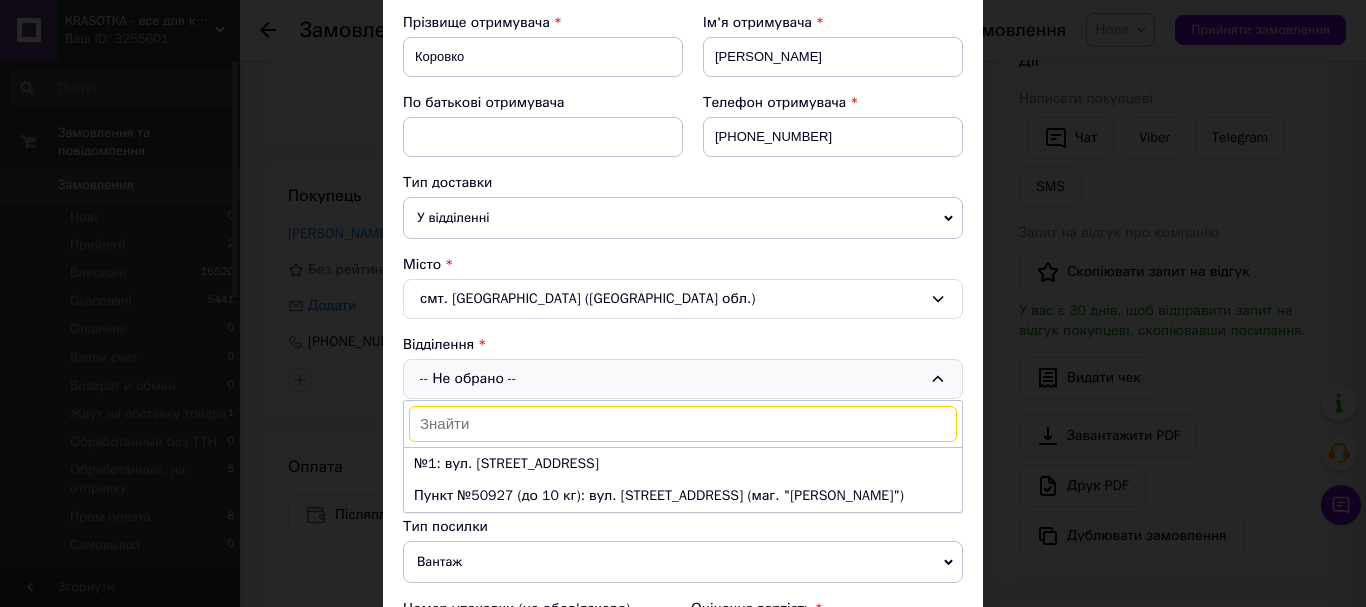 scroll, scrollTop: 400, scrollLeft: 0, axis: vertical 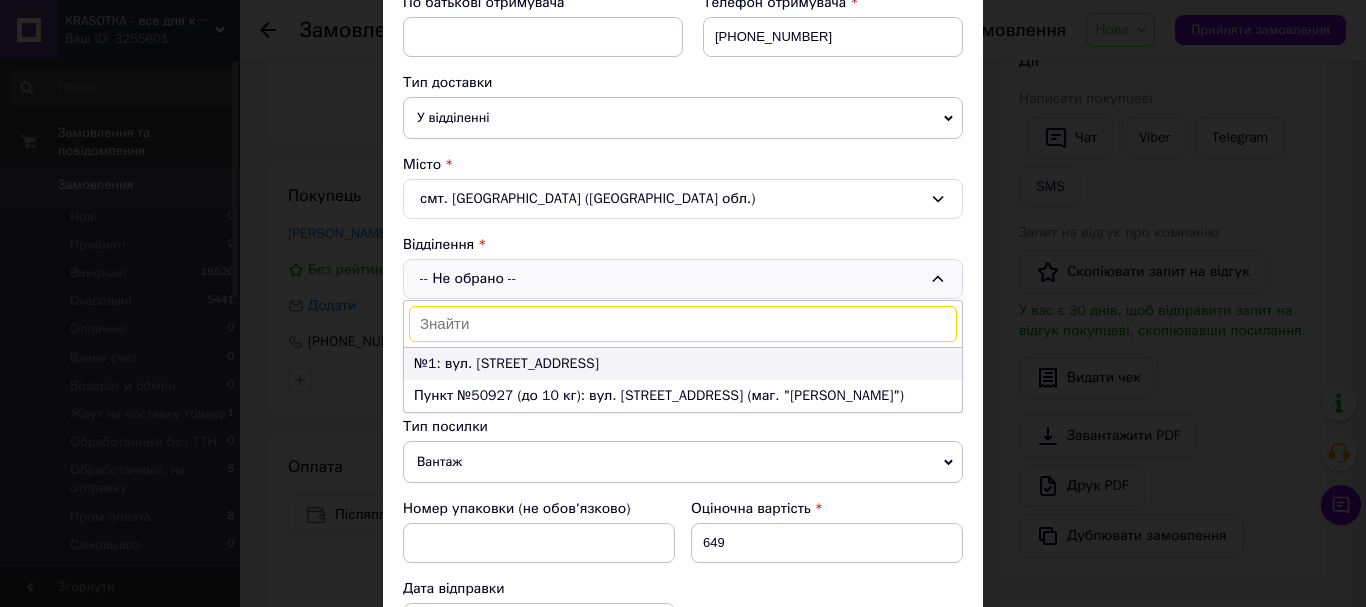 click on "№1: вул. Героїв Майдану, 60" at bounding box center (683, 364) 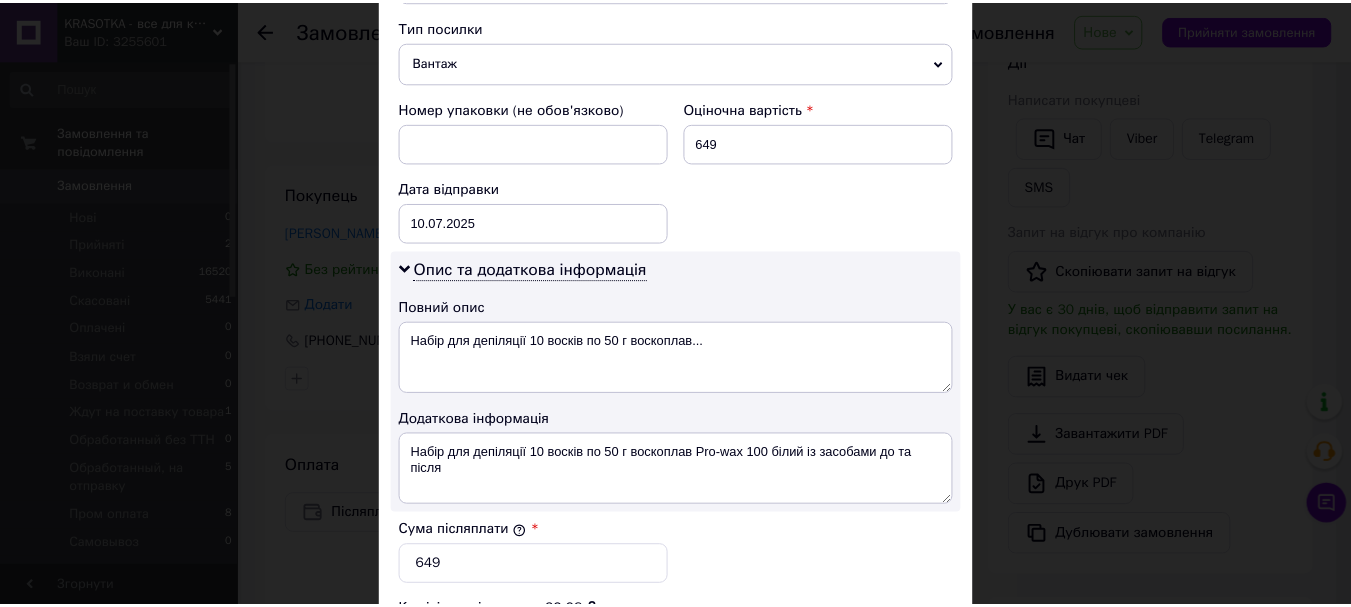 scroll, scrollTop: 1163, scrollLeft: 0, axis: vertical 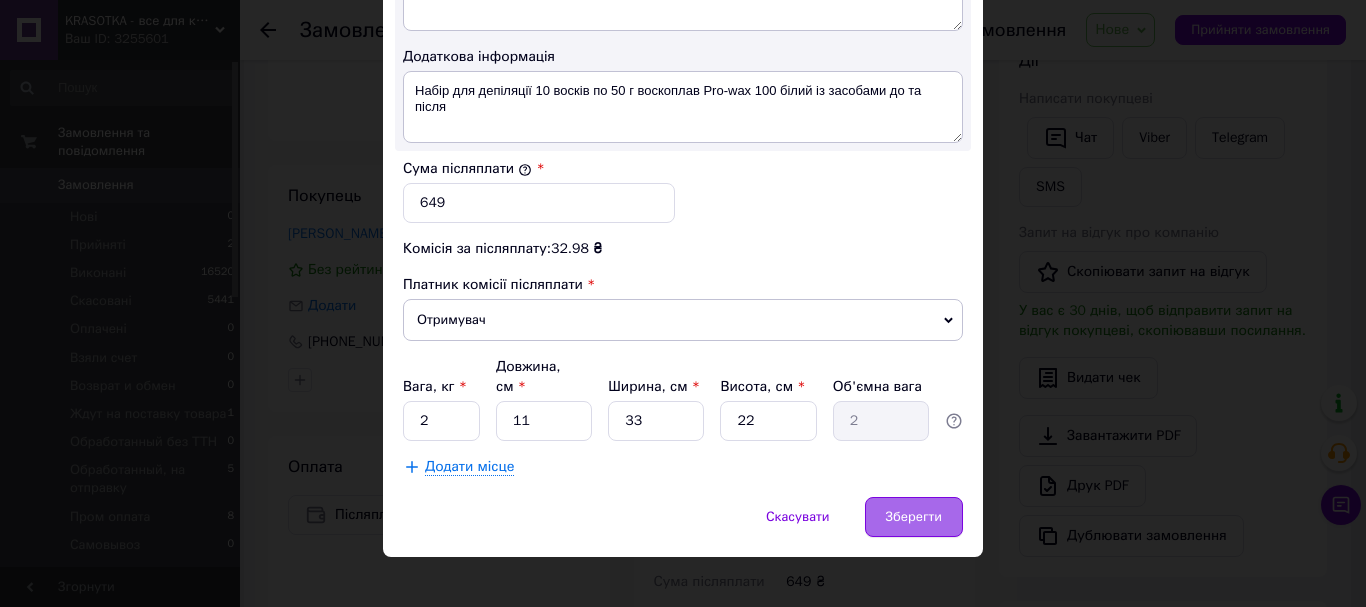 click on "Зберегти" at bounding box center [914, 517] 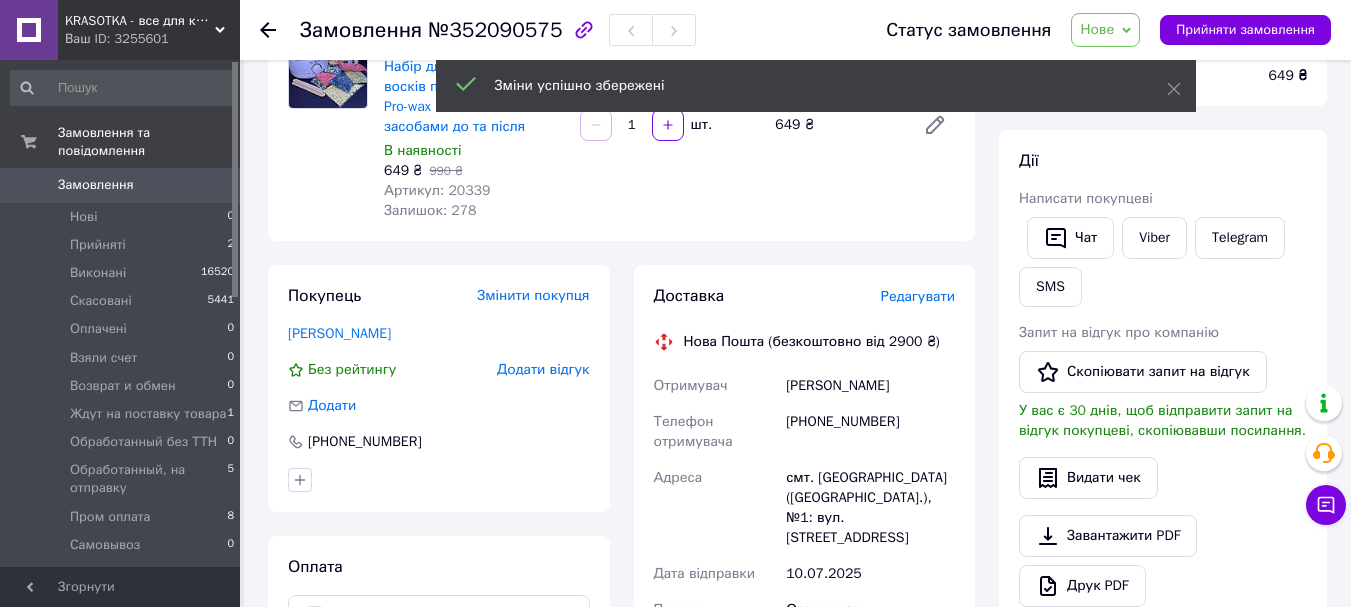 scroll, scrollTop: 0, scrollLeft: 0, axis: both 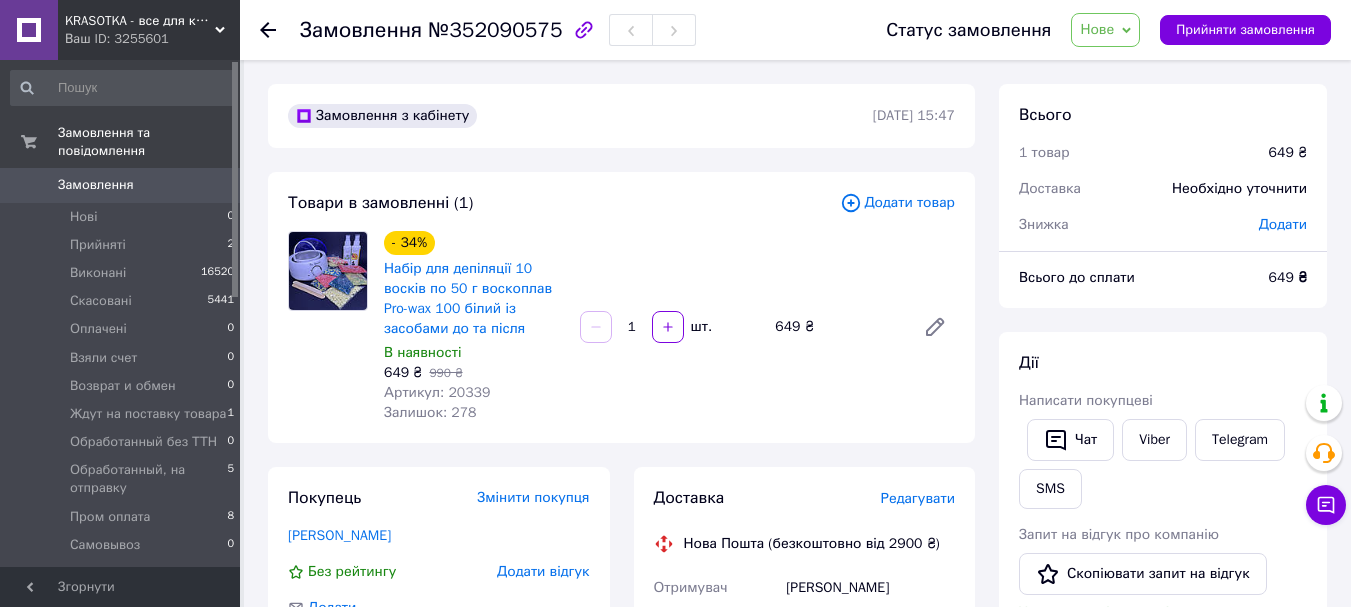 click on "Нове" at bounding box center [1097, 29] 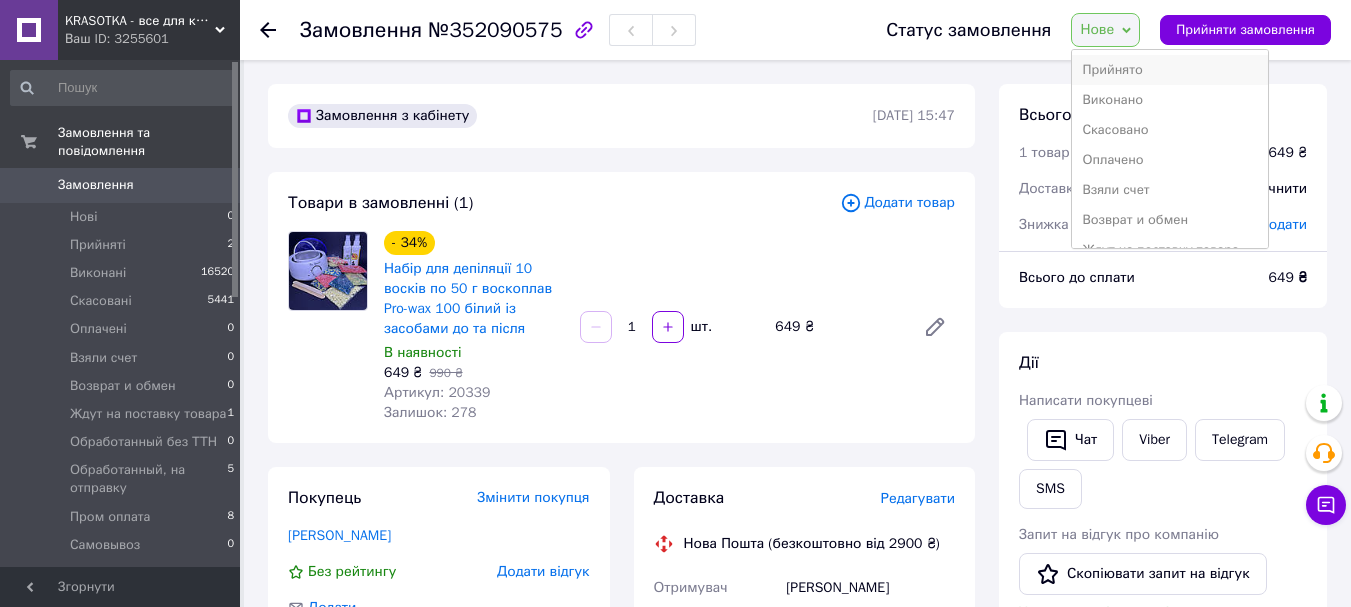 click on "Прийнято" at bounding box center [1170, 70] 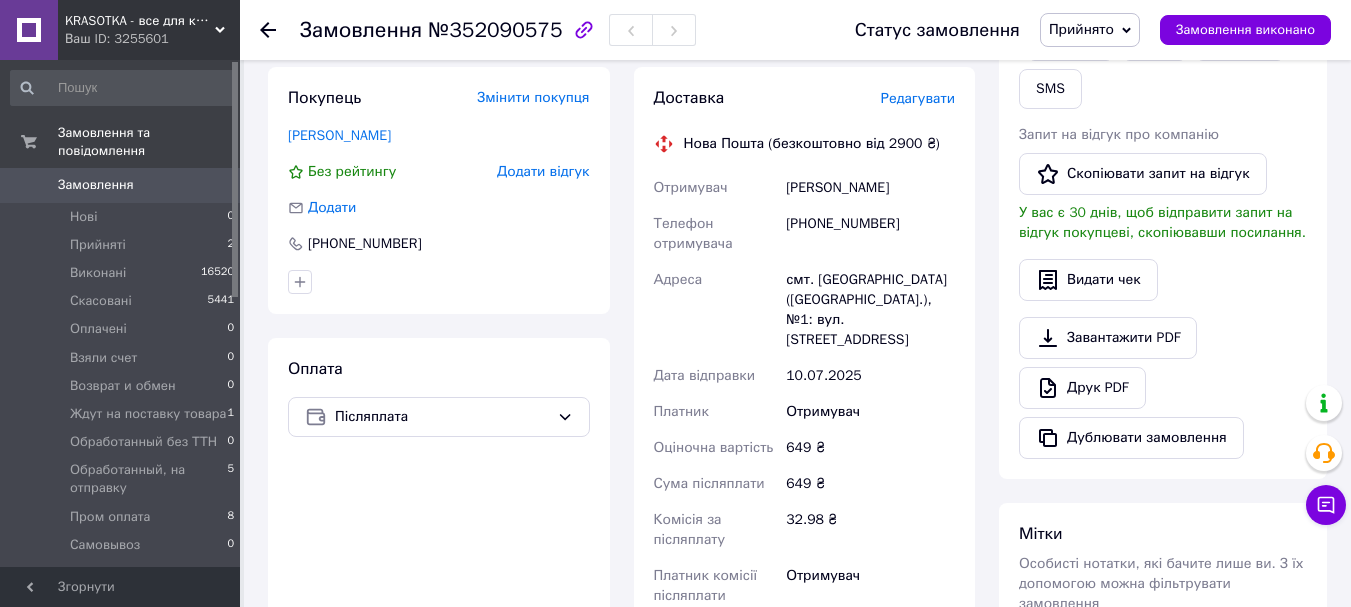 scroll, scrollTop: 600, scrollLeft: 0, axis: vertical 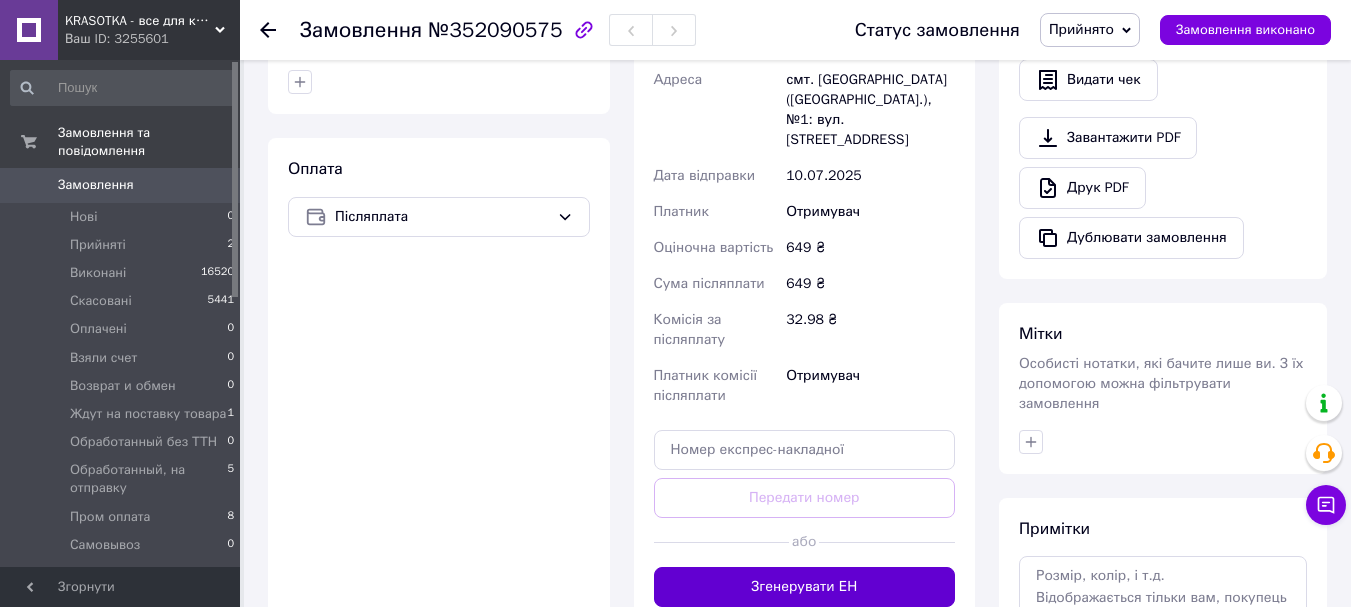 click on "Згенерувати ЕН" at bounding box center [805, 587] 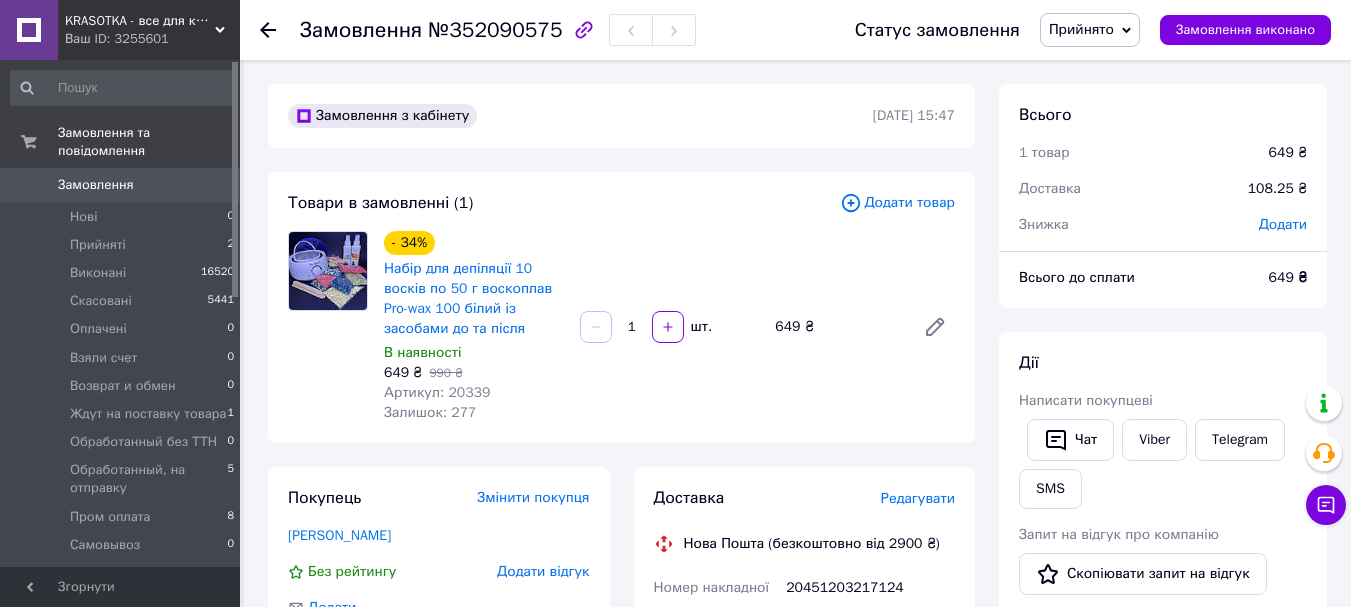 scroll, scrollTop: 400, scrollLeft: 0, axis: vertical 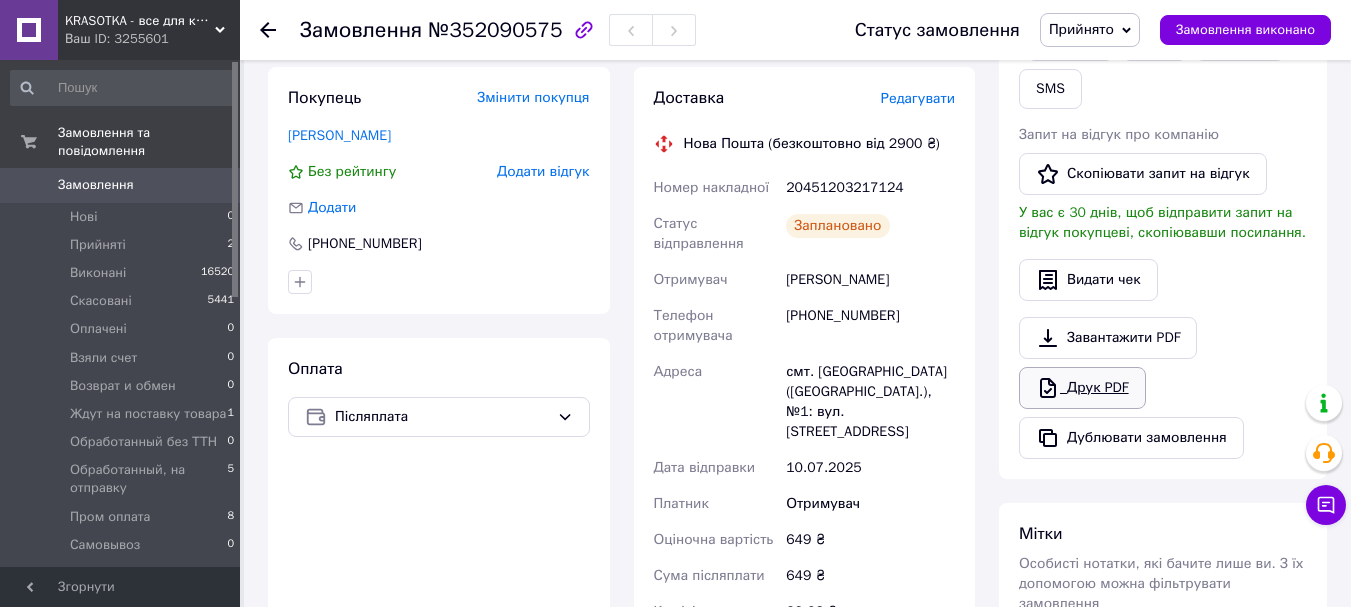 click on "Друк PDF" at bounding box center [1082, 388] 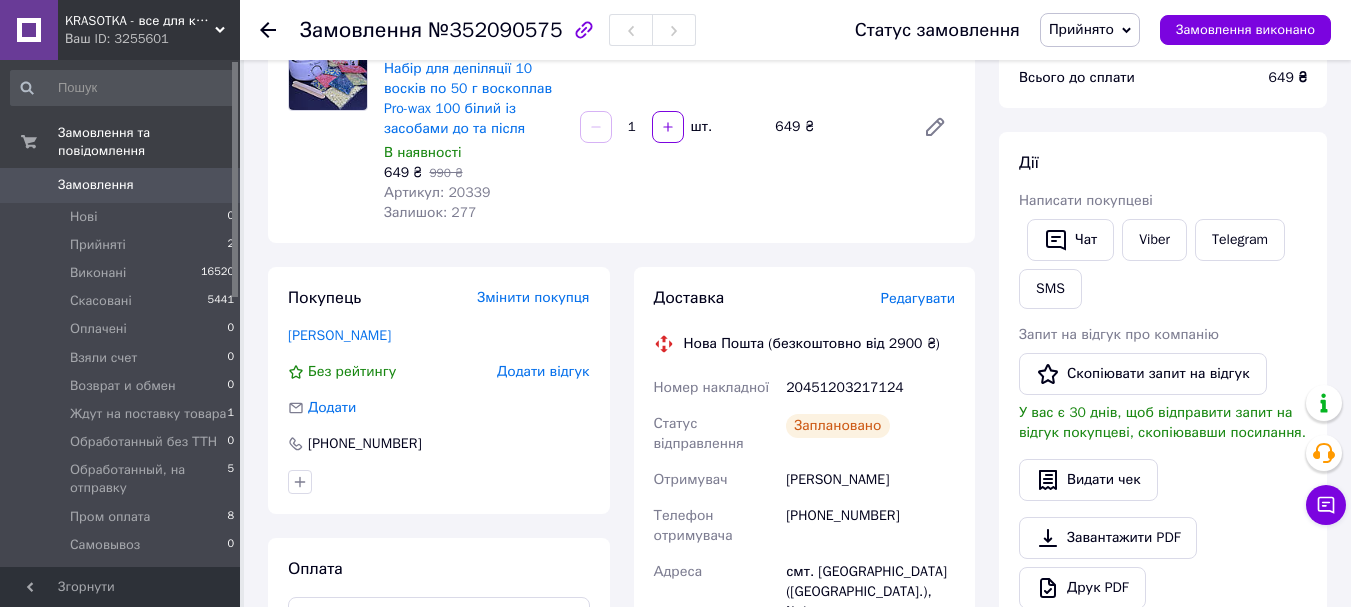 scroll, scrollTop: 100, scrollLeft: 0, axis: vertical 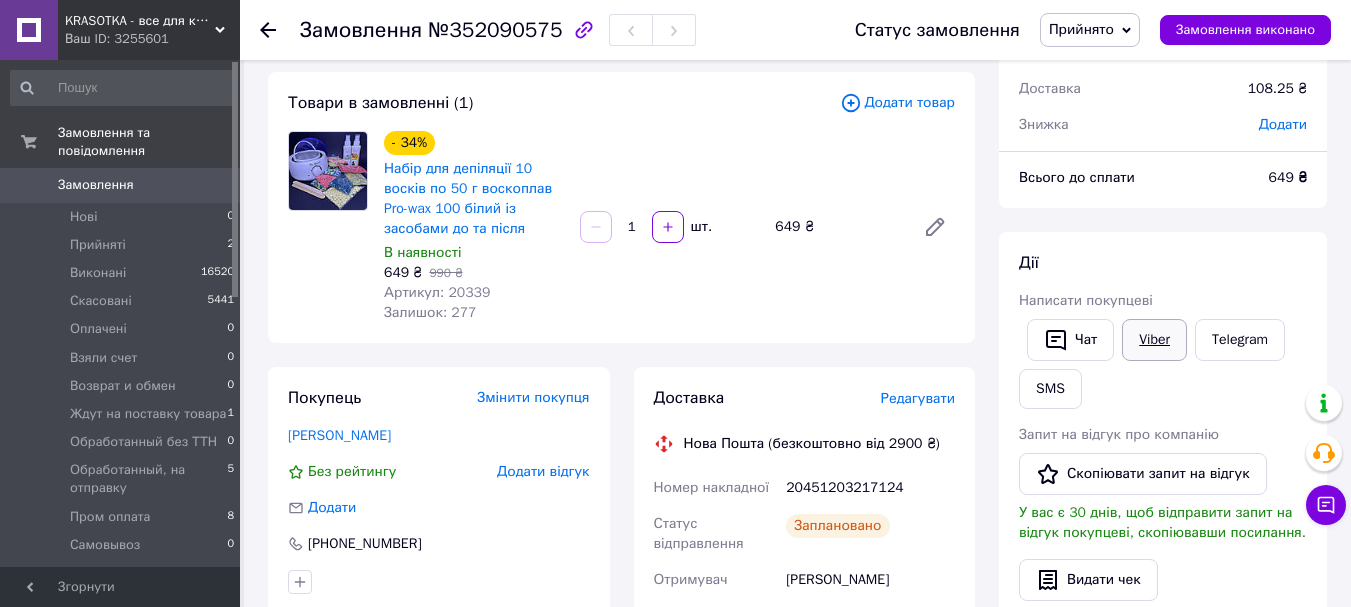 click on "Viber" at bounding box center [1154, 340] 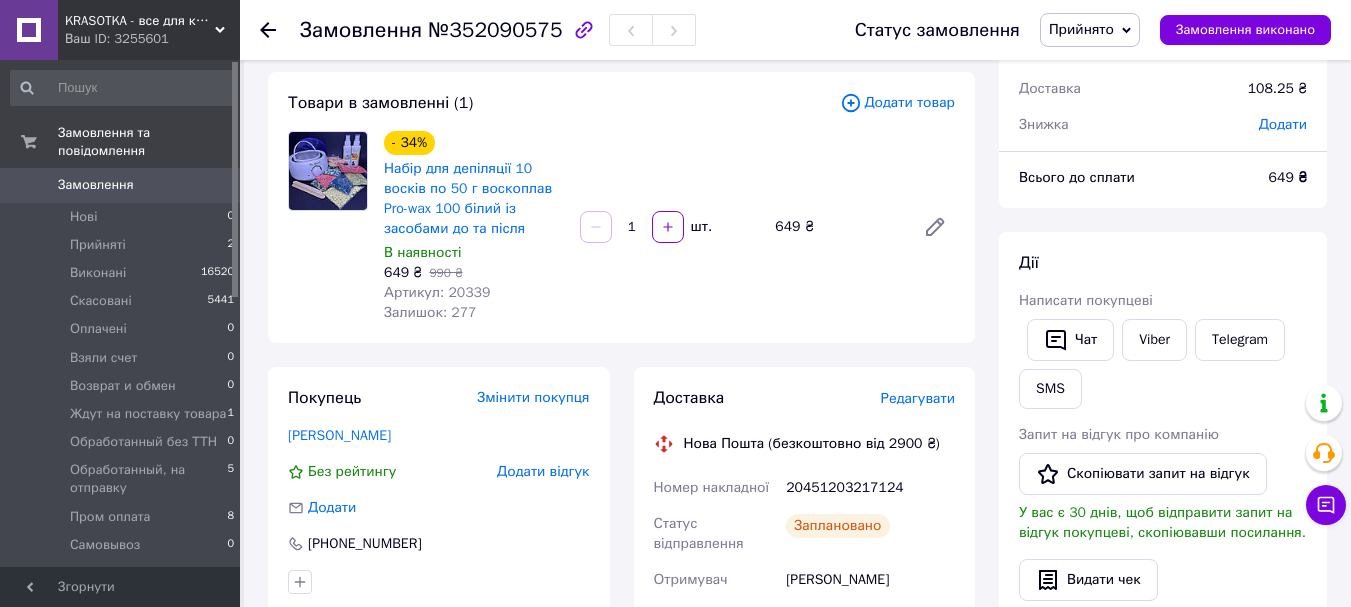scroll, scrollTop: 300, scrollLeft: 0, axis: vertical 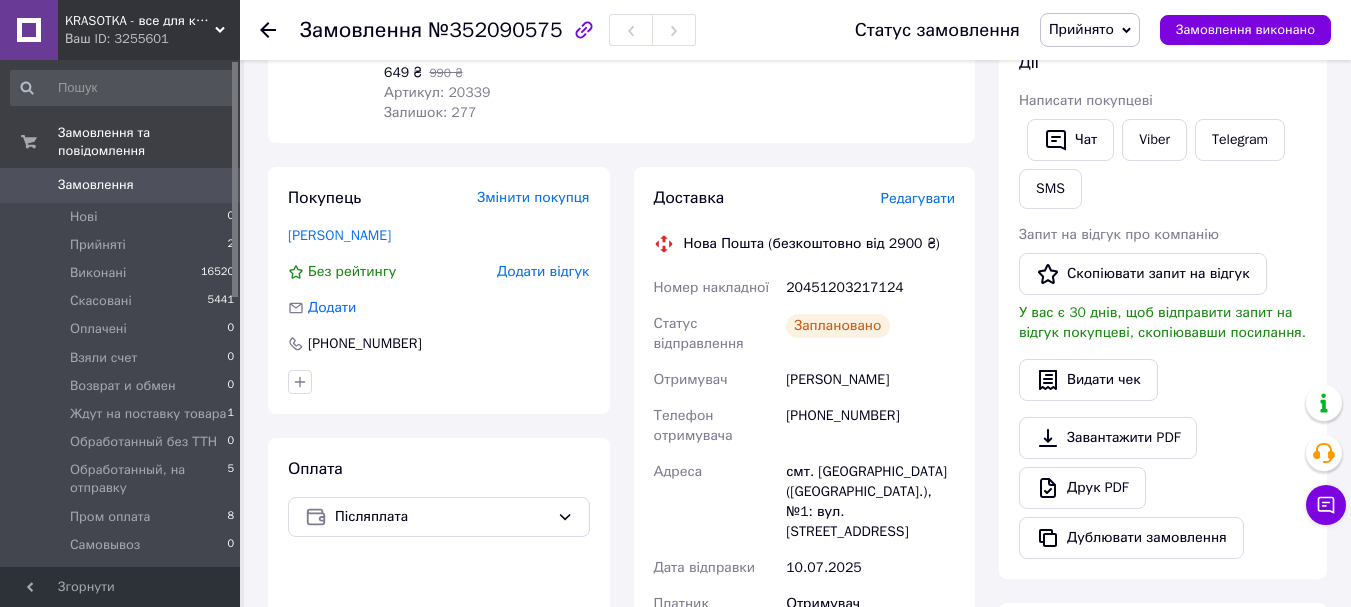 click on "20451203217124" at bounding box center (870, 288) 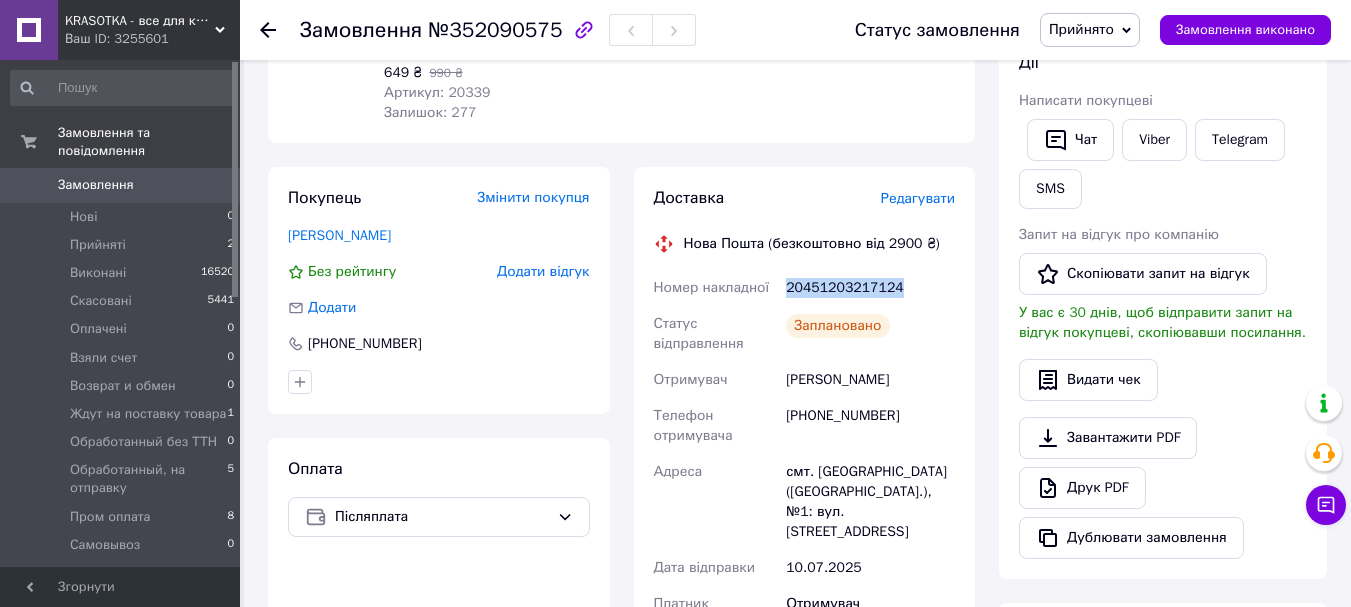 click on "20451203217124" at bounding box center (870, 288) 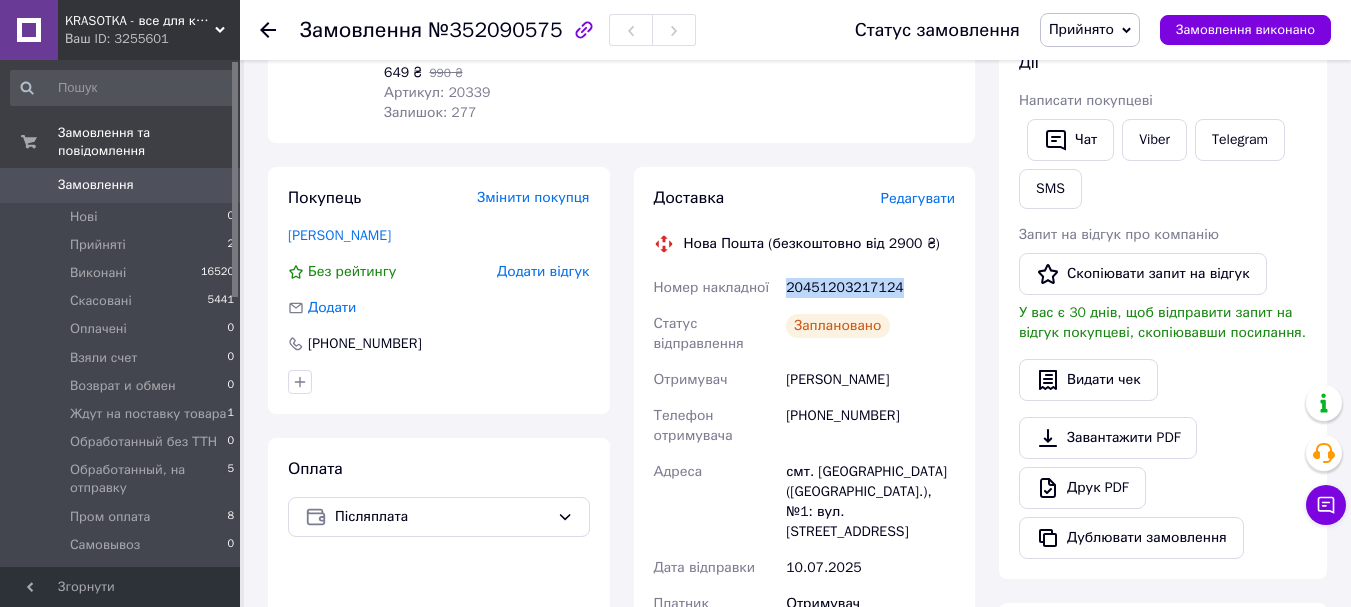 click on "Прийнято" at bounding box center (1090, 30) 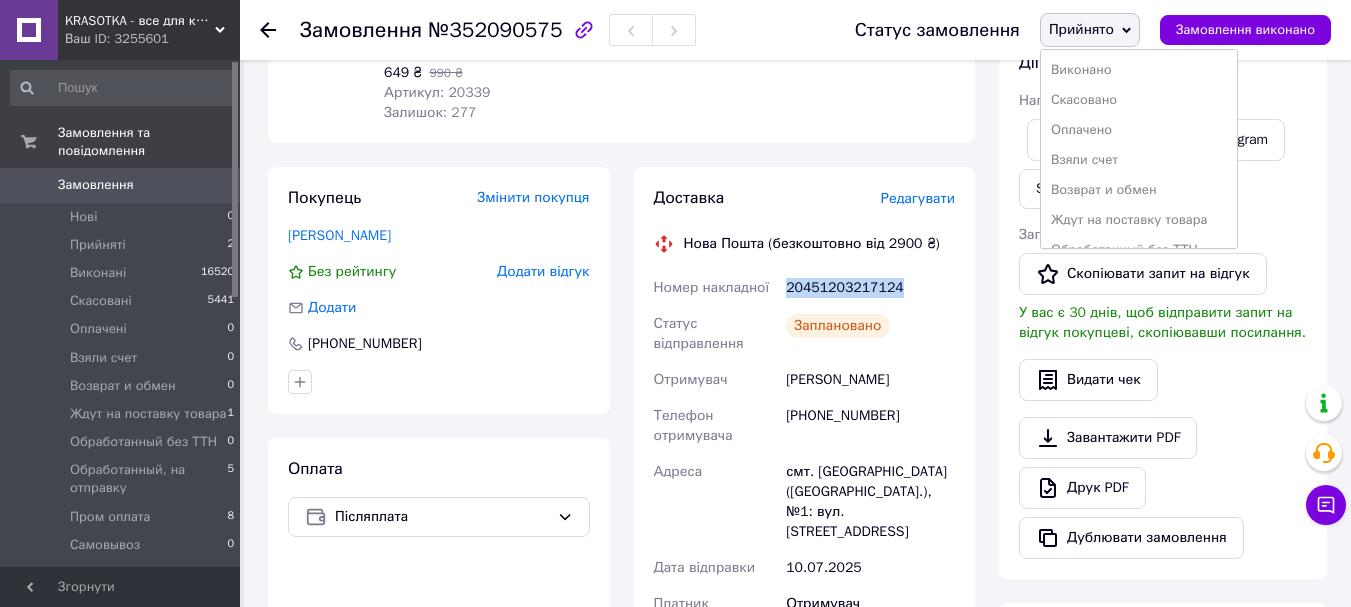 scroll, scrollTop: 142, scrollLeft: 0, axis: vertical 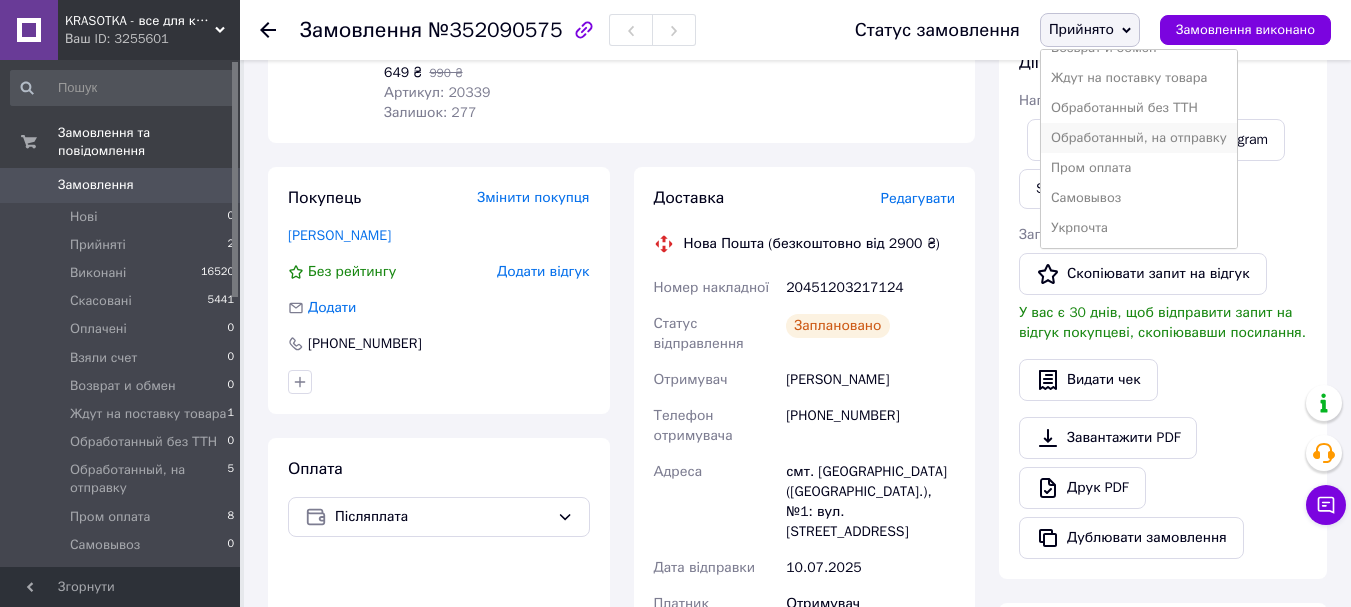 click on "Обработанный, на отправку" at bounding box center [1139, 138] 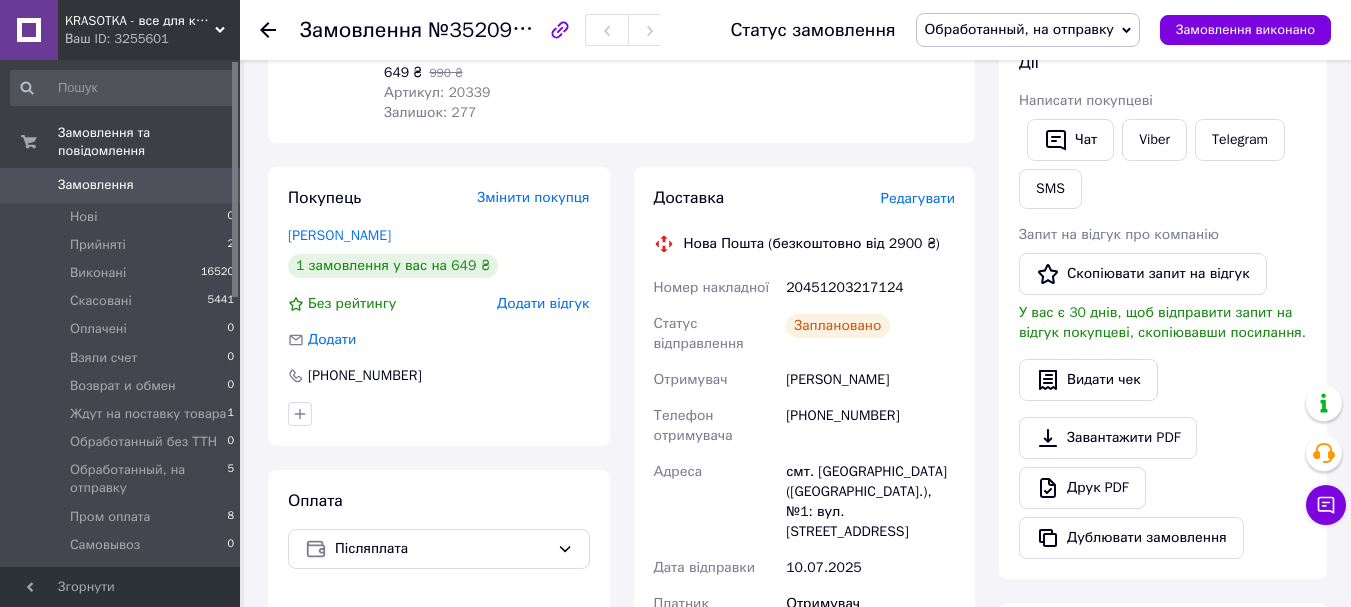 click on "KRASOTKA - все для краси" at bounding box center (140, 21) 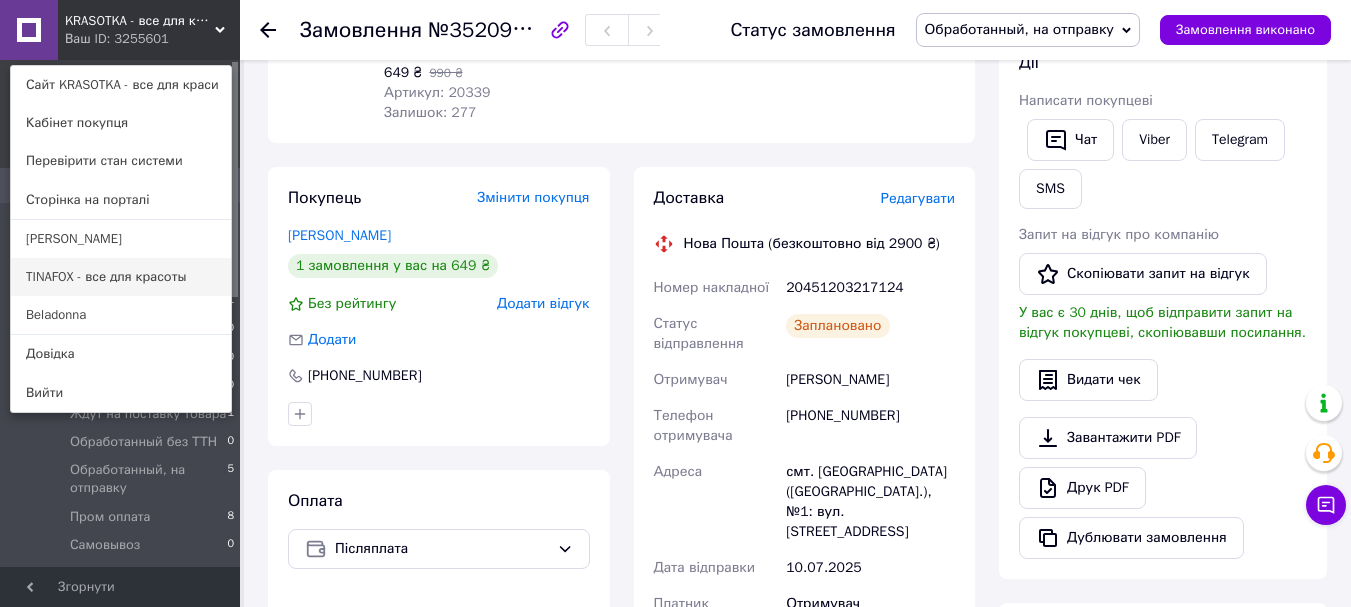 click on "TINAFOX - все для красоты" at bounding box center (121, 277) 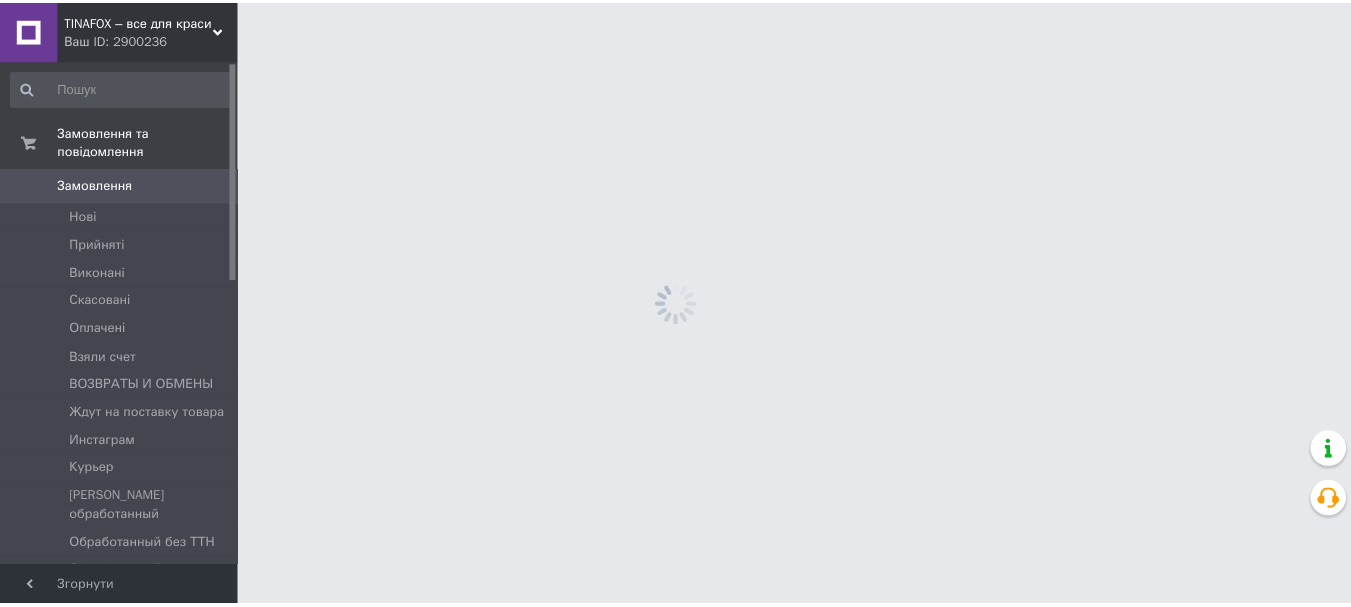 scroll, scrollTop: 0, scrollLeft: 0, axis: both 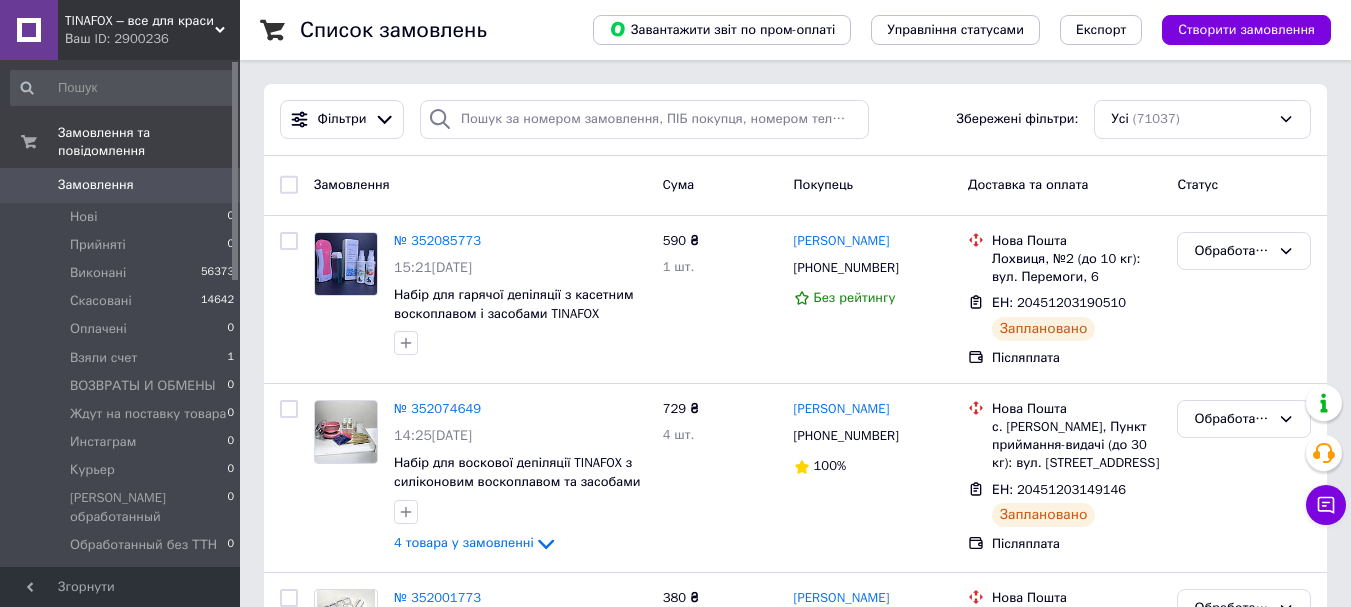 click on "Ваш ID: 2900236" at bounding box center (152, 39) 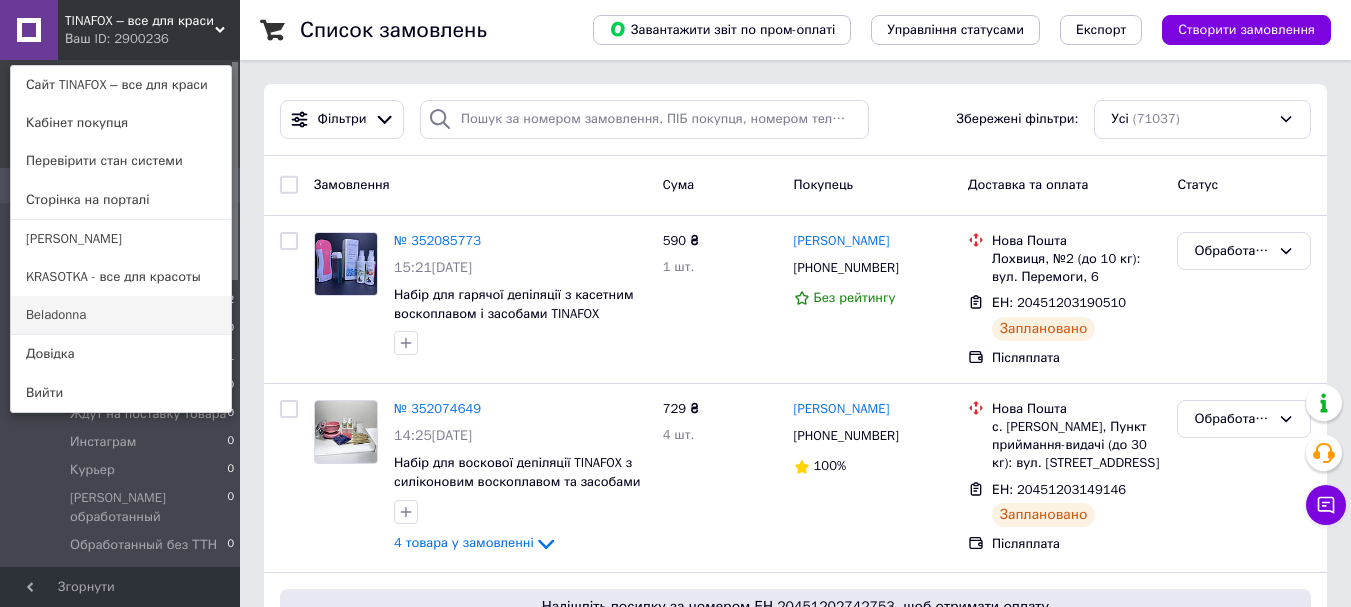 click on "Beladonna" at bounding box center (121, 315) 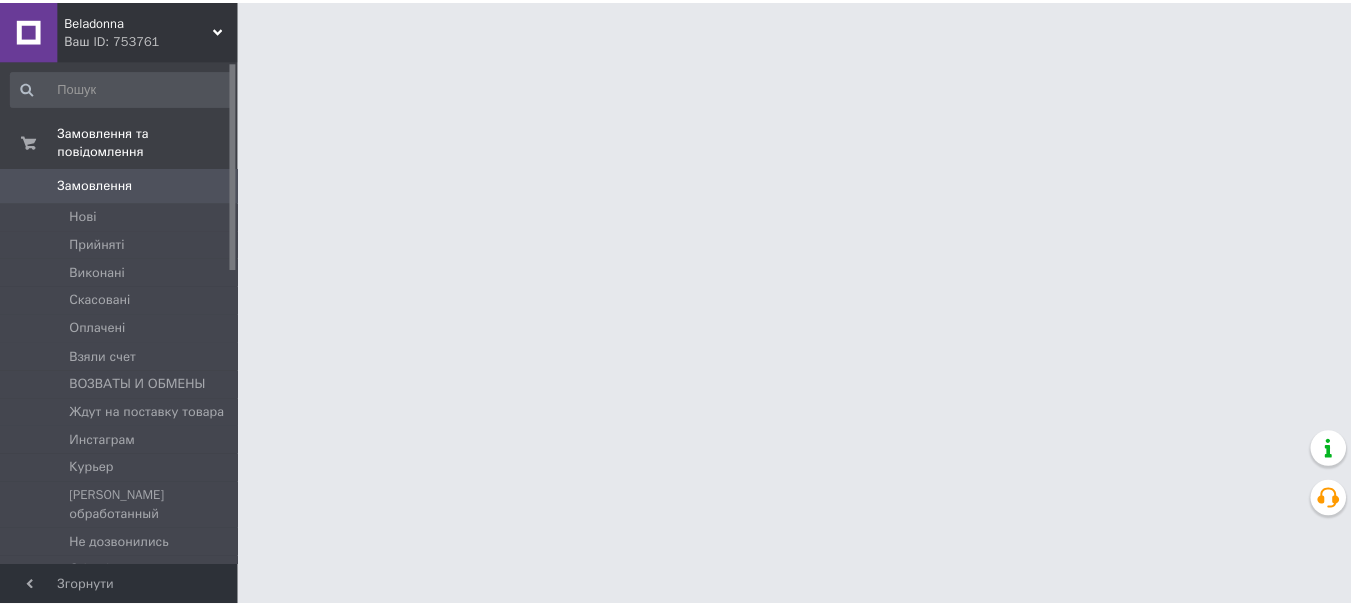 scroll, scrollTop: 0, scrollLeft: 0, axis: both 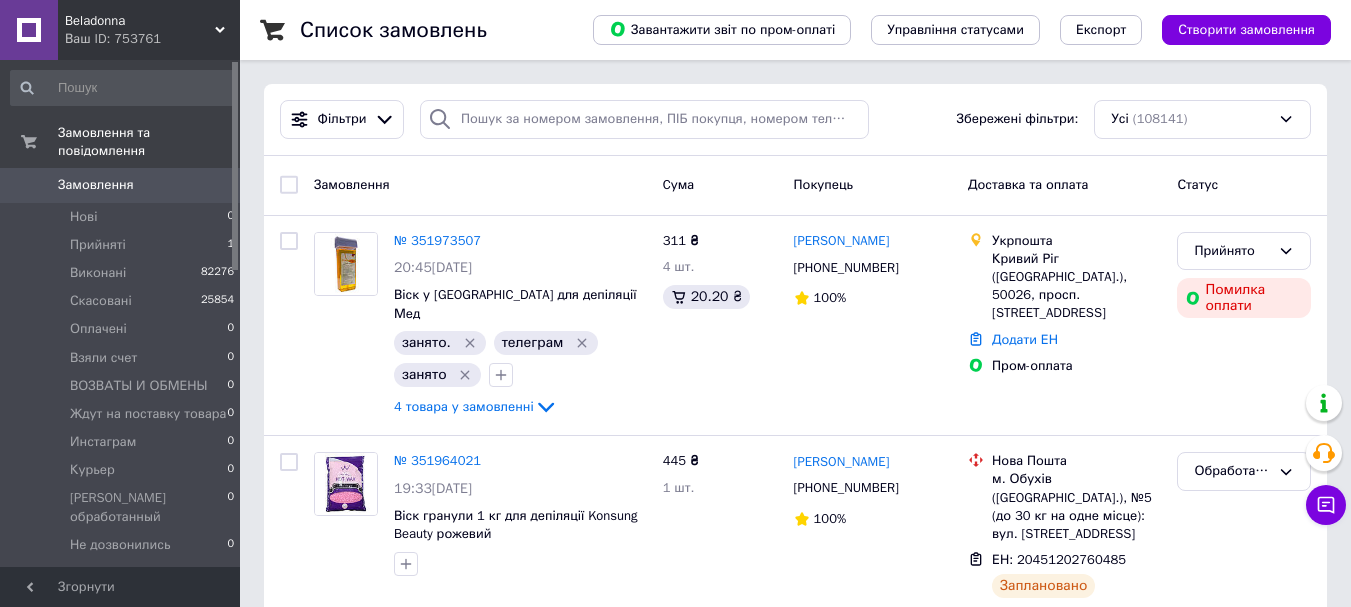 click on "Ваш ID: 753761" at bounding box center (152, 39) 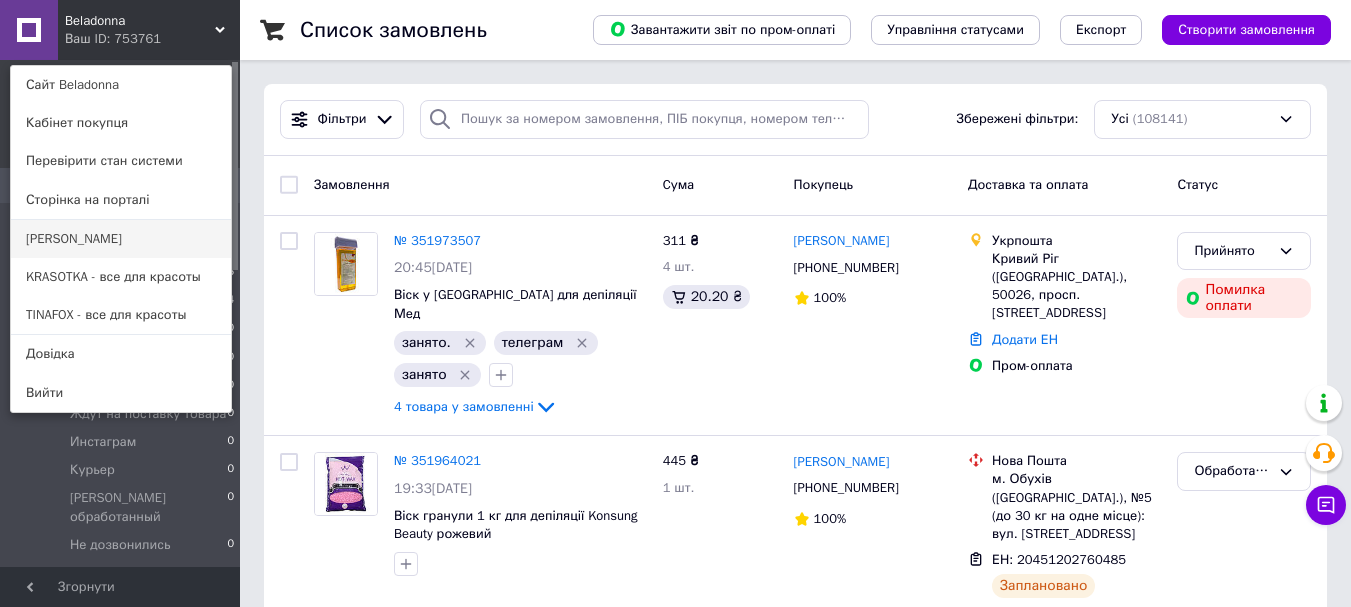 click on "[PERSON_NAME]" at bounding box center [121, 239] 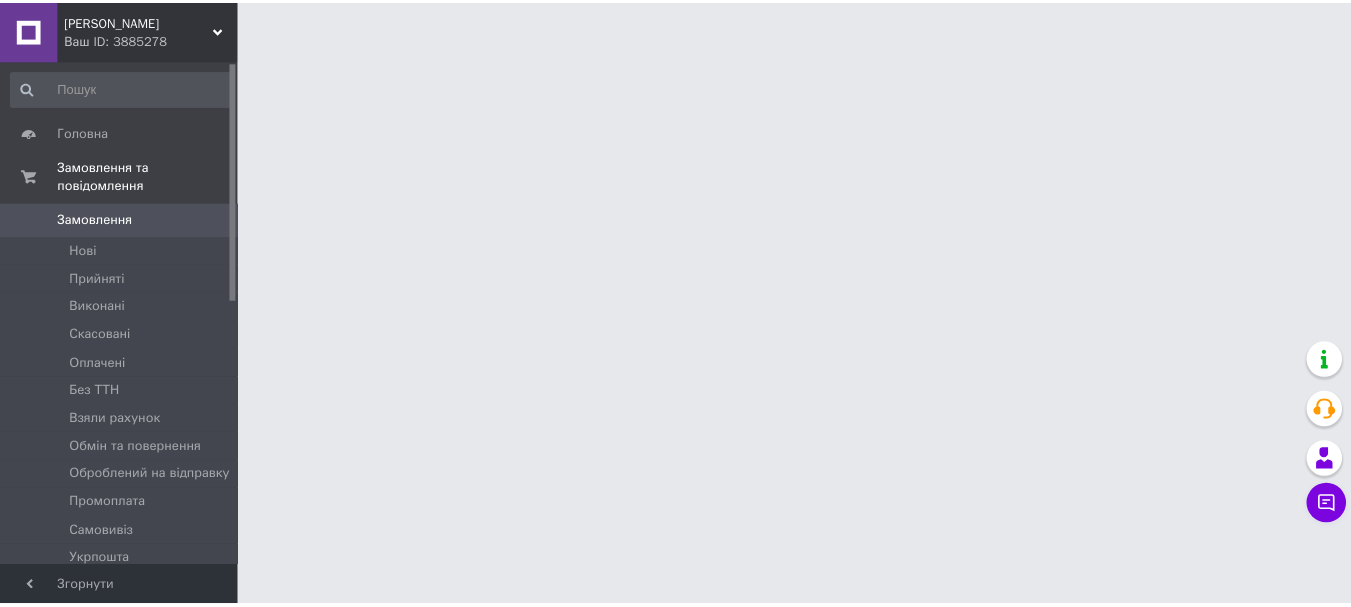 scroll, scrollTop: 0, scrollLeft: 0, axis: both 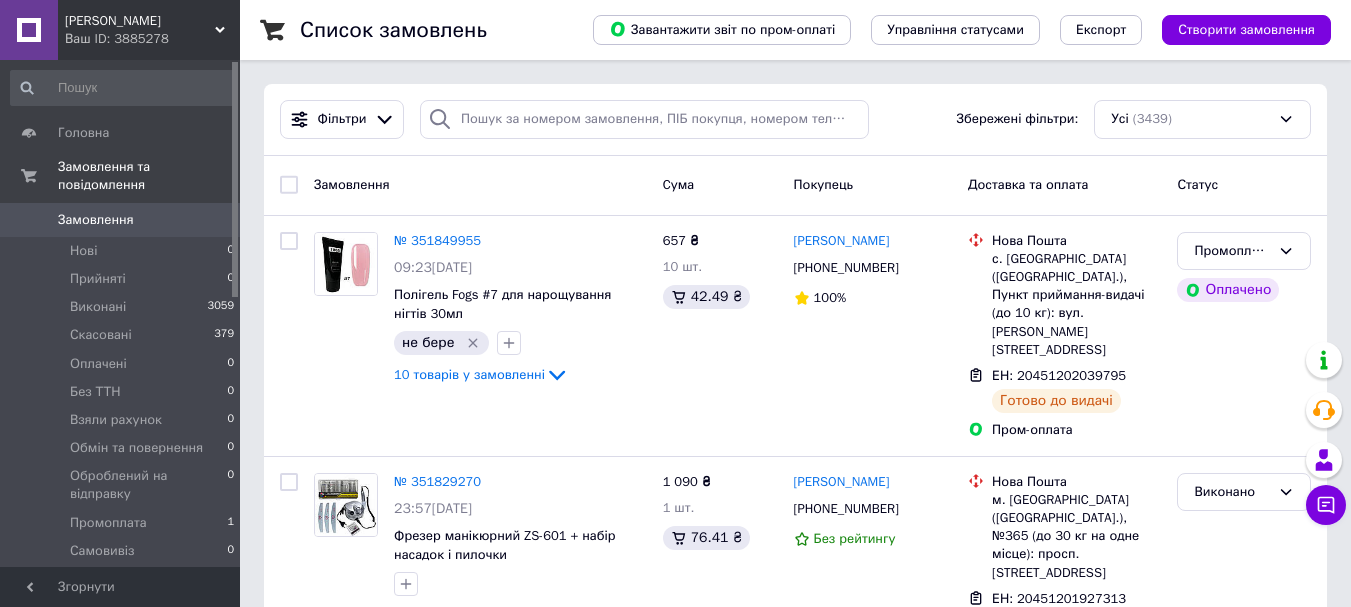 click on "MAGER Ваш ID: 3885278" at bounding box center (149, 30) 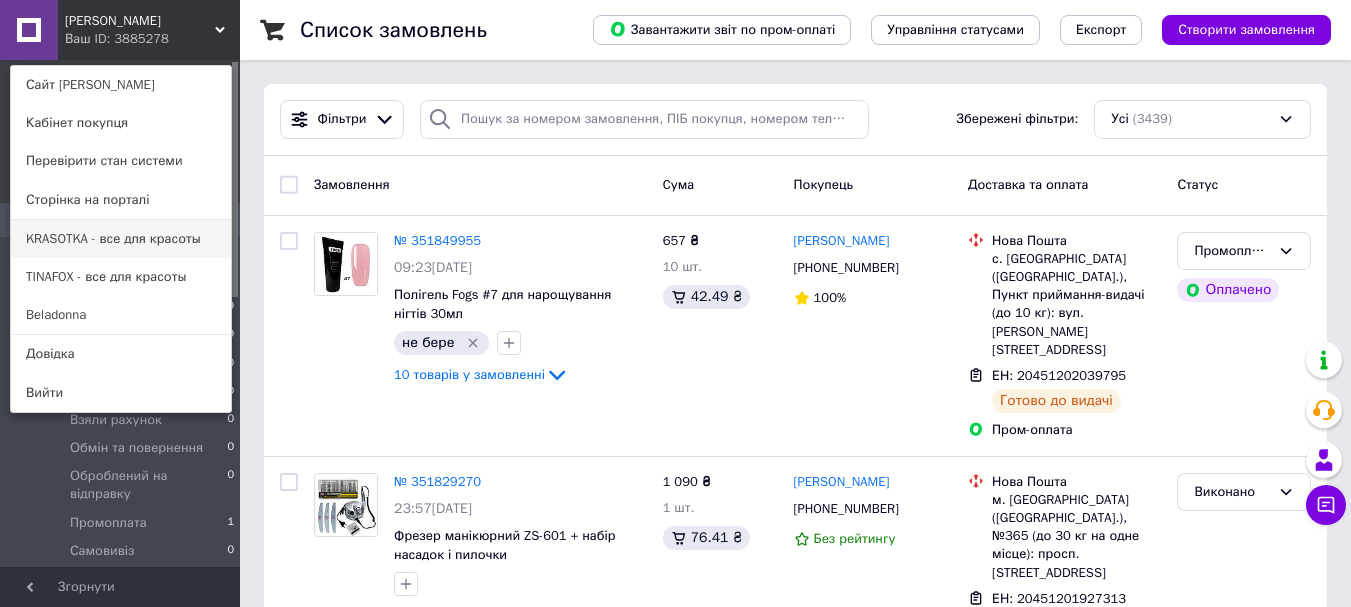 click on "KRASOTKA - все для красоты" at bounding box center (121, 239) 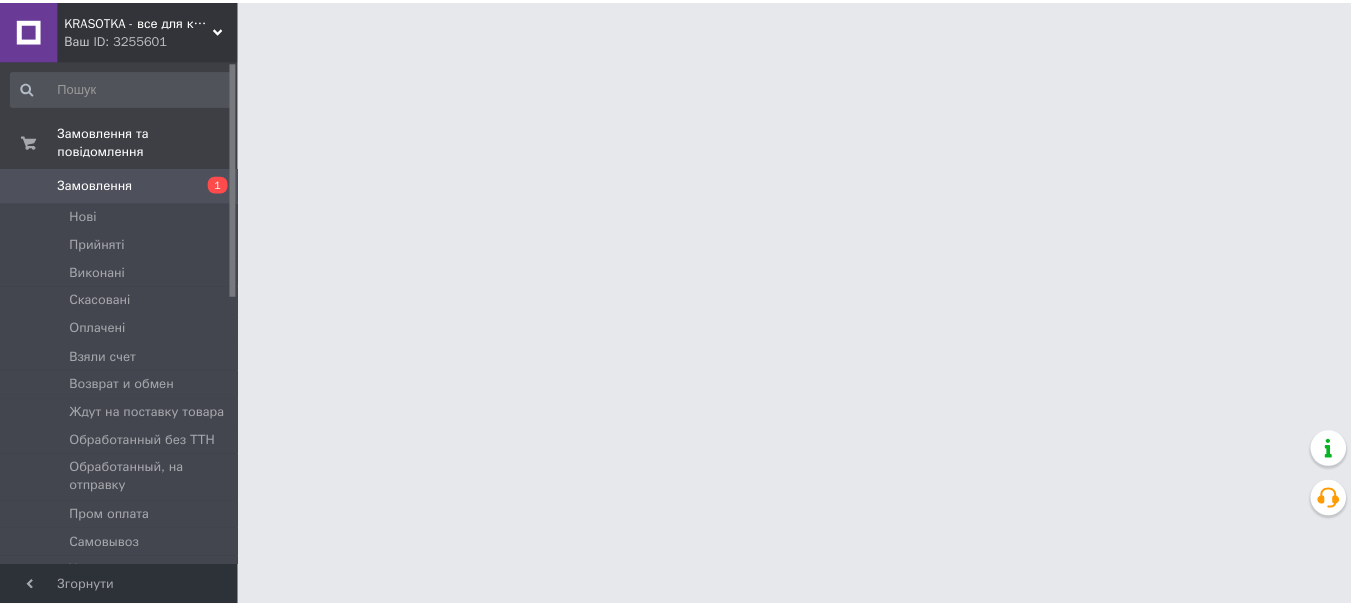 scroll, scrollTop: 0, scrollLeft: 0, axis: both 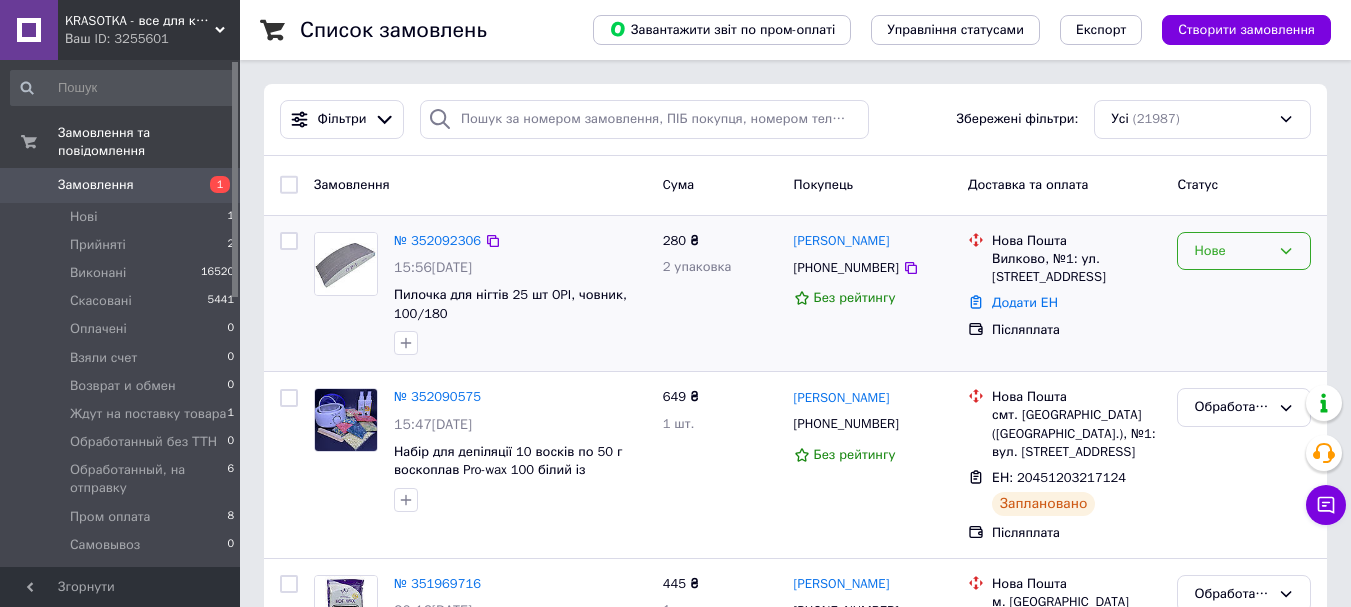 click on "Нове" at bounding box center (1244, 251) 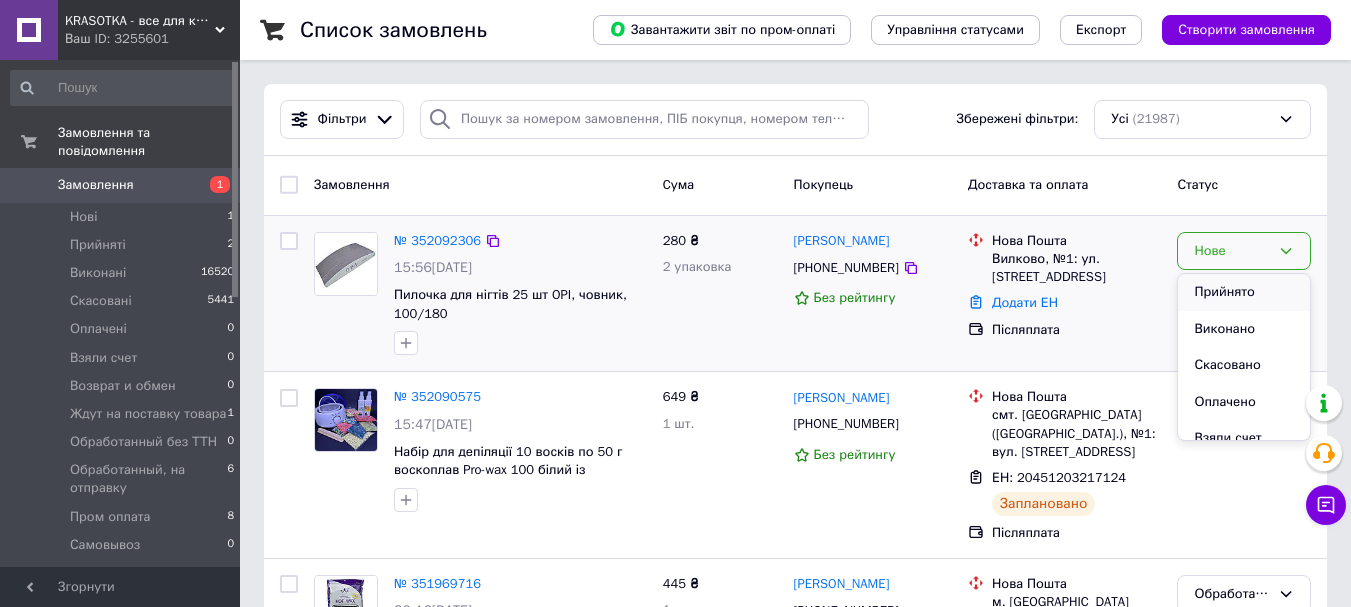 click on "Прийнято" at bounding box center (1244, 292) 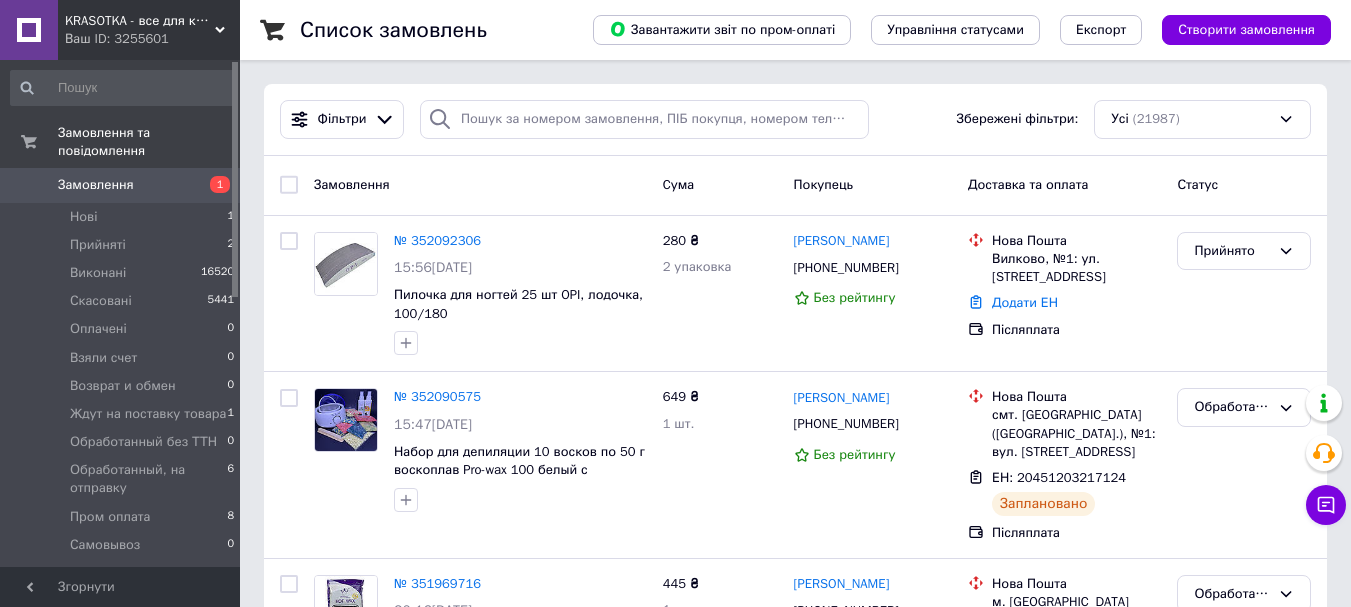 click on "Ваш ID: 3255601" at bounding box center (152, 39) 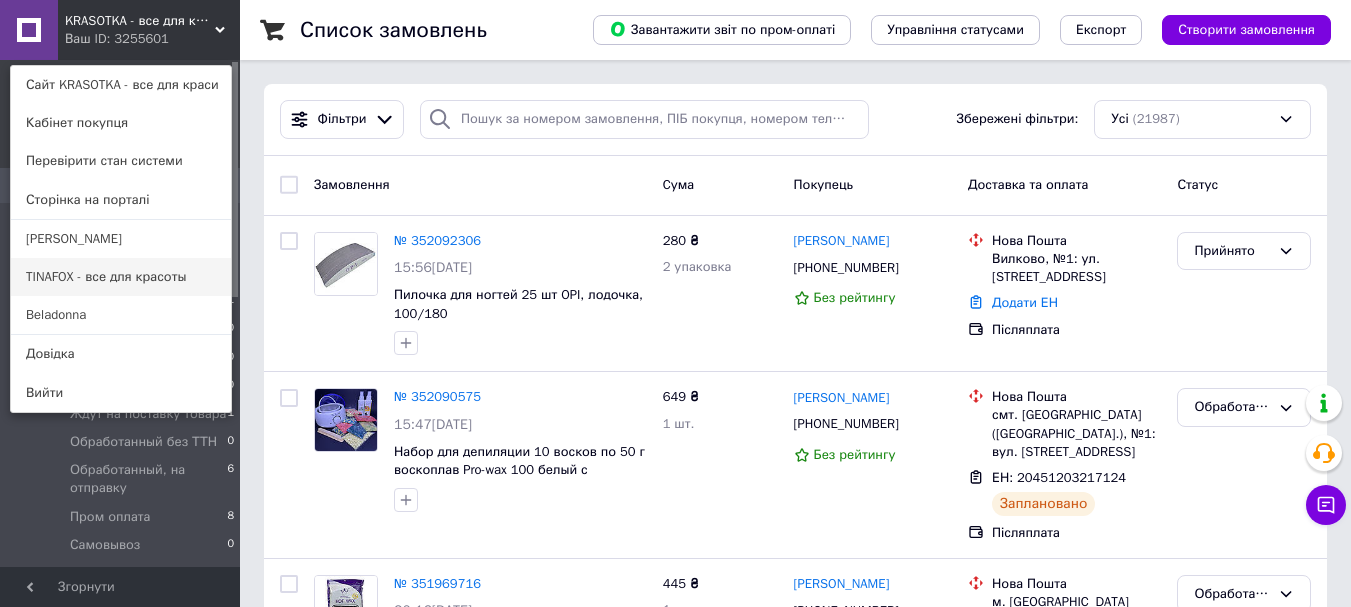 click on "TINAFOX - все для красоты" at bounding box center [121, 277] 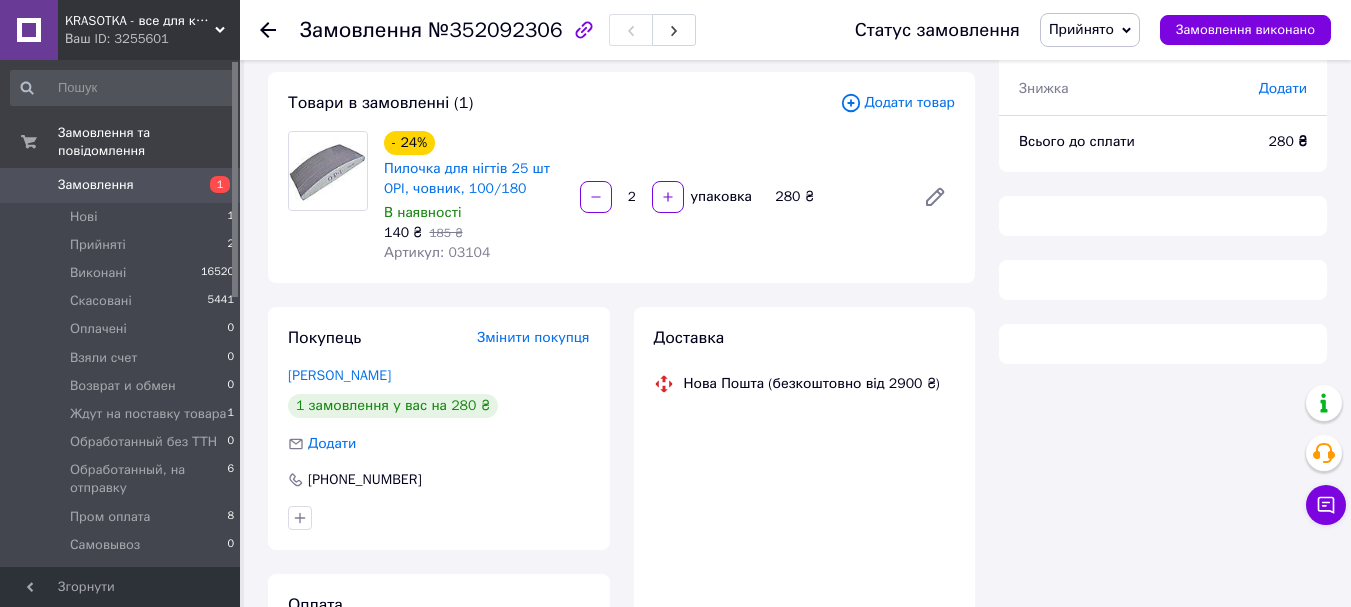 scroll, scrollTop: 200, scrollLeft: 0, axis: vertical 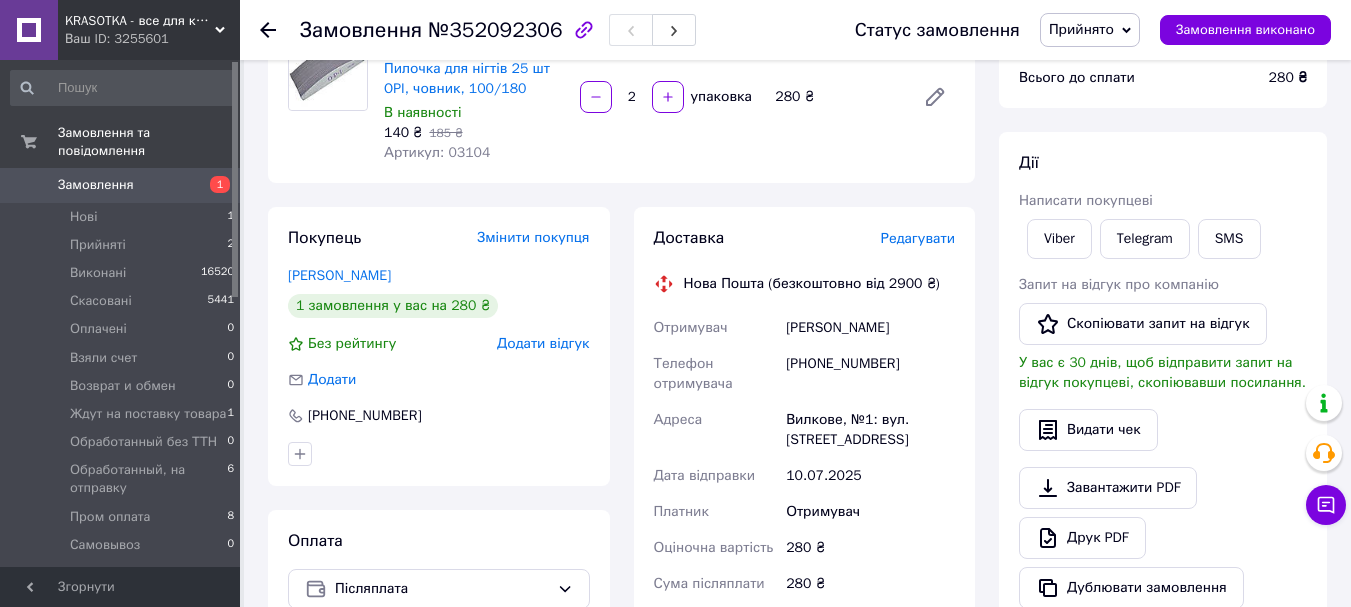 click on "[PHONE_NUMBER]" at bounding box center (870, 374) 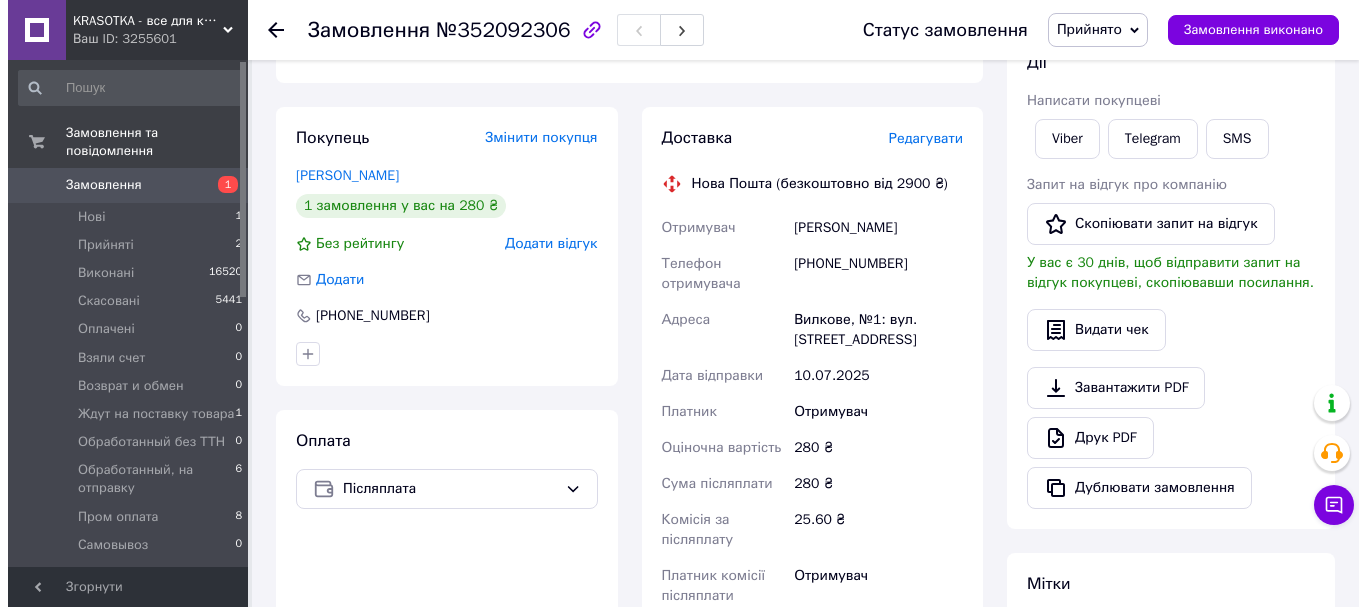 scroll, scrollTop: 200, scrollLeft: 0, axis: vertical 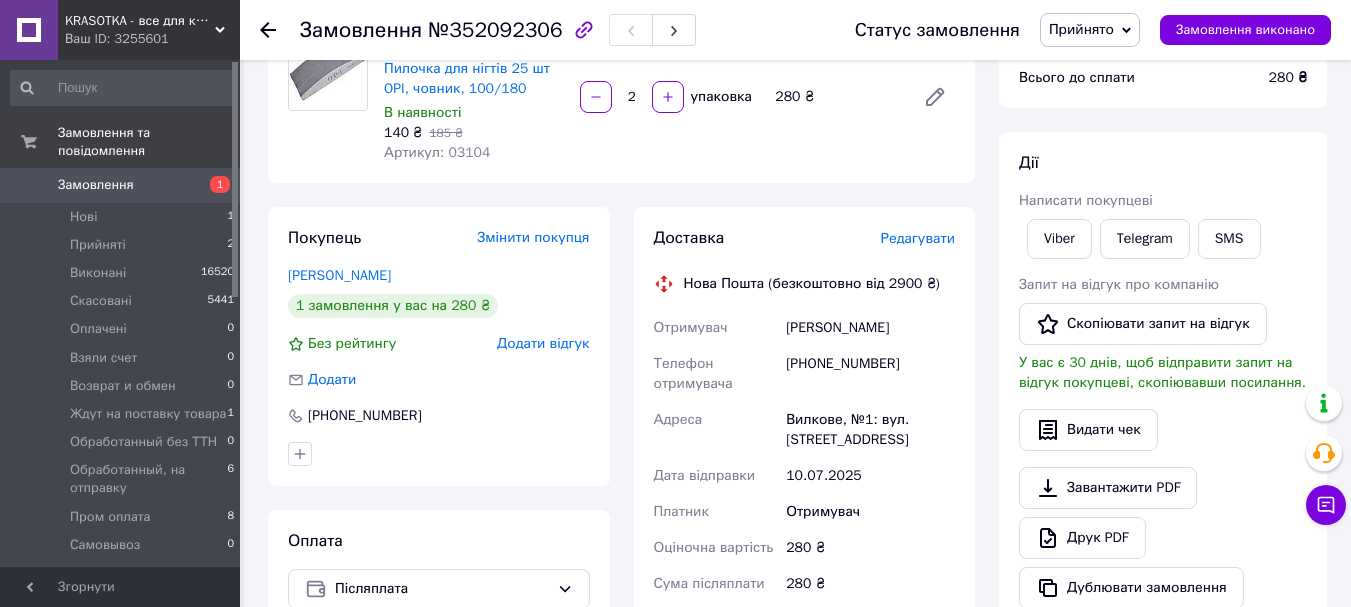 click on "Редагувати" at bounding box center (918, 238) 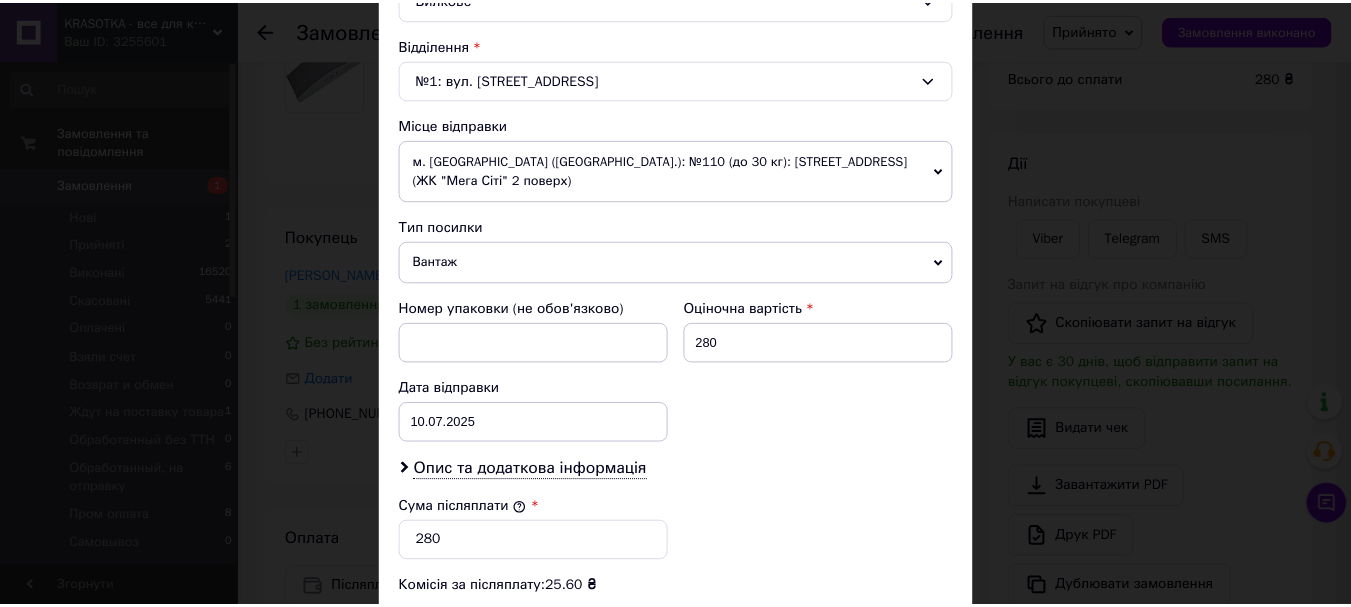 scroll, scrollTop: 939, scrollLeft: 0, axis: vertical 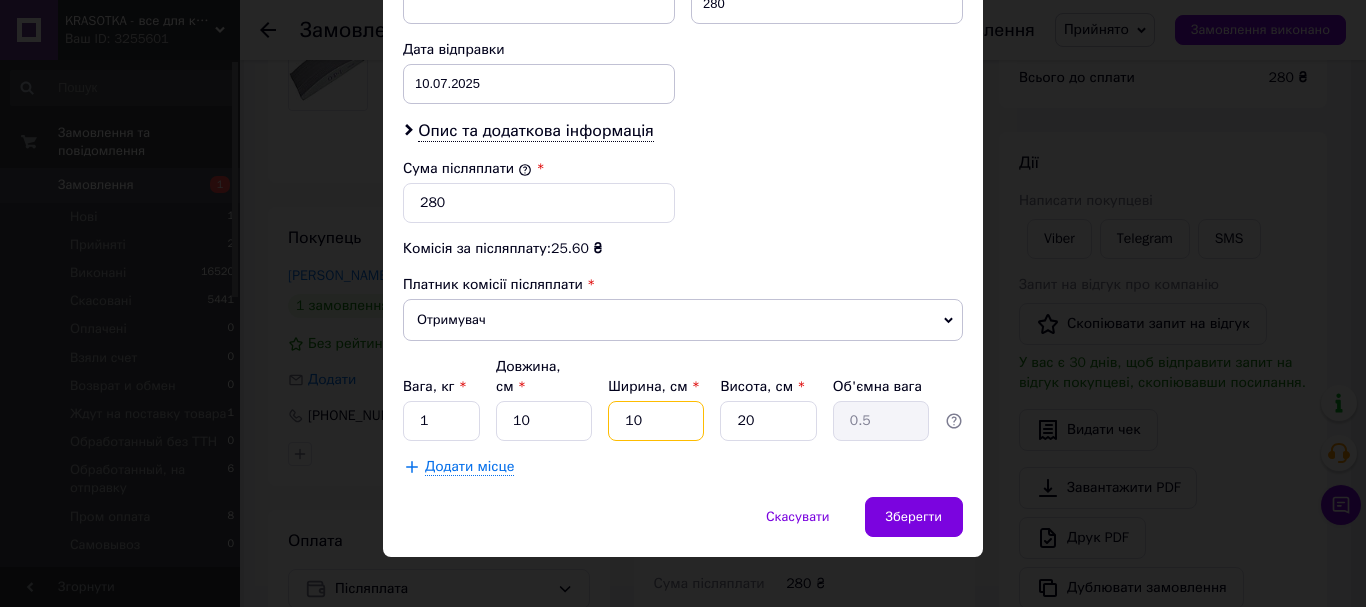 click on "10" at bounding box center [656, 421] 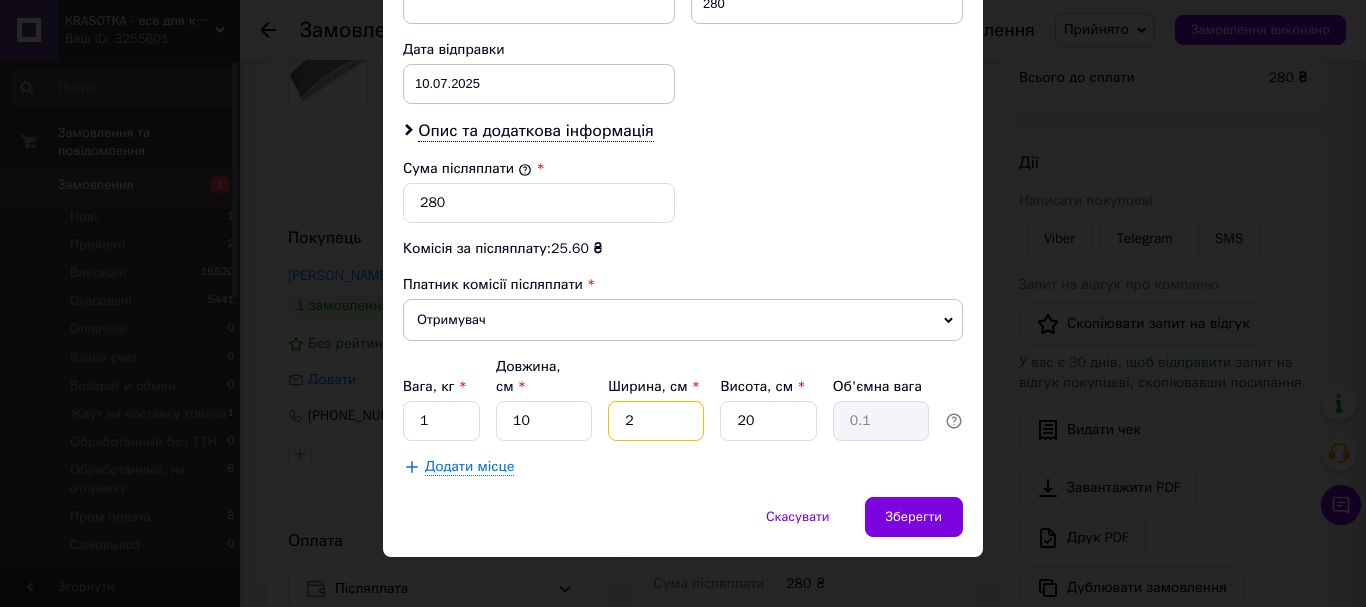 type on "20" 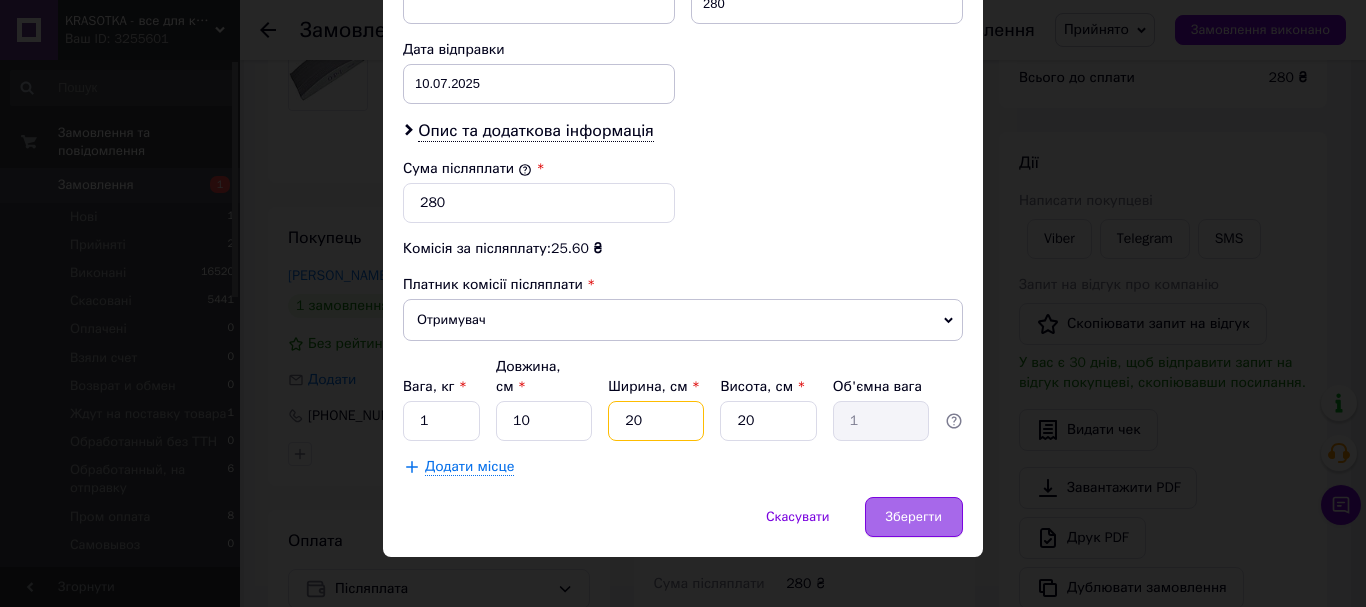 type on "20" 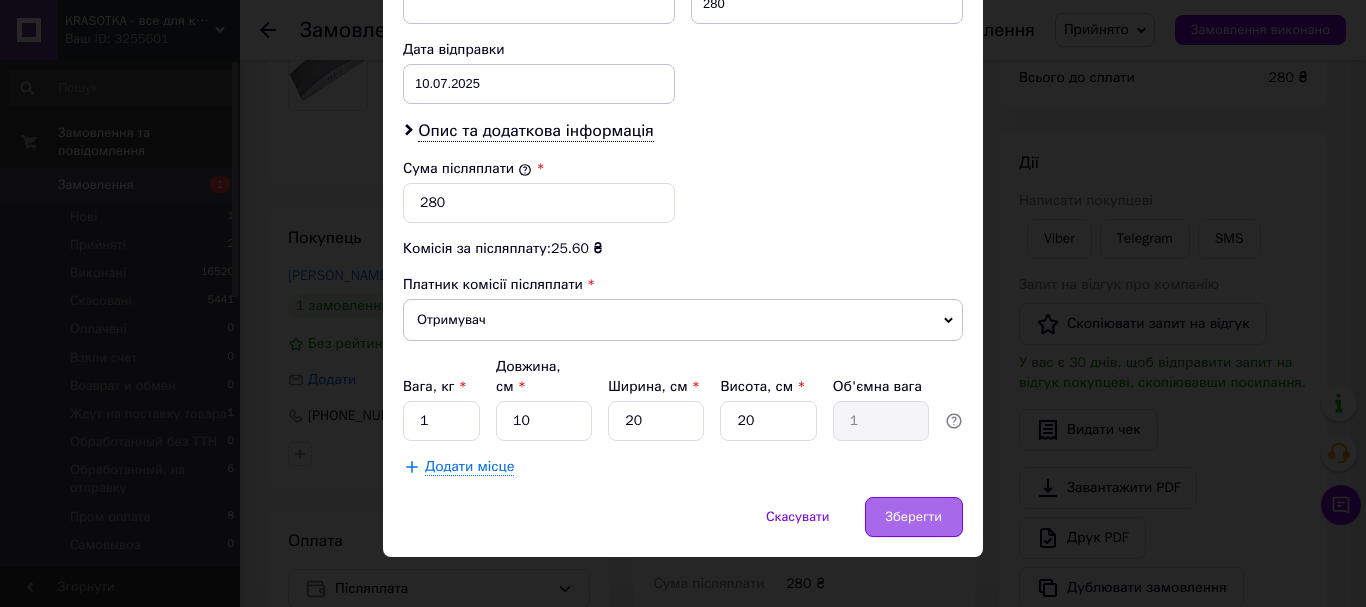 click on "Зберегти" at bounding box center [914, 517] 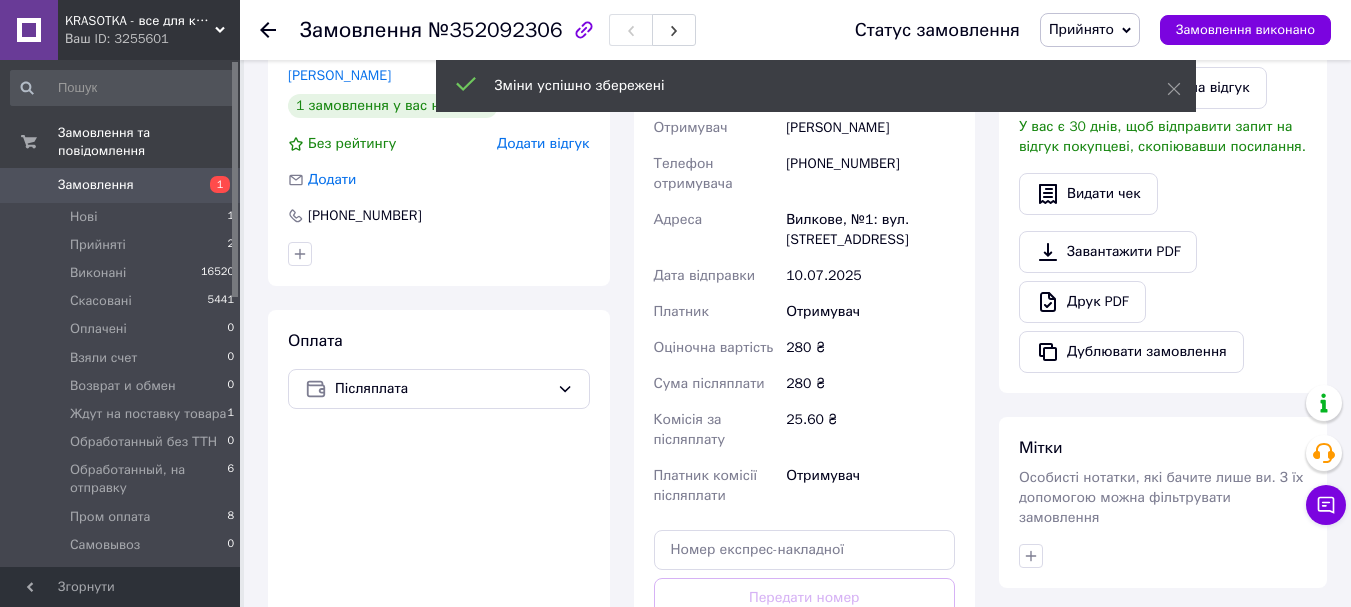 scroll, scrollTop: 500, scrollLeft: 0, axis: vertical 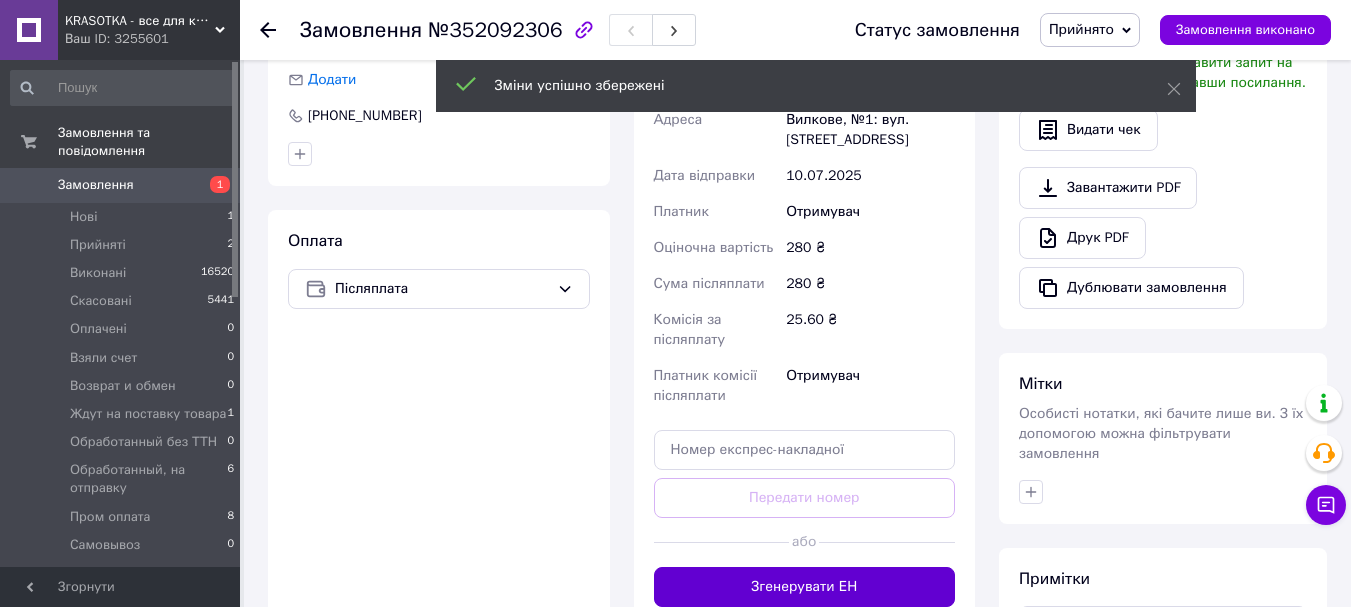 click on "Згенерувати ЕН" at bounding box center [805, 587] 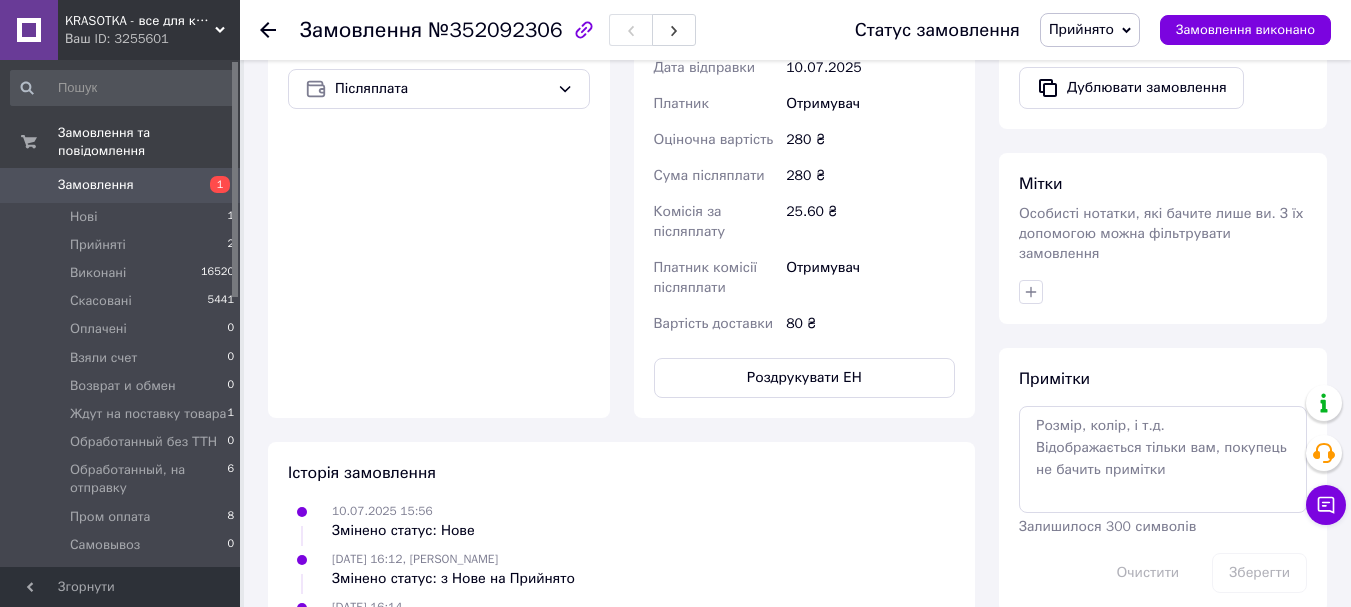 scroll, scrollTop: 500, scrollLeft: 0, axis: vertical 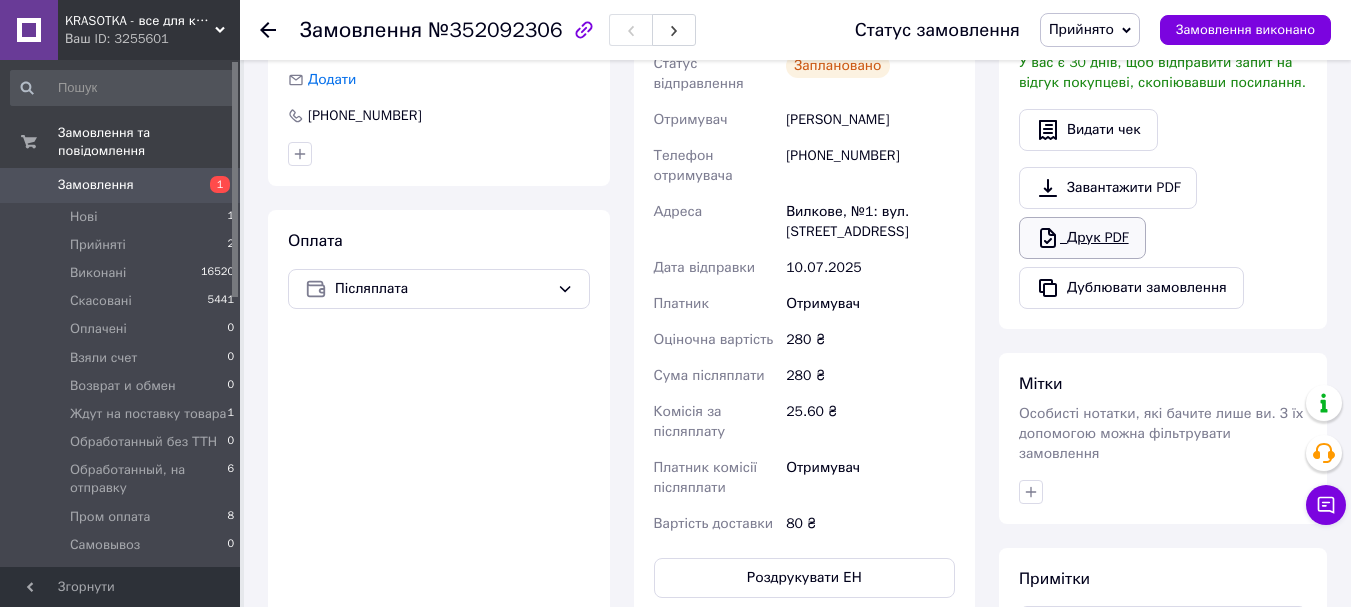 click on "Друк PDF" at bounding box center [1082, 238] 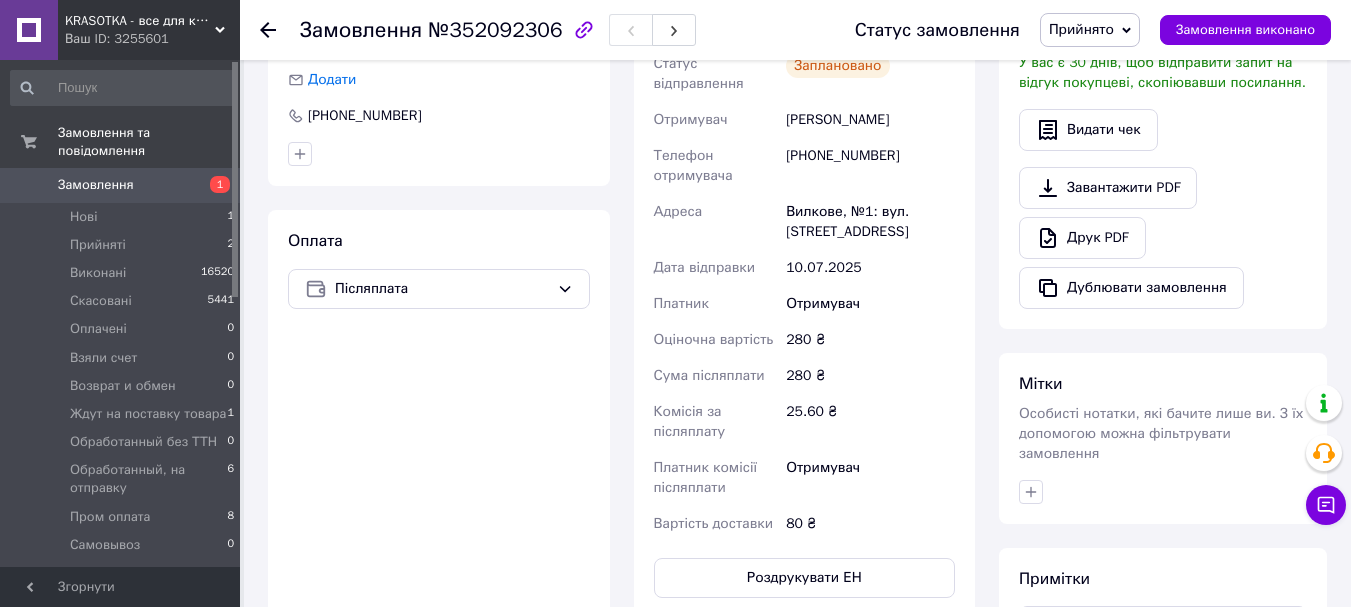 scroll, scrollTop: 300, scrollLeft: 0, axis: vertical 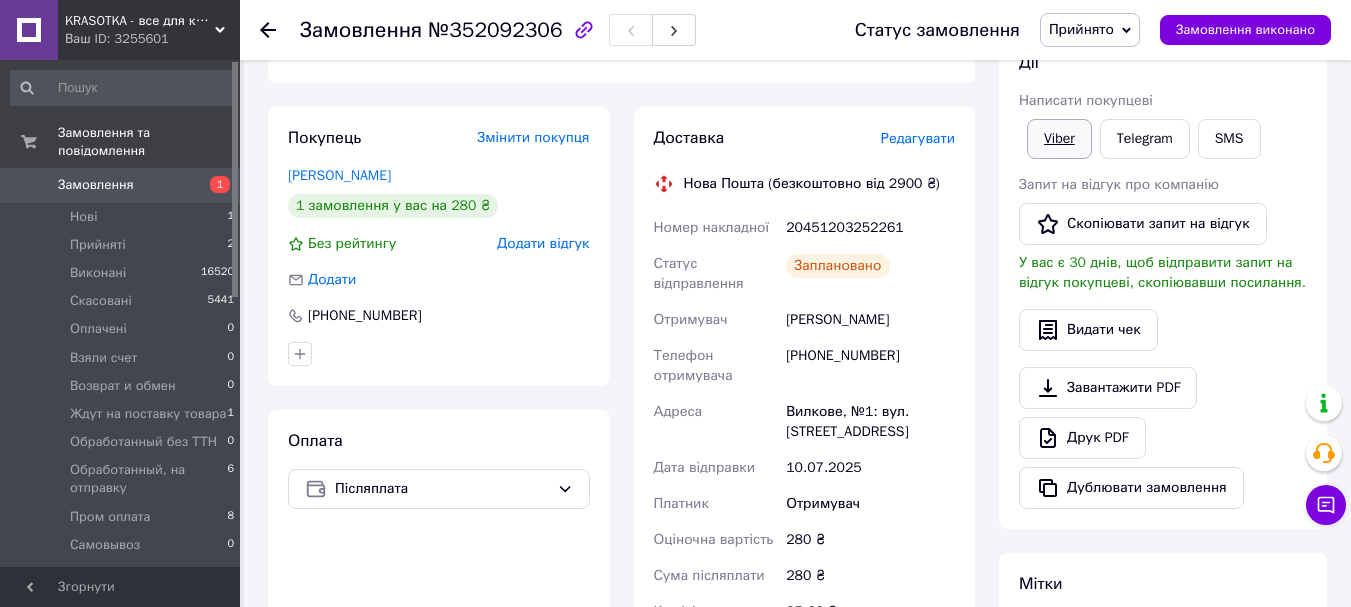 click on "Viber" at bounding box center (1059, 139) 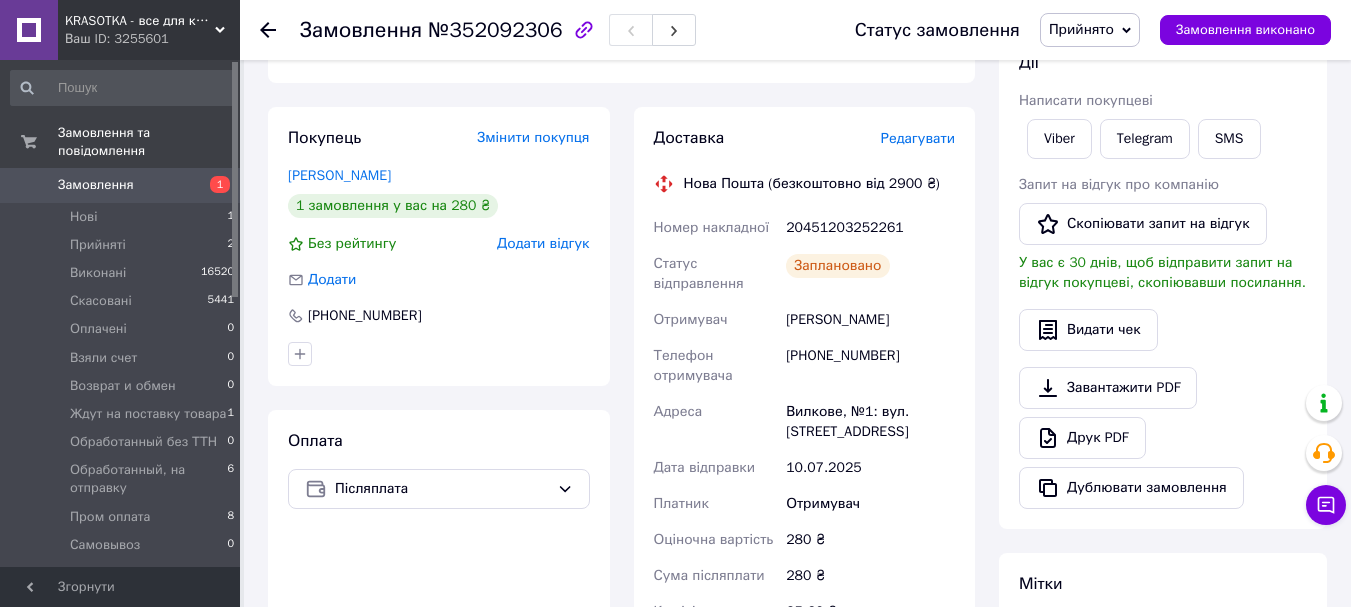 click on "20451203252261" at bounding box center (870, 228) 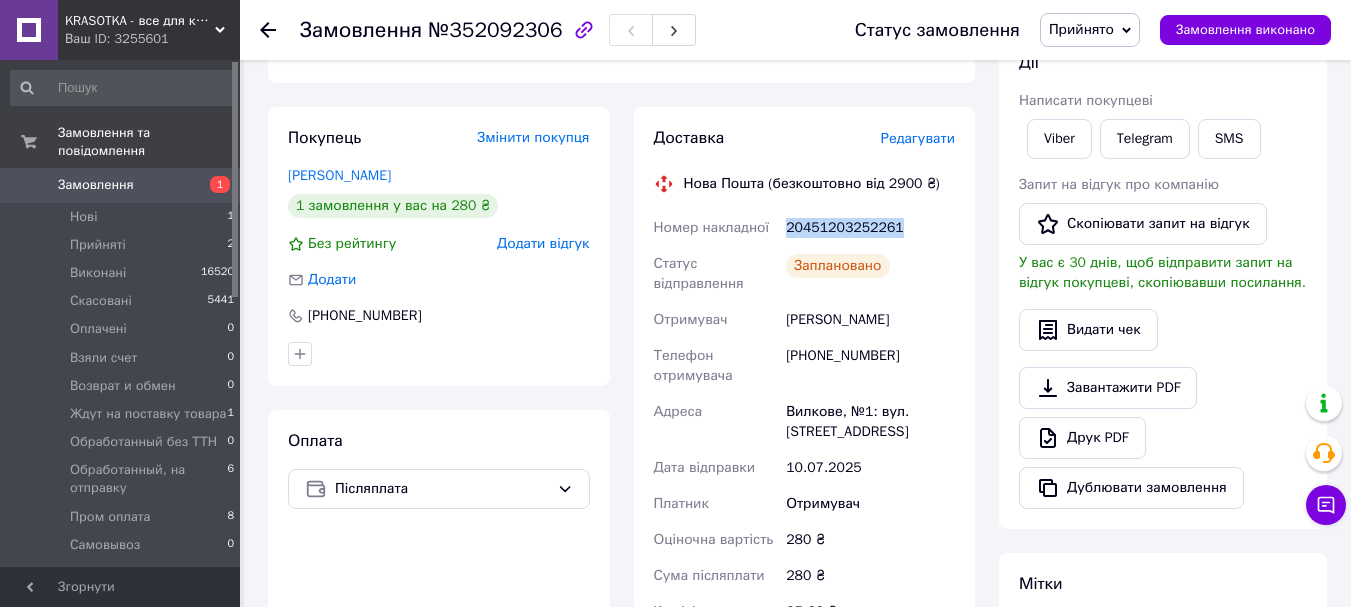 click on "20451203252261" at bounding box center [870, 228] 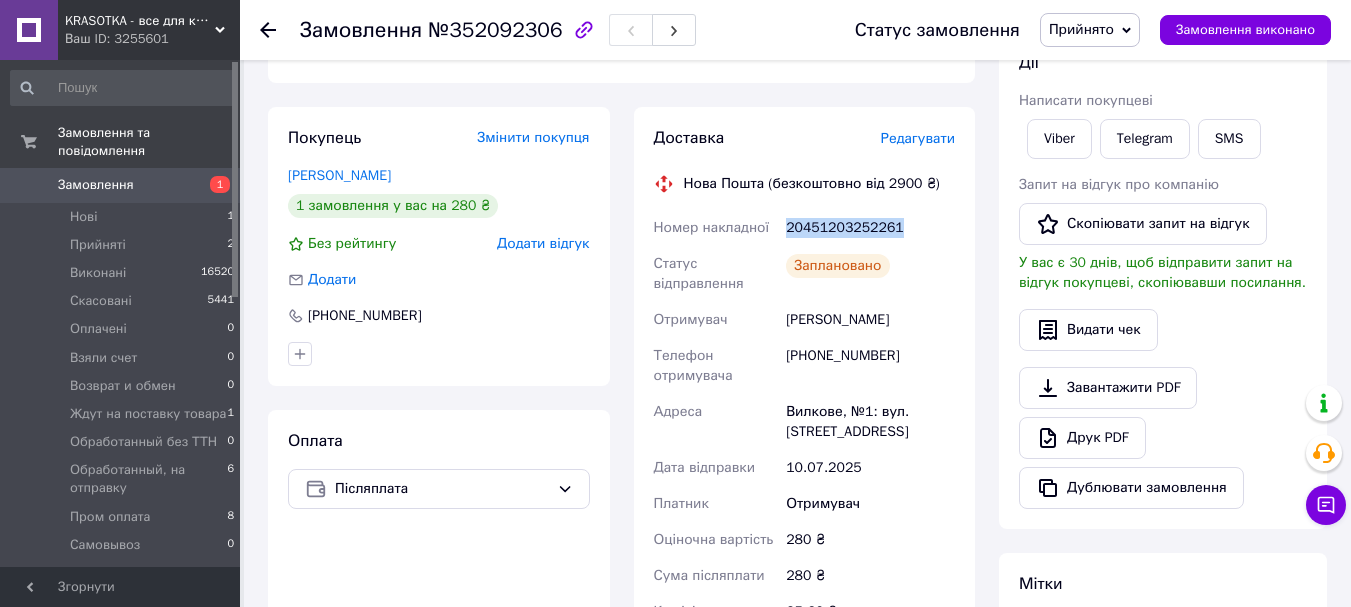 click on "Прийнято" at bounding box center [1081, 29] 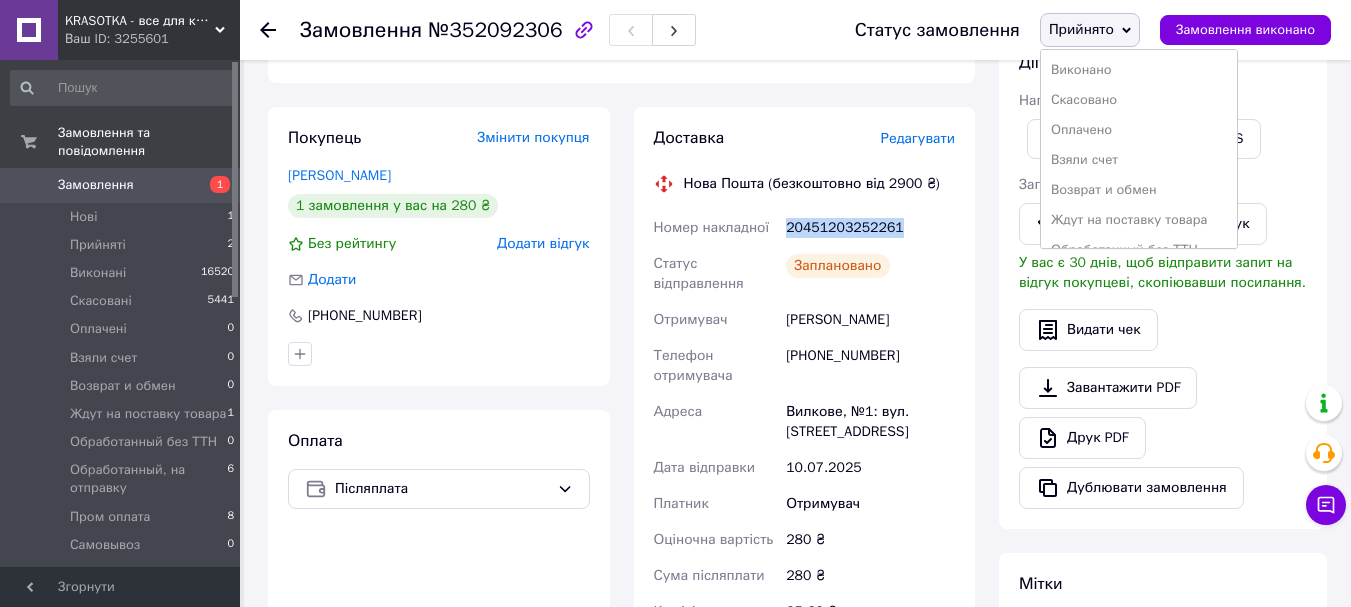 scroll, scrollTop: 400, scrollLeft: 0, axis: vertical 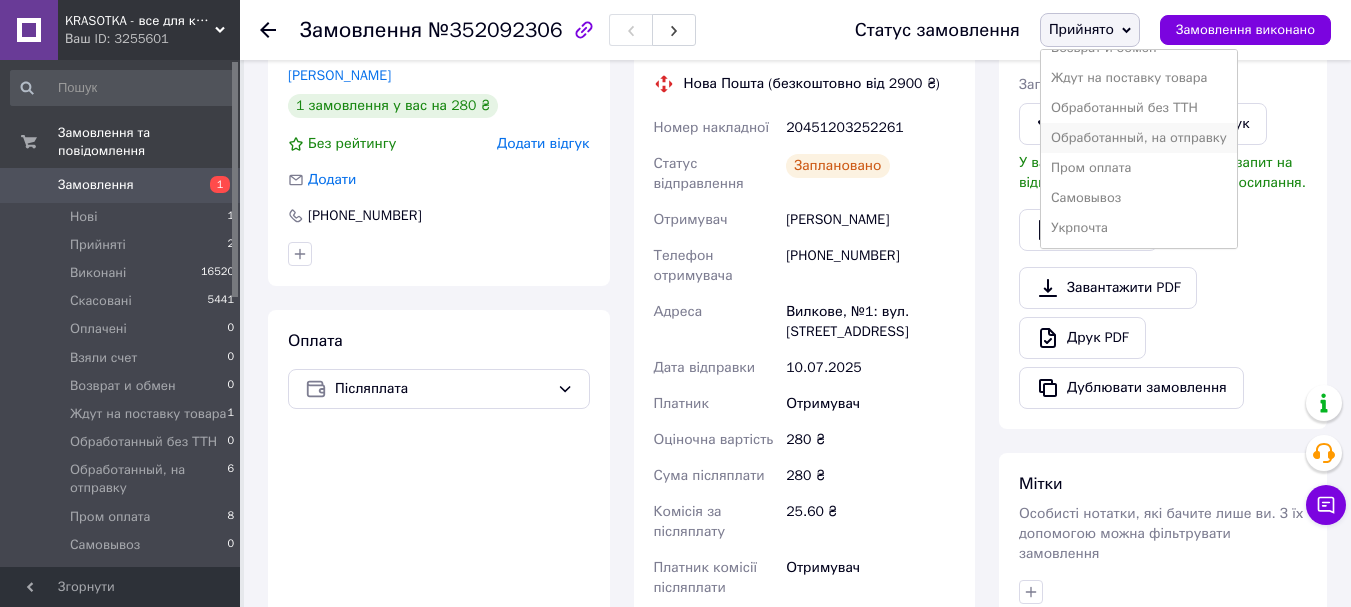 click on "Обработанный, на отправку" at bounding box center (1139, 138) 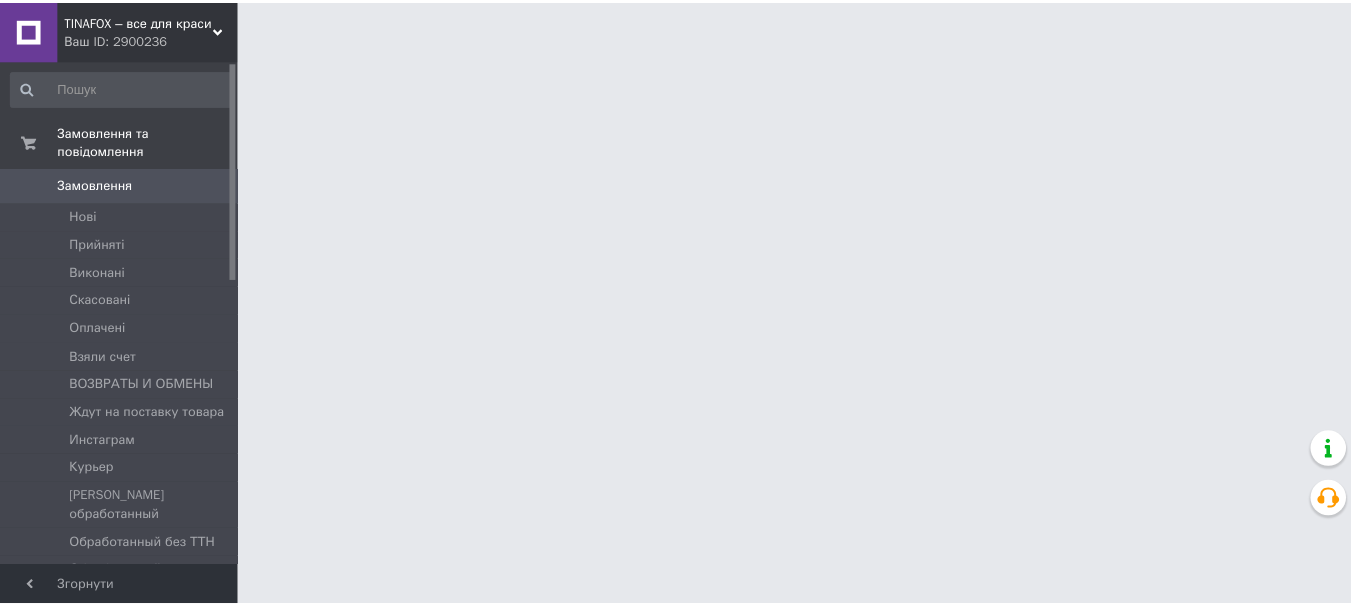 scroll, scrollTop: 0, scrollLeft: 0, axis: both 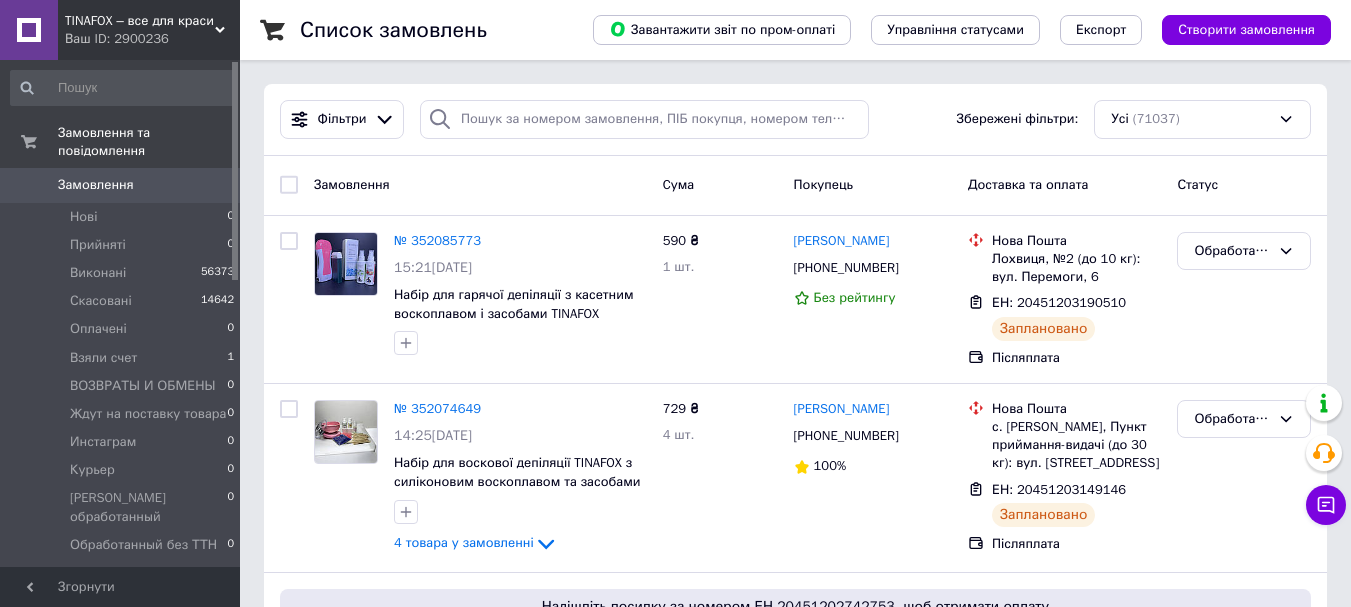 click on "TINAFOX – все для краси Ваш ID: 2900236" at bounding box center [149, 30] 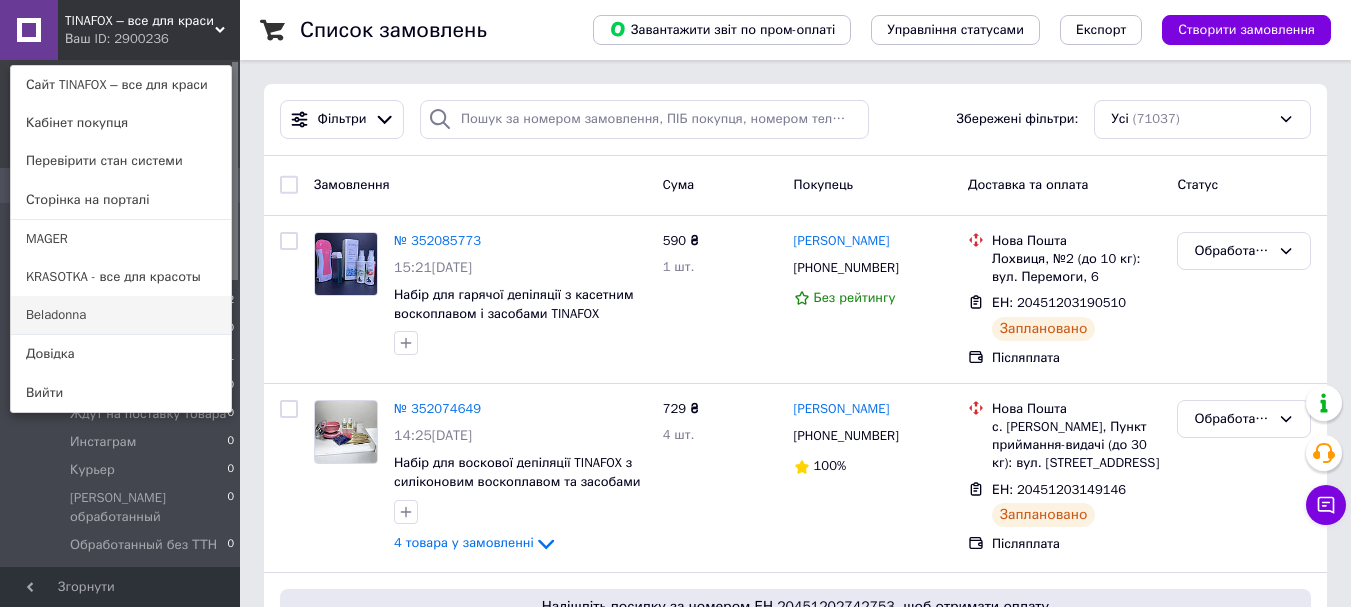 click on "Beladonna" at bounding box center (121, 315) 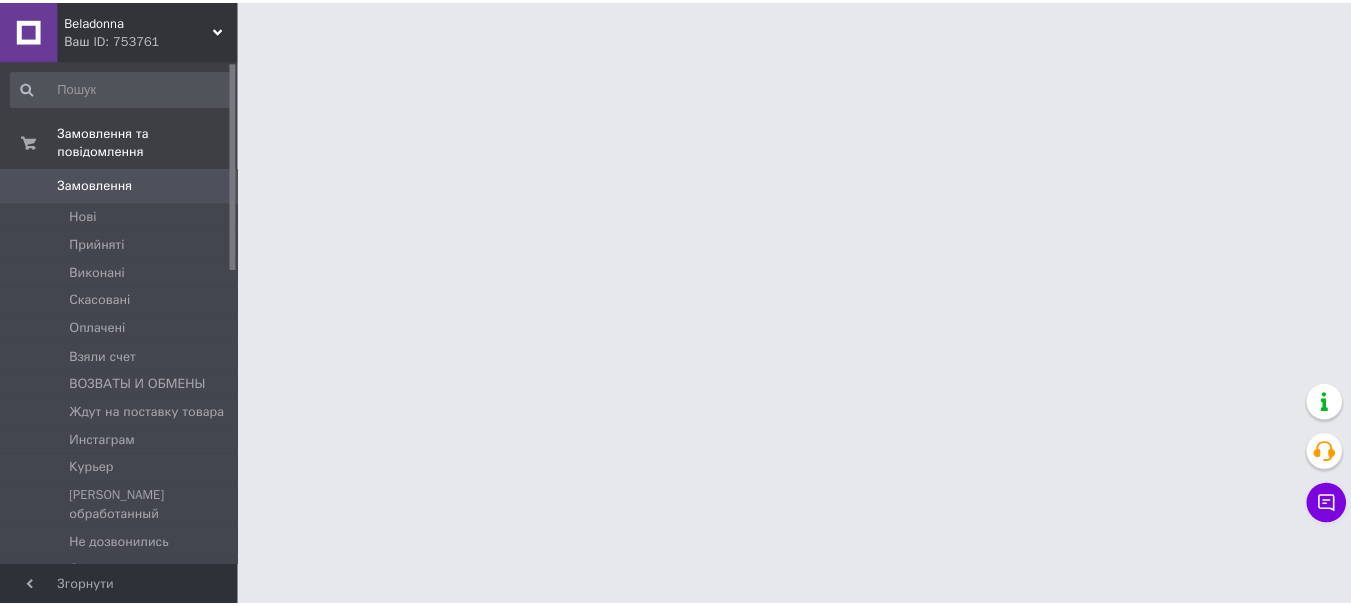 scroll, scrollTop: 0, scrollLeft: 0, axis: both 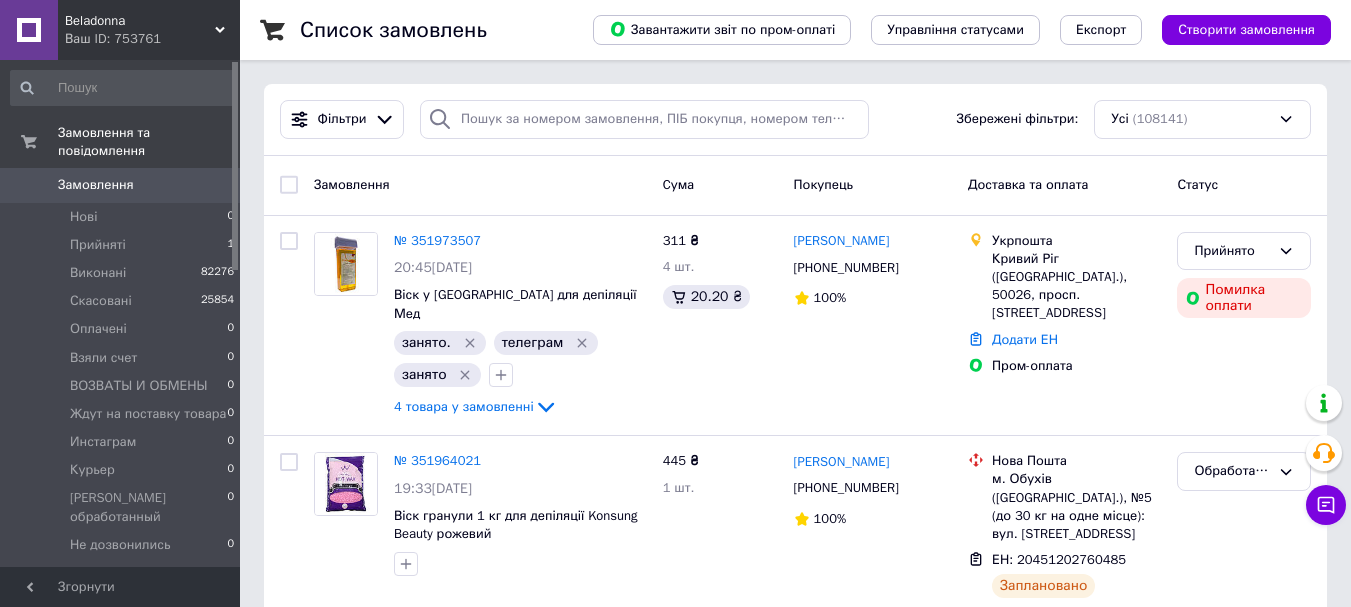 click on "Beladonna" at bounding box center (140, 21) 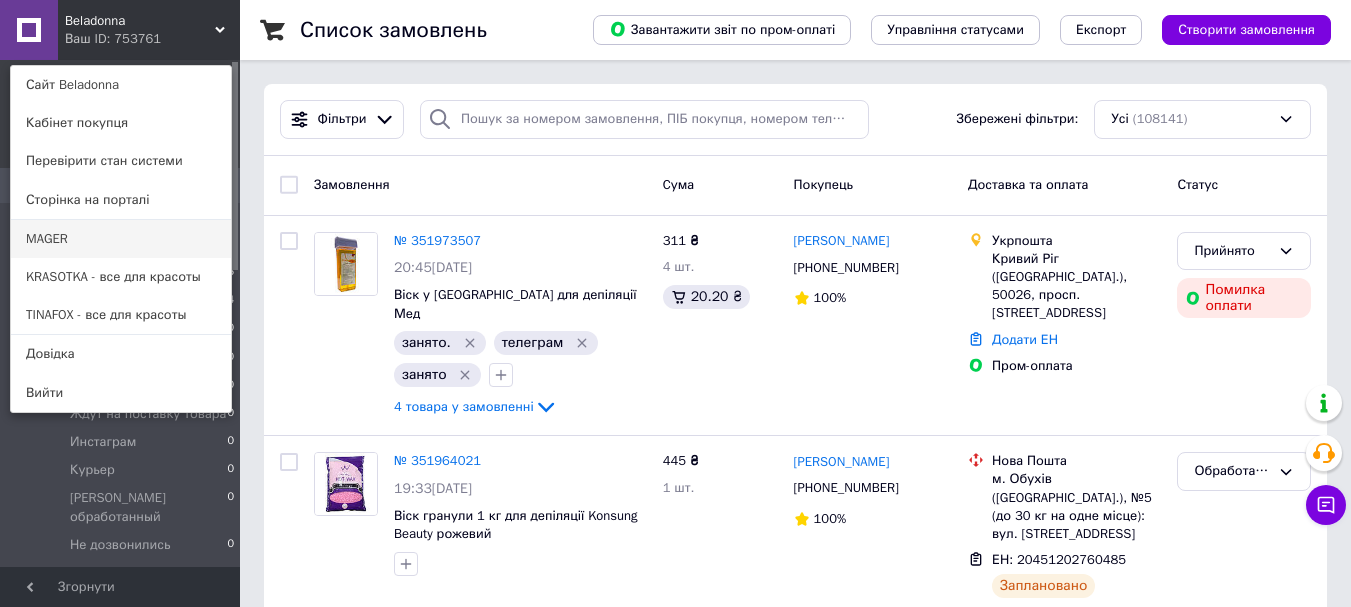click on "MAGER" at bounding box center (121, 239) 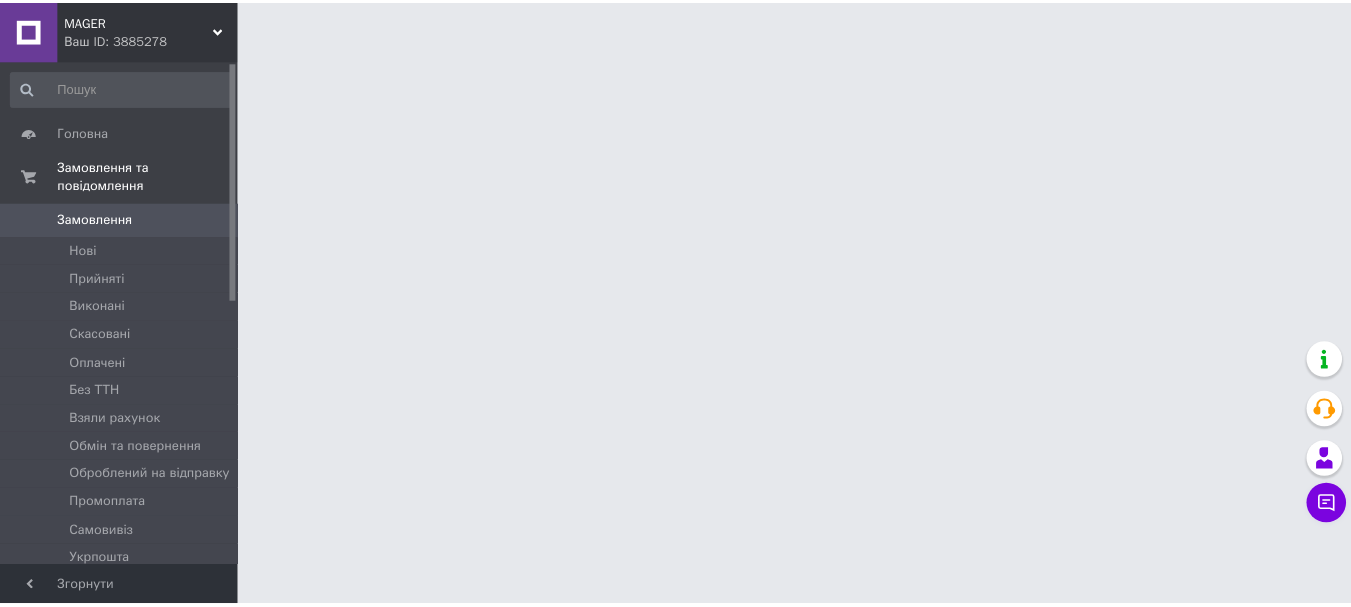 scroll, scrollTop: 0, scrollLeft: 0, axis: both 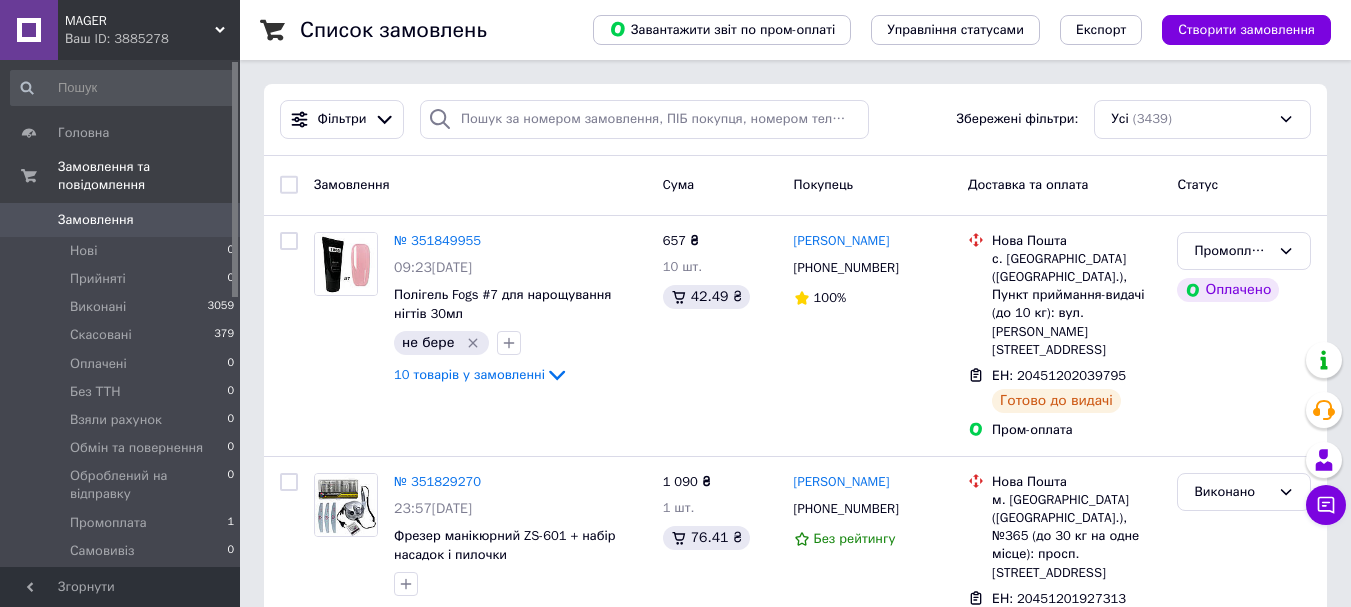 click on "MAGER" at bounding box center [140, 21] 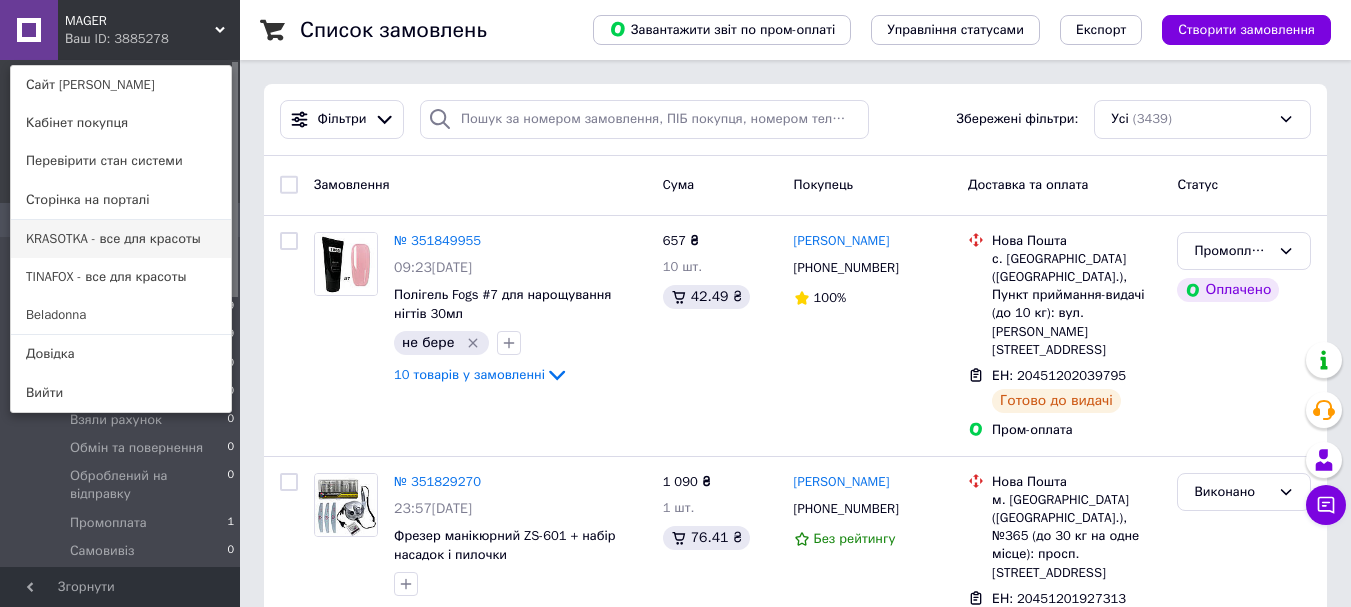 click on "KRASOTKA - все для красоты" at bounding box center (121, 239) 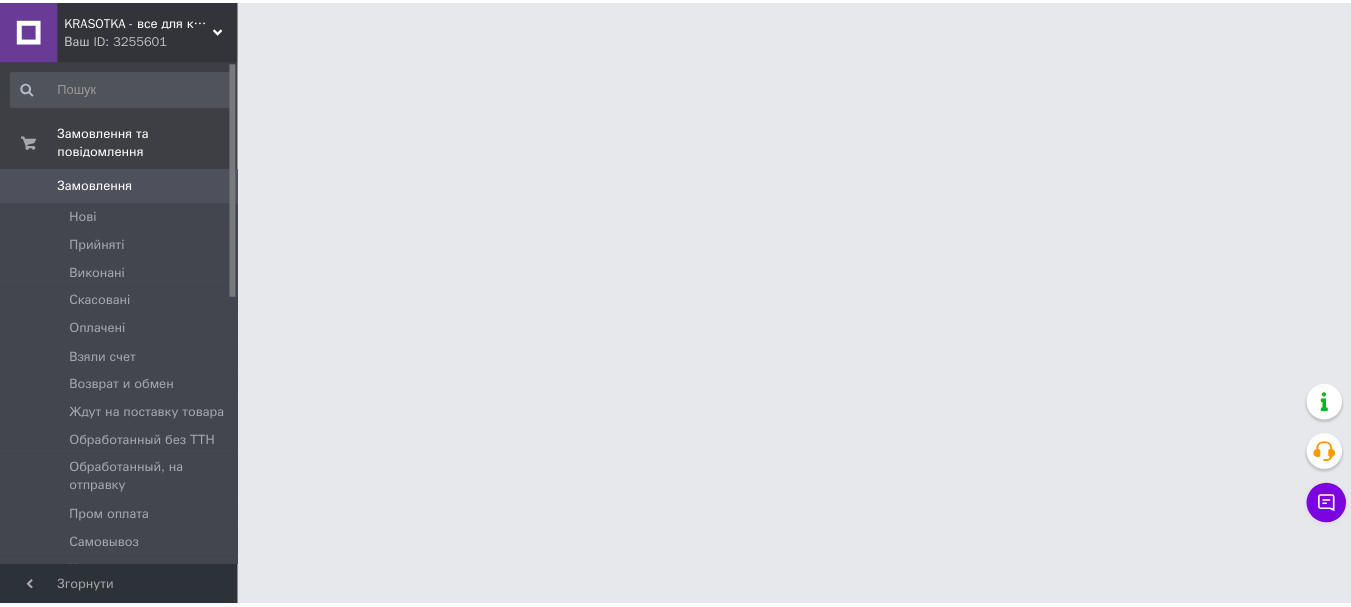 scroll, scrollTop: 0, scrollLeft: 0, axis: both 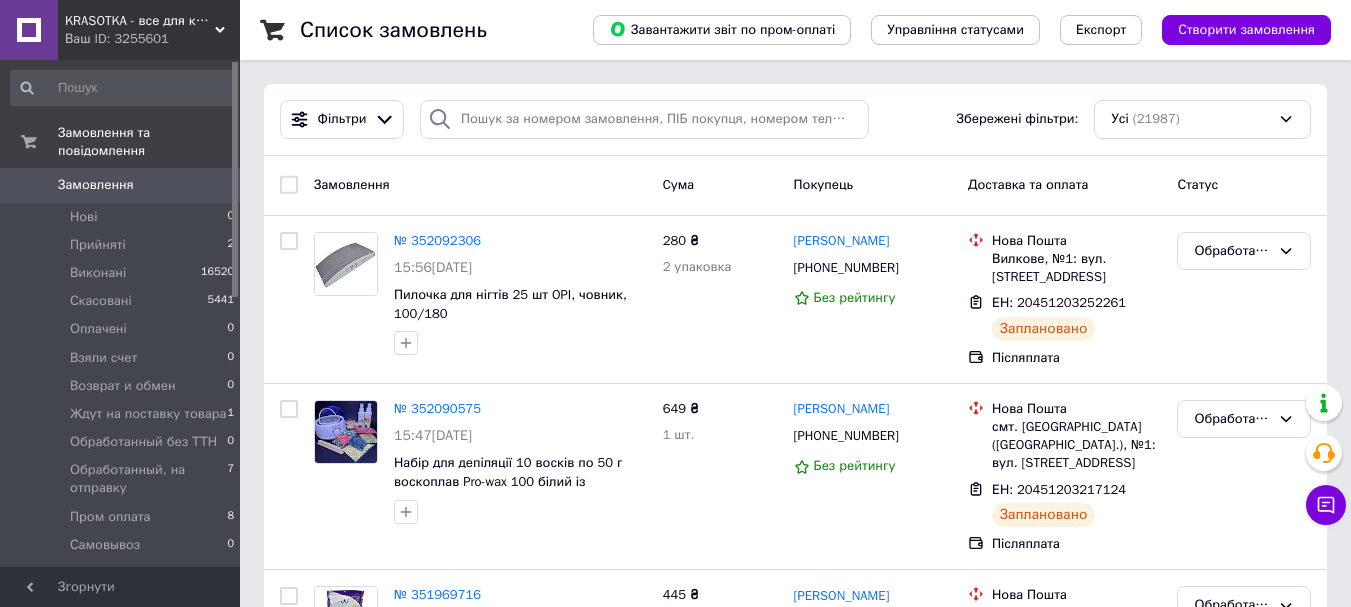 click on "KRASOTKA - все для краси Ваш ID: 3255601" at bounding box center [149, 30] 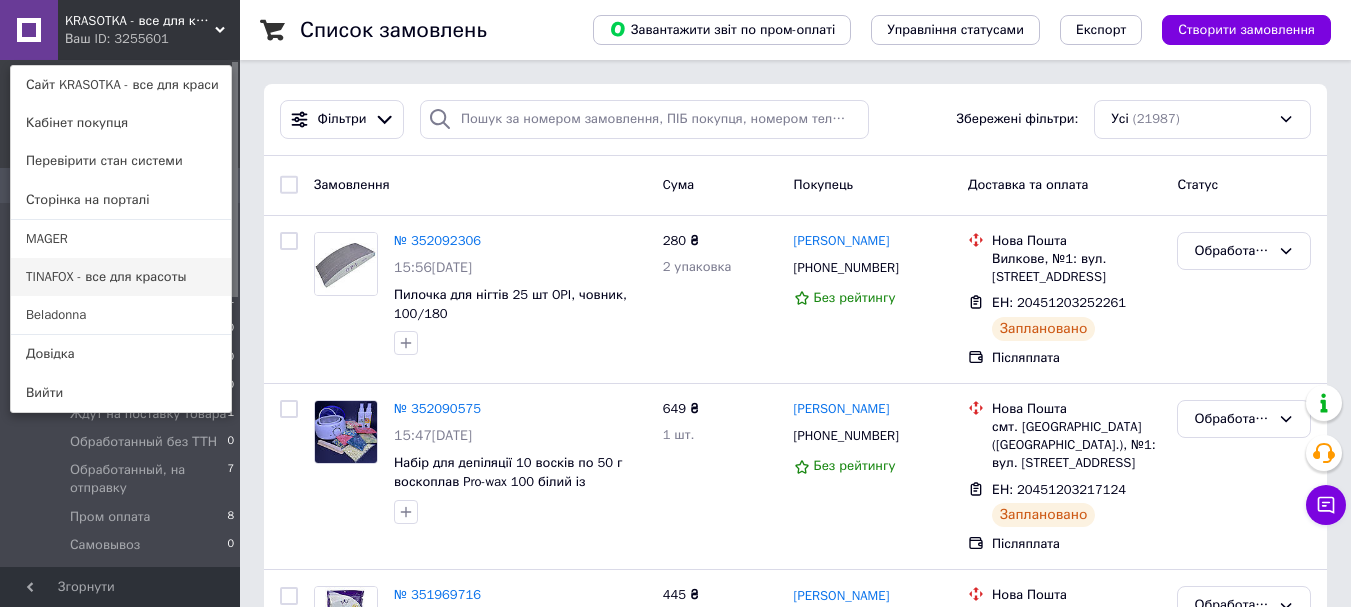 click on "TINAFOX - все для красоты" at bounding box center (121, 277) 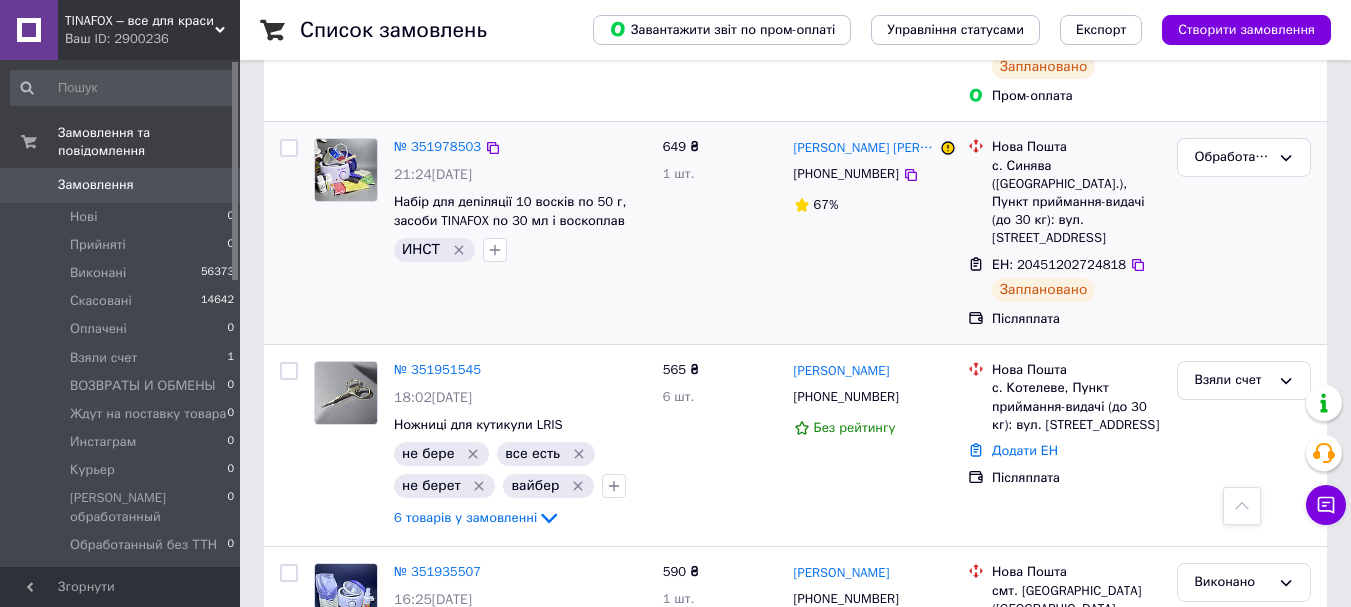 scroll, scrollTop: 1100, scrollLeft: 0, axis: vertical 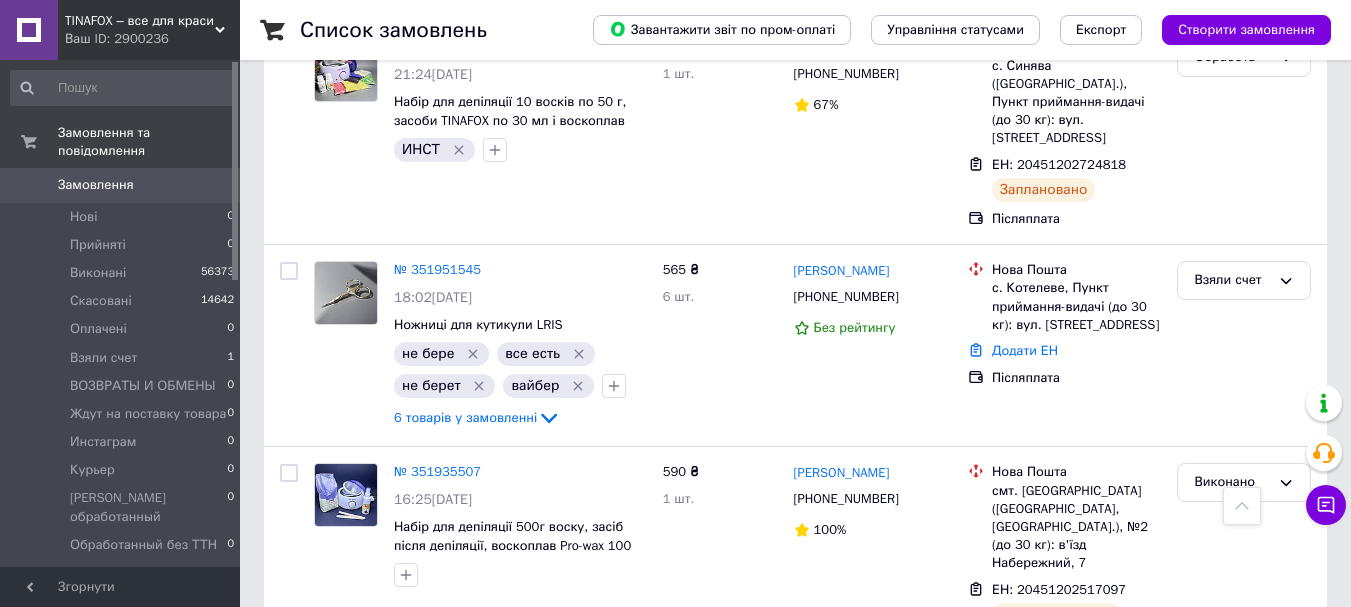 click on "TINAFOX – все для краси" at bounding box center [140, 21] 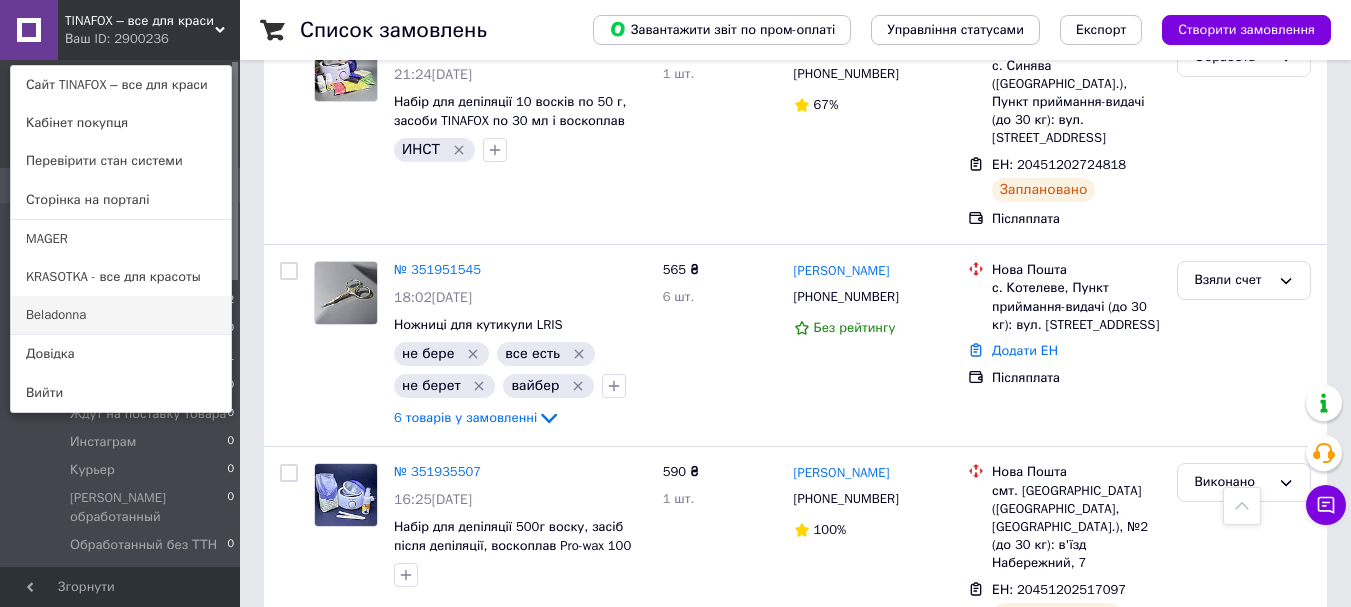 click on "Beladonna" at bounding box center [121, 315] 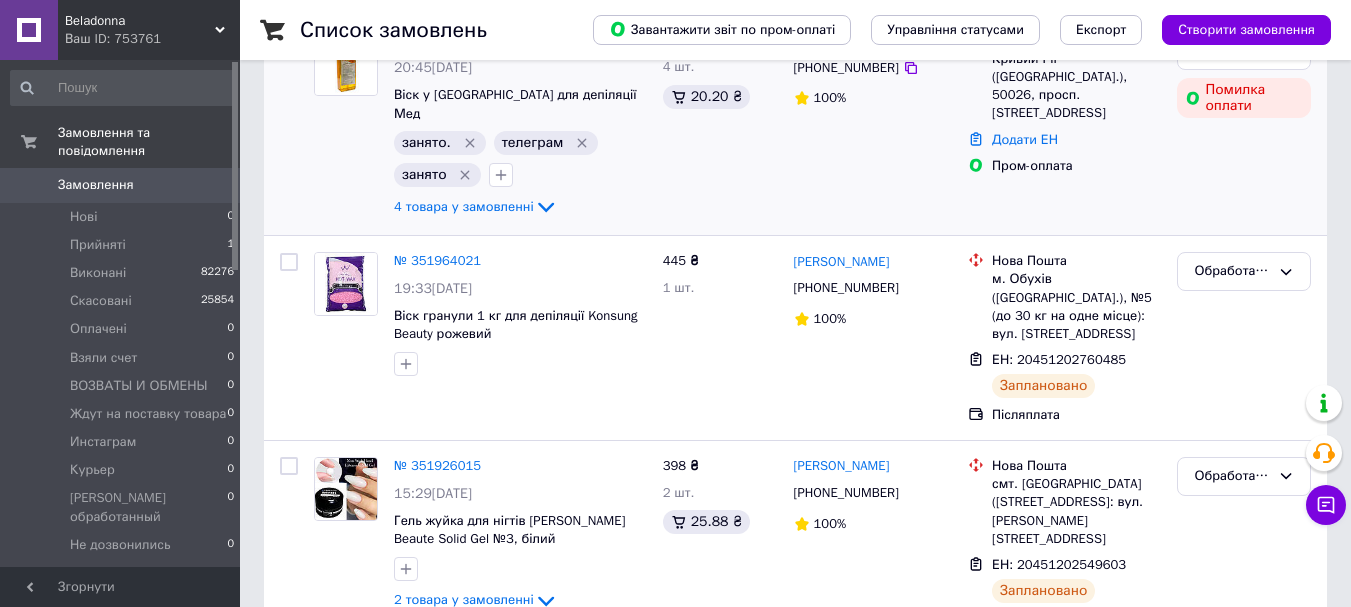 scroll, scrollTop: 100, scrollLeft: 0, axis: vertical 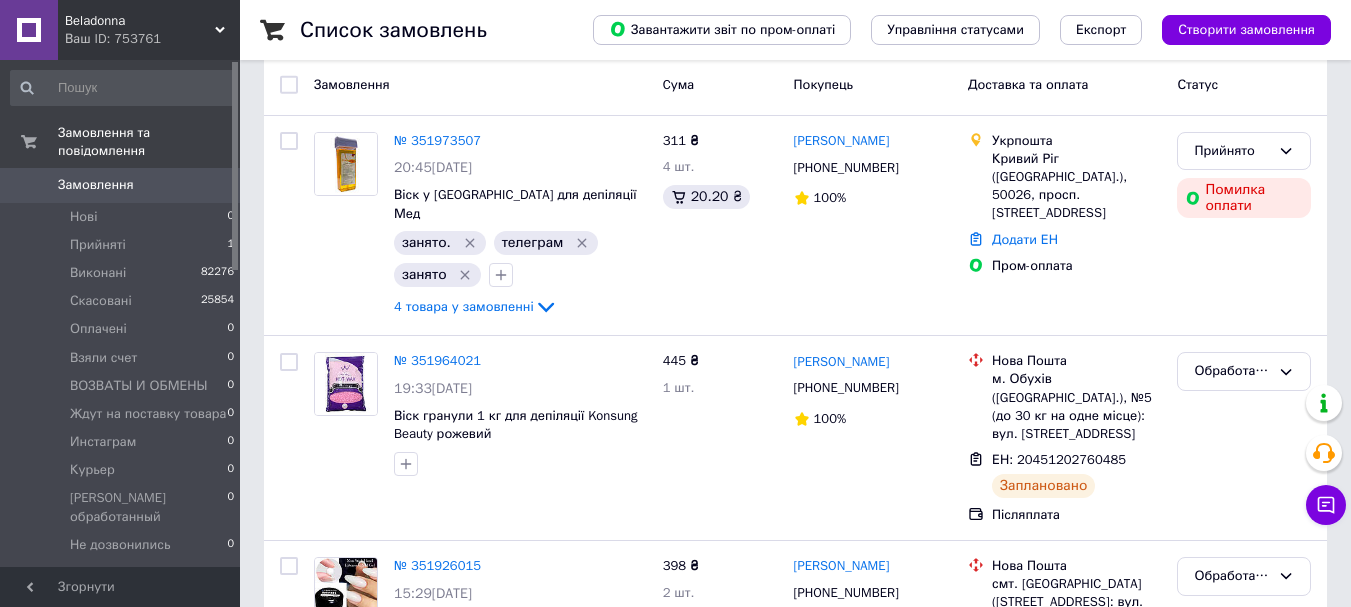 click on "Обработанные на  отправку" at bounding box center [148, 582] 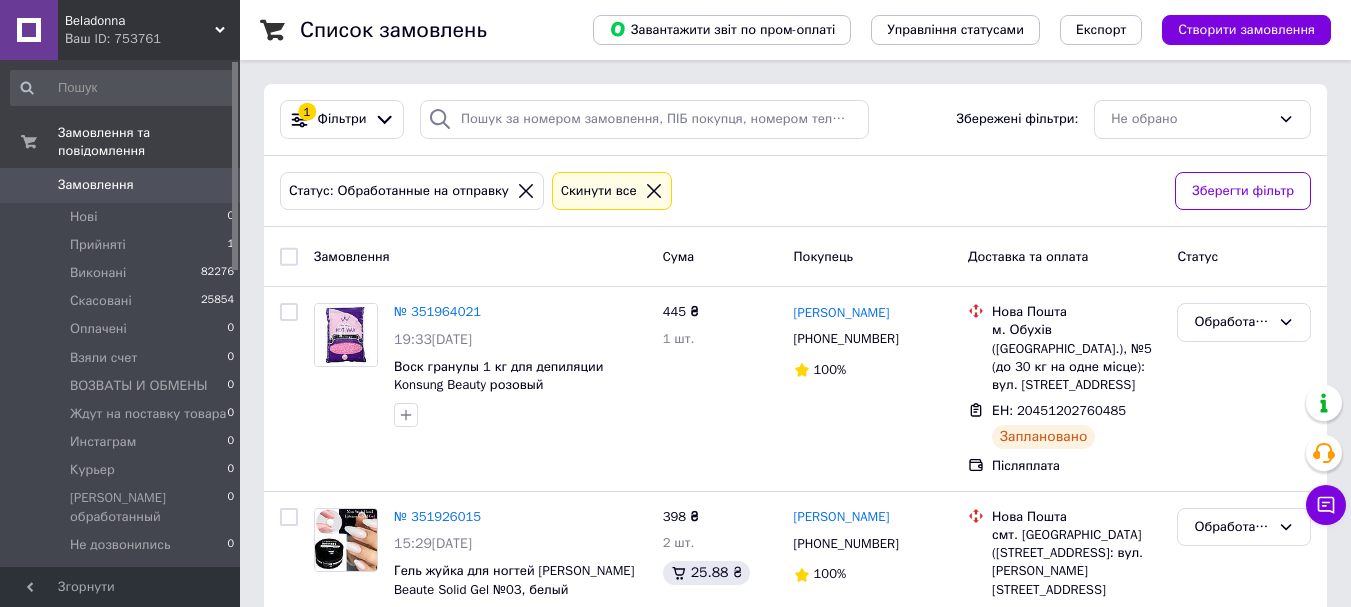 scroll, scrollTop: 78, scrollLeft: 0, axis: vertical 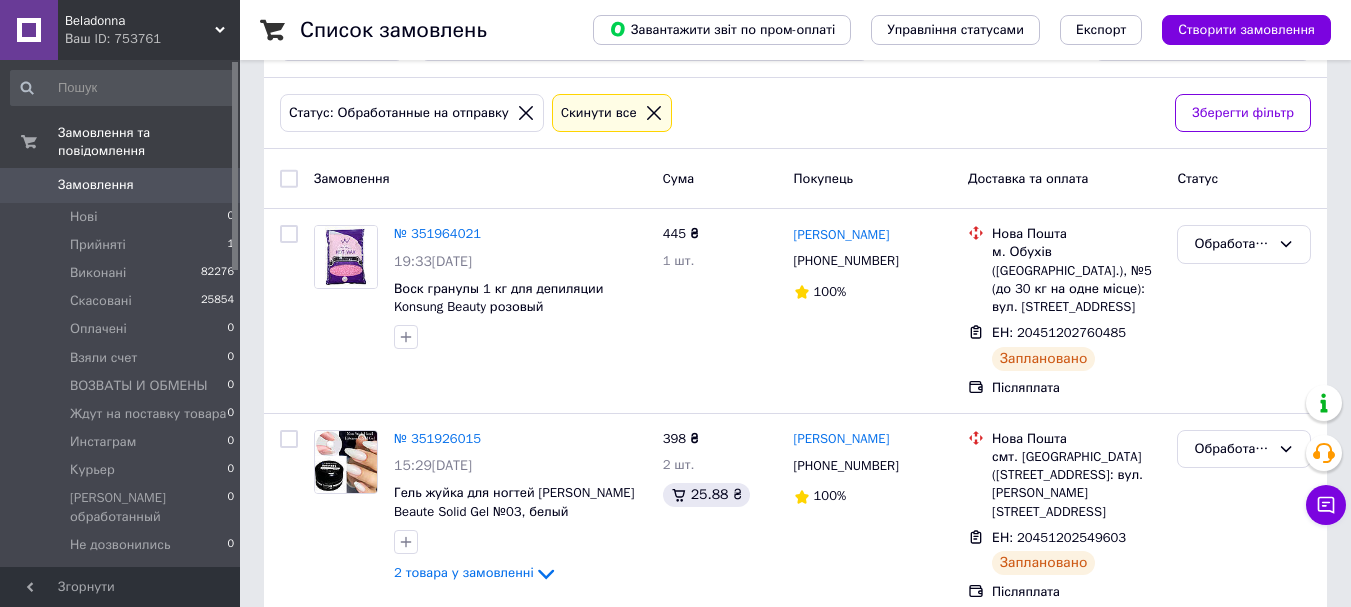 click on "Beladonna" at bounding box center (140, 21) 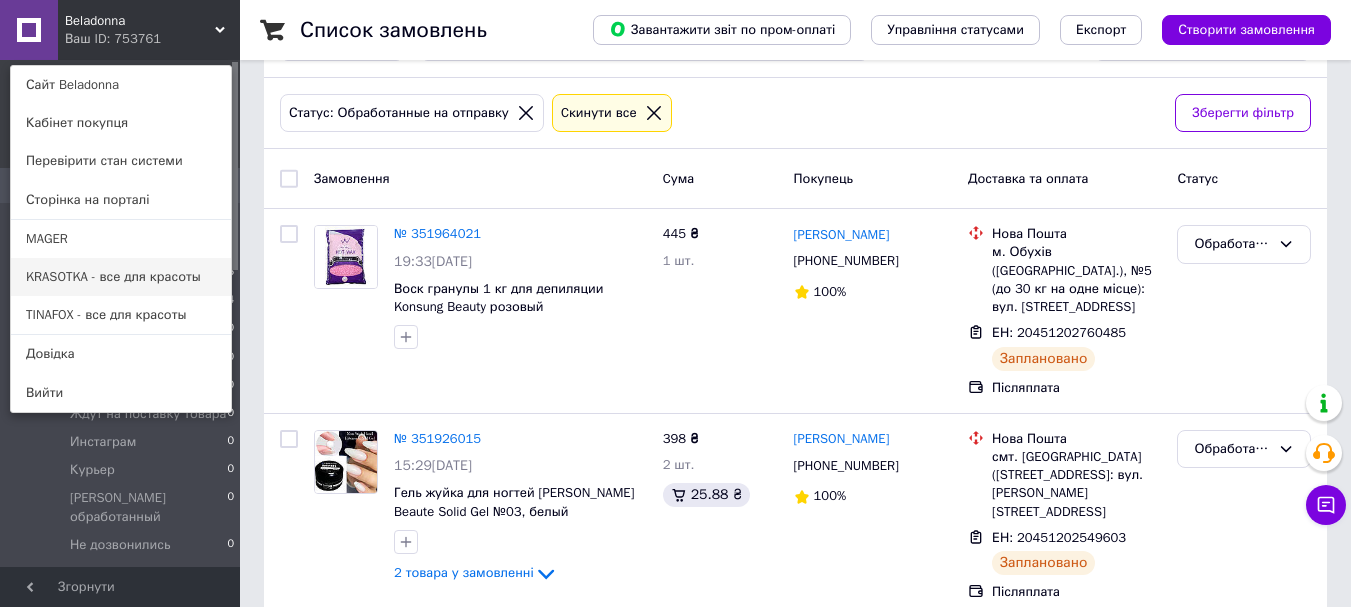 click on "KRASOTKA - все для красоты" at bounding box center (121, 277) 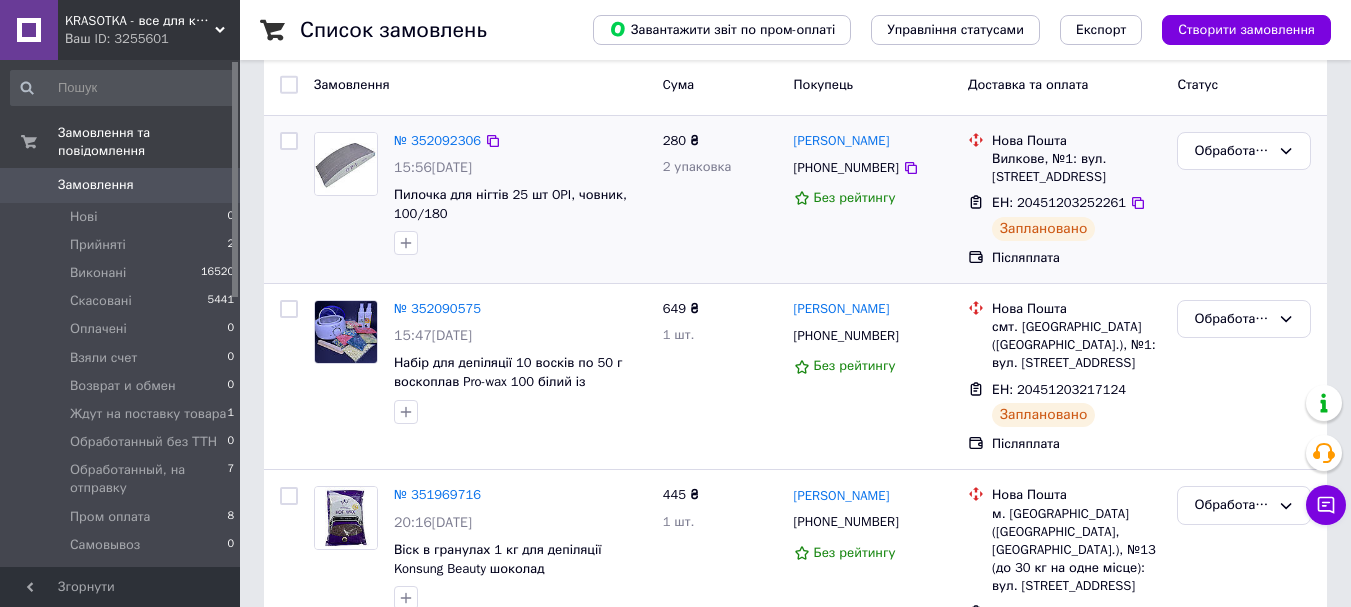 scroll, scrollTop: 0, scrollLeft: 0, axis: both 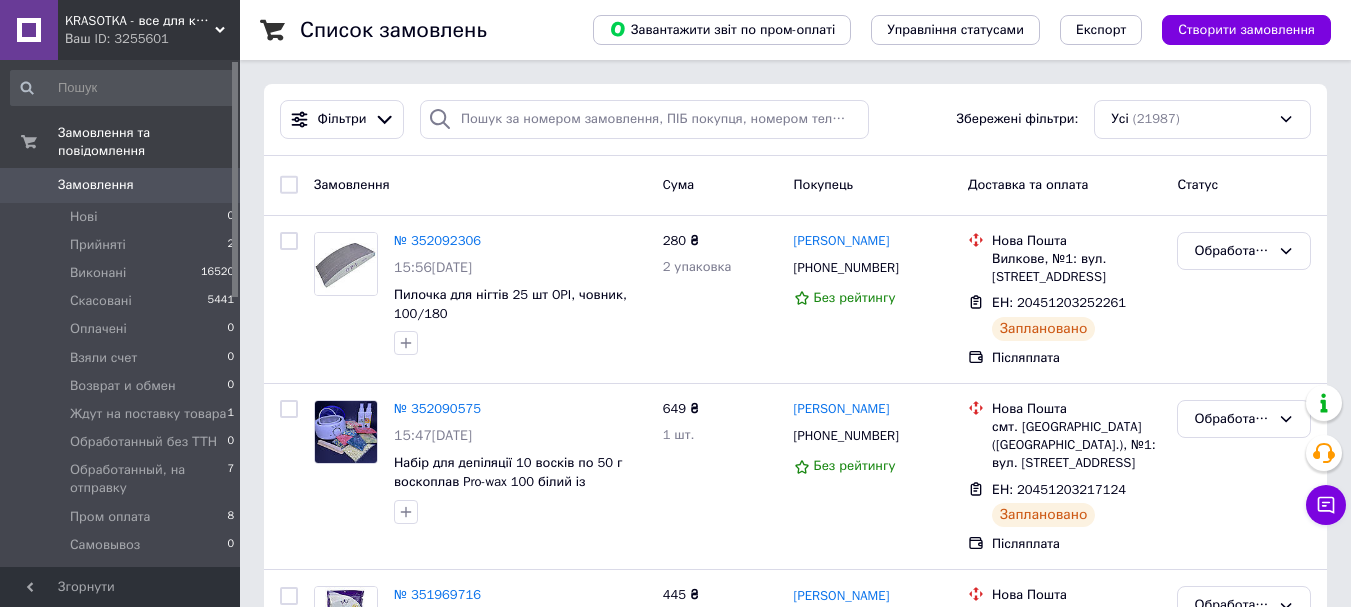 click on "Ваш ID: 3255601" at bounding box center (152, 39) 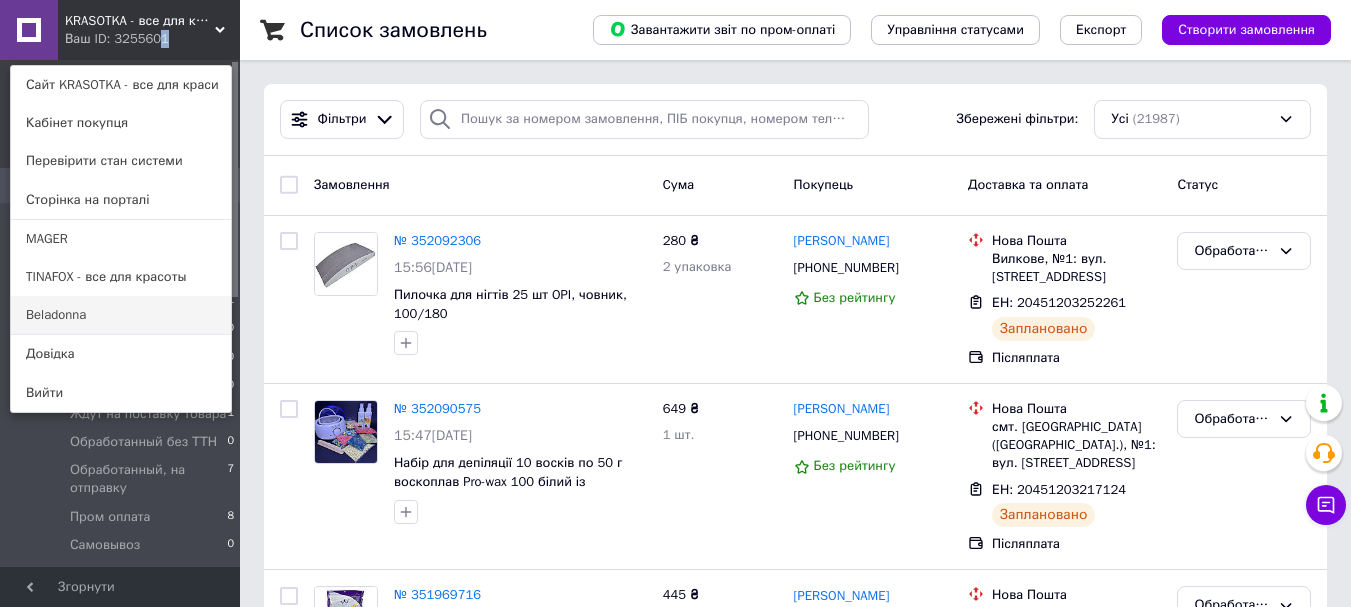 click on "Beladonna" at bounding box center [121, 315] 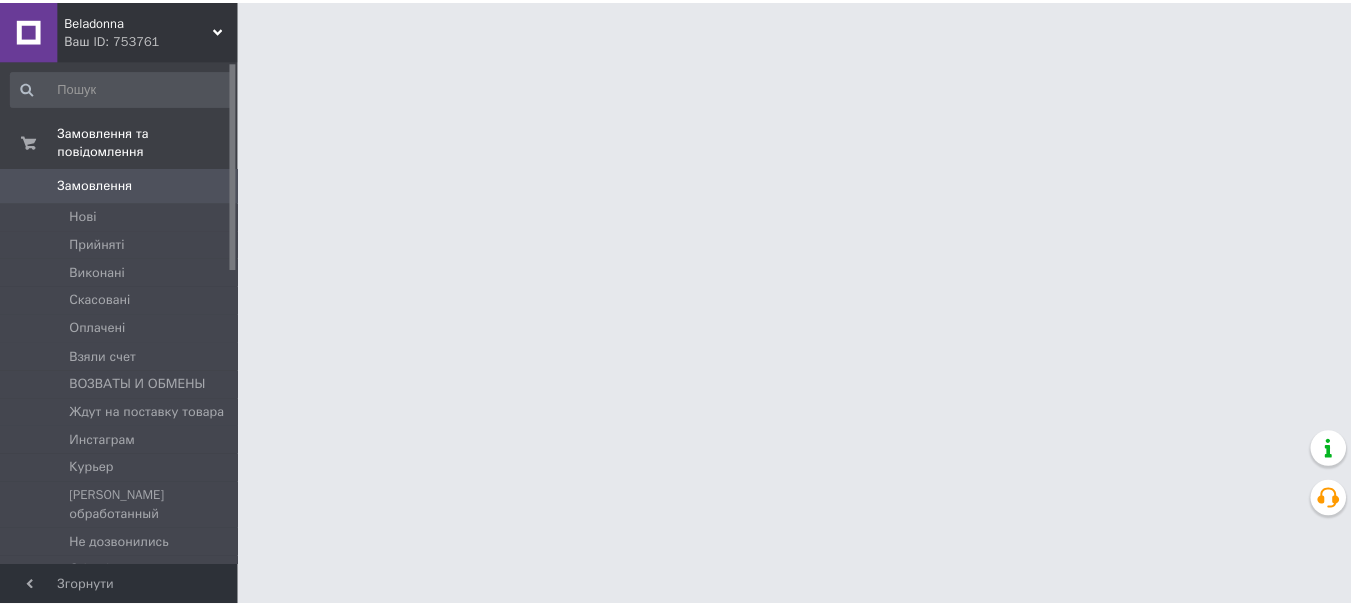 scroll, scrollTop: 0, scrollLeft: 0, axis: both 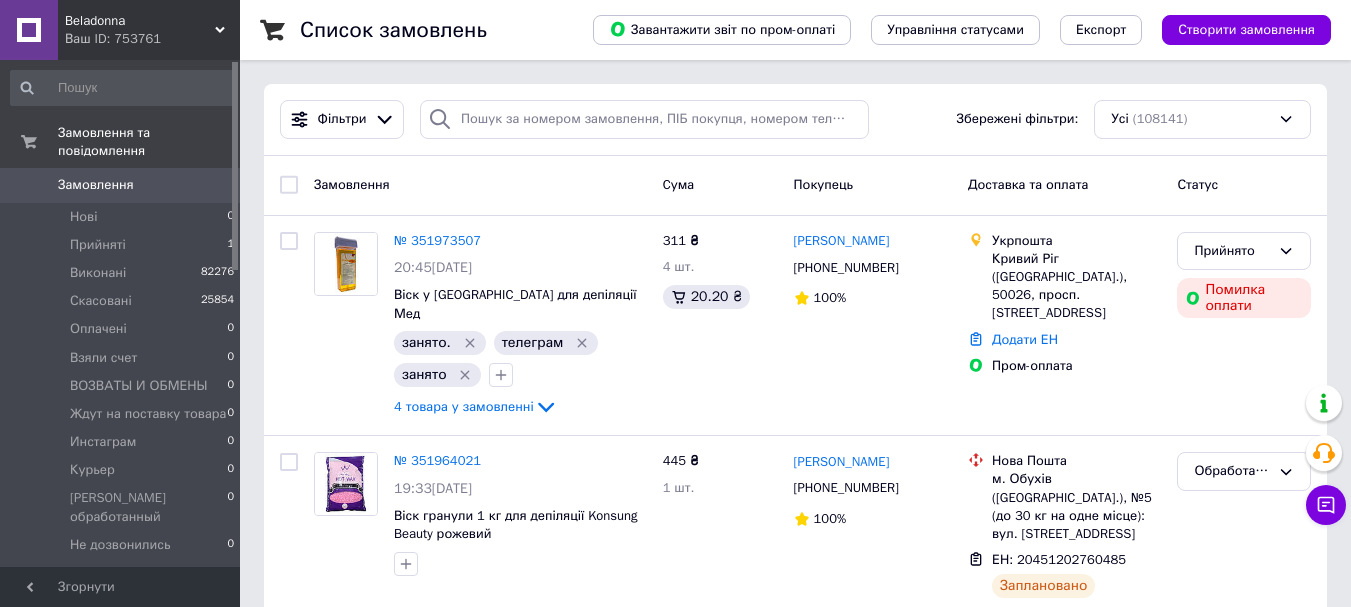 click on "Ваш ID: 753761" at bounding box center (152, 39) 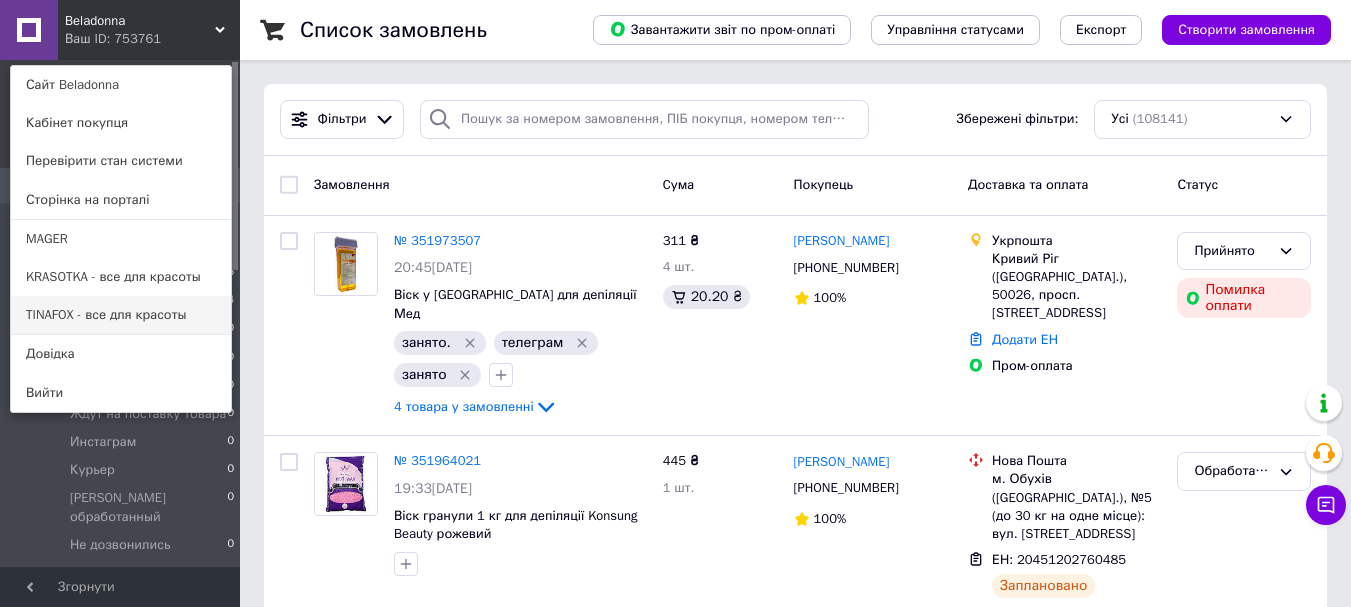 click on "TINAFOX - все для красоты" at bounding box center (121, 315) 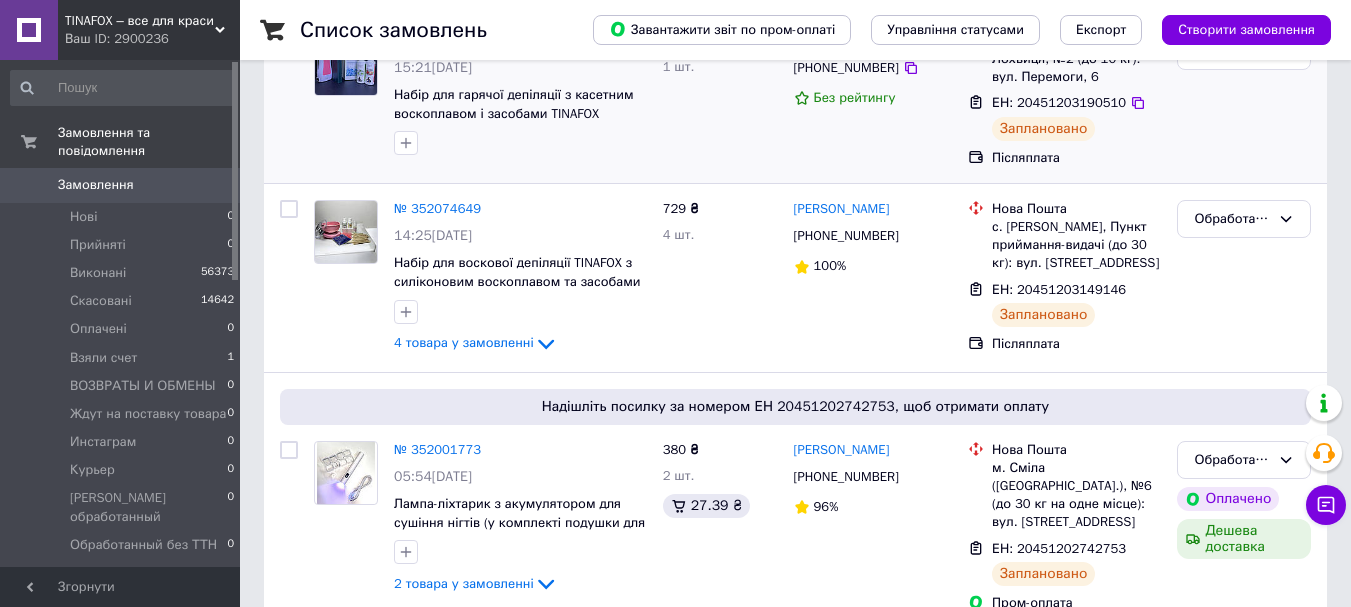 scroll, scrollTop: 0, scrollLeft: 0, axis: both 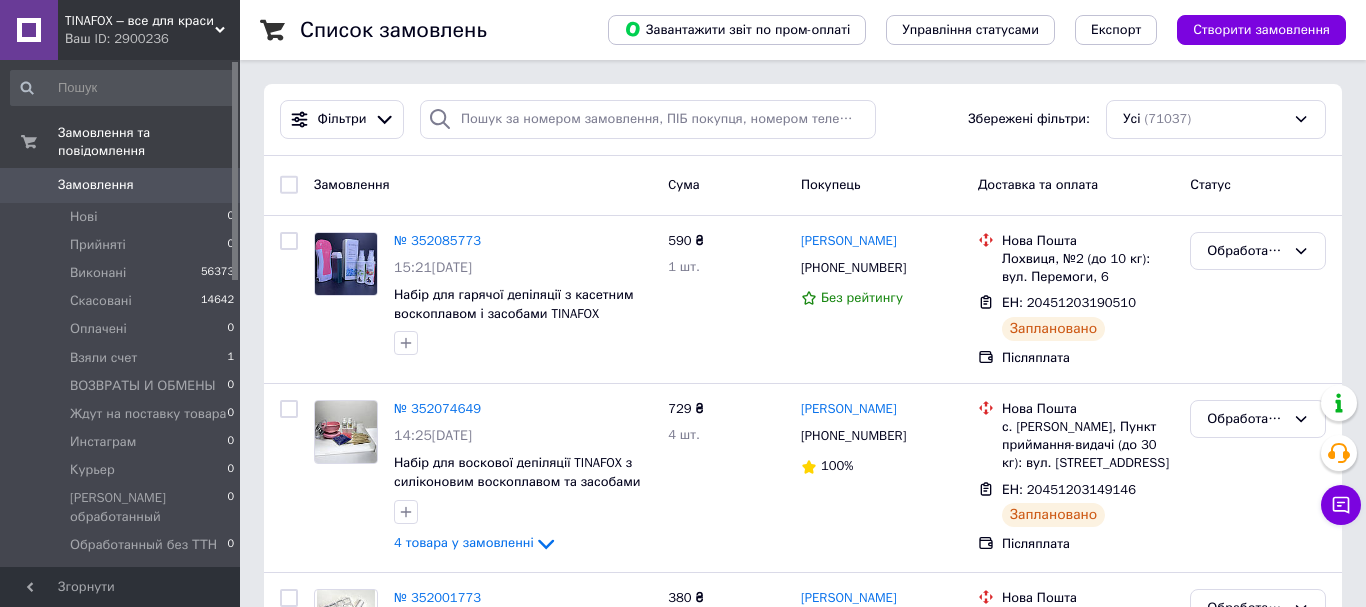 click on "Ваш ID: 2900236" at bounding box center [152, 39] 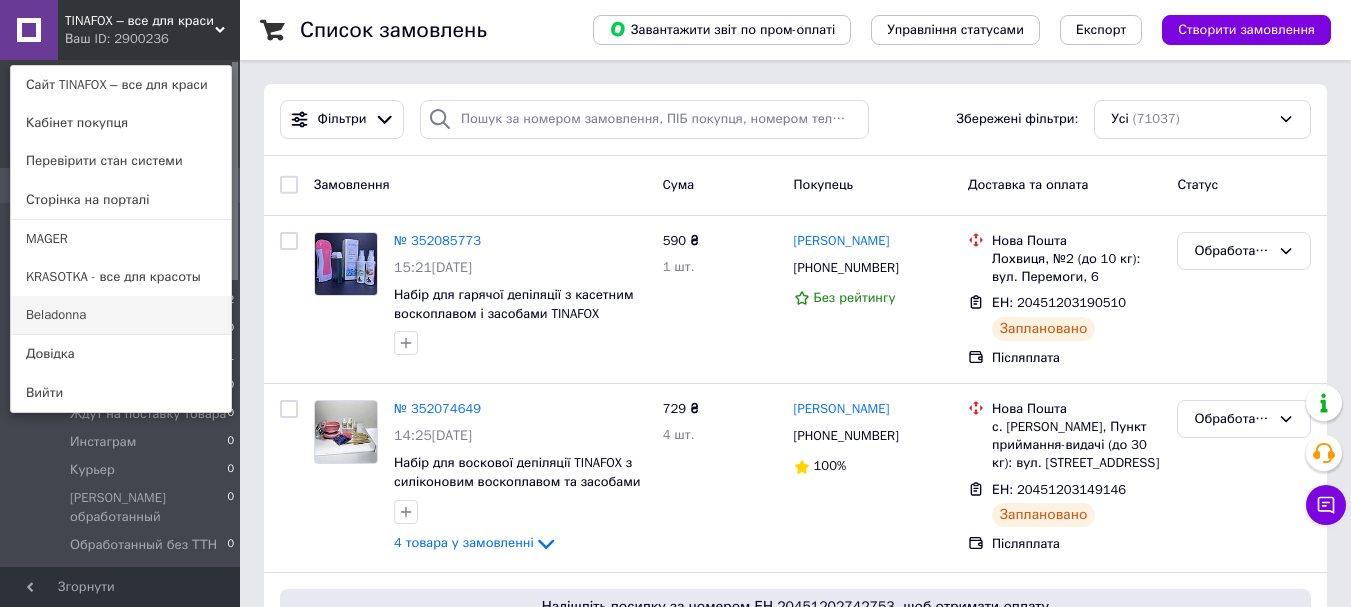 click on "Beladonna" at bounding box center [121, 315] 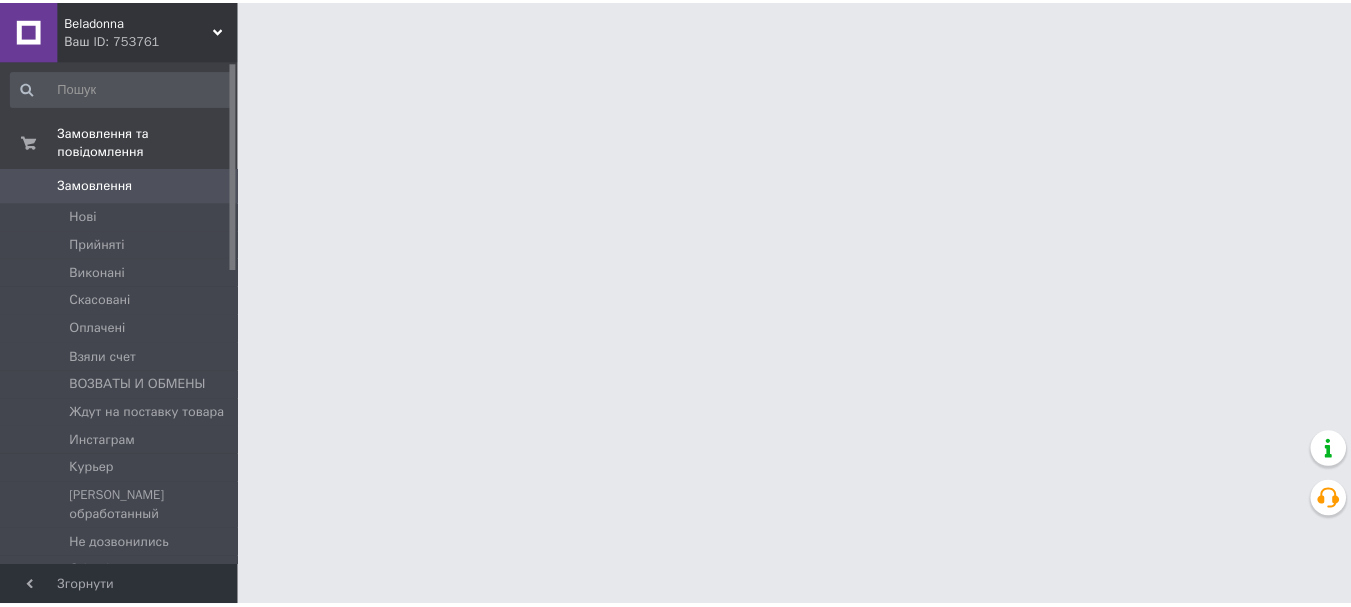 scroll, scrollTop: 0, scrollLeft: 0, axis: both 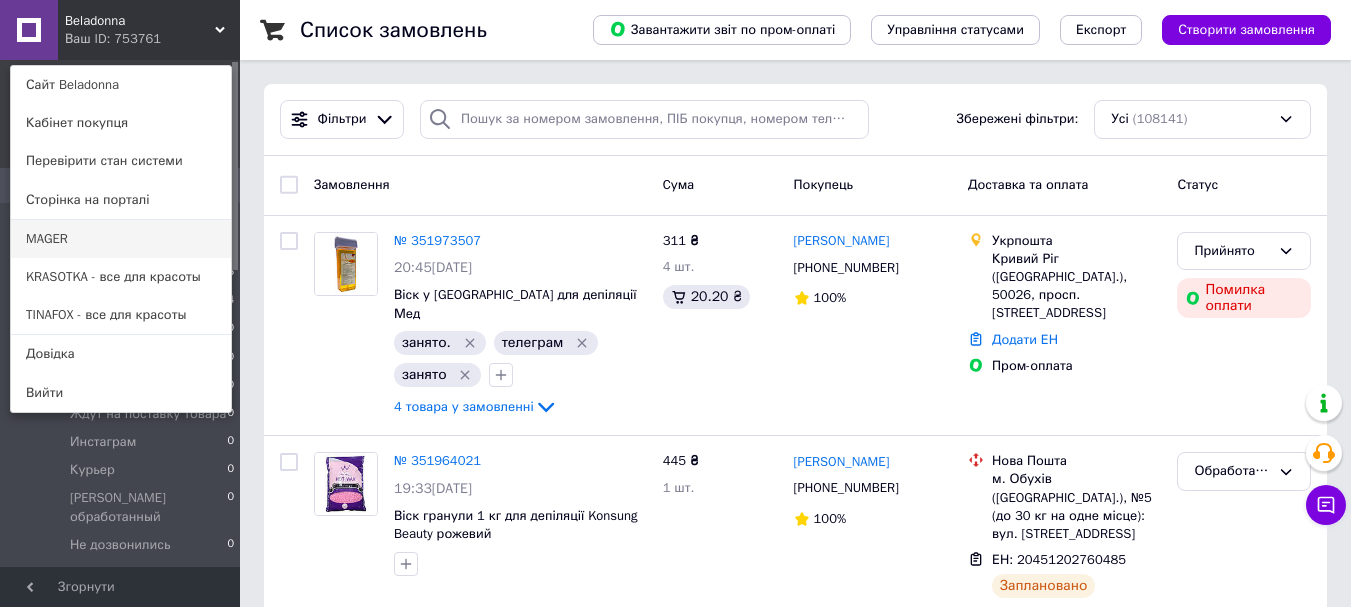 click on "MAGER" at bounding box center (121, 239) 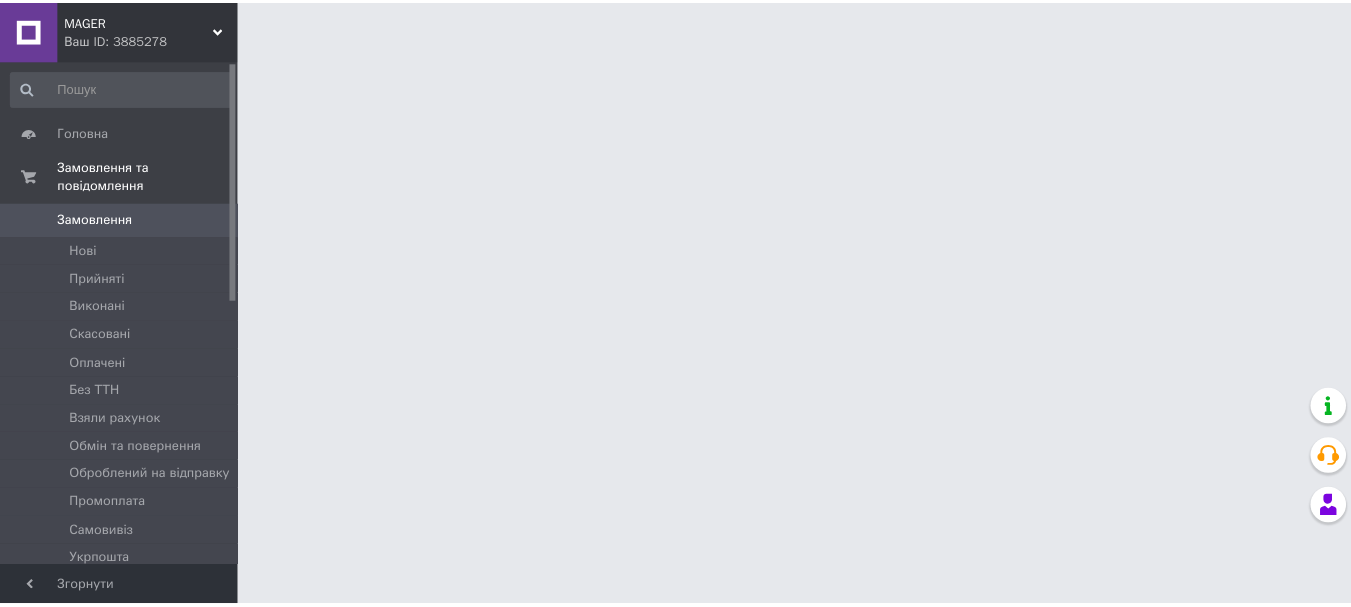 scroll, scrollTop: 0, scrollLeft: 0, axis: both 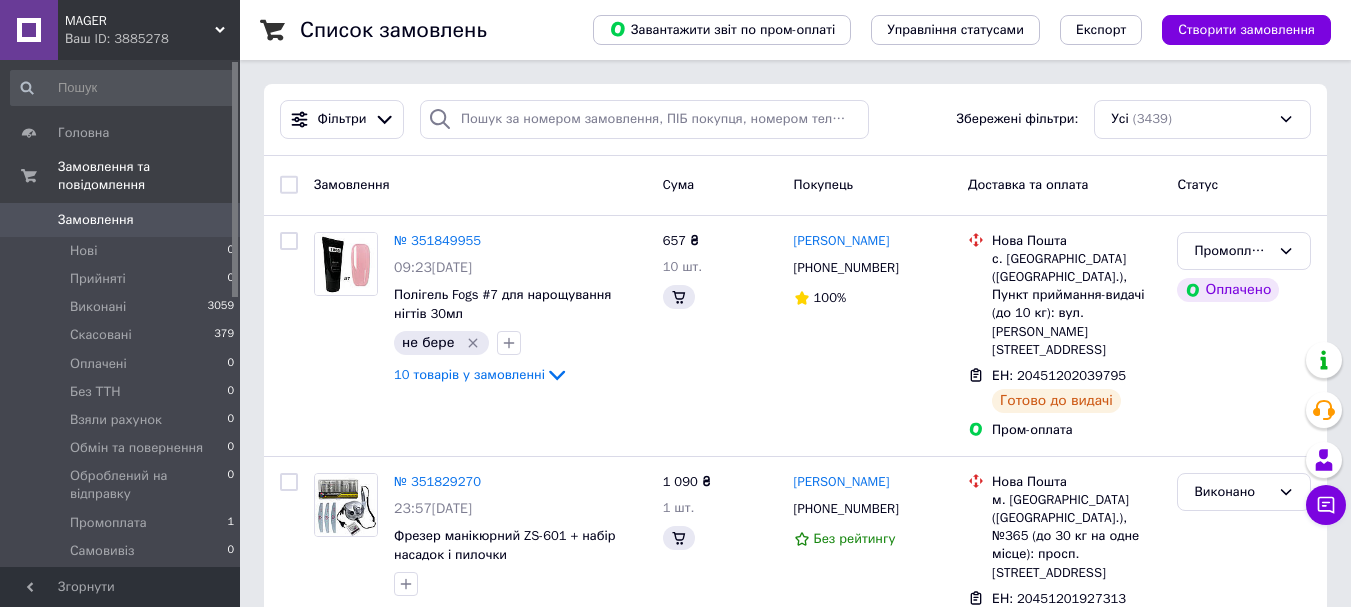 click on "MAGER" at bounding box center [140, 21] 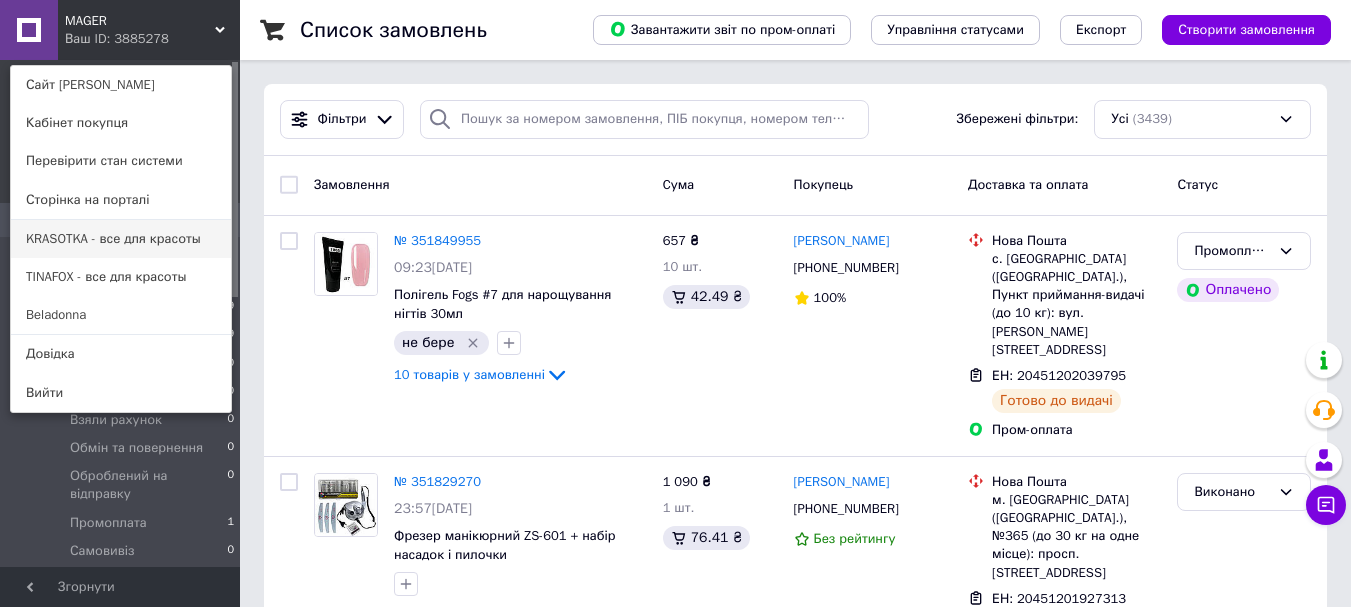 click on "KRASOTKA - все для красоты" at bounding box center (121, 239) 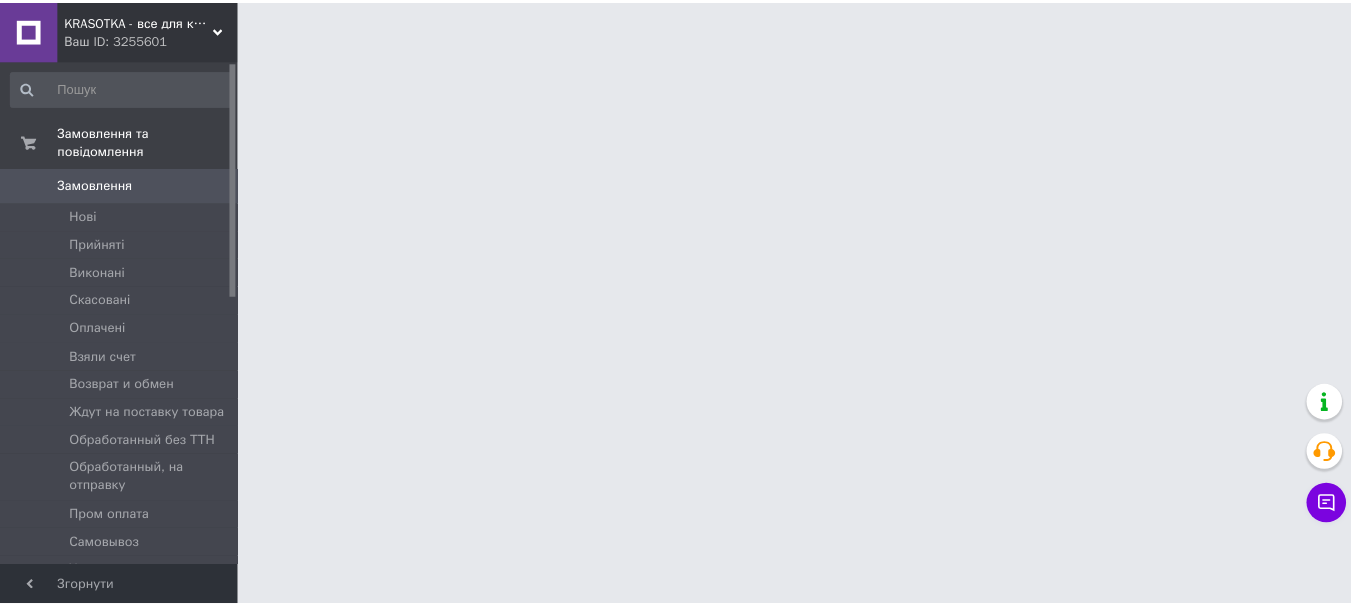 scroll, scrollTop: 0, scrollLeft: 0, axis: both 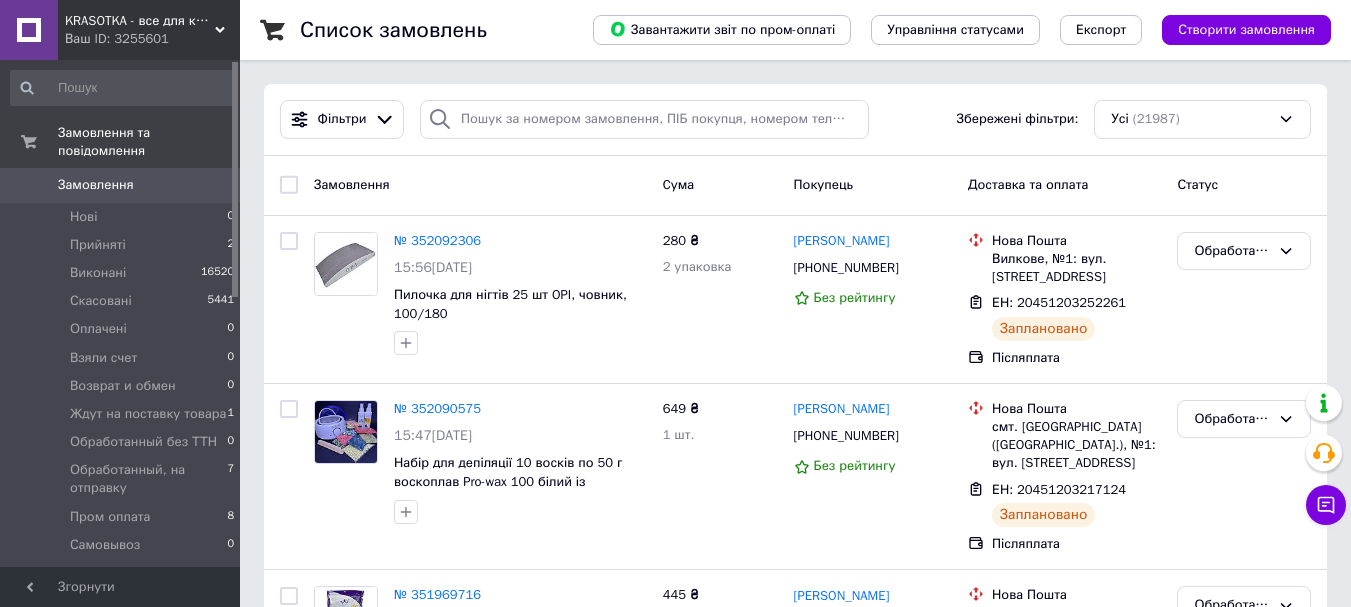 click on "Ваш ID: 3255601" at bounding box center (152, 39) 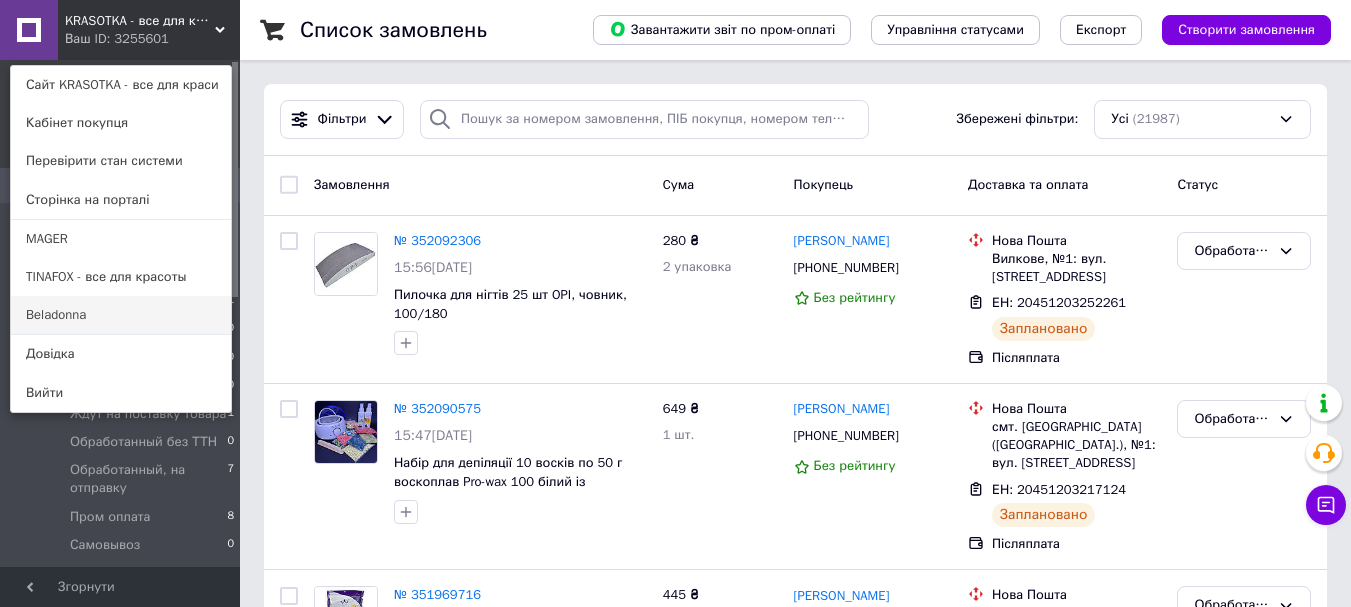 click on "Beladonna" at bounding box center (121, 315) 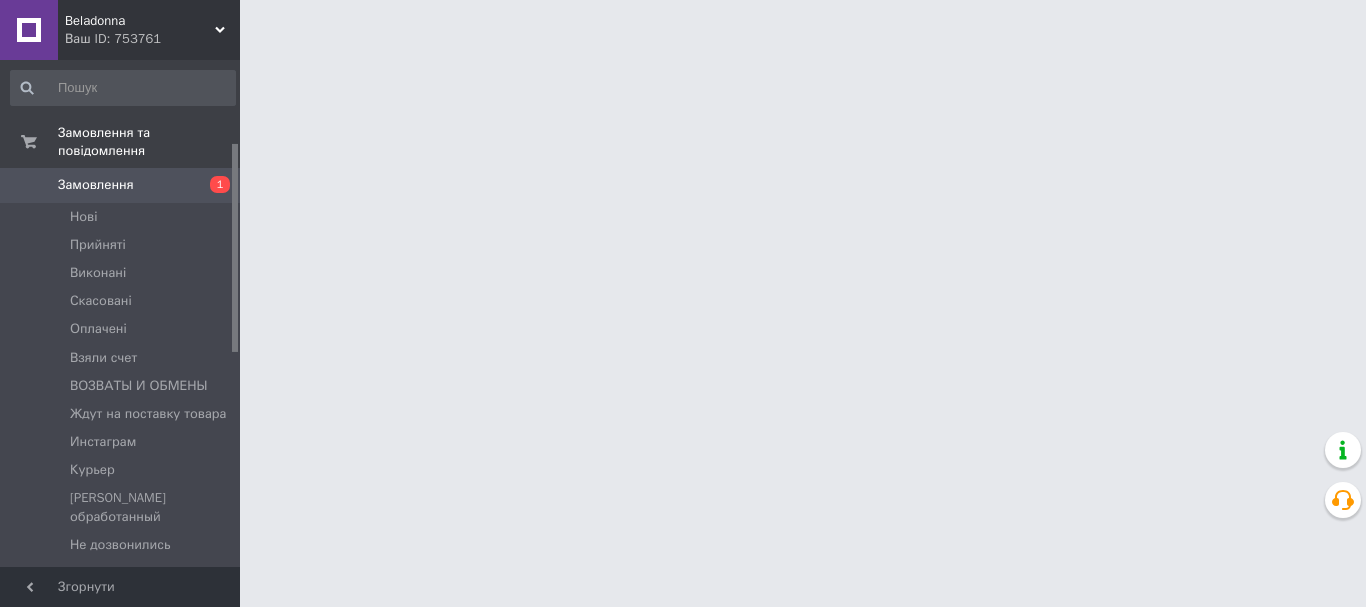 scroll, scrollTop: 0, scrollLeft: 0, axis: both 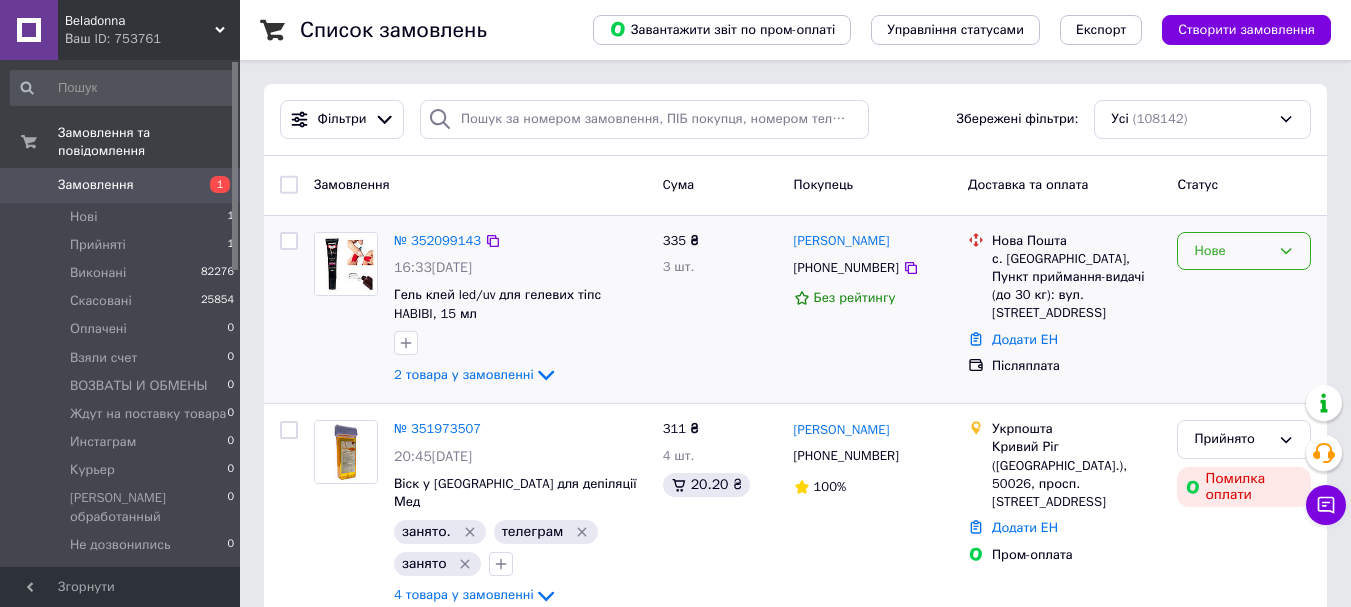 click on "Нове" at bounding box center (1232, 251) 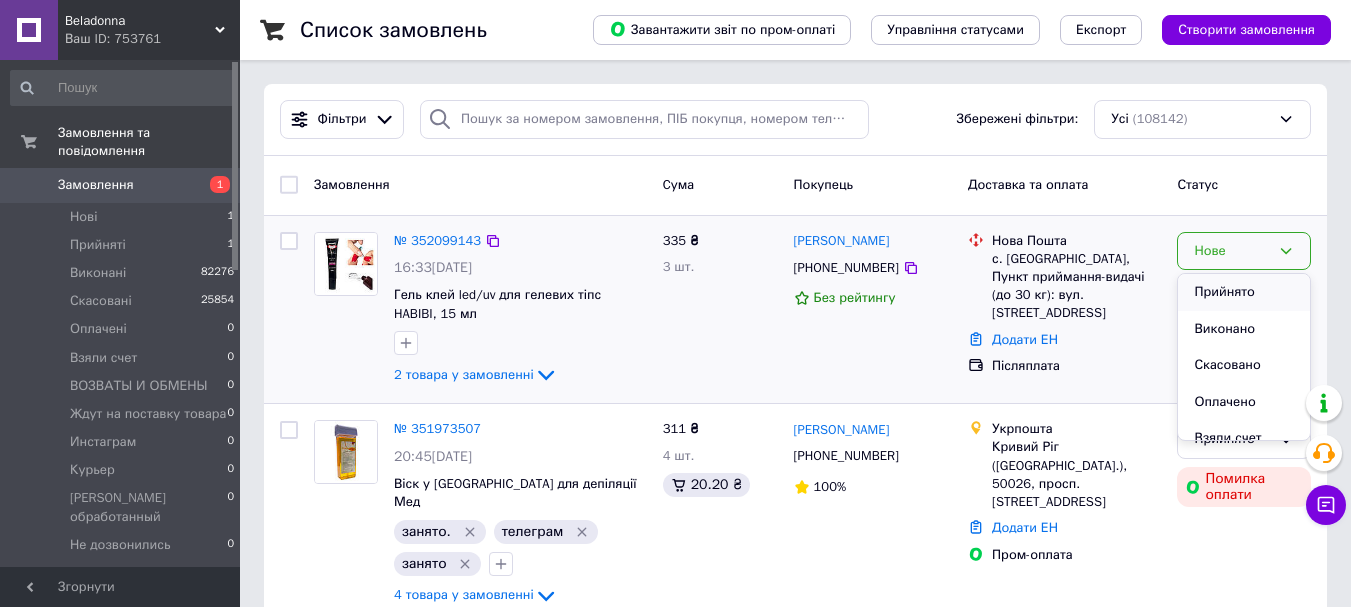 click on "Прийнято" at bounding box center [1244, 292] 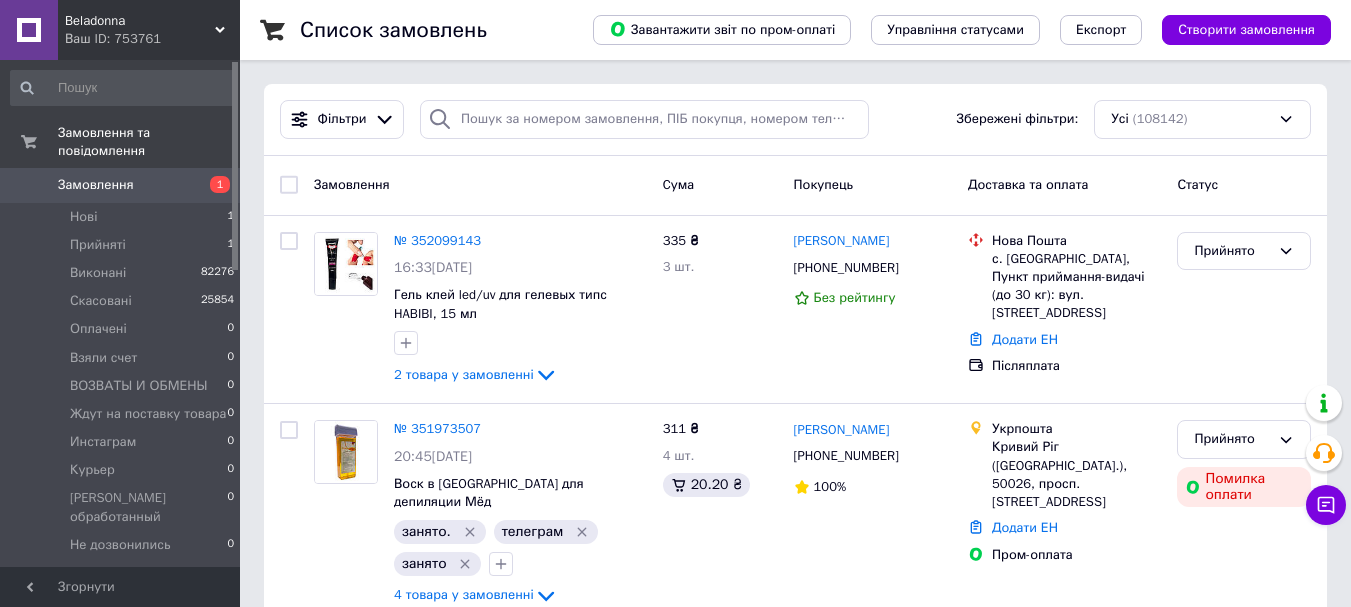 click on "Обработанные на  отправку" at bounding box center [148, 582] 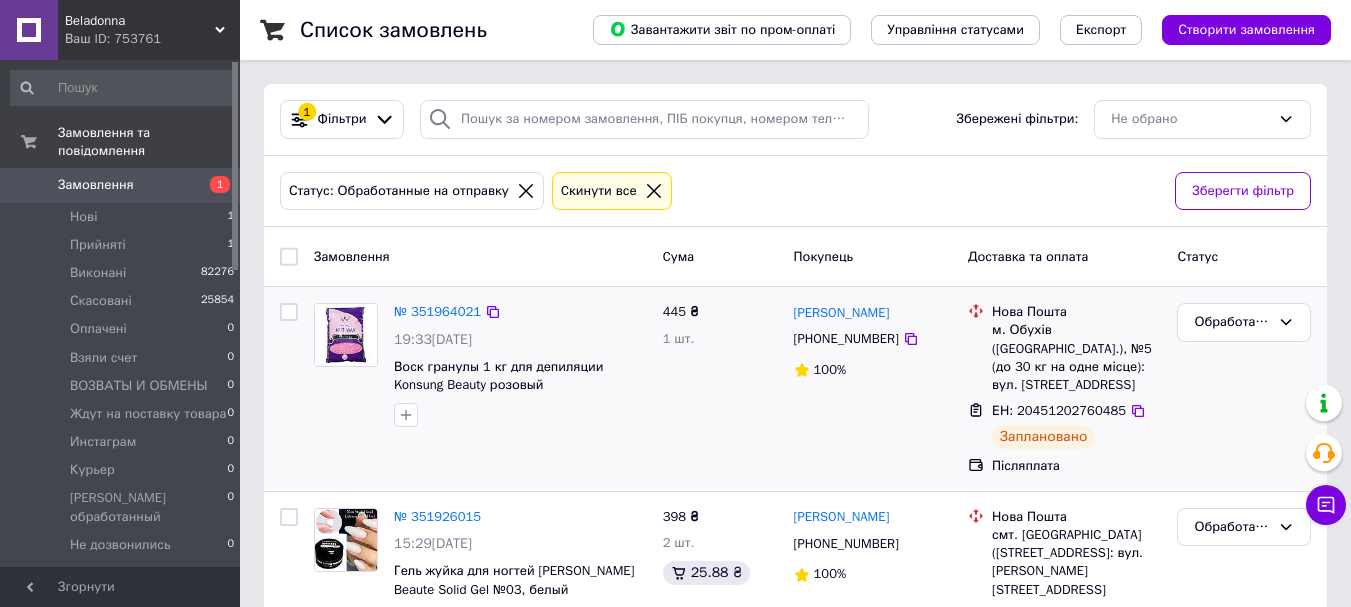 scroll, scrollTop: 78, scrollLeft: 0, axis: vertical 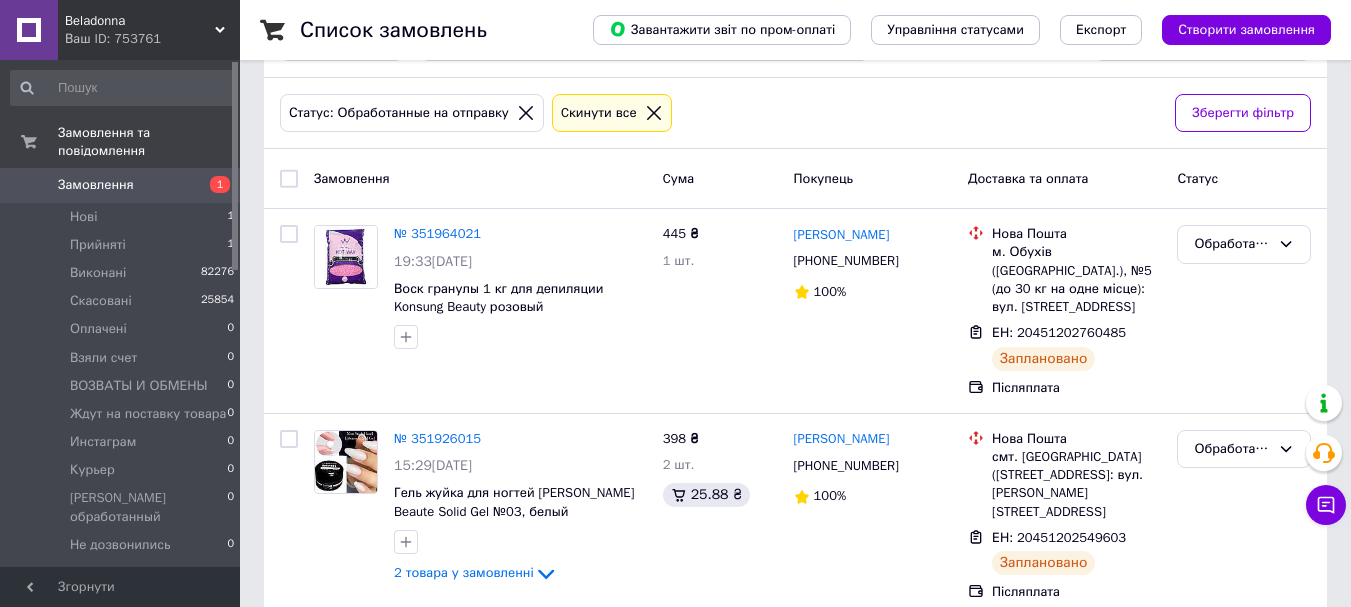 click on "Замовлення" at bounding box center (96, 185) 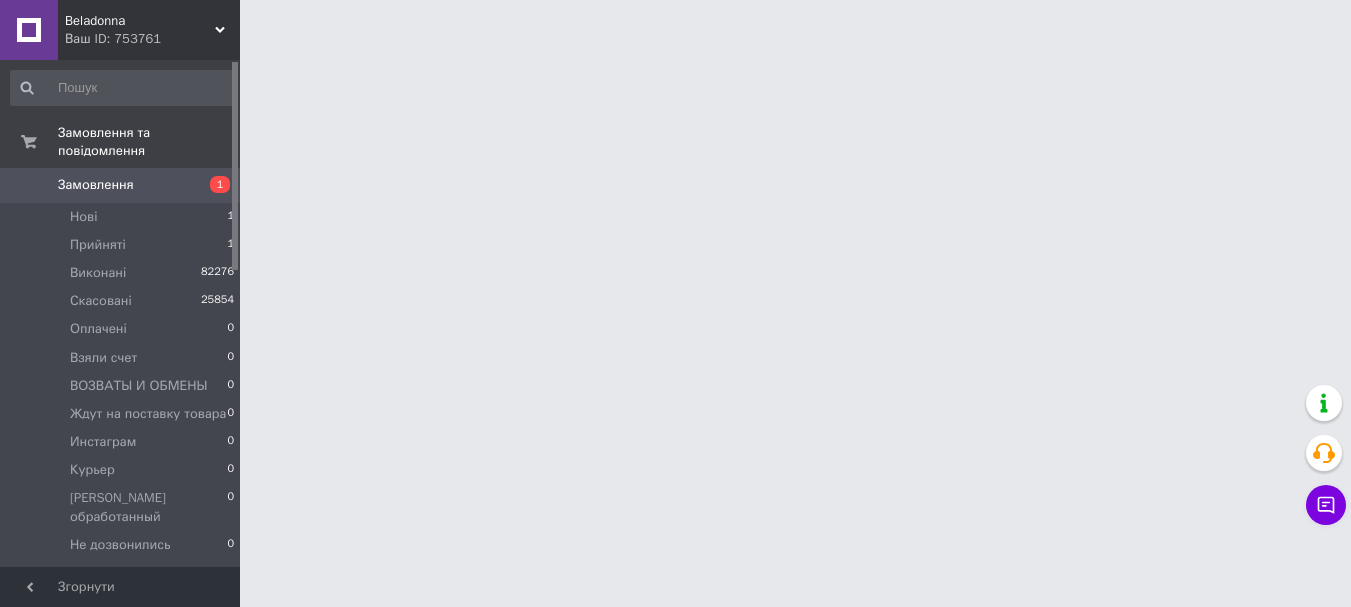 scroll, scrollTop: 0, scrollLeft: 0, axis: both 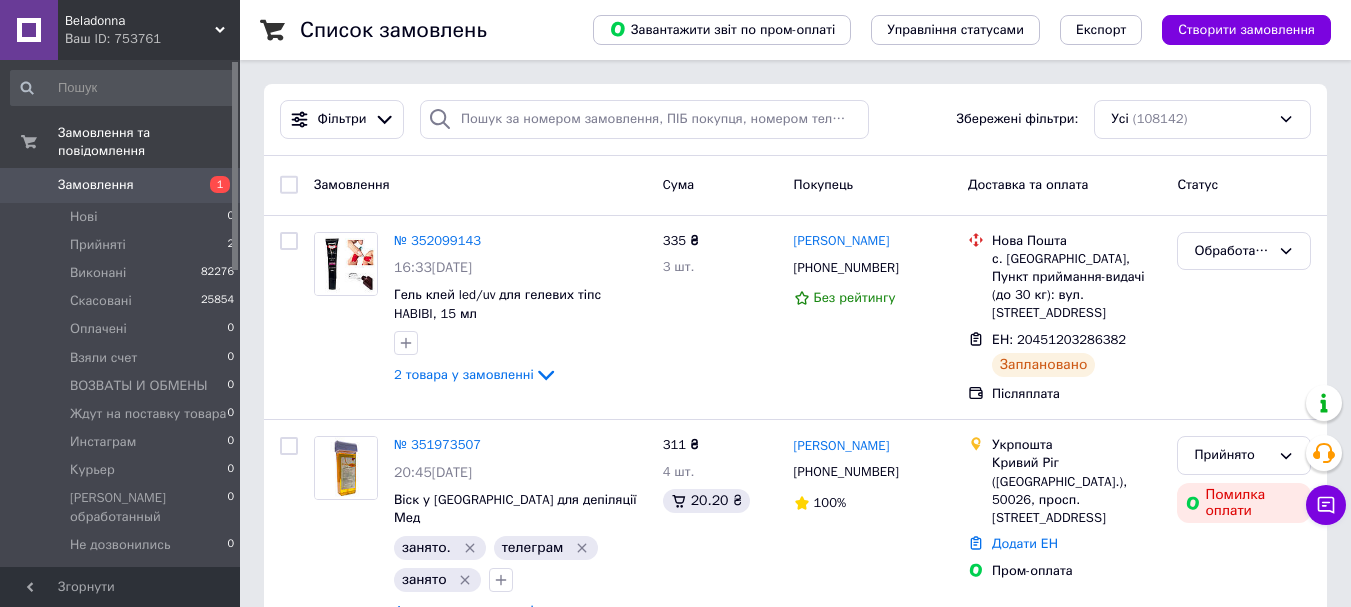 click on "Beladonna" at bounding box center [140, 21] 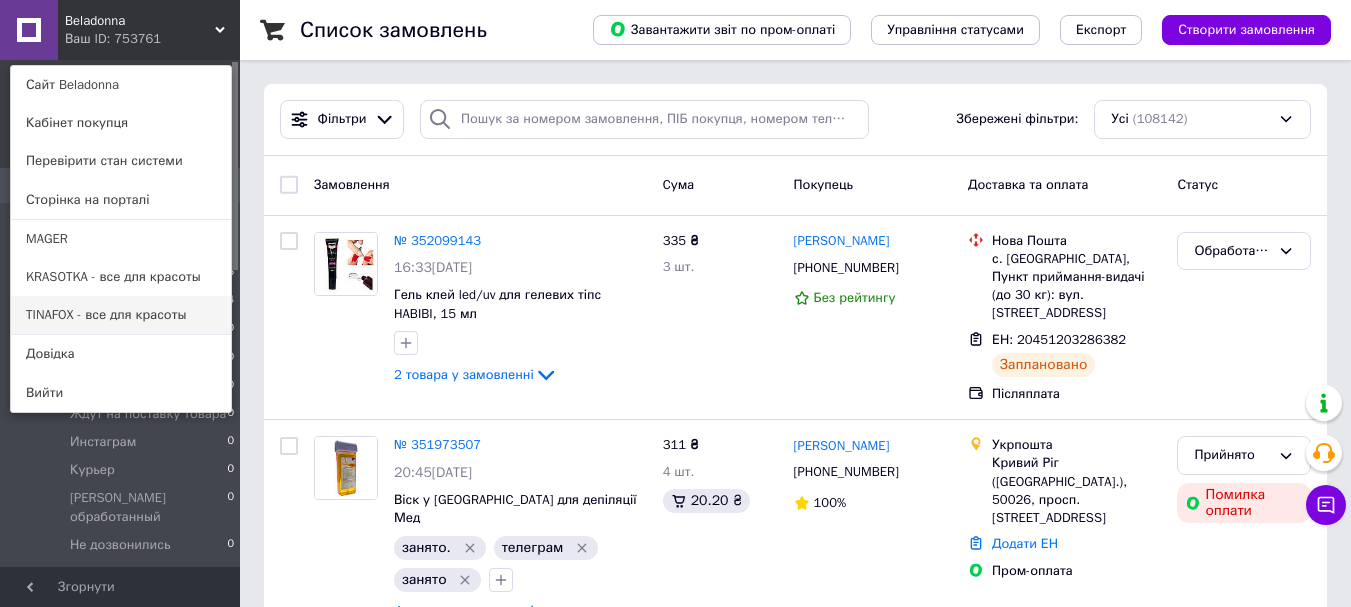 click on "TINAFOX - все для красоты" at bounding box center (121, 315) 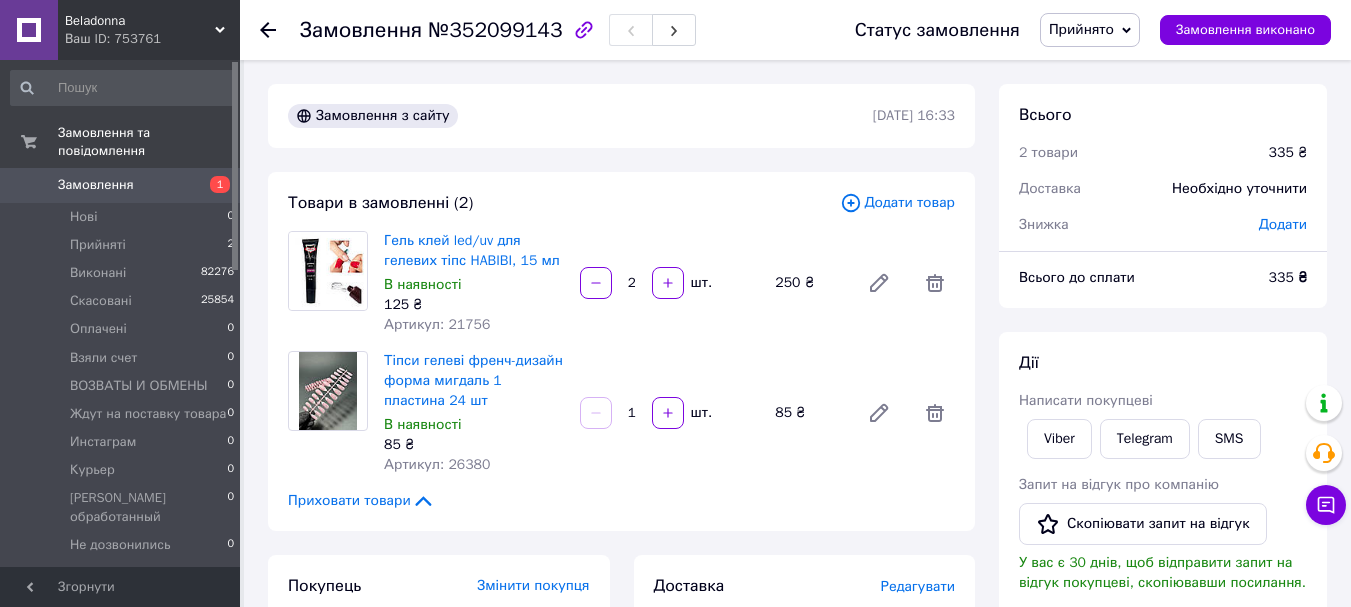 scroll, scrollTop: 400, scrollLeft: 0, axis: vertical 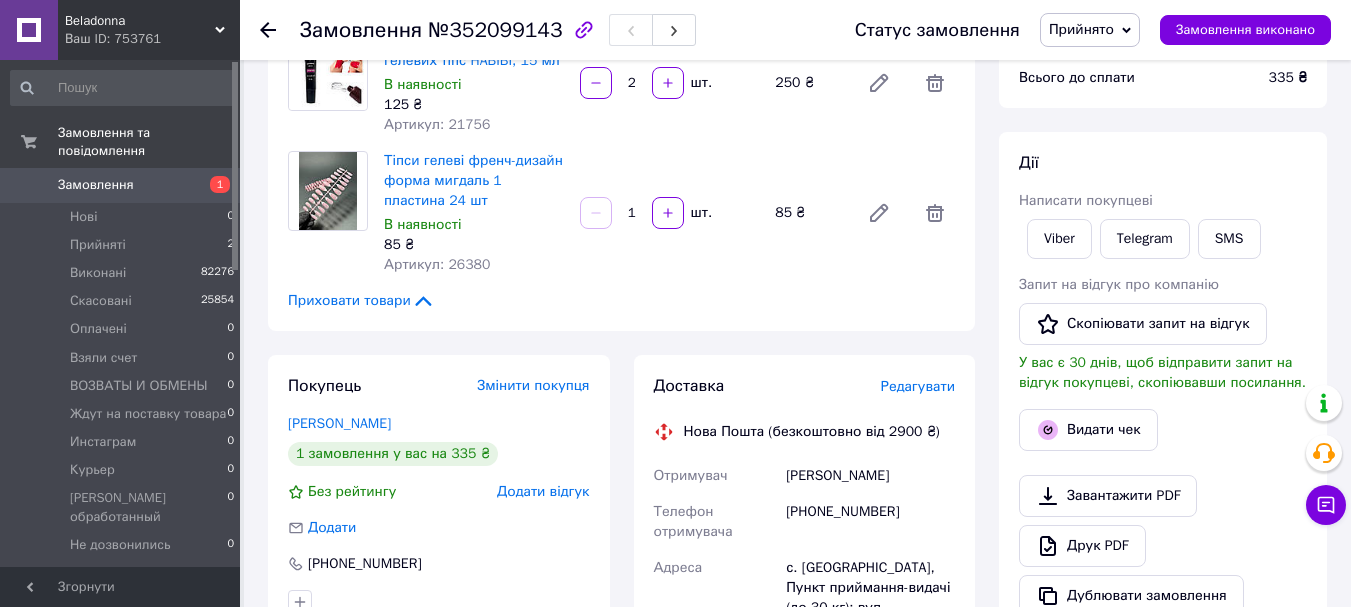 click on "Редагувати" at bounding box center (918, 386) 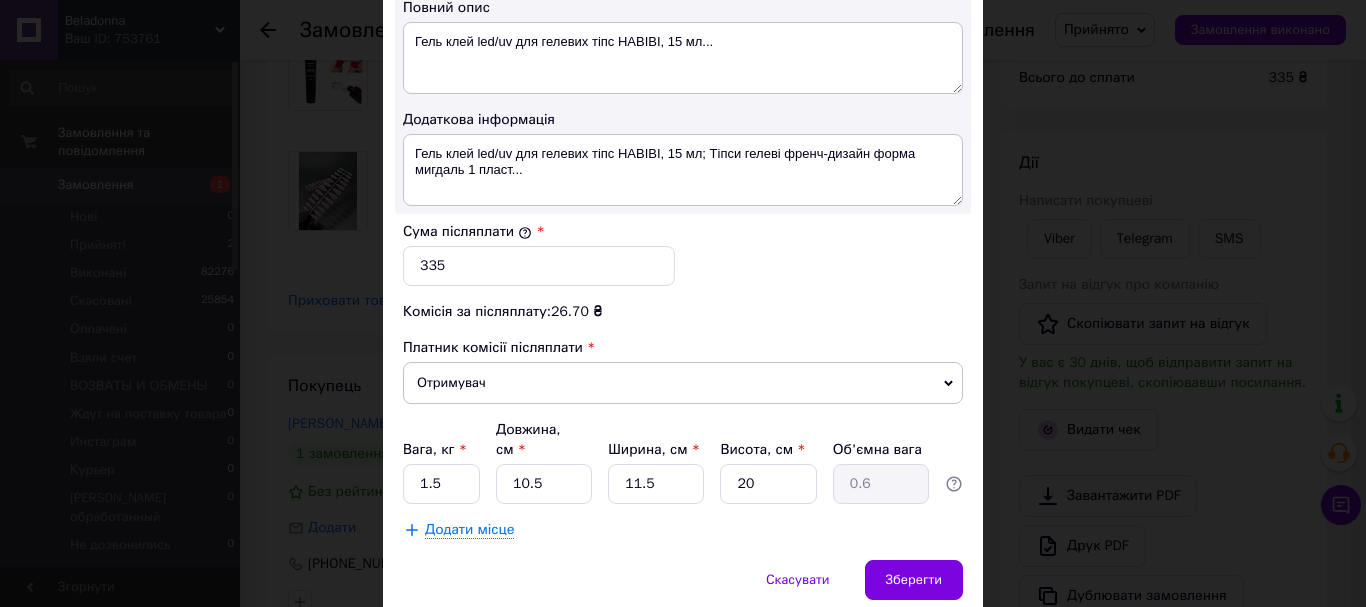 scroll, scrollTop: 1163, scrollLeft: 0, axis: vertical 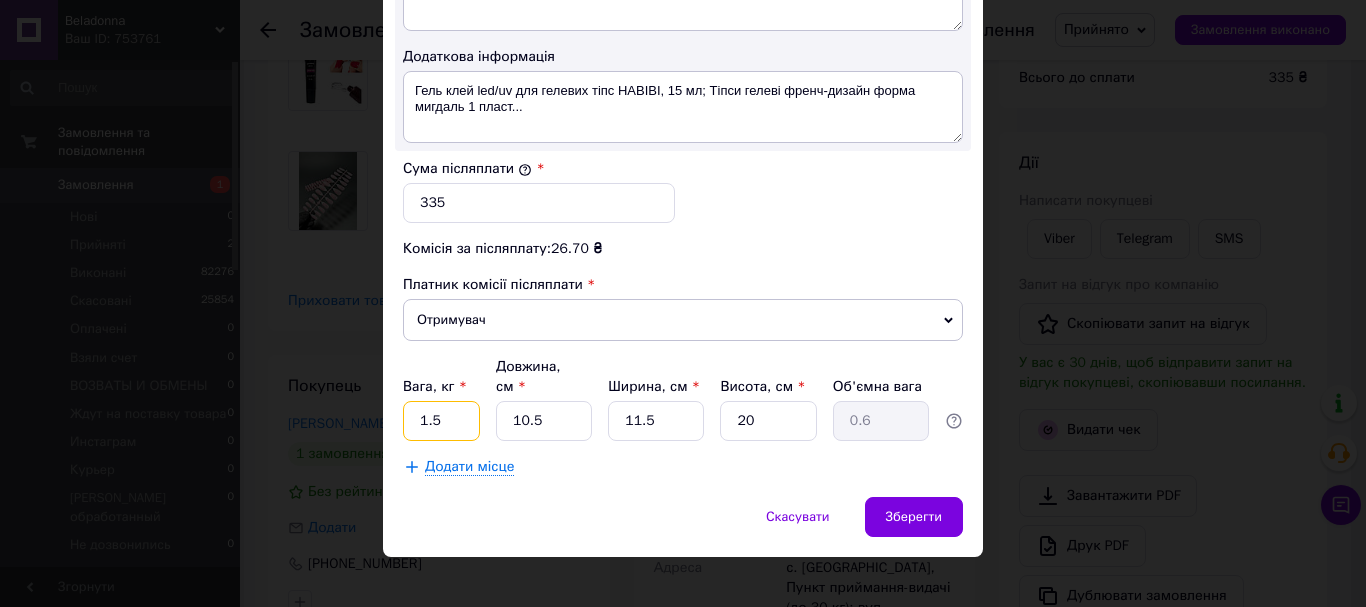 click on "1.5" at bounding box center [441, 421] 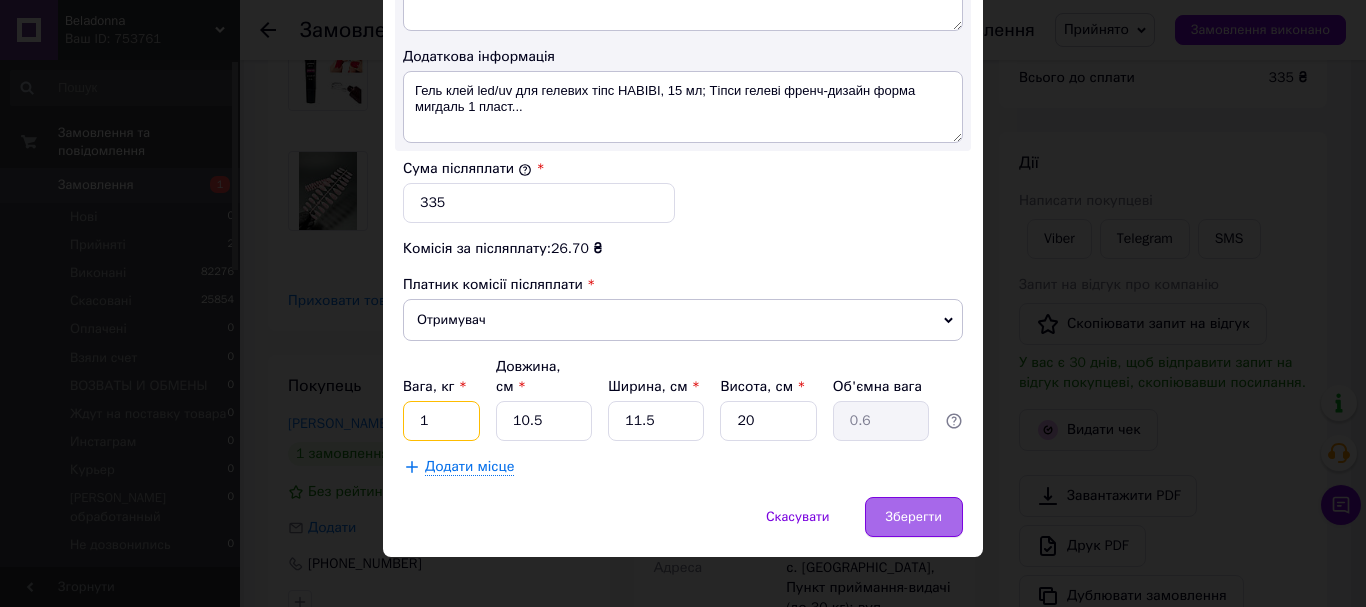 type on "1" 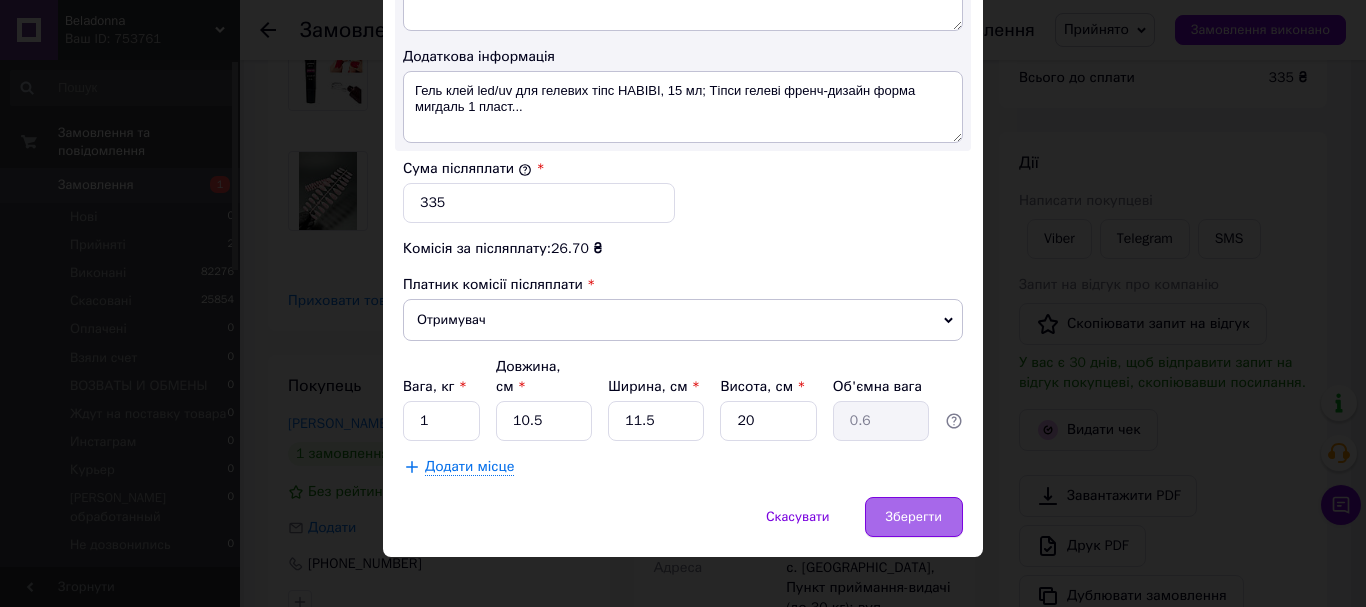 click on "Зберегти" at bounding box center [914, 517] 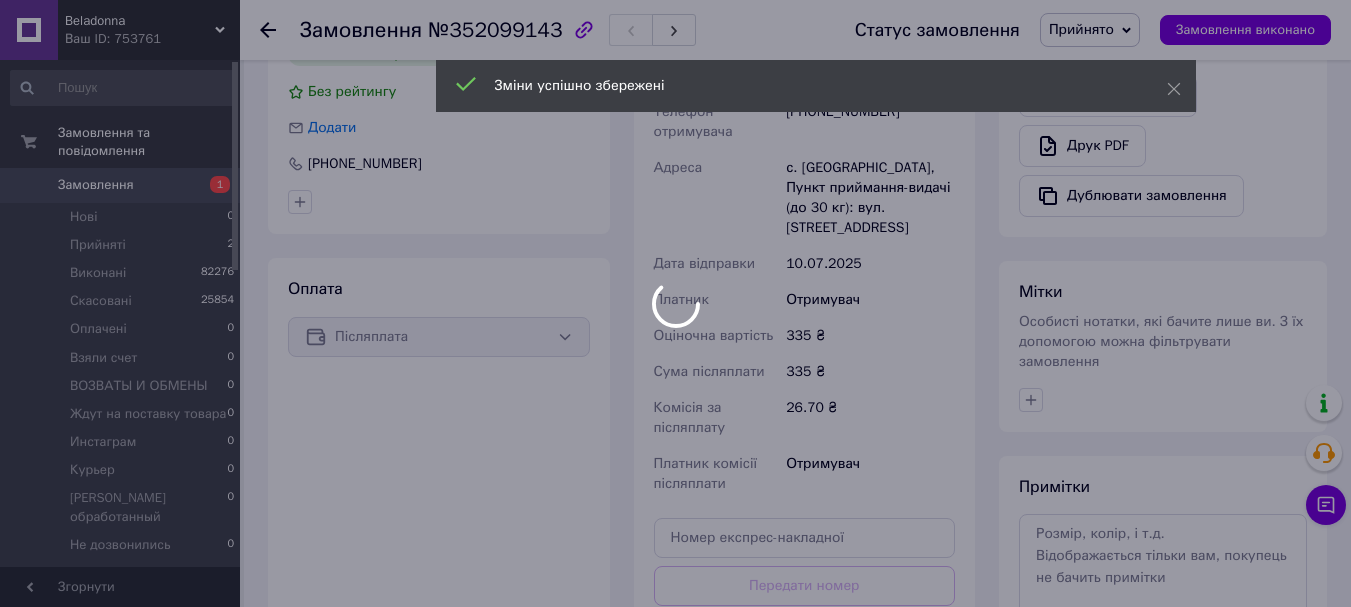 scroll, scrollTop: 700, scrollLeft: 0, axis: vertical 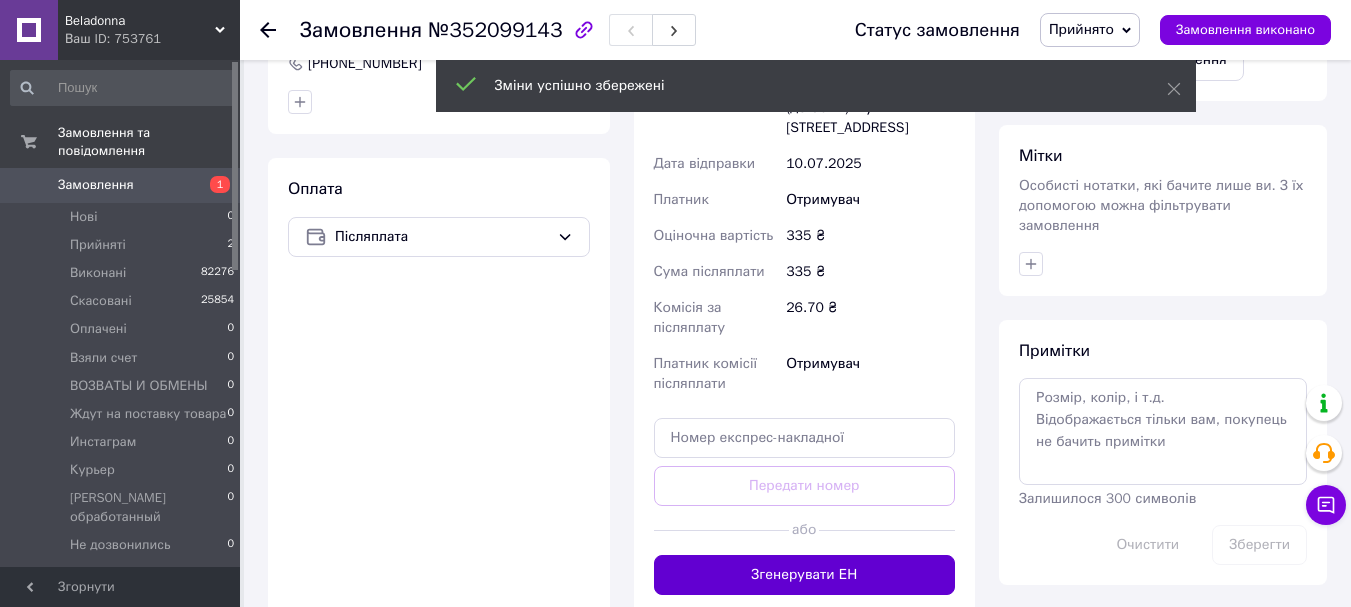 click on "Згенерувати ЕН" at bounding box center [805, 575] 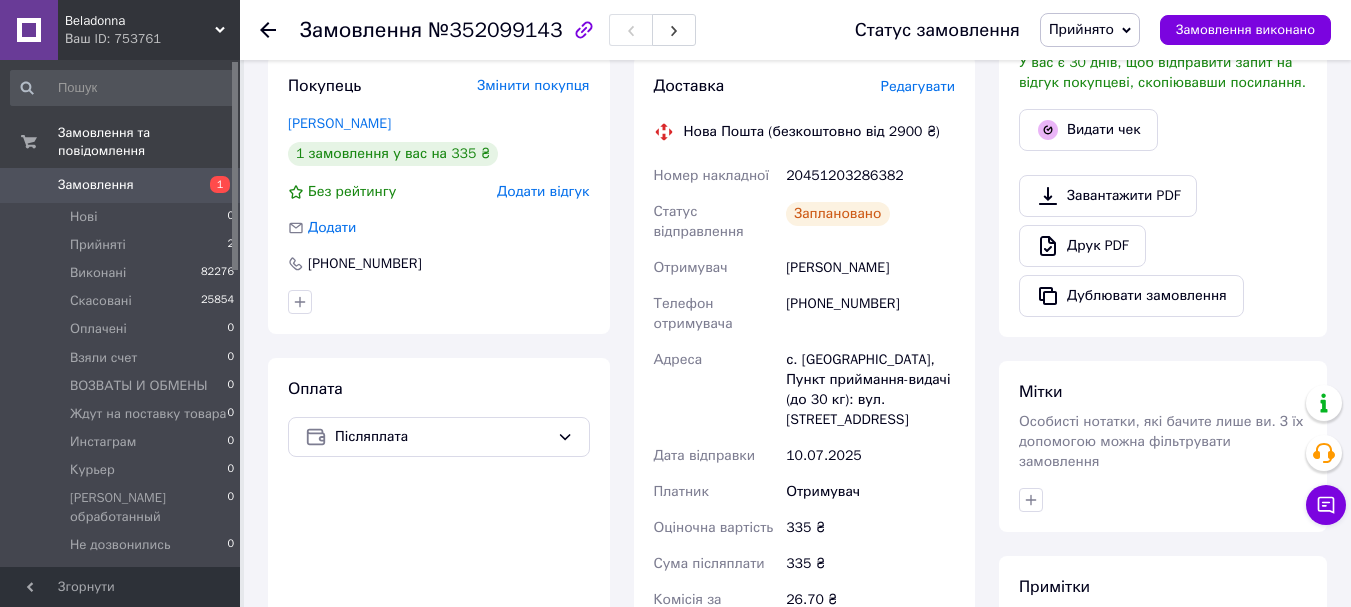 scroll, scrollTop: 600, scrollLeft: 0, axis: vertical 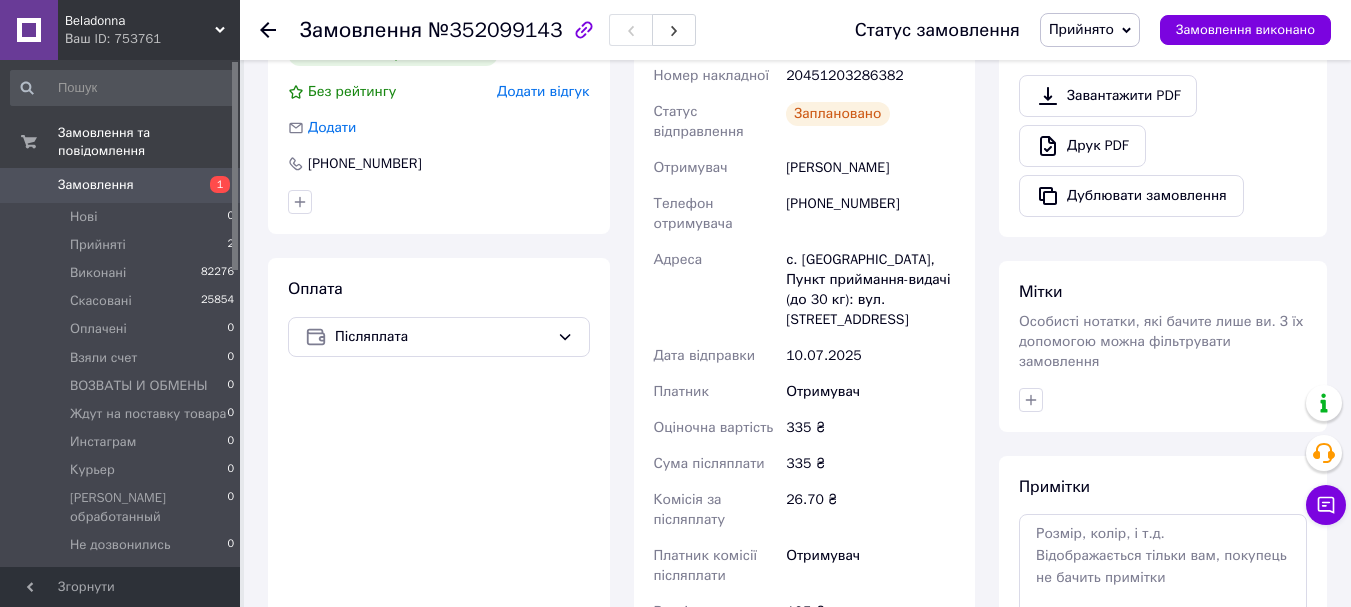 click on "Прийнято" at bounding box center (1081, 29) 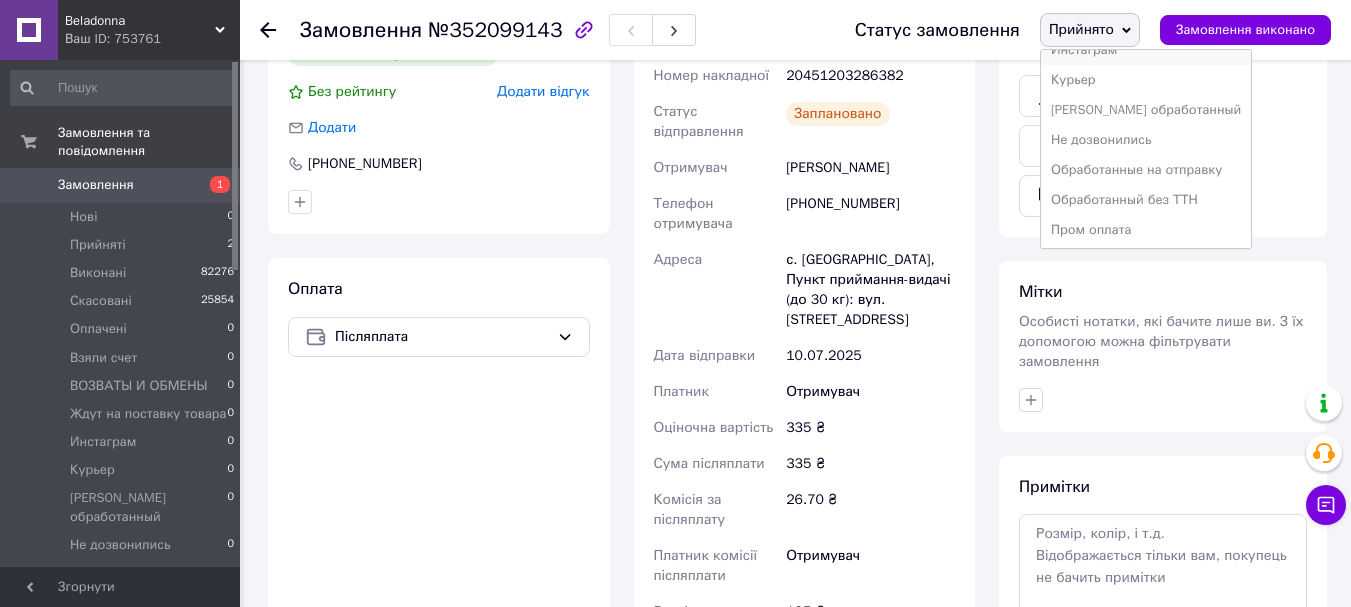 scroll, scrollTop: 262, scrollLeft: 0, axis: vertical 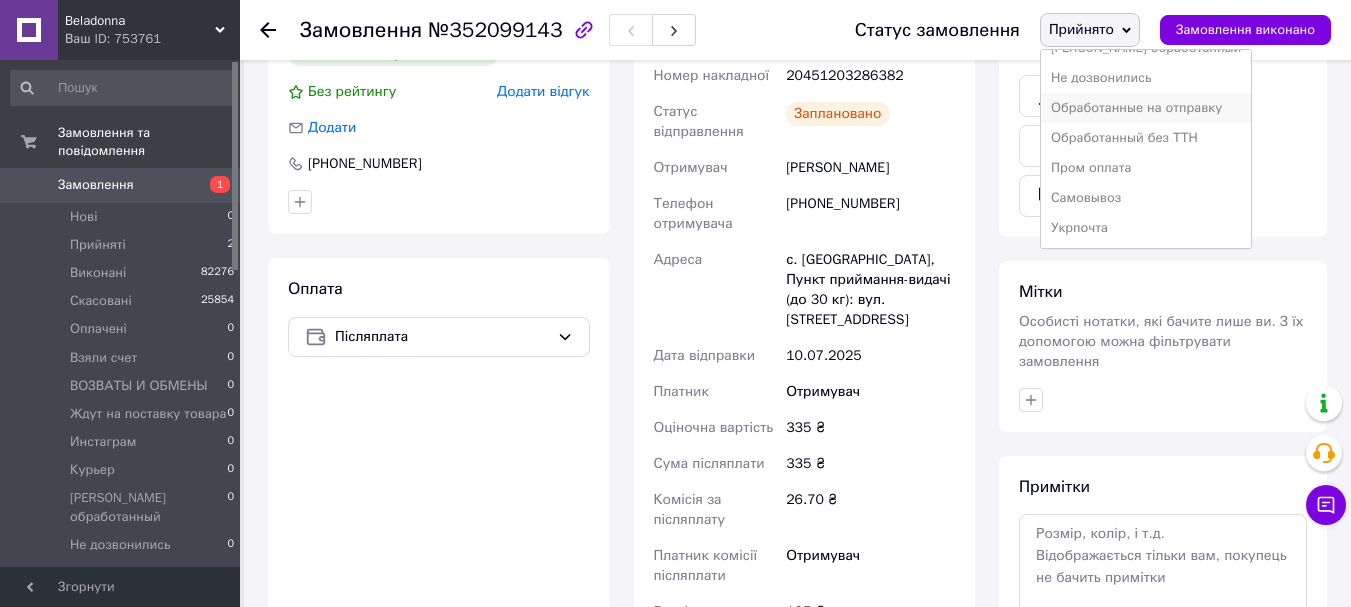 click on "Обработанные на  отправку" at bounding box center [1146, 108] 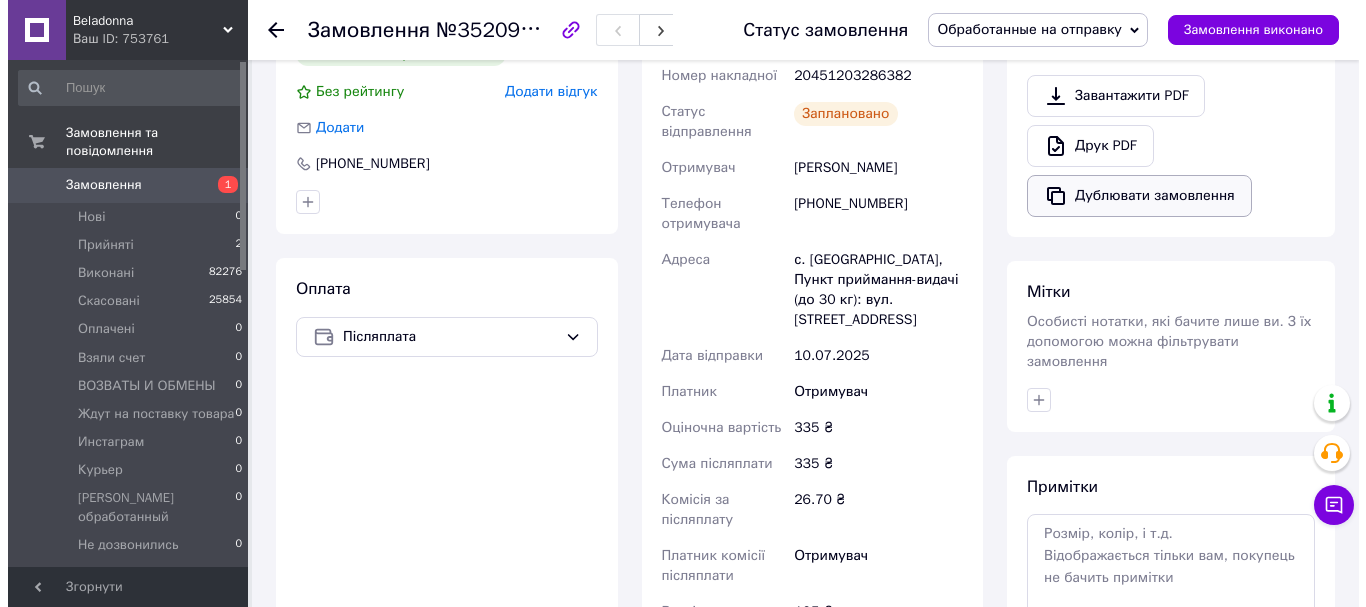 scroll, scrollTop: 300, scrollLeft: 0, axis: vertical 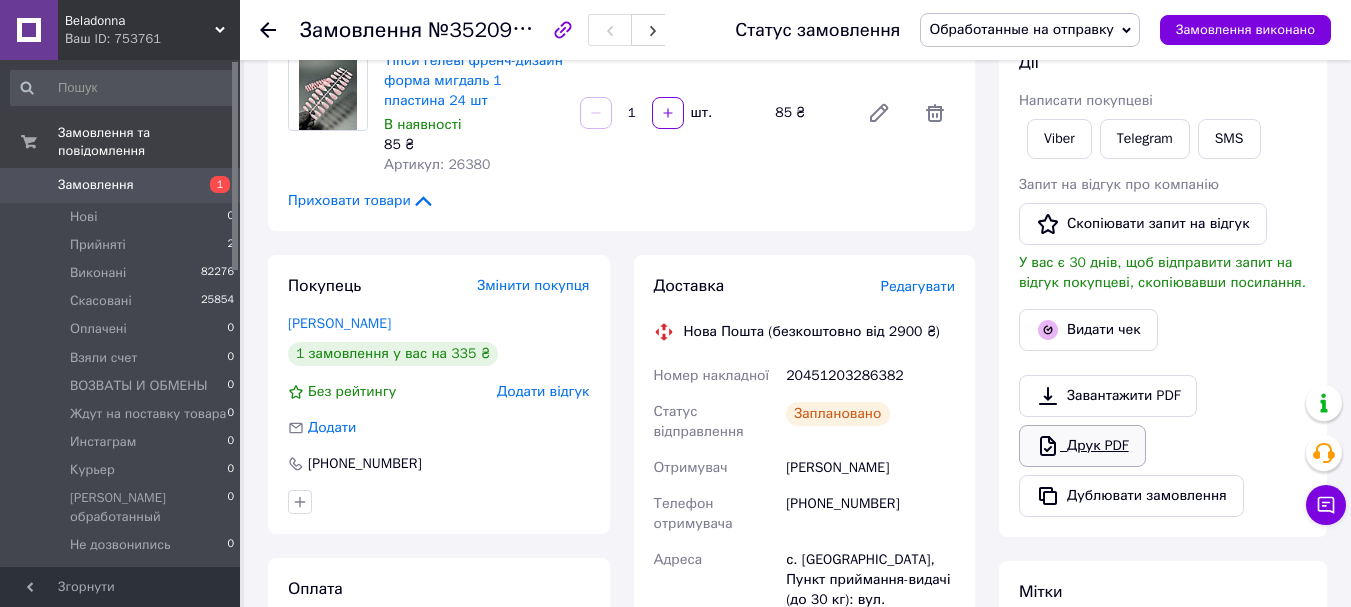 click 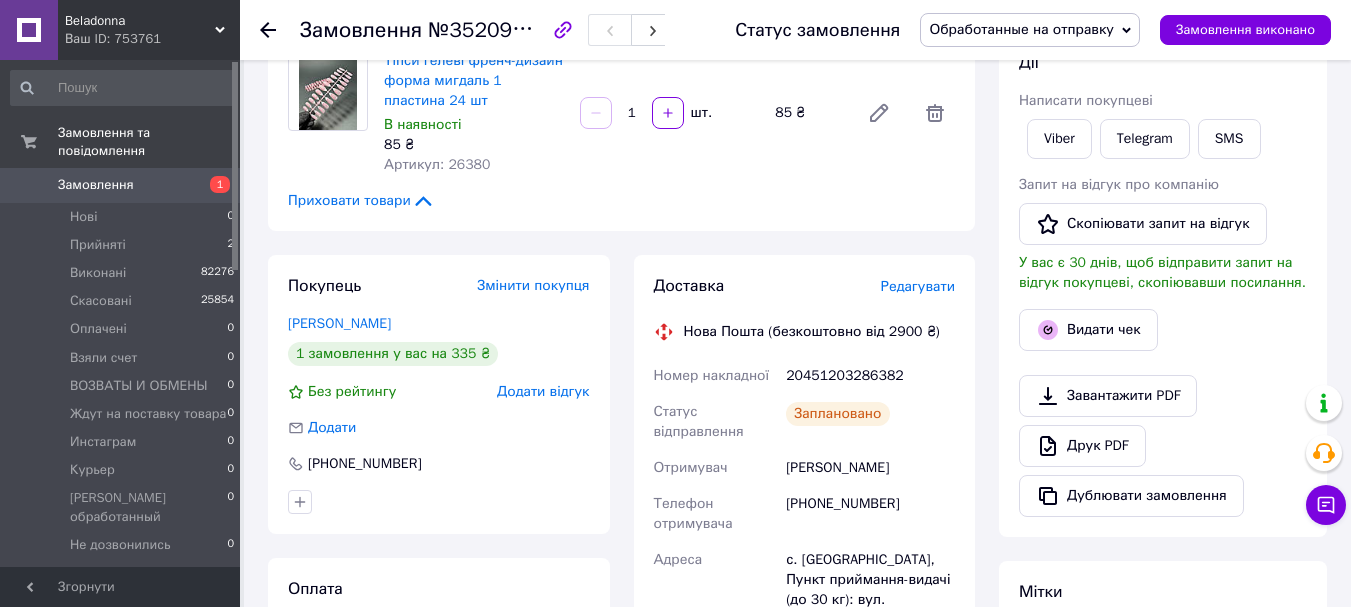 click on "20451203286382" at bounding box center [870, 376] 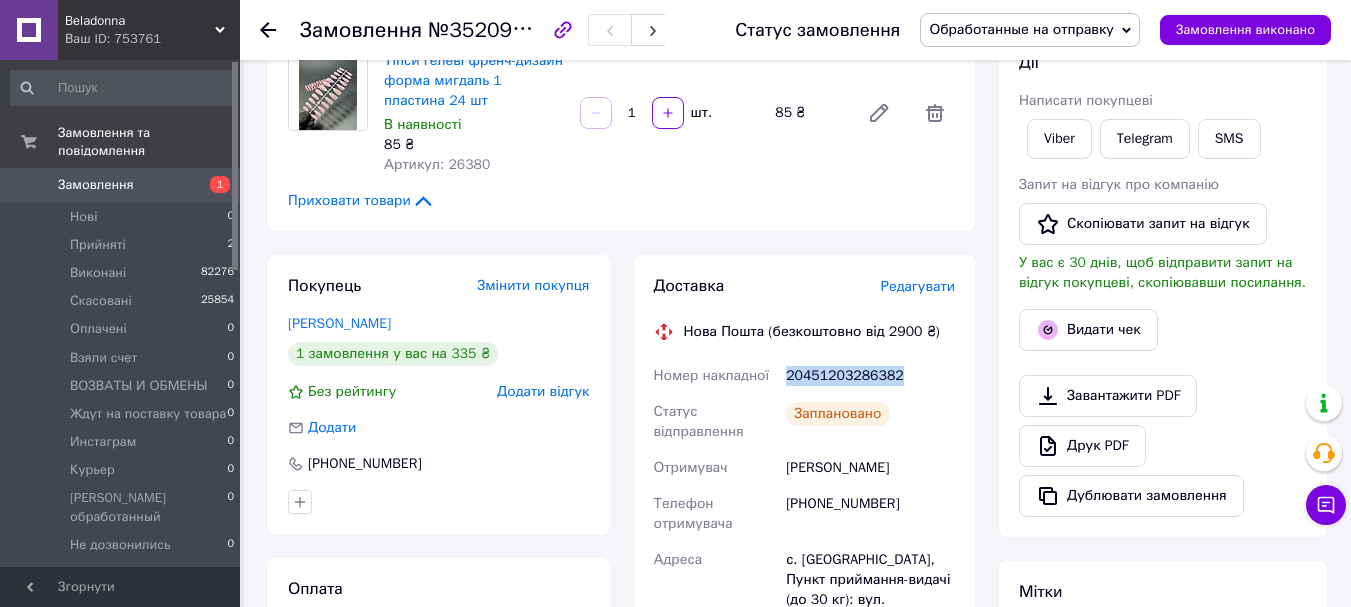 click on "20451203286382" at bounding box center (870, 376) 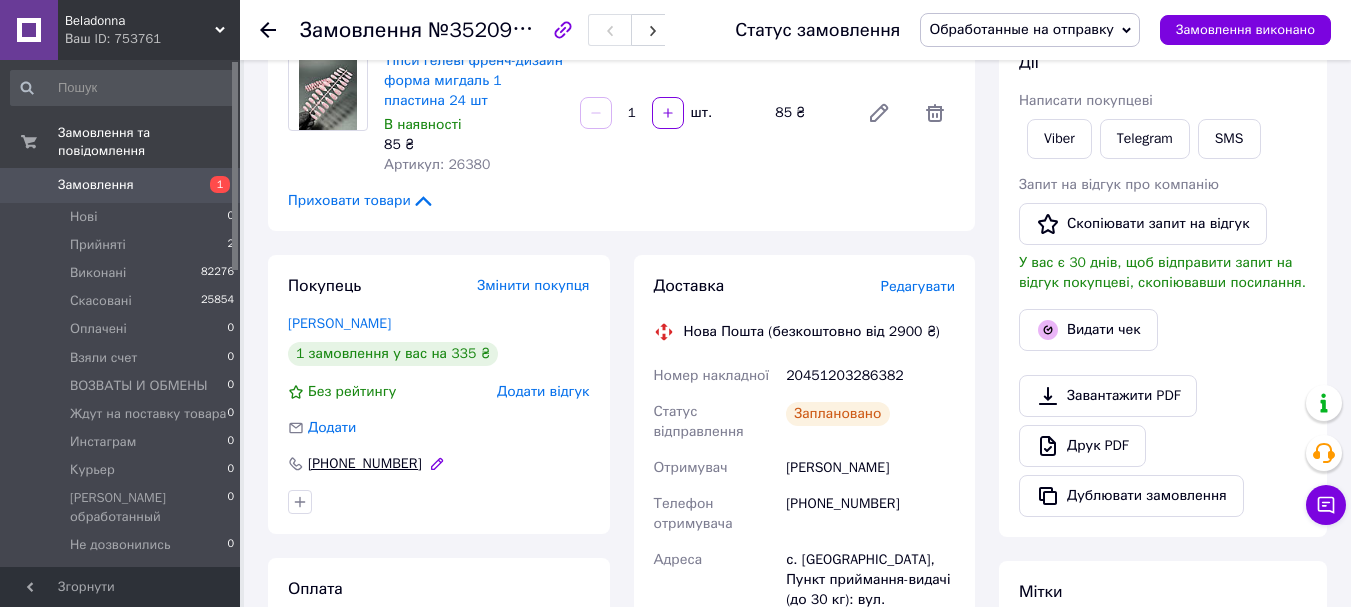 click on "+380990248051" at bounding box center (365, 464) 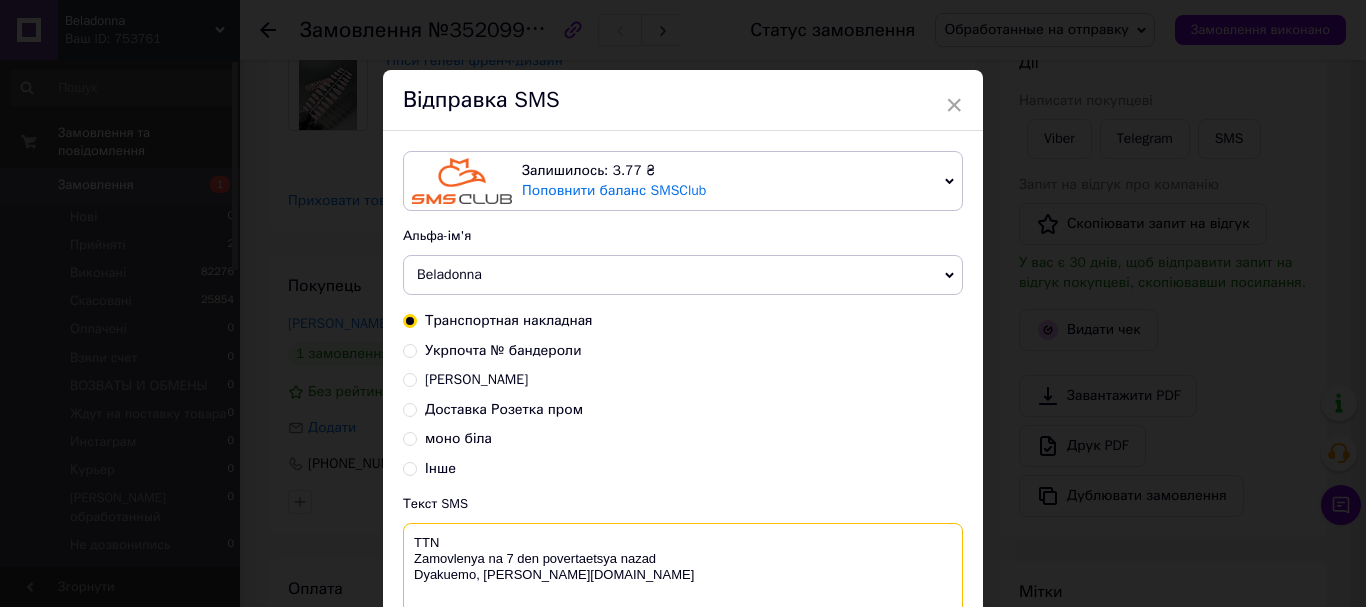 click on "TTN
Zamovlenya na 7 den povertaetsya nazad
Dyakuemo, vasha beladonna.kiev.ua" at bounding box center [683, 575] 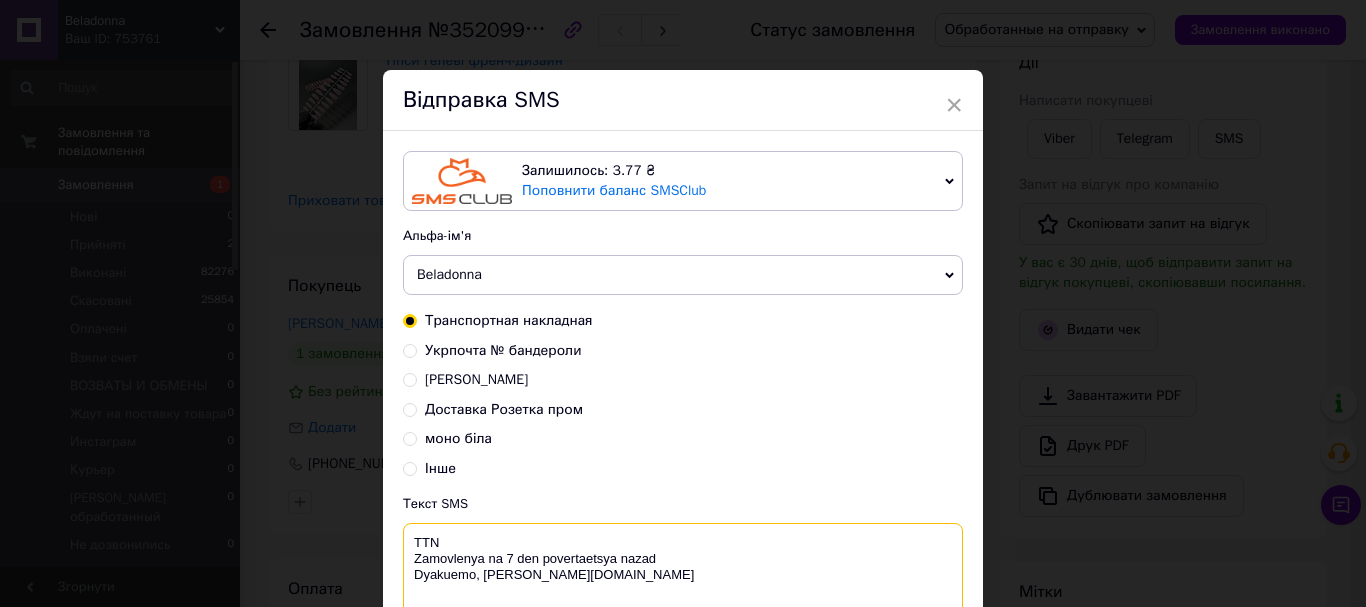 paste on "20451203286382" 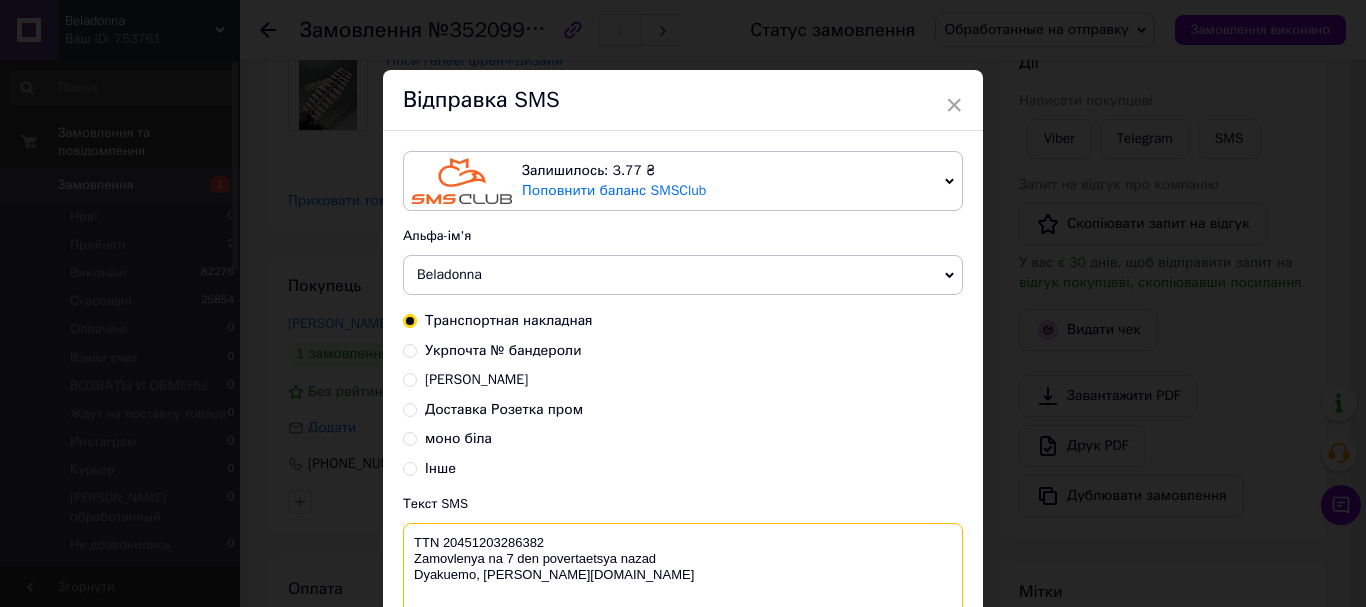 scroll, scrollTop: 205, scrollLeft: 0, axis: vertical 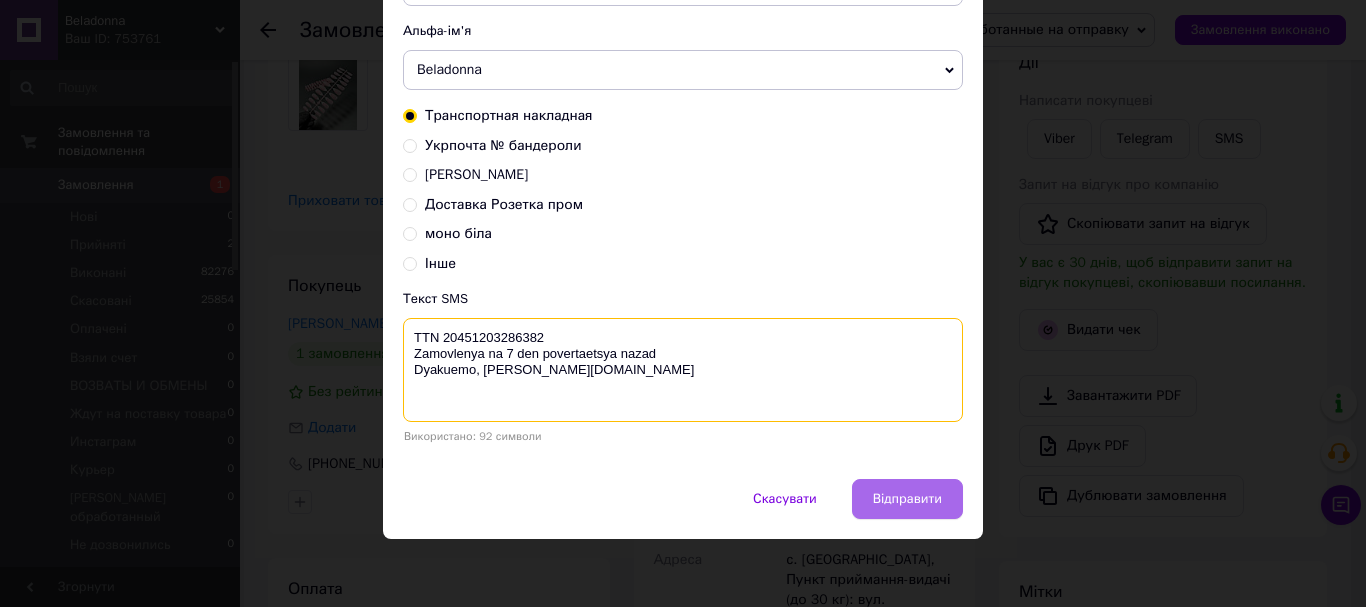 type on "TTN 20451203286382
Zamovlenya na 7 den povertaetsya nazad
Dyakuemo, vasha beladonna.kiev.ua" 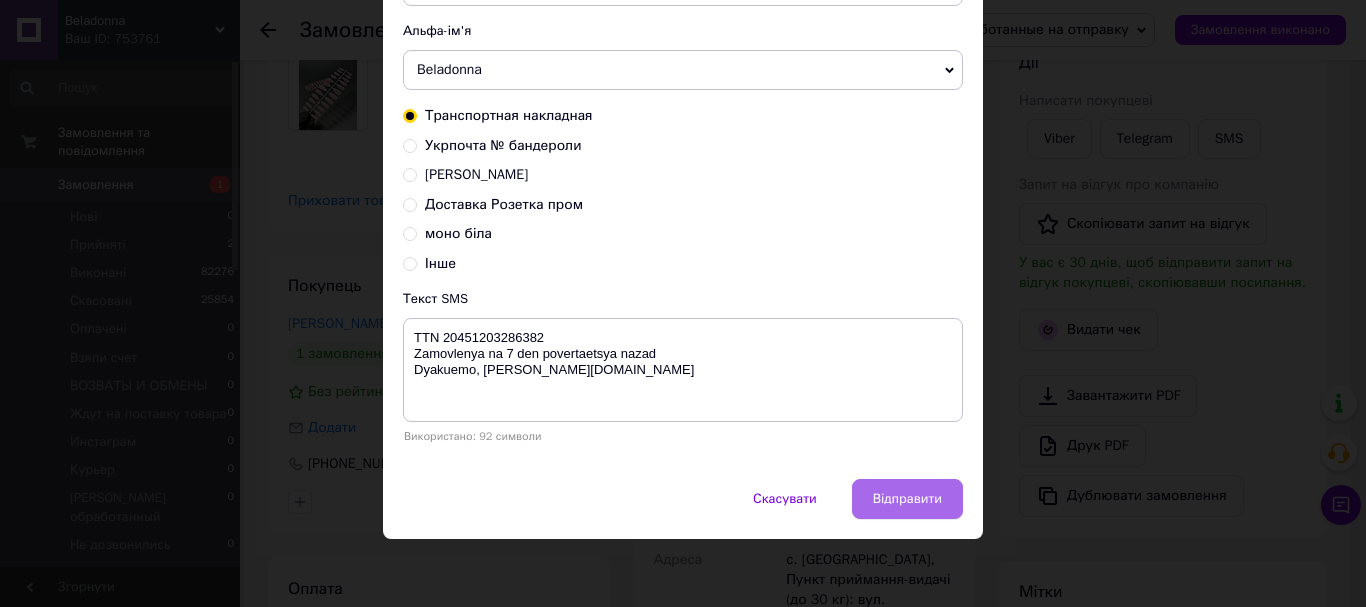 click on "Відправити" at bounding box center (907, 499) 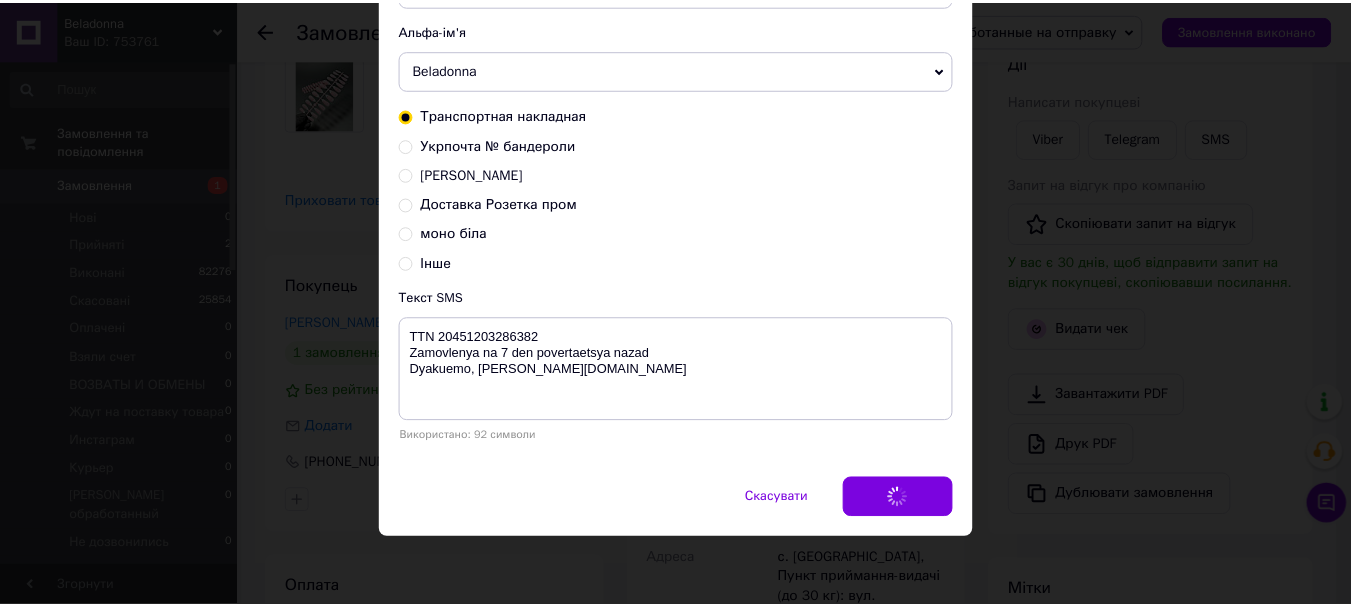 scroll, scrollTop: 0, scrollLeft: 0, axis: both 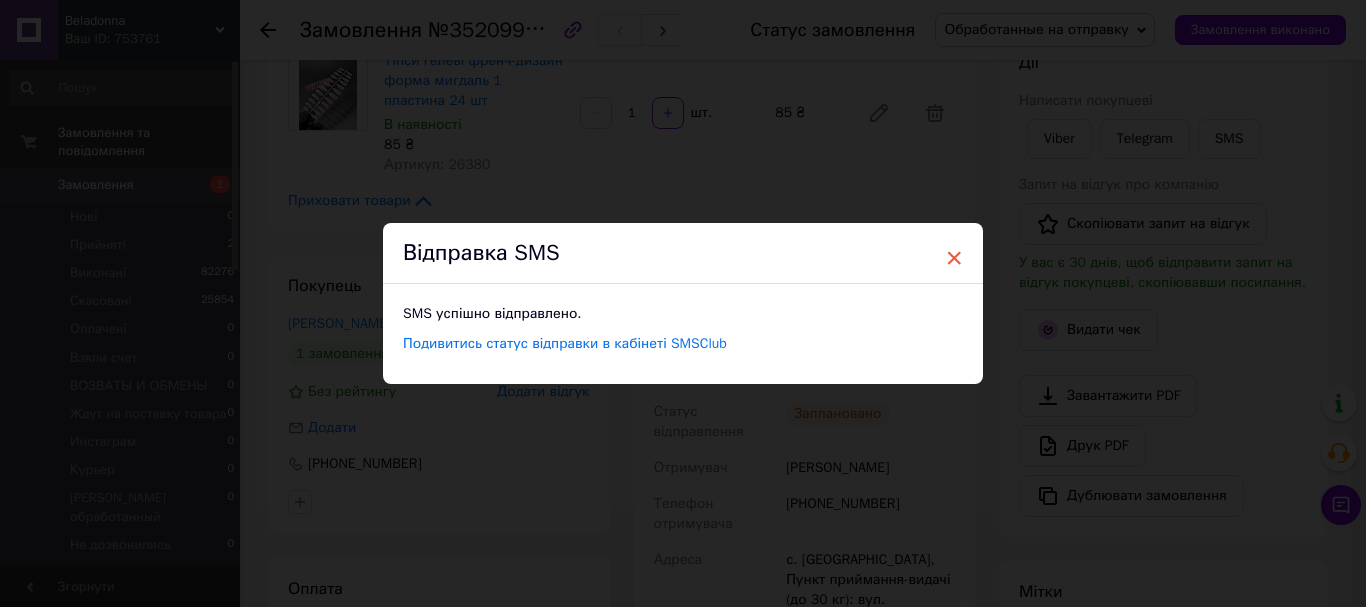 click on "×" at bounding box center (954, 258) 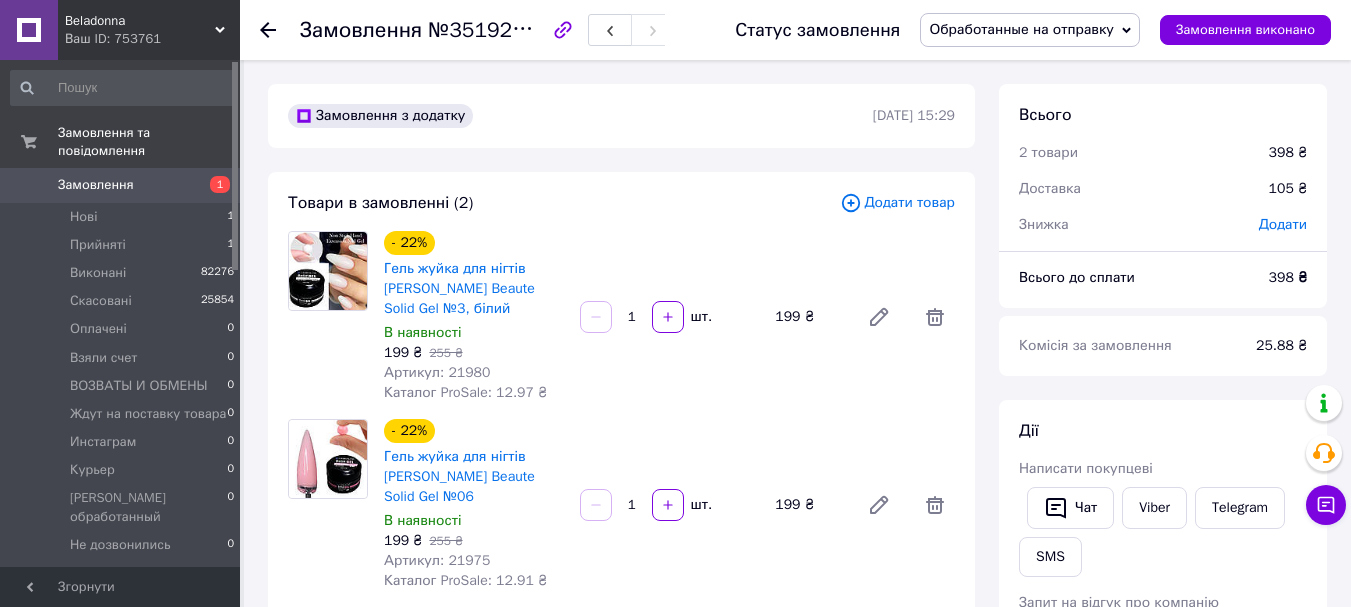 scroll, scrollTop: 0, scrollLeft: 0, axis: both 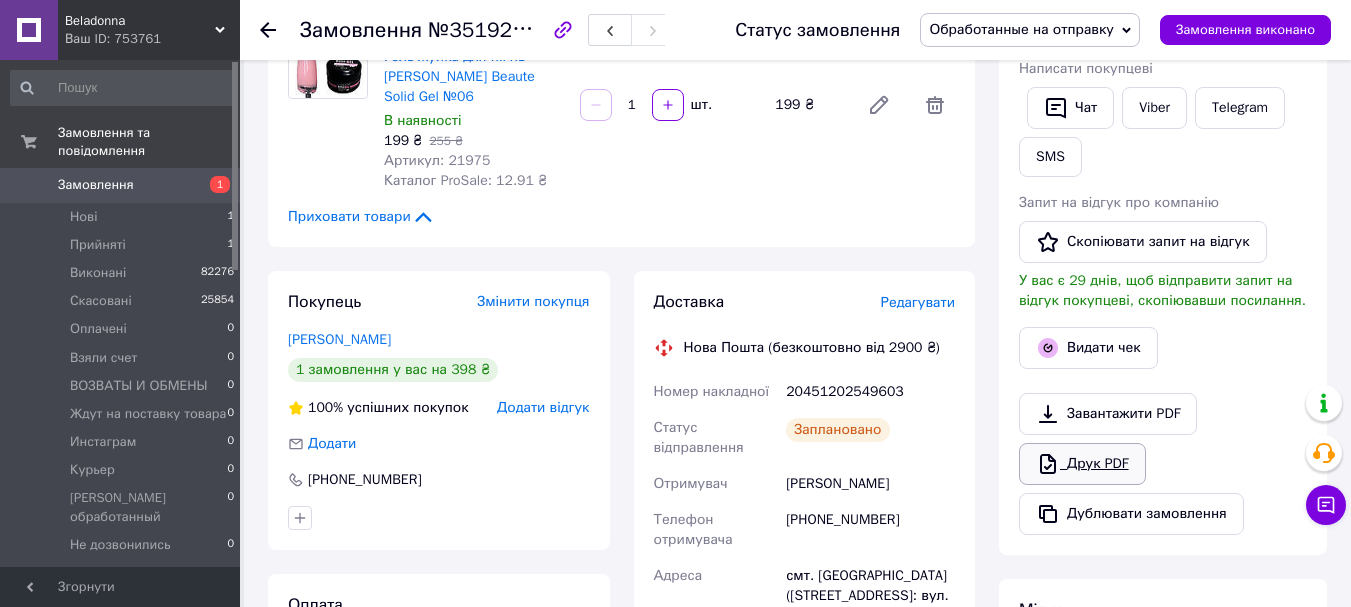click on "Друк PDF" at bounding box center (1082, 464) 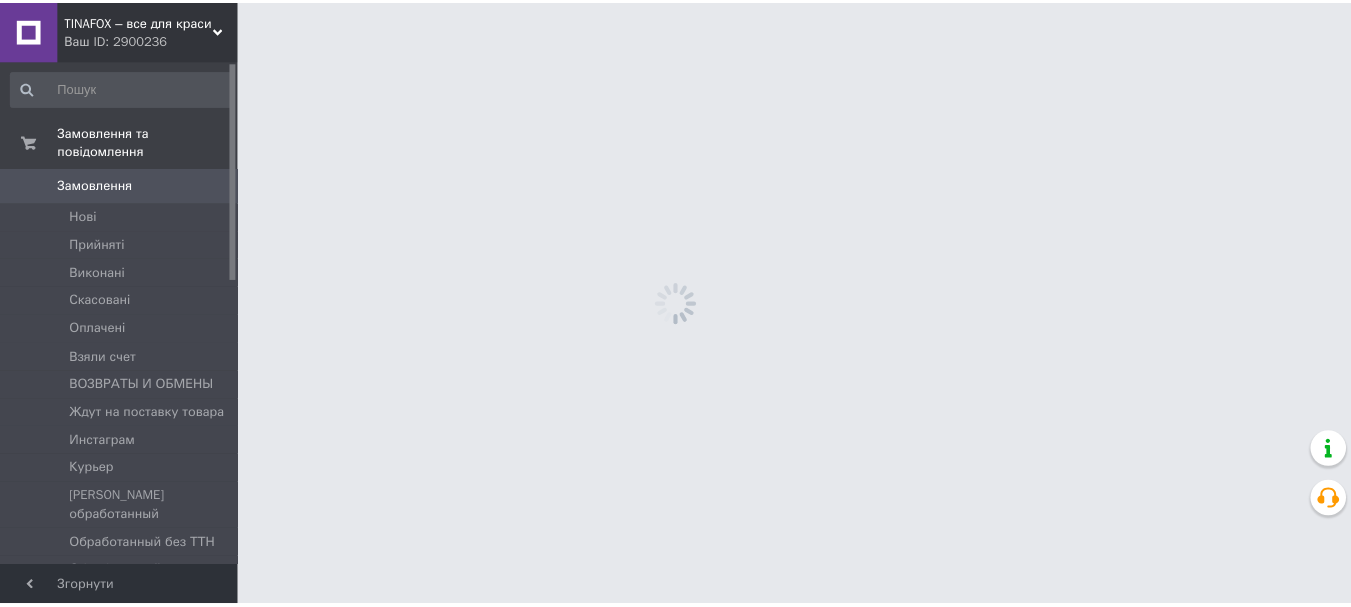 scroll, scrollTop: 0, scrollLeft: 0, axis: both 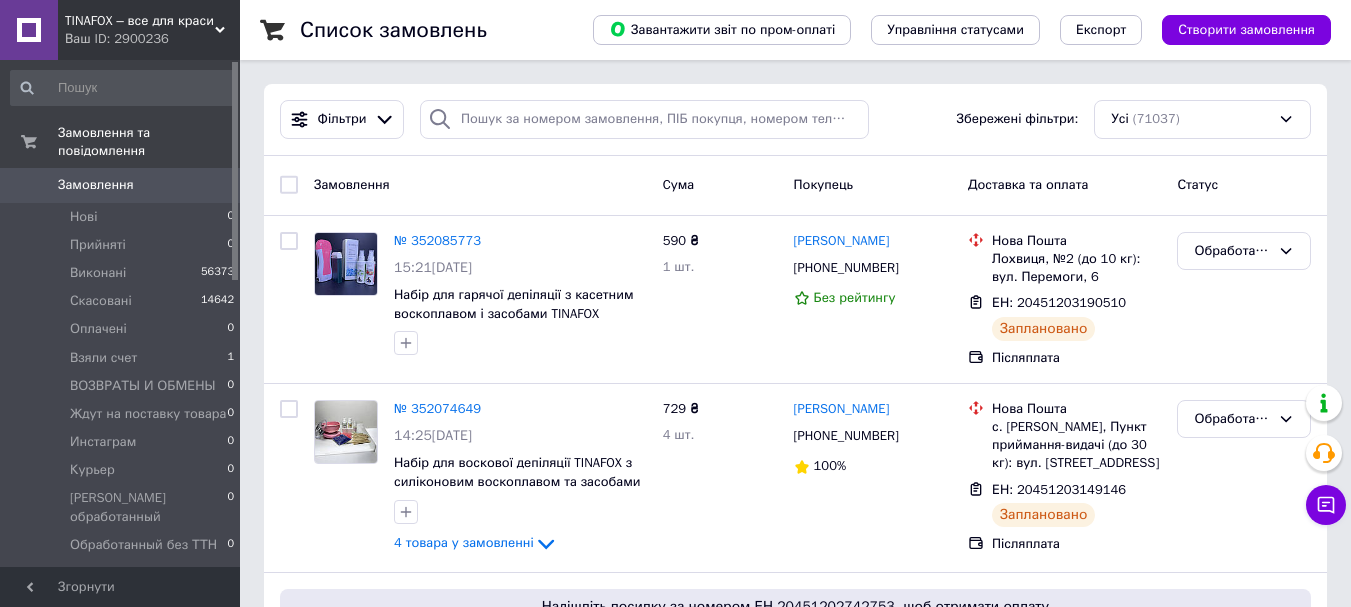click on "Обработанный, на отправку" at bounding box center (148, 582) 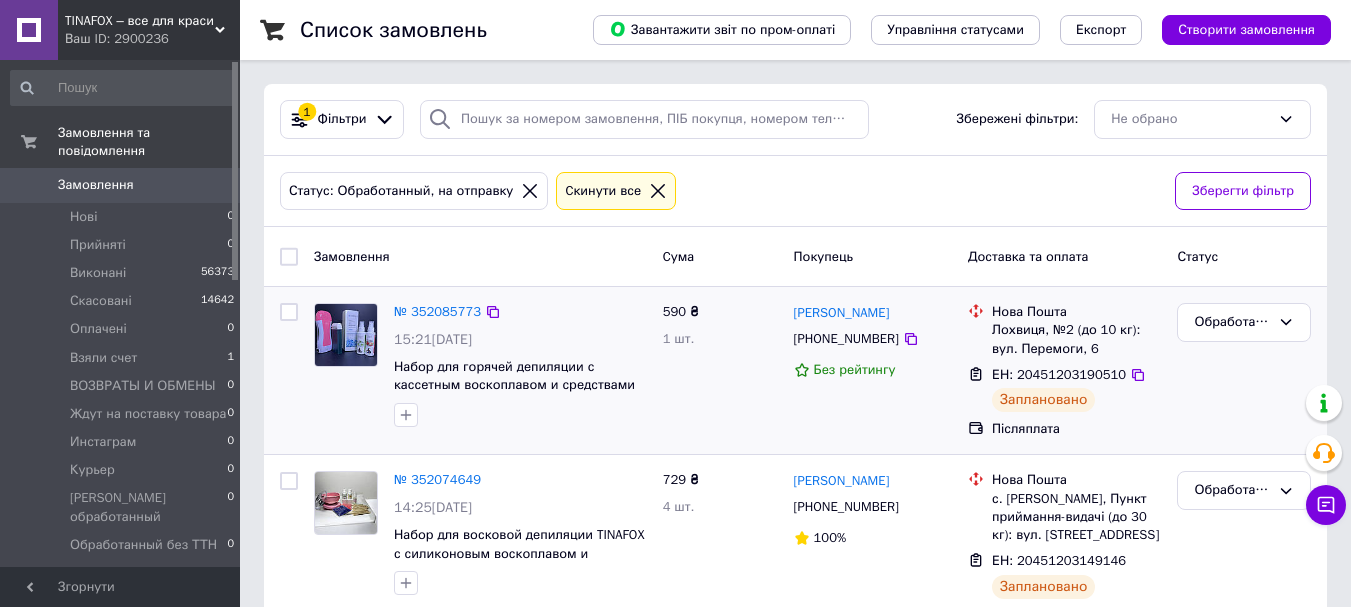 scroll, scrollTop: 100, scrollLeft: 0, axis: vertical 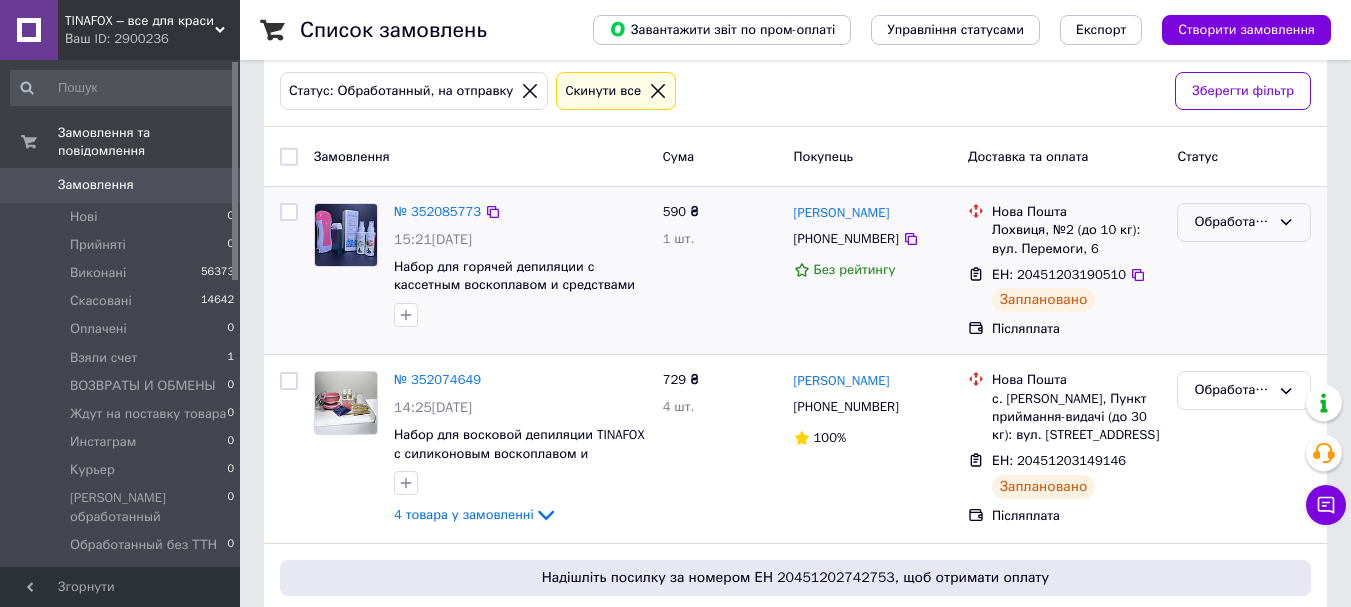 click on "Обработанный, на отправку" at bounding box center (1232, 222) 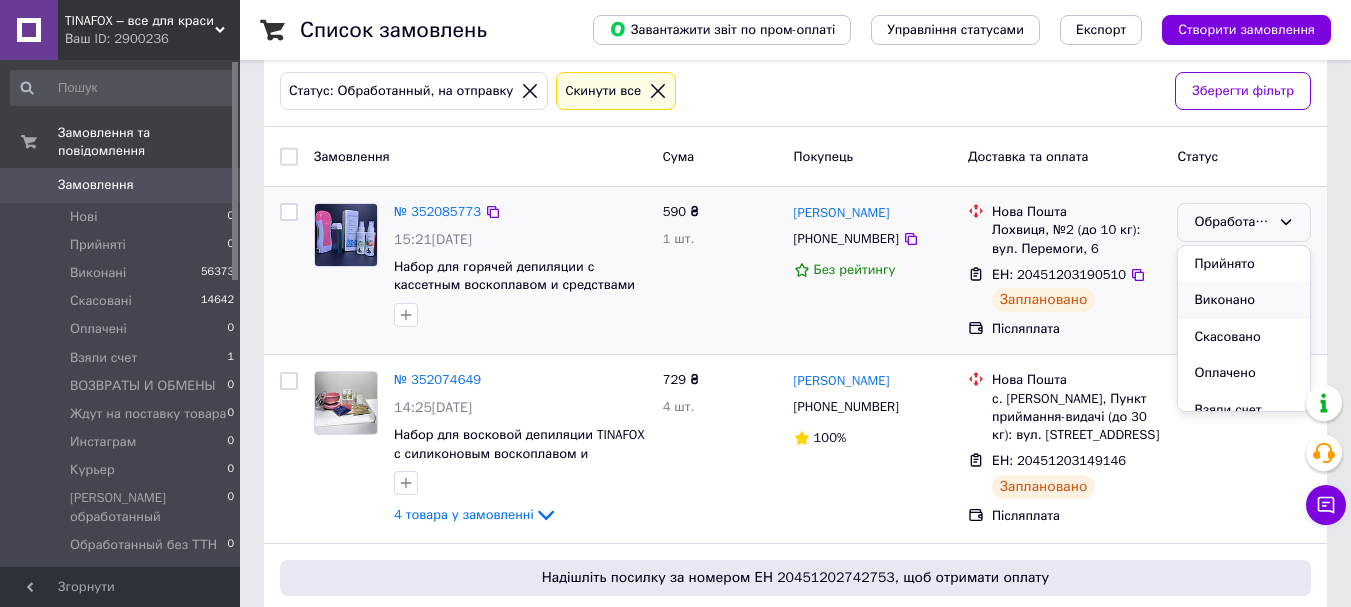 click on "Виконано" at bounding box center [1244, 300] 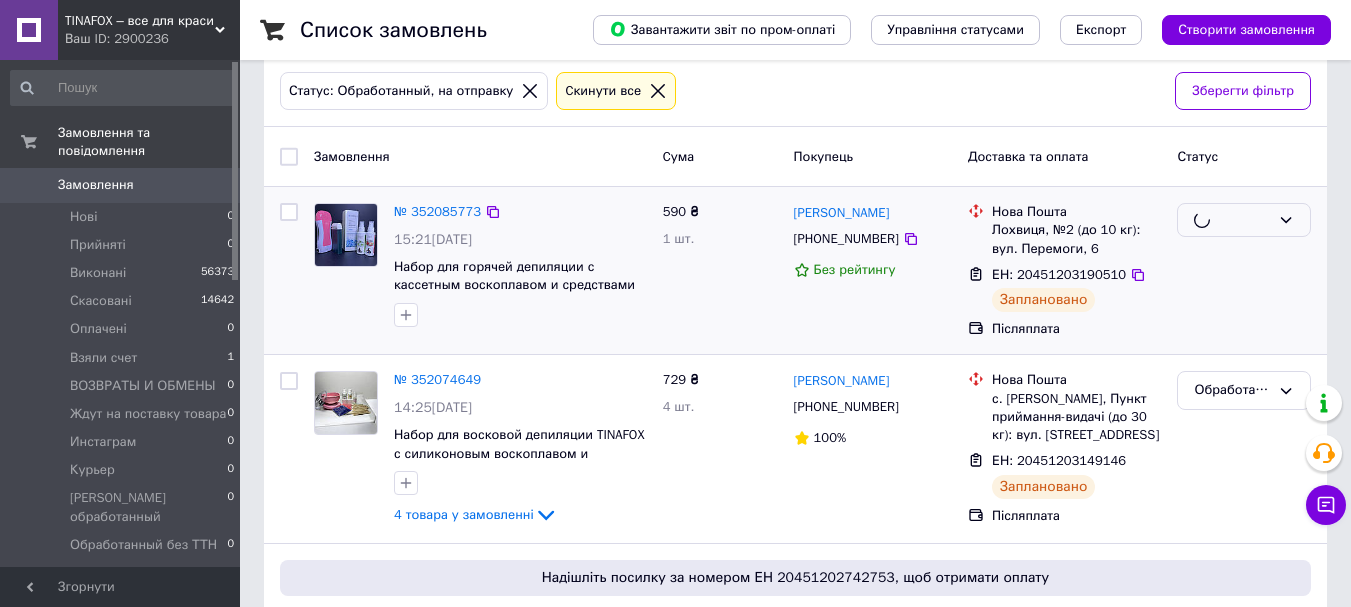 scroll, scrollTop: 300, scrollLeft: 0, axis: vertical 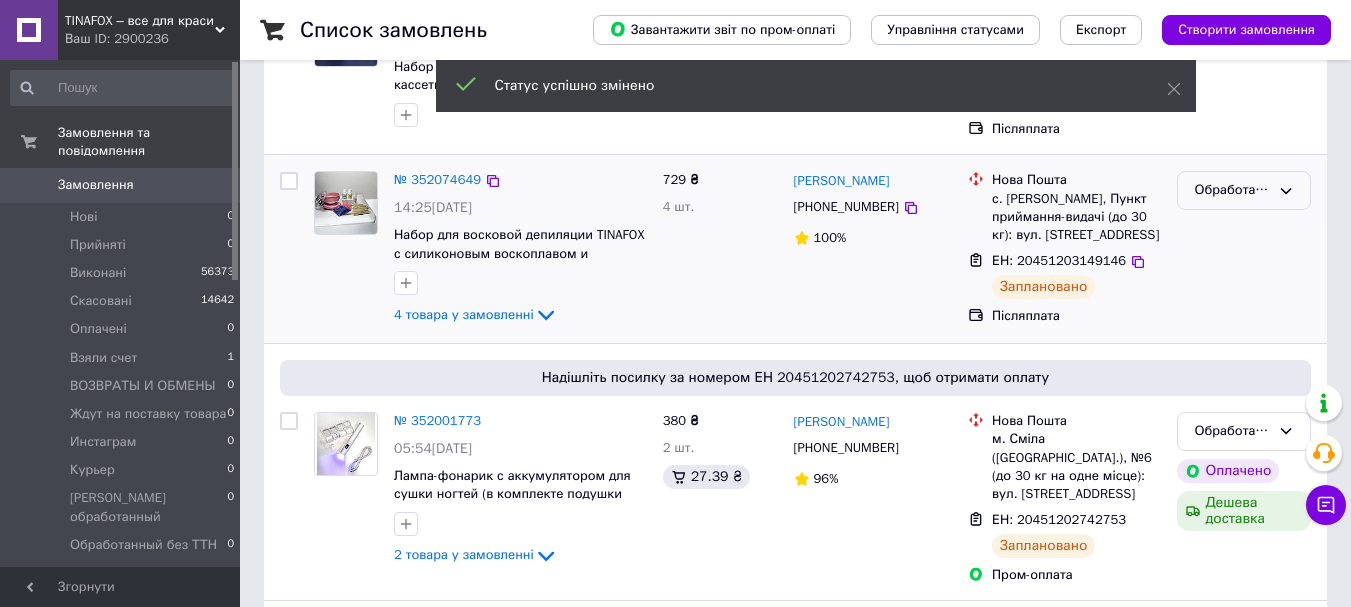 click on "Обработанный, на отправку" at bounding box center [1232, 190] 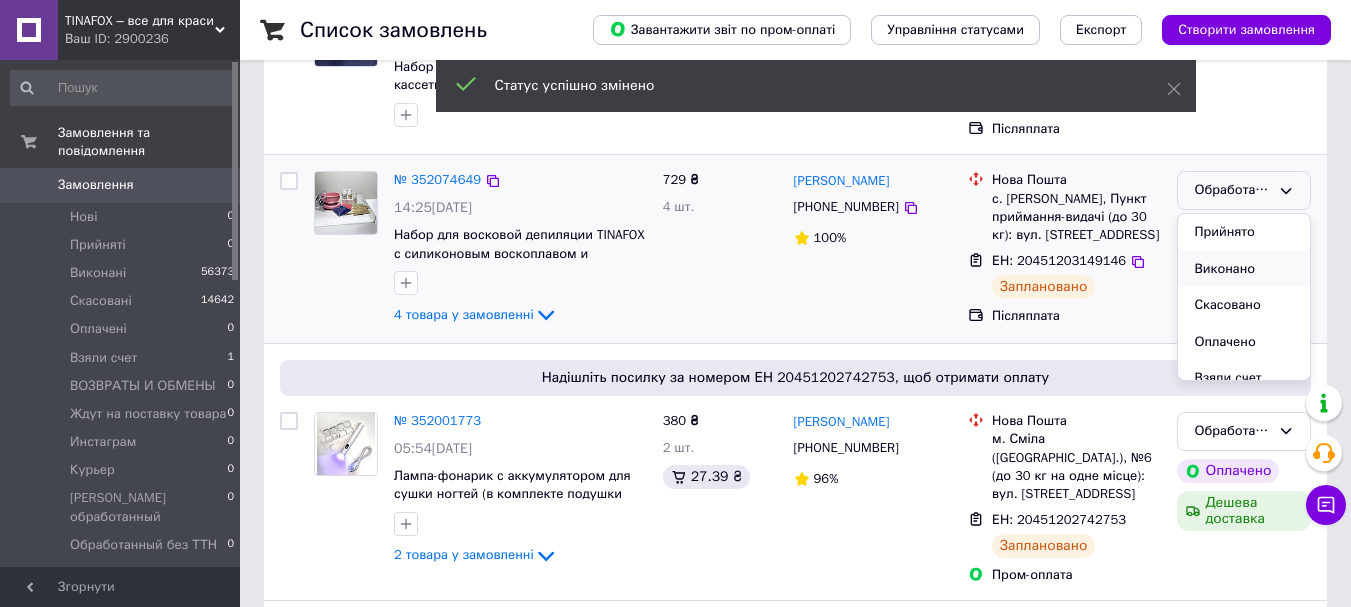 click on "Виконано" at bounding box center (1244, 269) 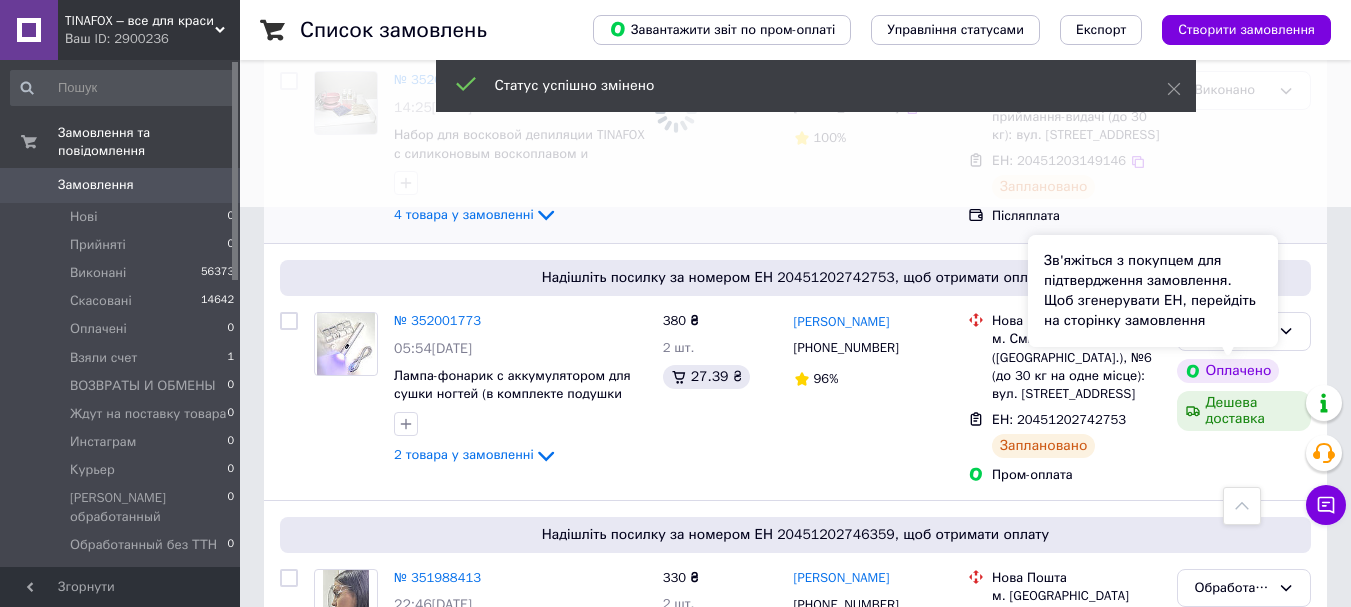 scroll, scrollTop: 500, scrollLeft: 0, axis: vertical 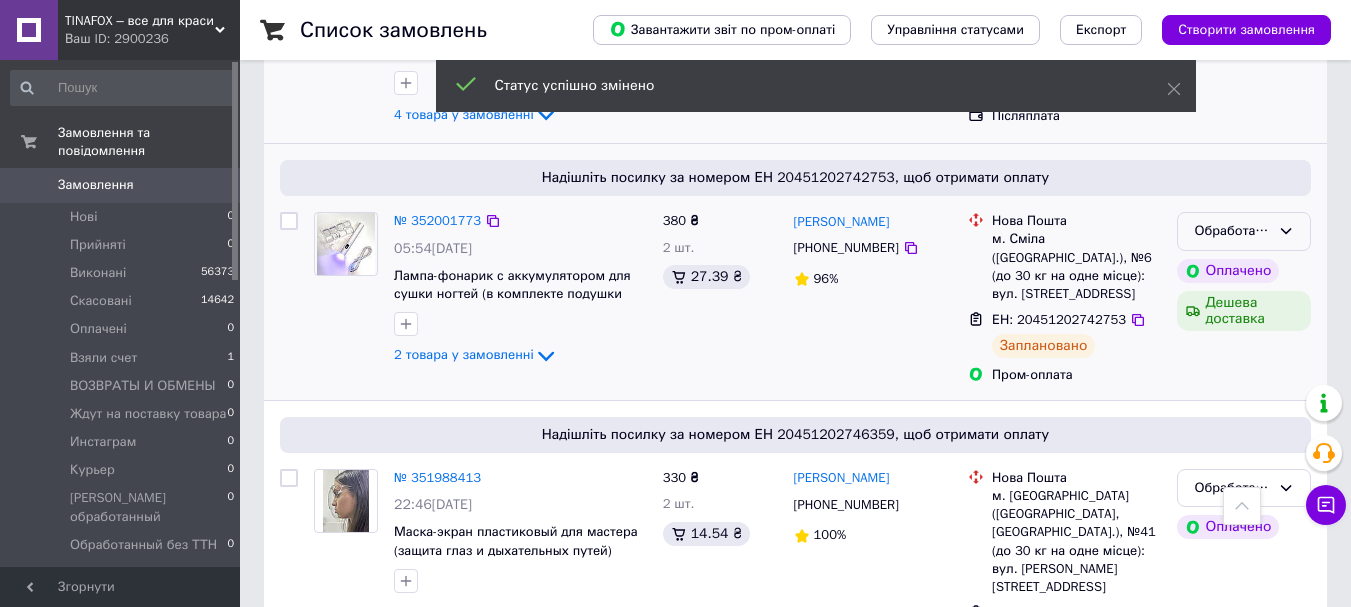 click 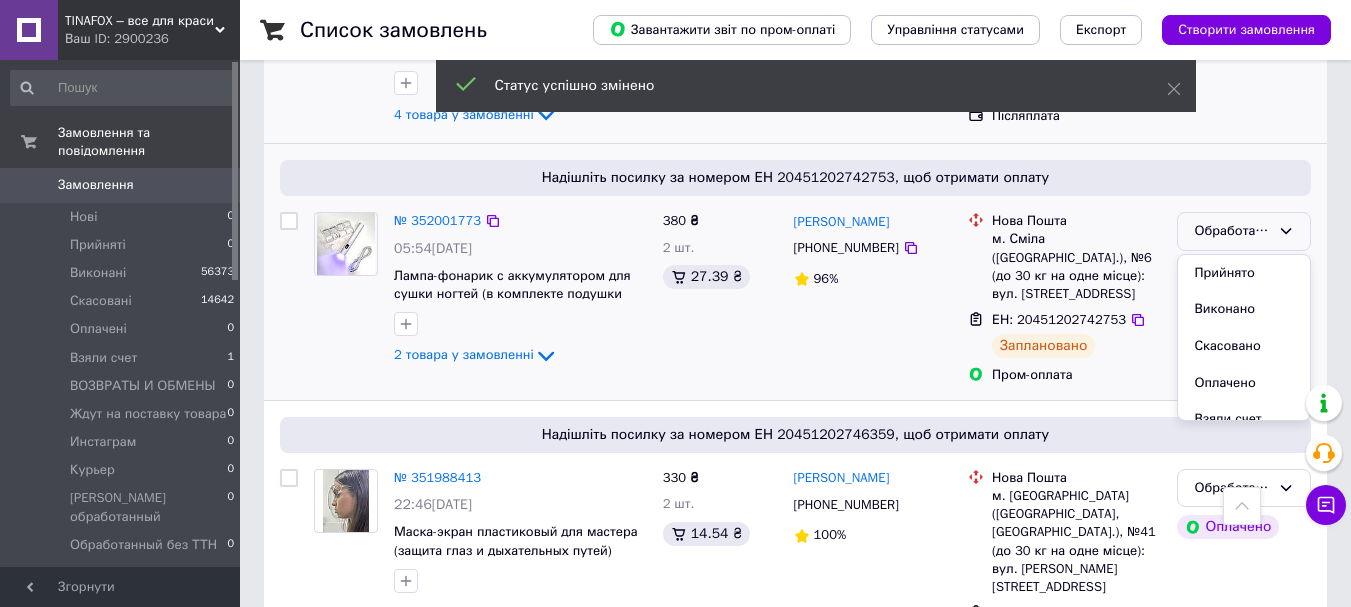 scroll, scrollTop: 400, scrollLeft: 0, axis: vertical 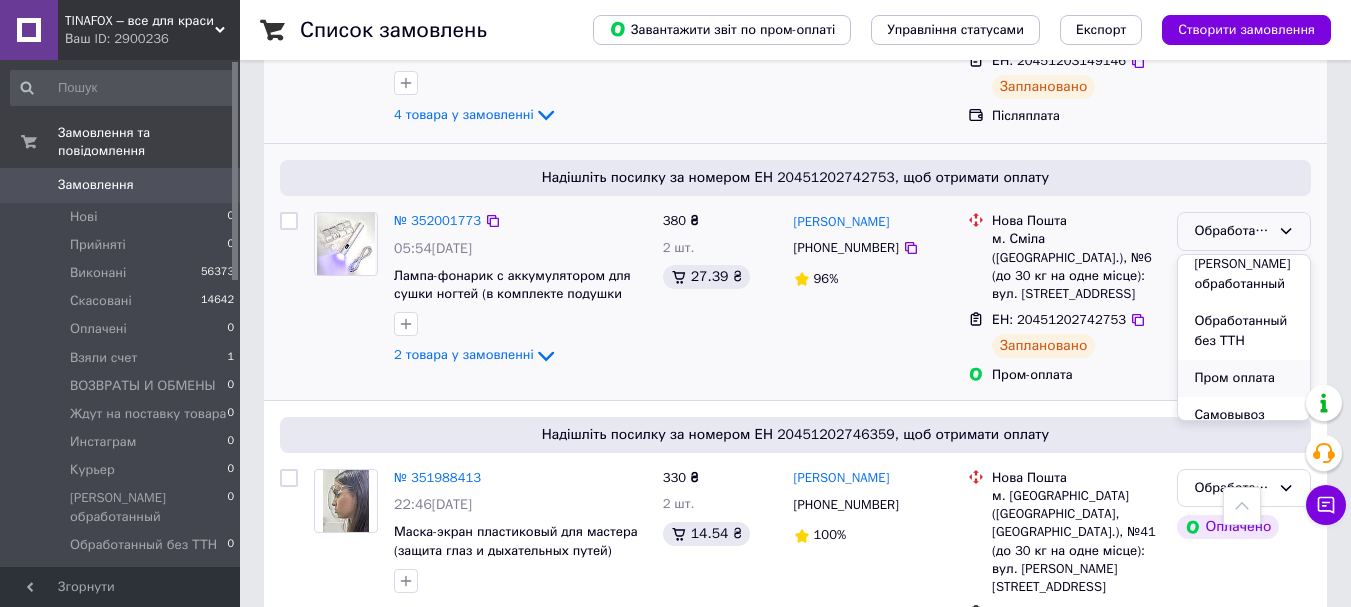 click on "Пром оплата" at bounding box center [1244, 378] 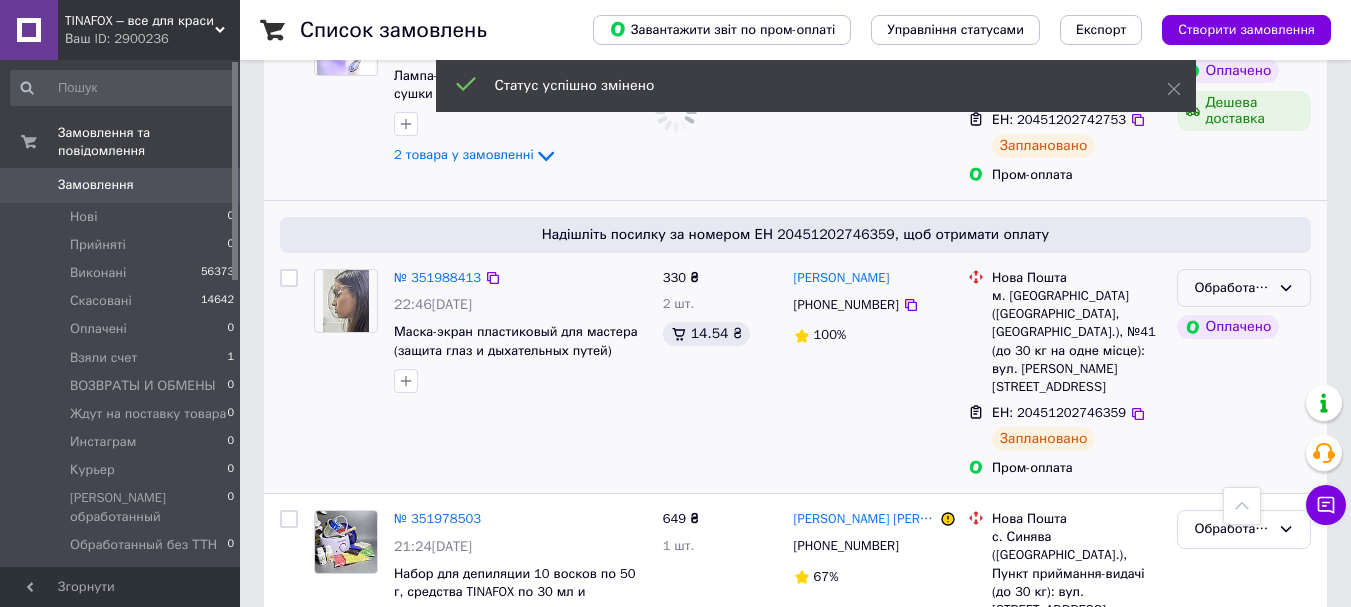 click 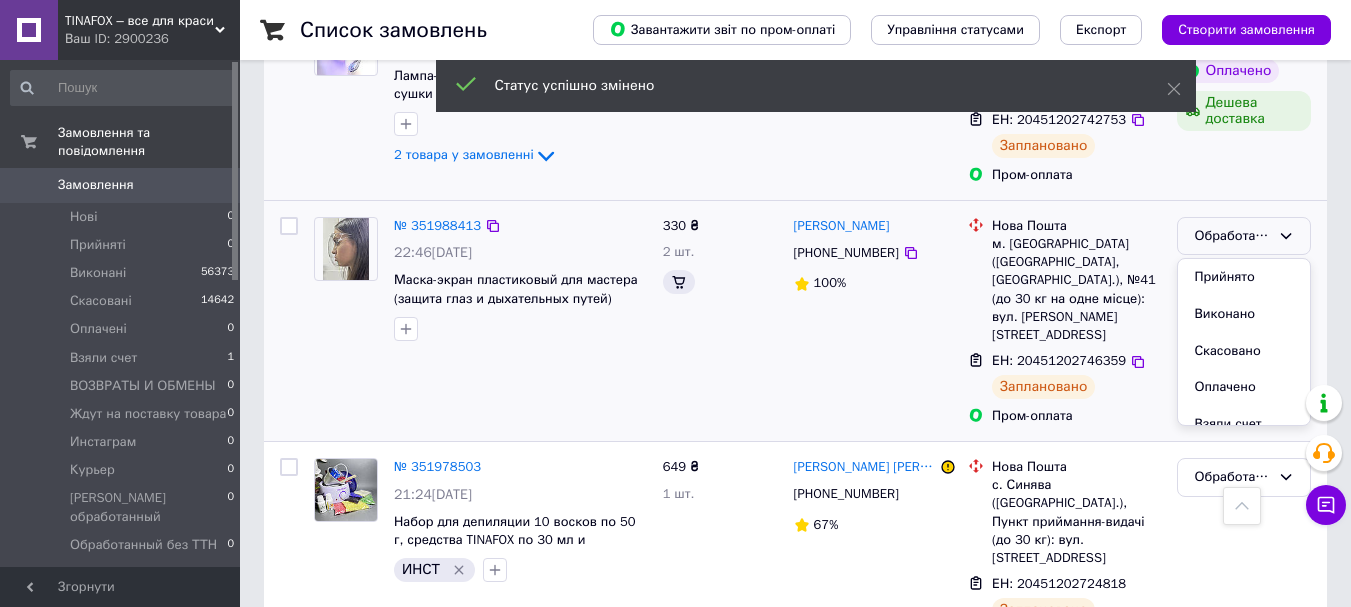 scroll, scrollTop: 700, scrollLeft: 0, axis: vertical 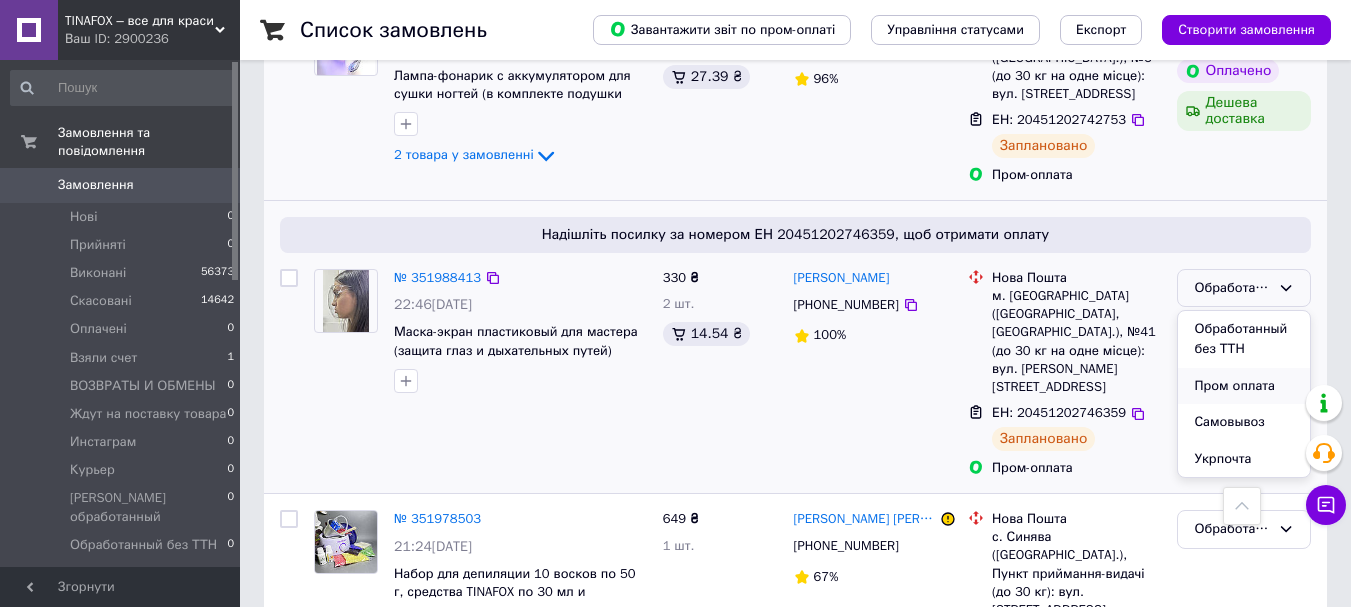 click on "Пром оплата" at bounding box center [1244, 386] 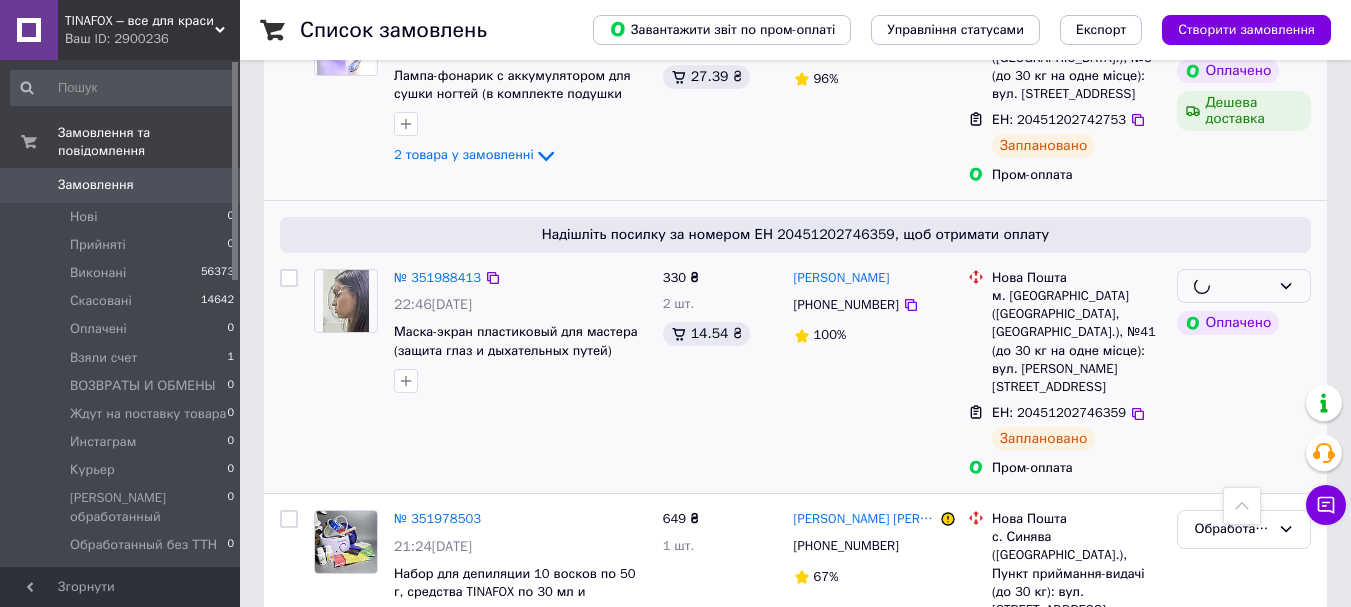 scroll, scrollTop: 778, scrollLeft: 0, axis: vertical 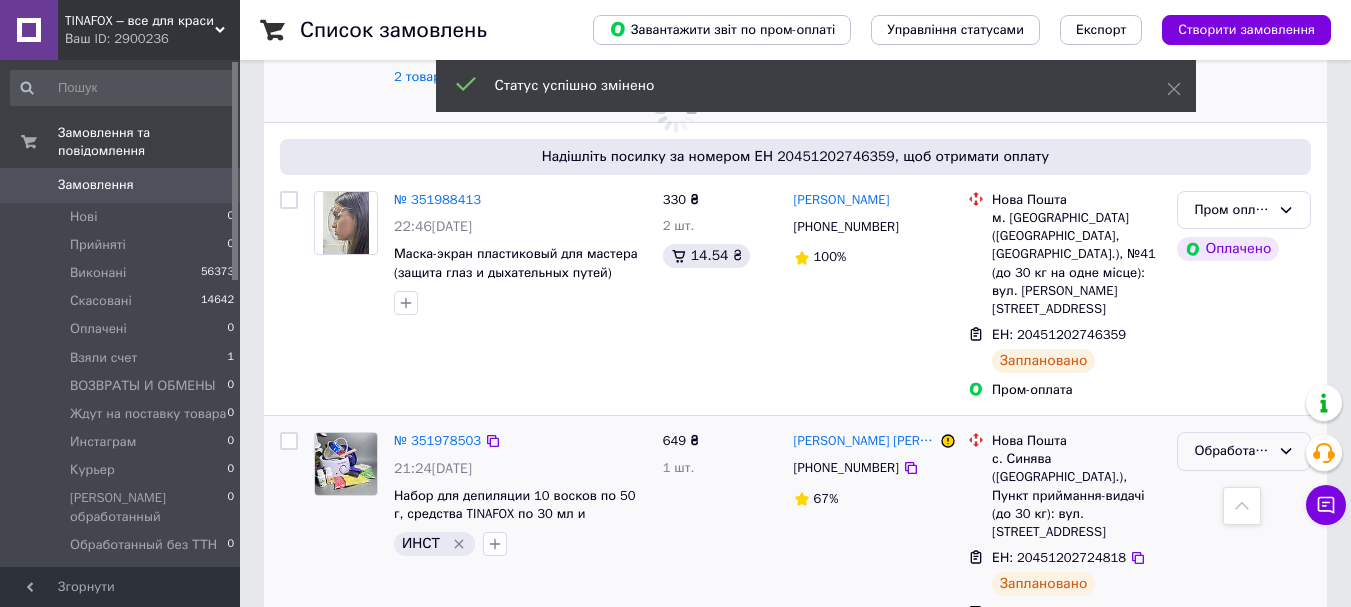 click on "Обработанный, на отправку" at bounding box center (1244, 451) 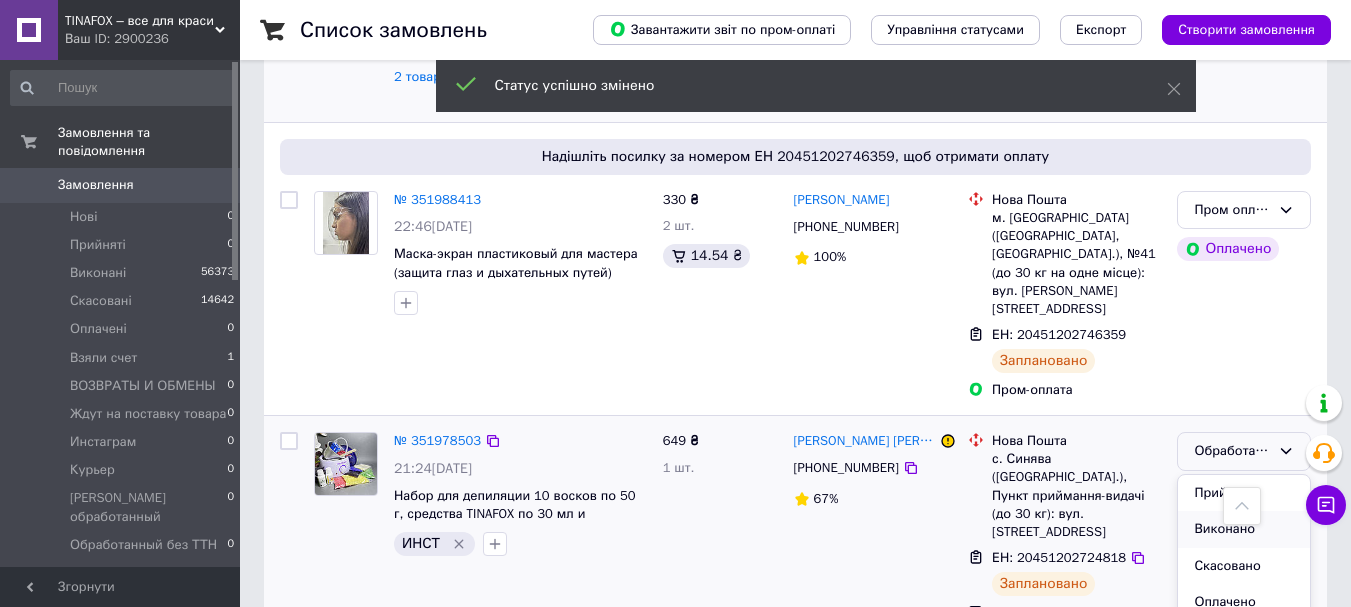 click on "Виконано" at bounding box center [1244, 529] 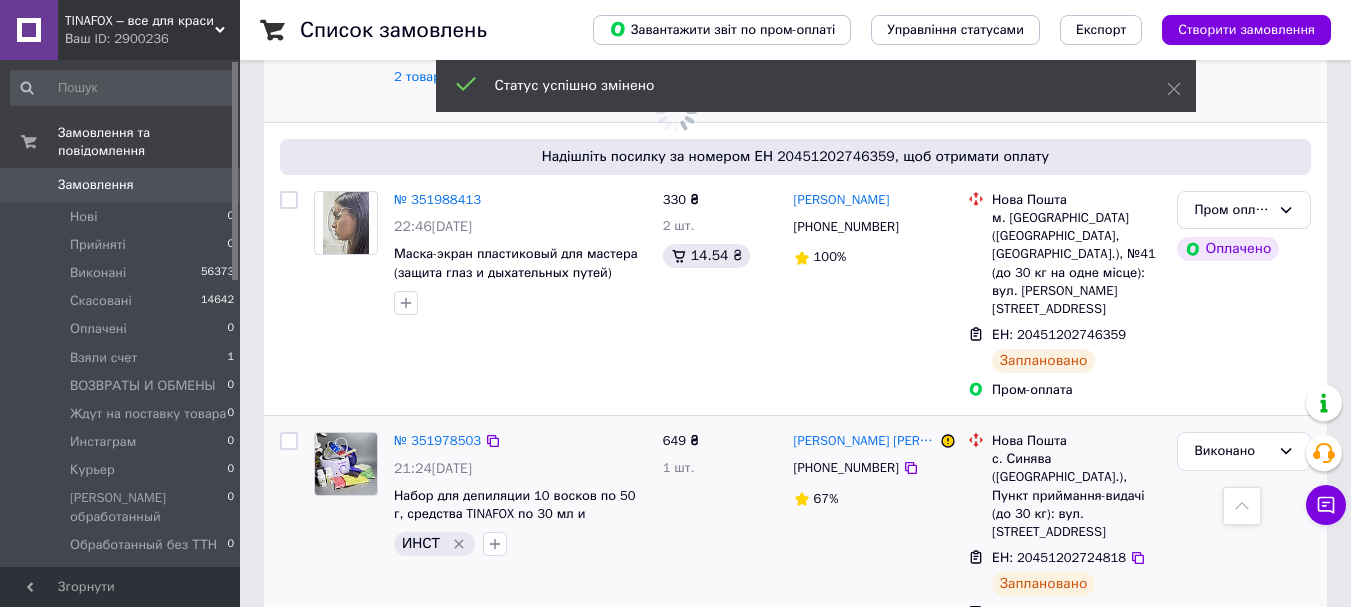 click on "TINAFOX – все для краси" at bounding box center [140, 21] 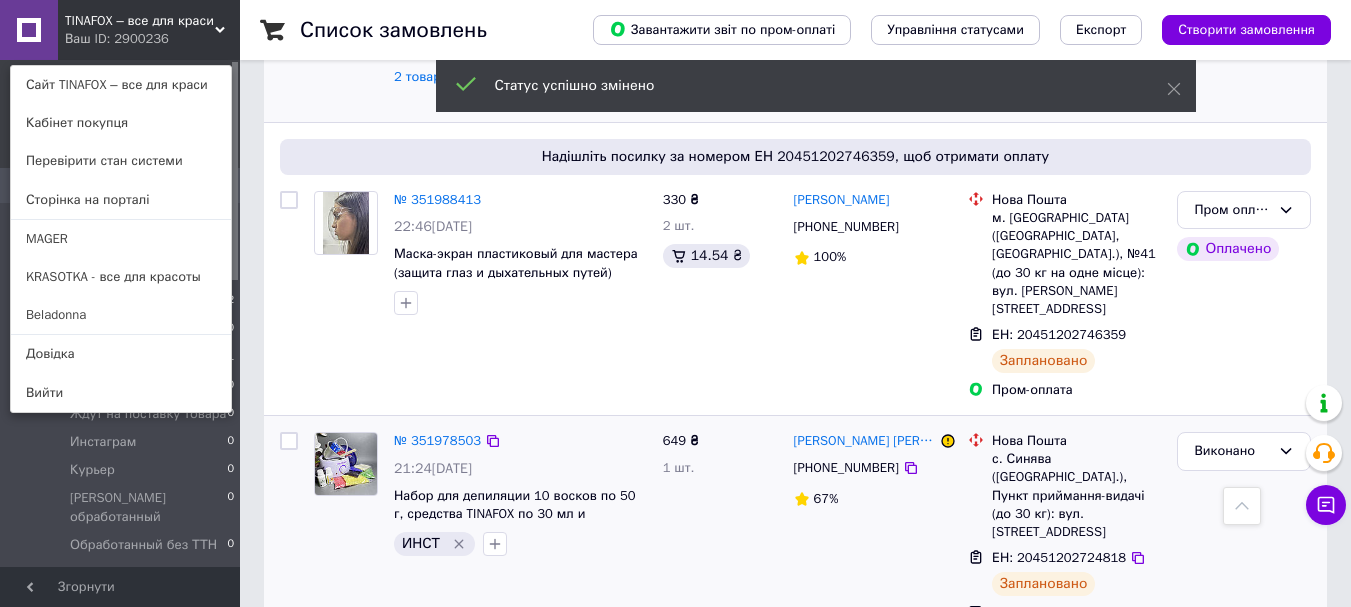 click on "Beladonna" at bounding box center (121, 315) 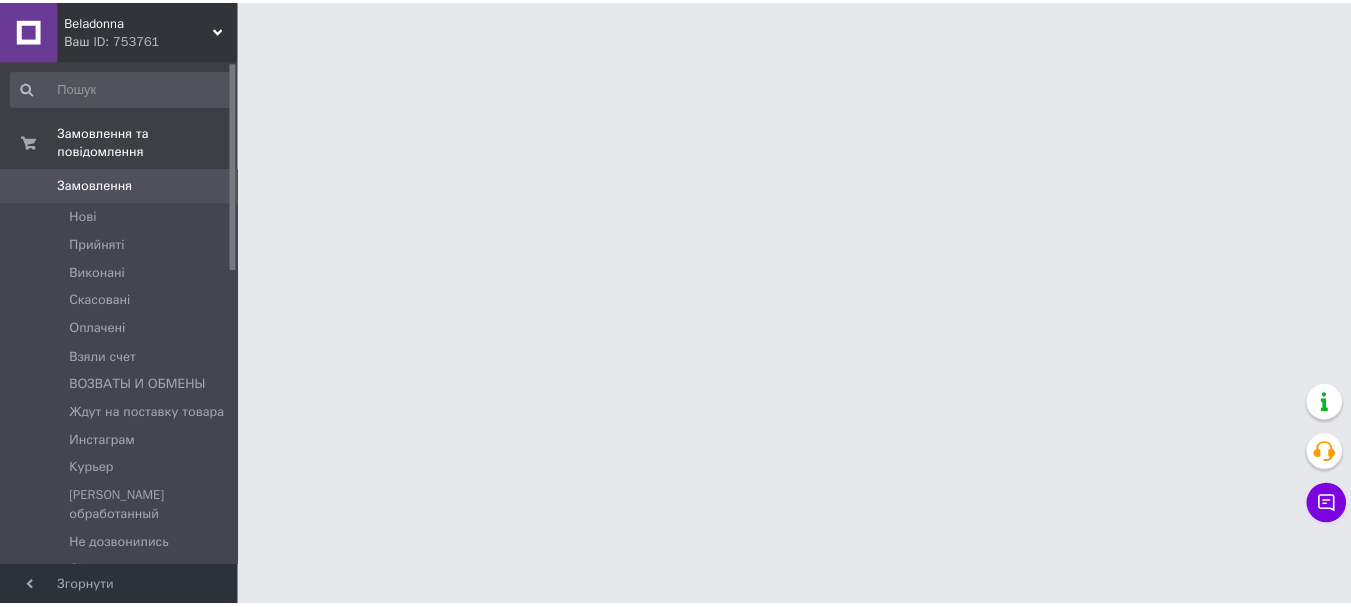 scroll, scrollTop: 0, scrollLeft: 0, axis: both 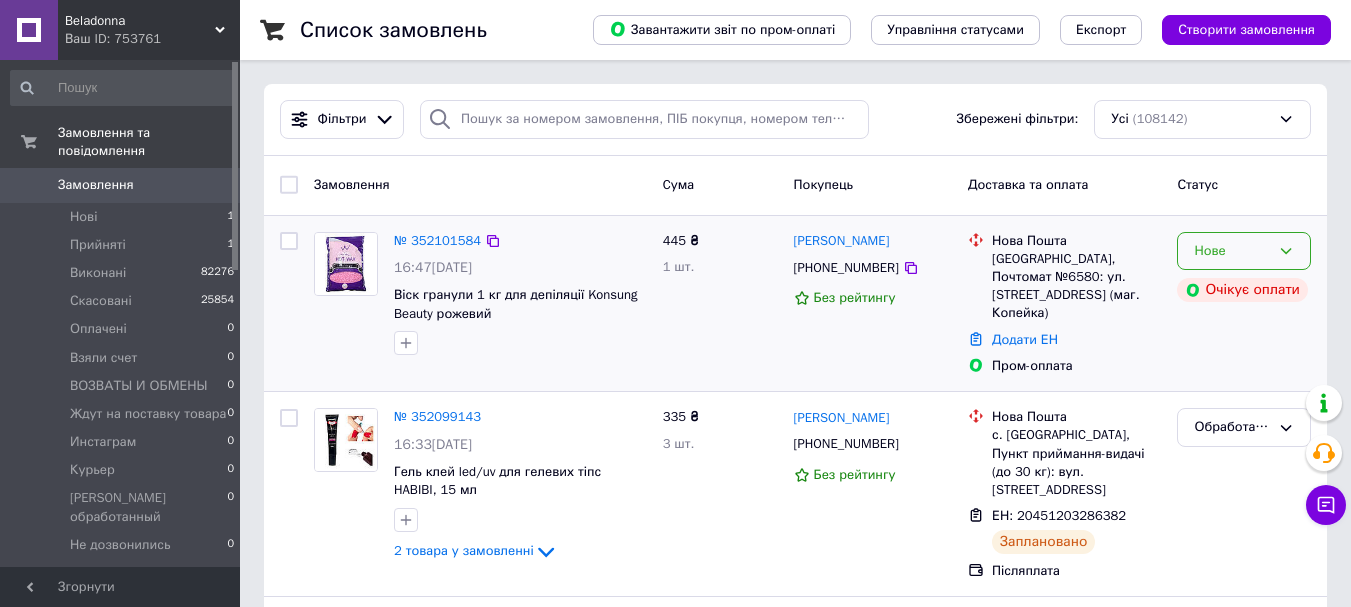 click on "Нове" at bounding box center (1244, 251) 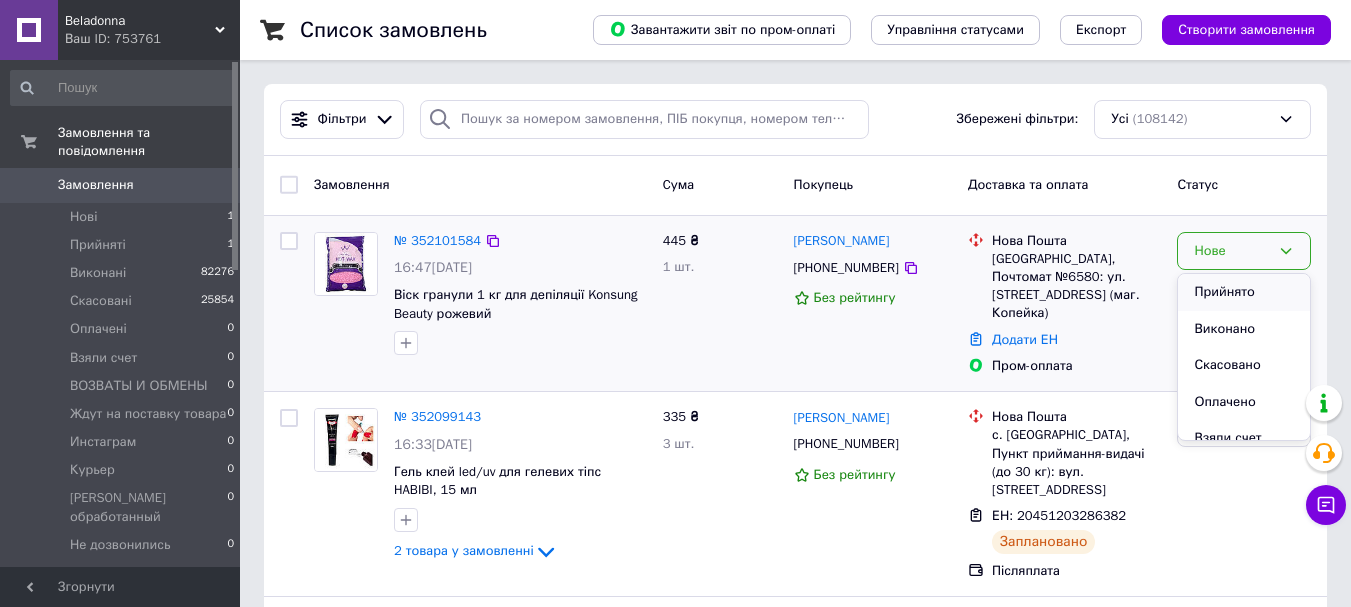 click on "Прийнято" at bounding box center (1244, 292) 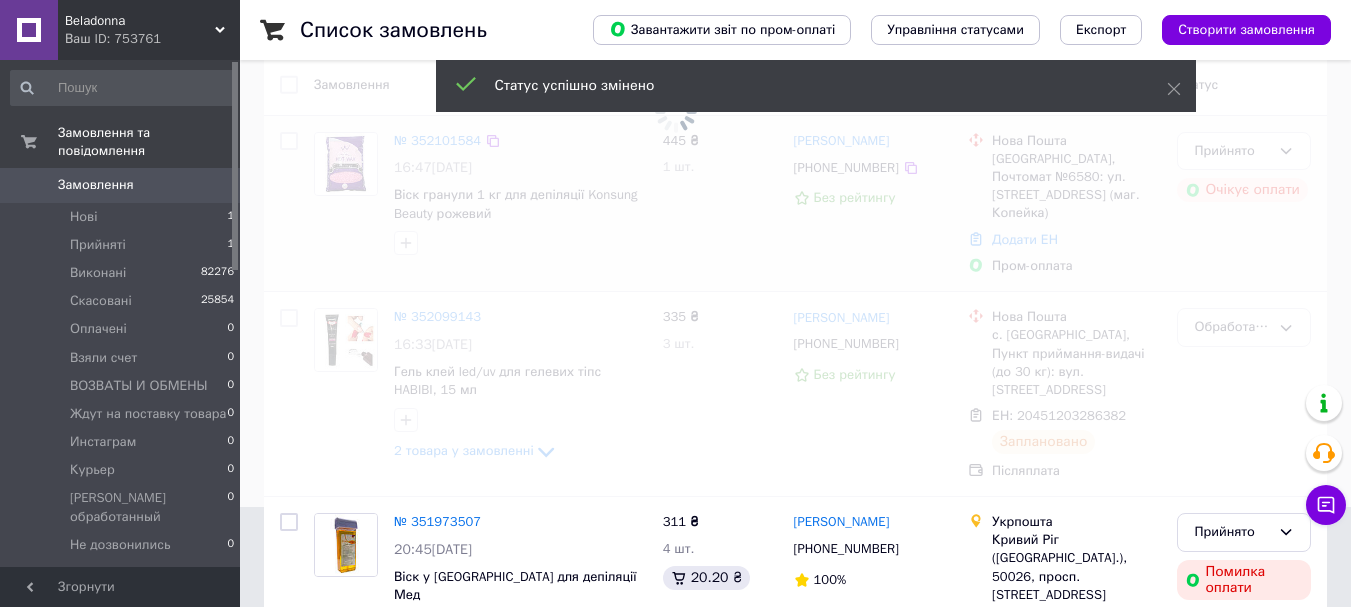scroll, scrollTop: 0, scrollLeft: 0, axis: both 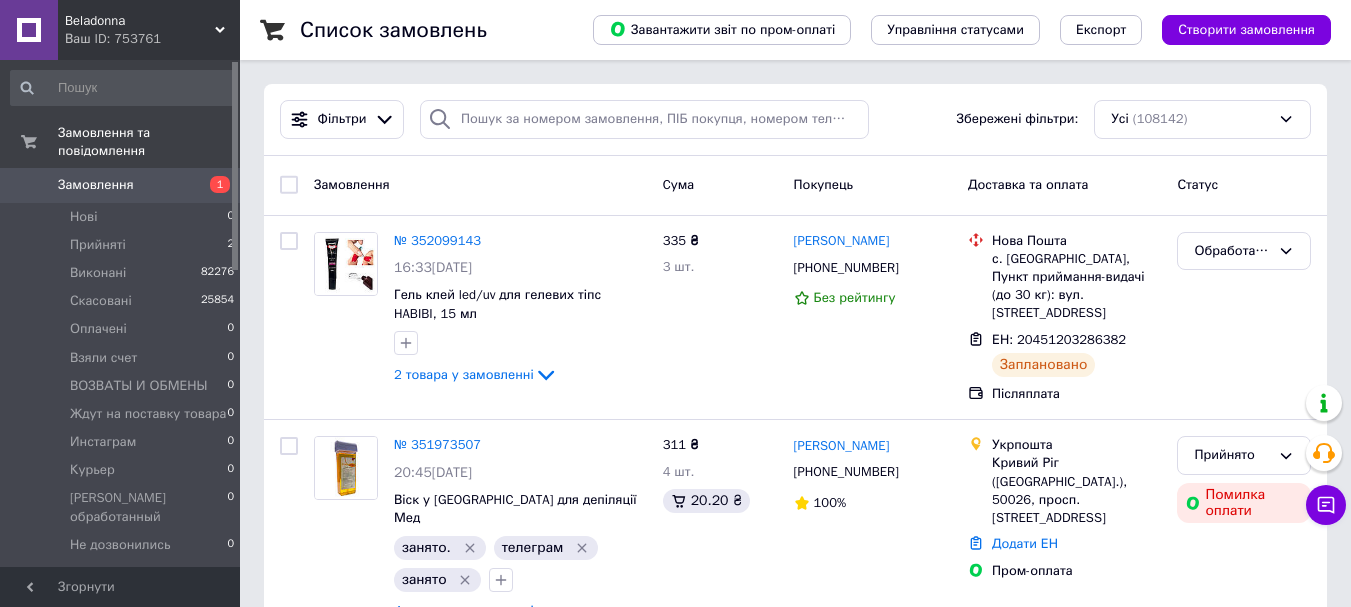 click on "Обработанные на  отправку" at bounding box center [148, 582] 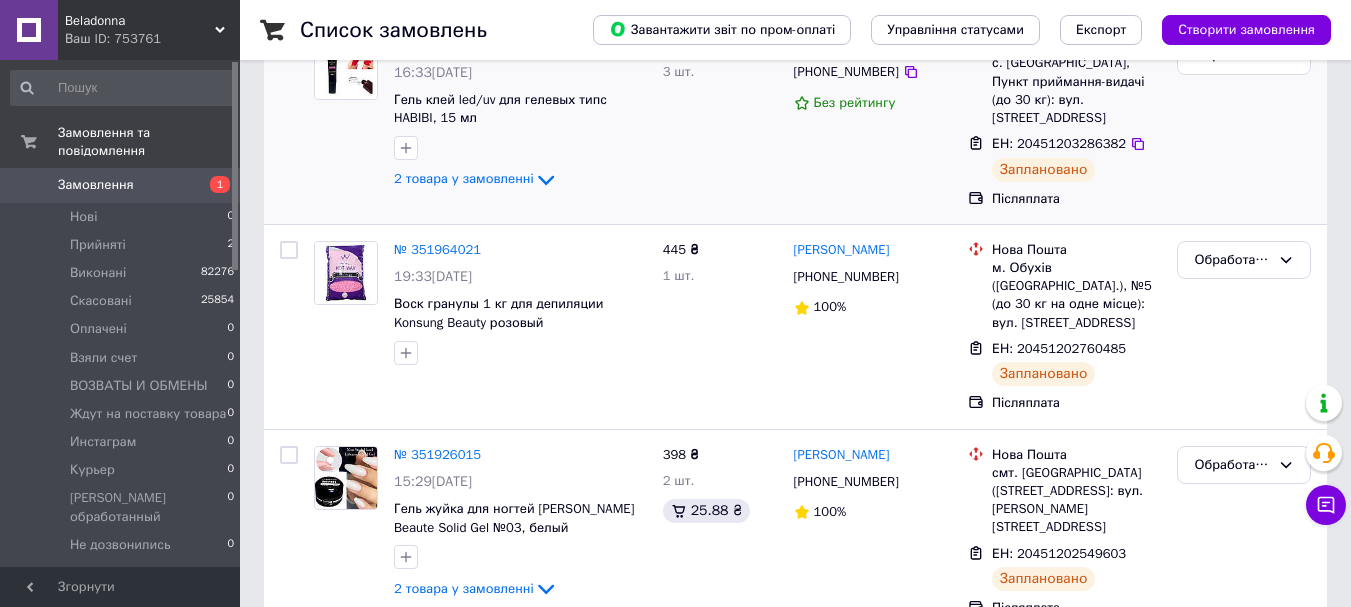 scroll, scrollTop: 67, scrollLeft: 0, axis: vertical 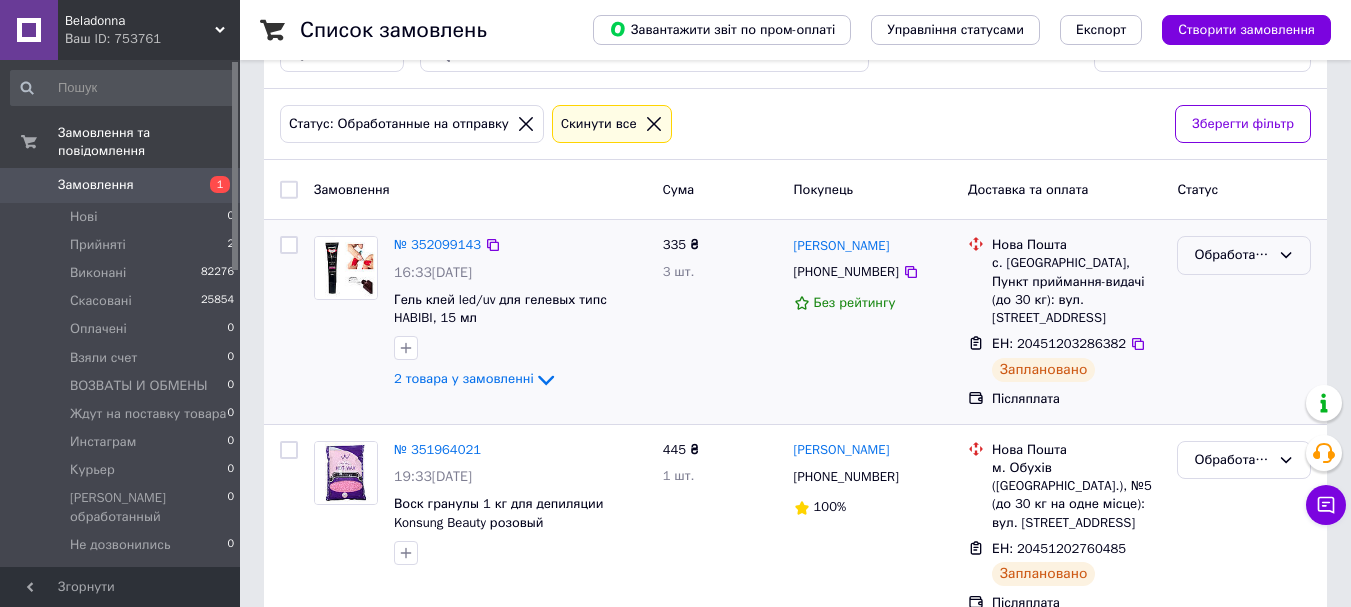 click on "Обработанные на  отправку" at bounding box center (1232, 255) 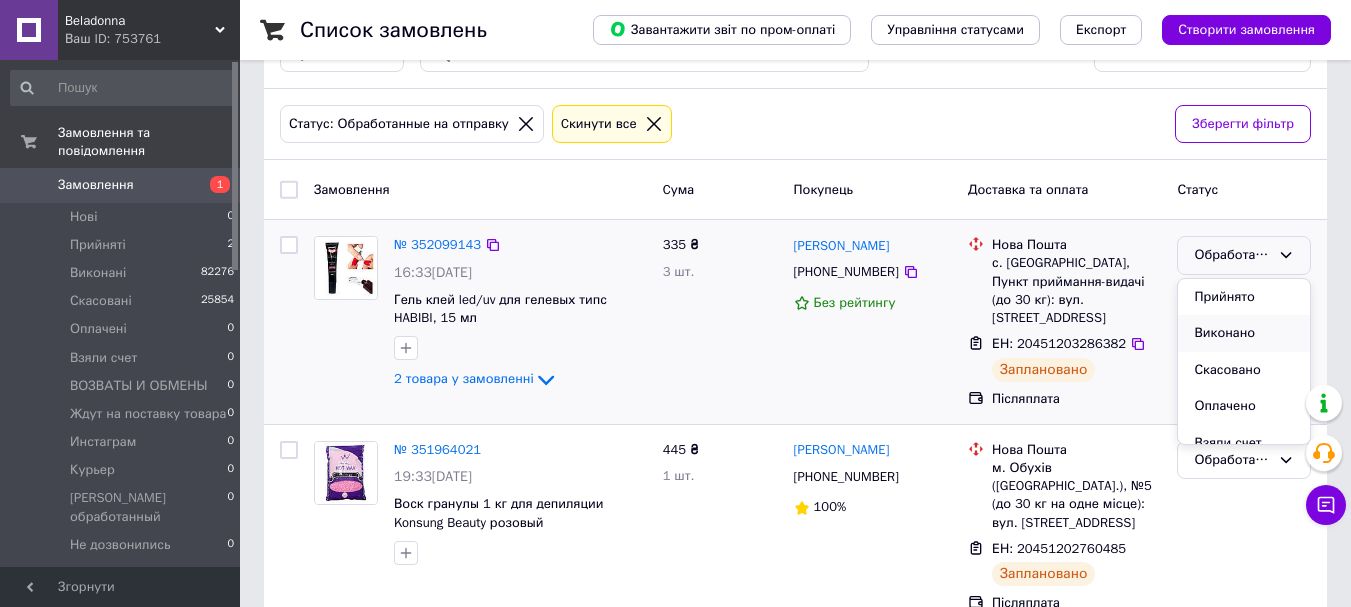 click on "Виконано" at bounding box center [1244, 333] 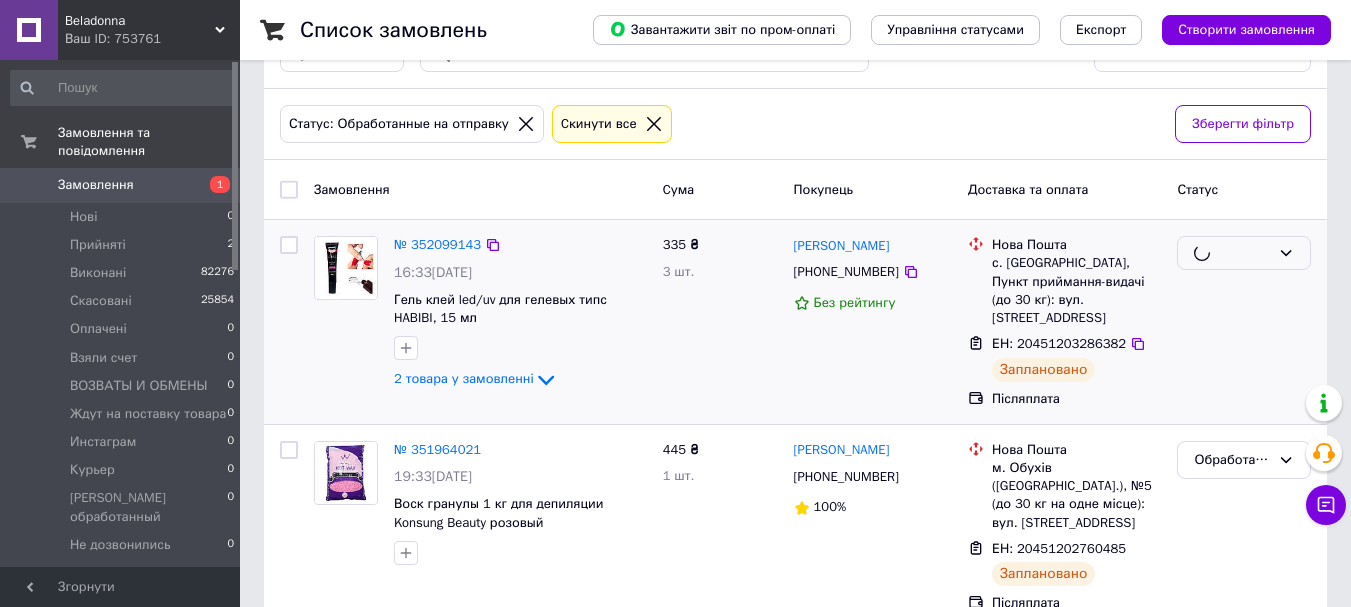 scroll, scrollTop: 267, scrollLeft: 0, axis: vertical 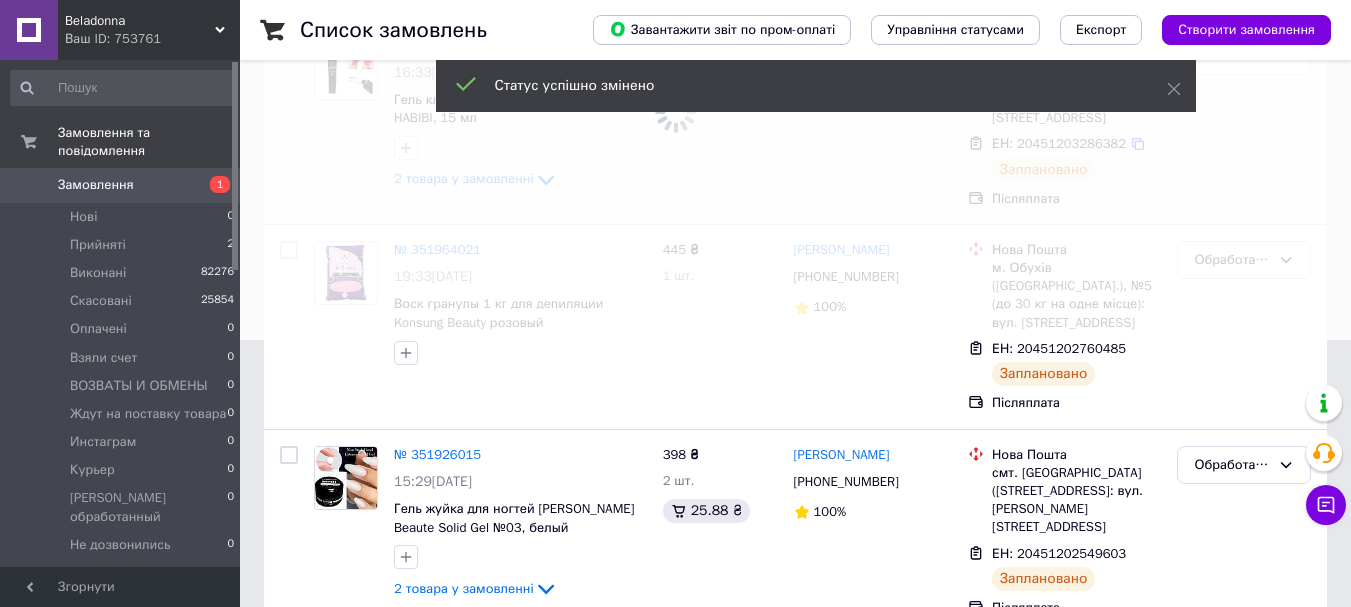 click at bounding box center (675, 36) 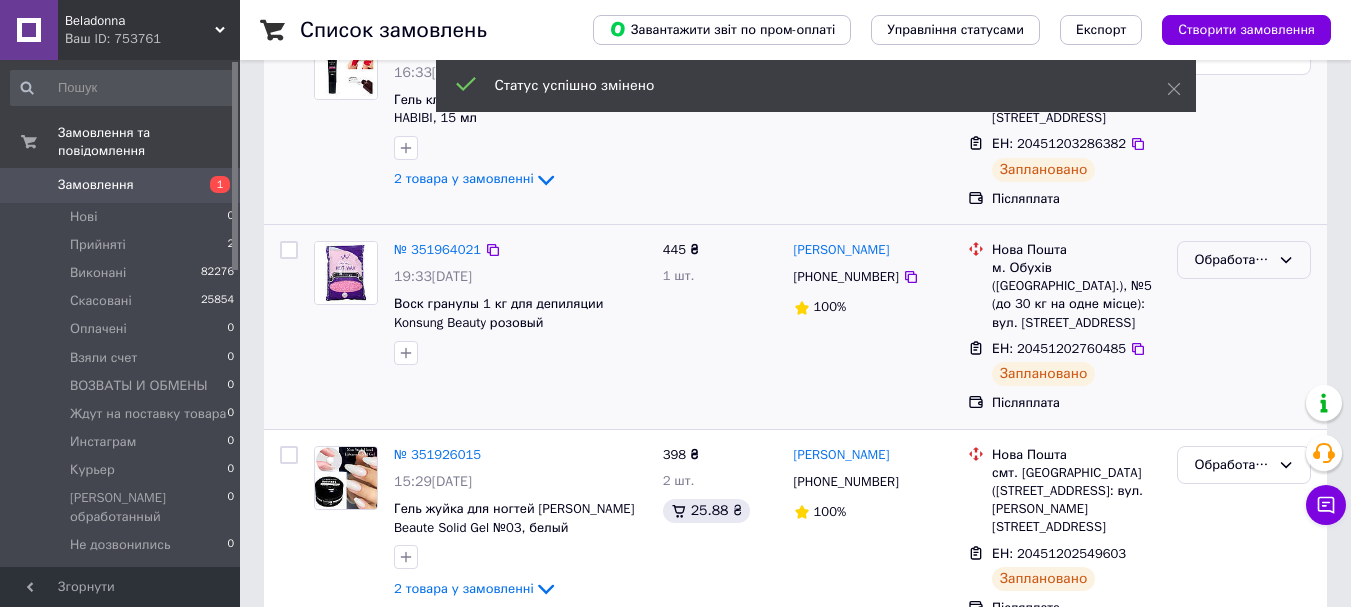 click on "Обработанные на  отправку" at bounding box center (1244, 260) 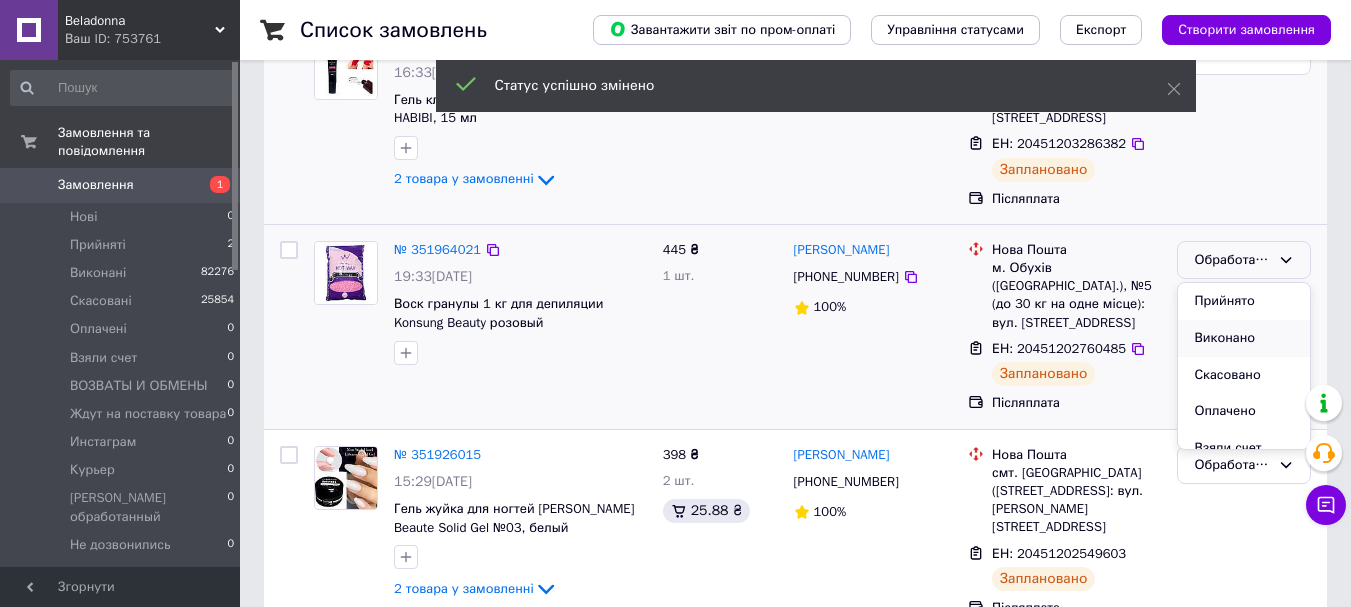 click on "Виконано" at bounding box center [1244, 338] 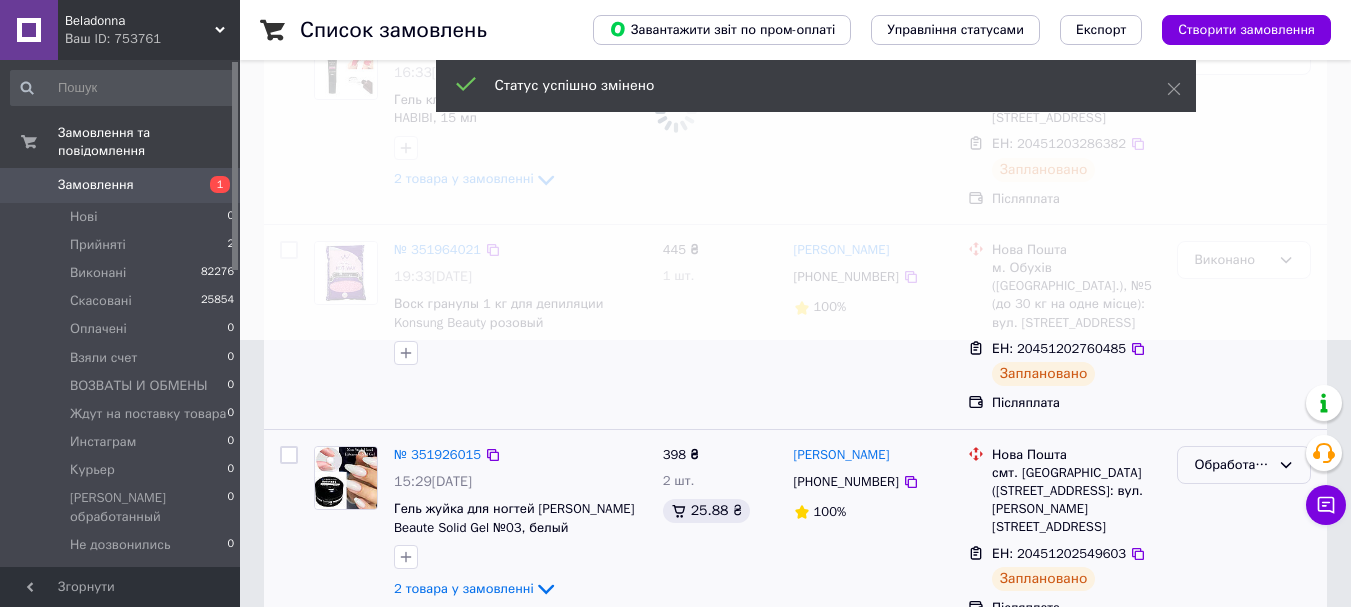 click on "Обработанные на  отправку" at bounding box center (1232, 465) 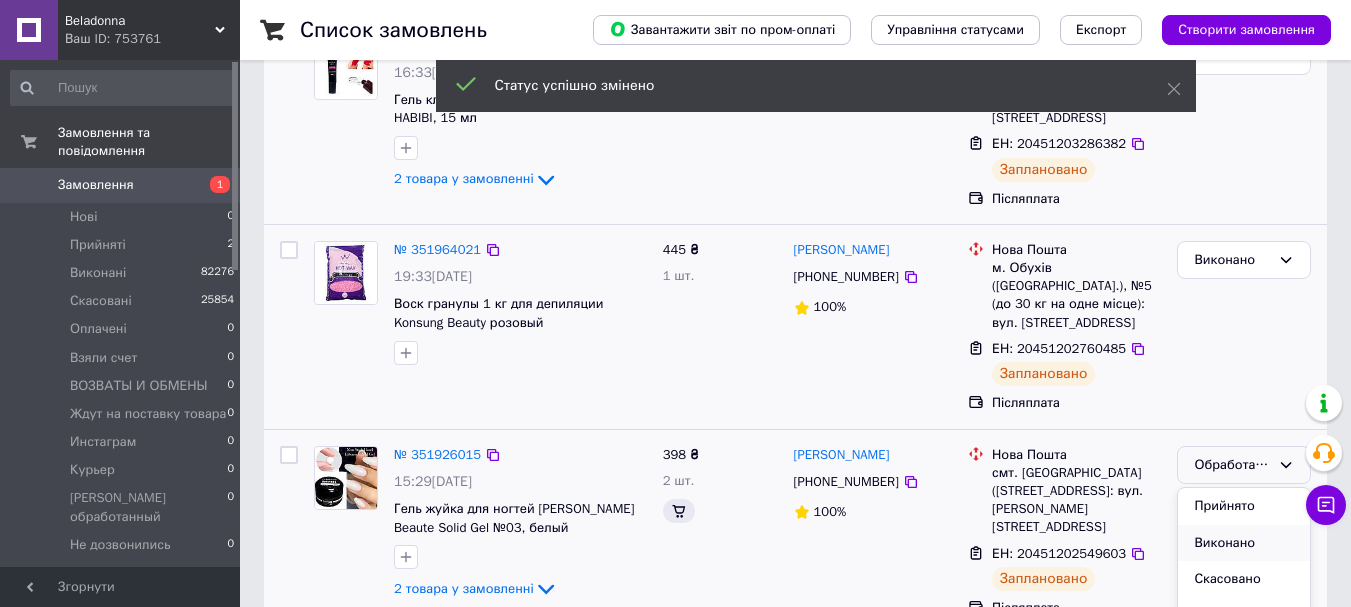 click on "Виконано" at bounding box center (1244, 543) 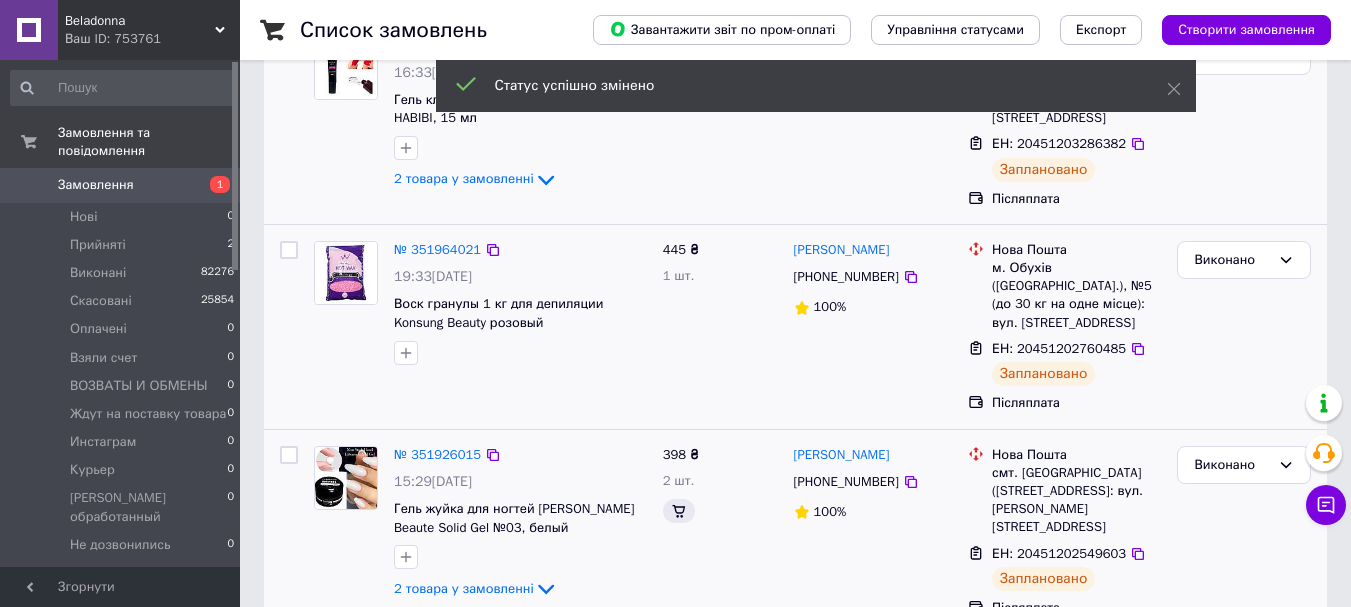 click on "Ваш ID: 753761" at bounding box center (152, 39) 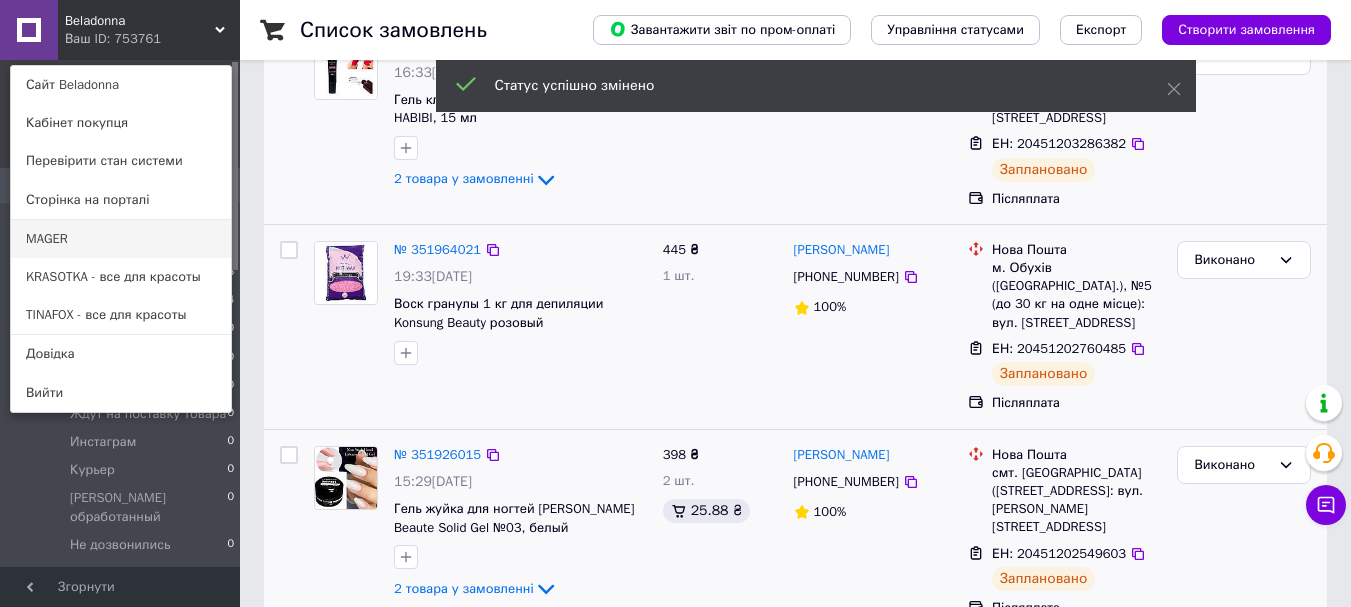 click on "MAGER" at bounding box center (121, 239) 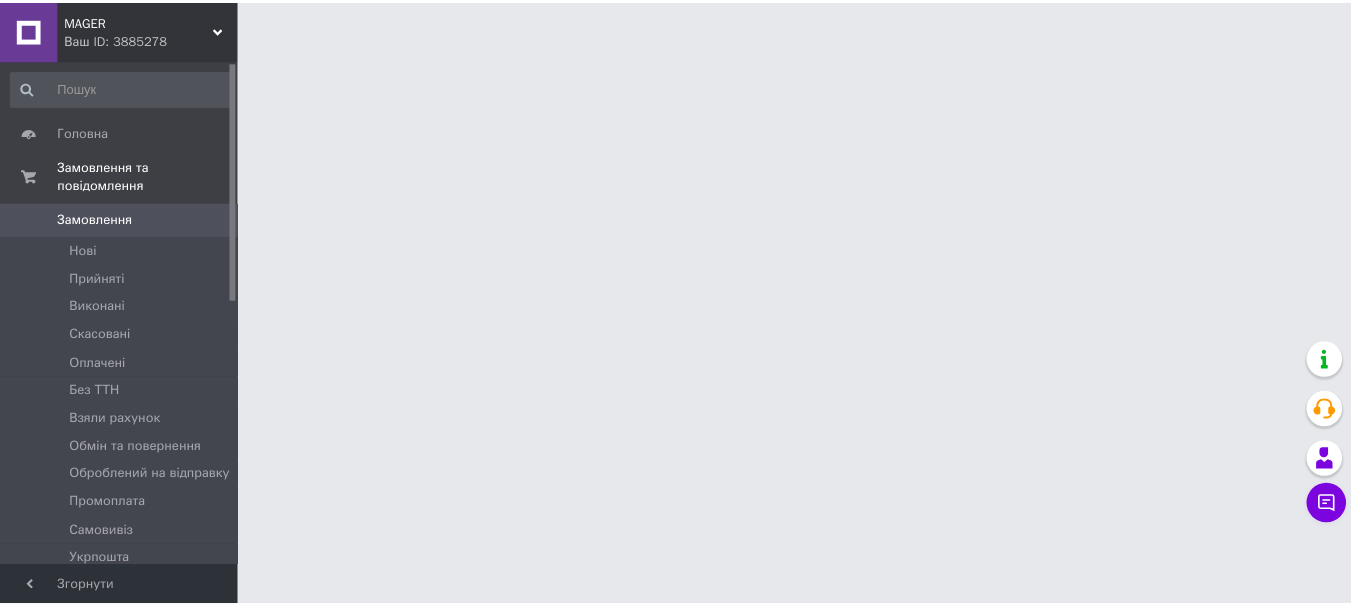 scroll, scrollTop: 0, scrollLeft: 0, axis: both 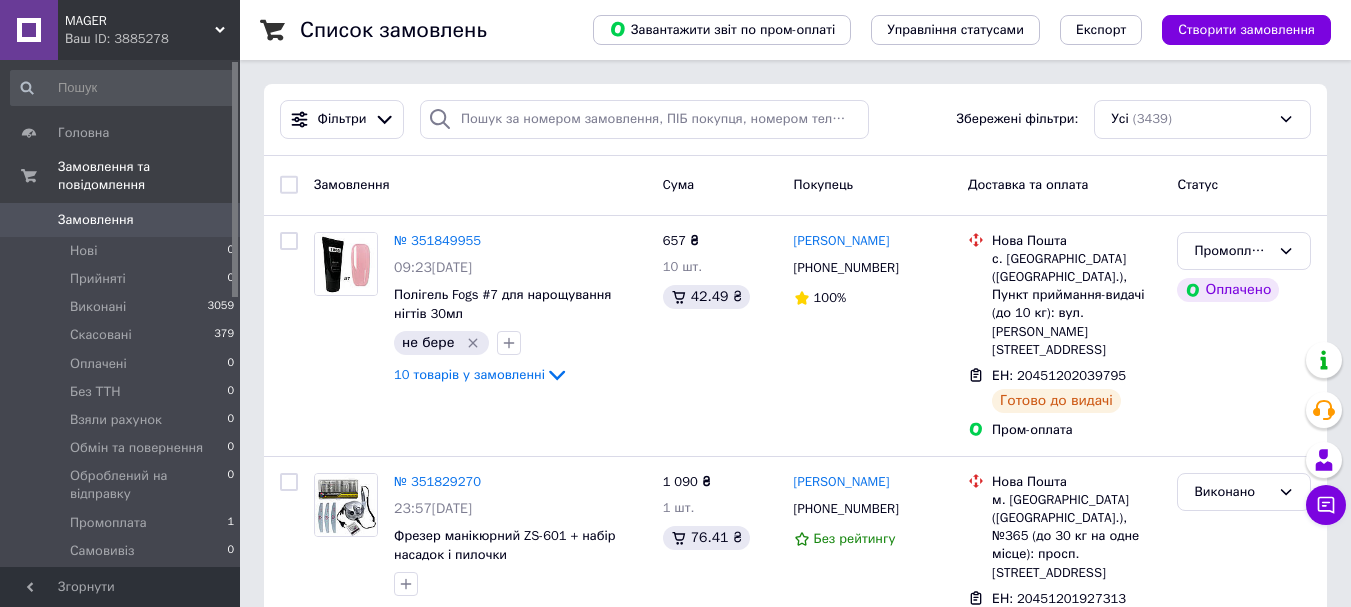 click on "MAGER" at bounding box center [140, 21] 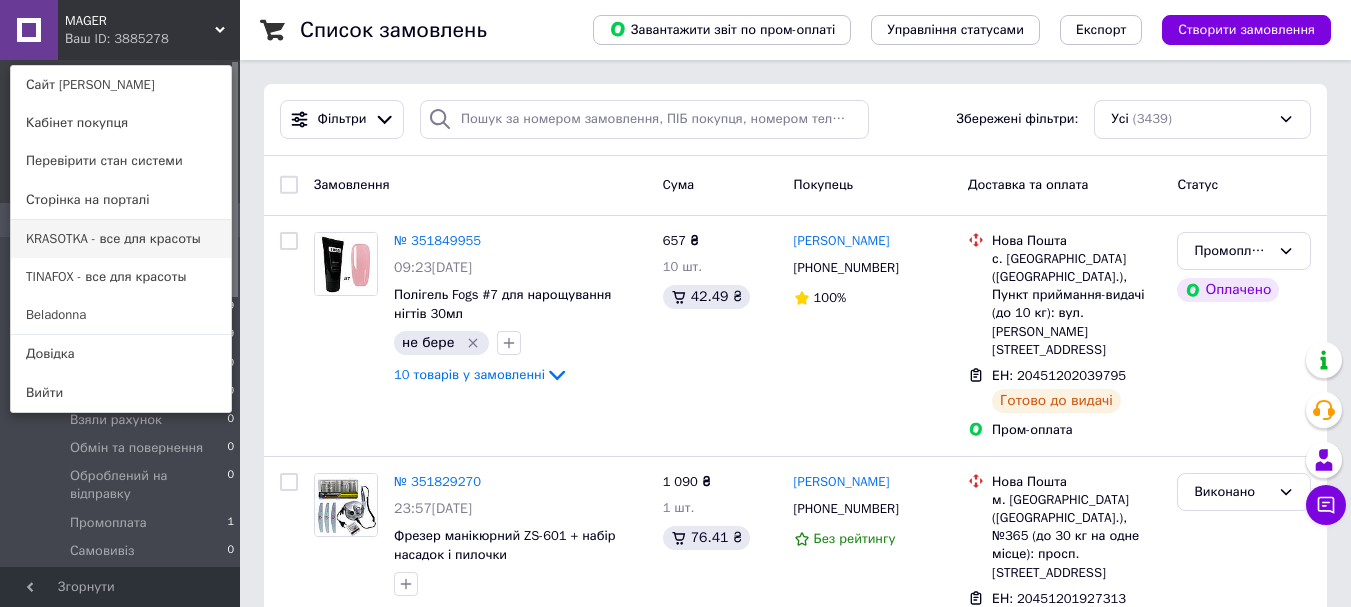 click on "KRASOTKA - все для красоты" at bounding box center (121, 239) 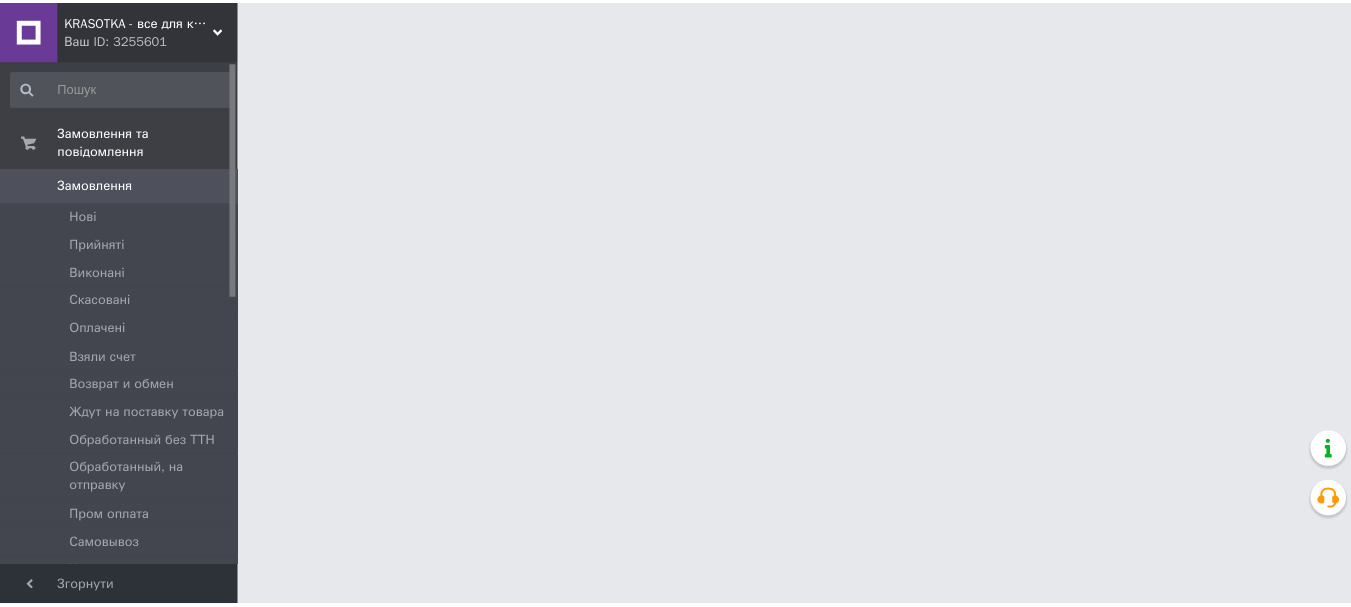 scroll, scrollTop: 0, scrollLeft: 0, axis: both 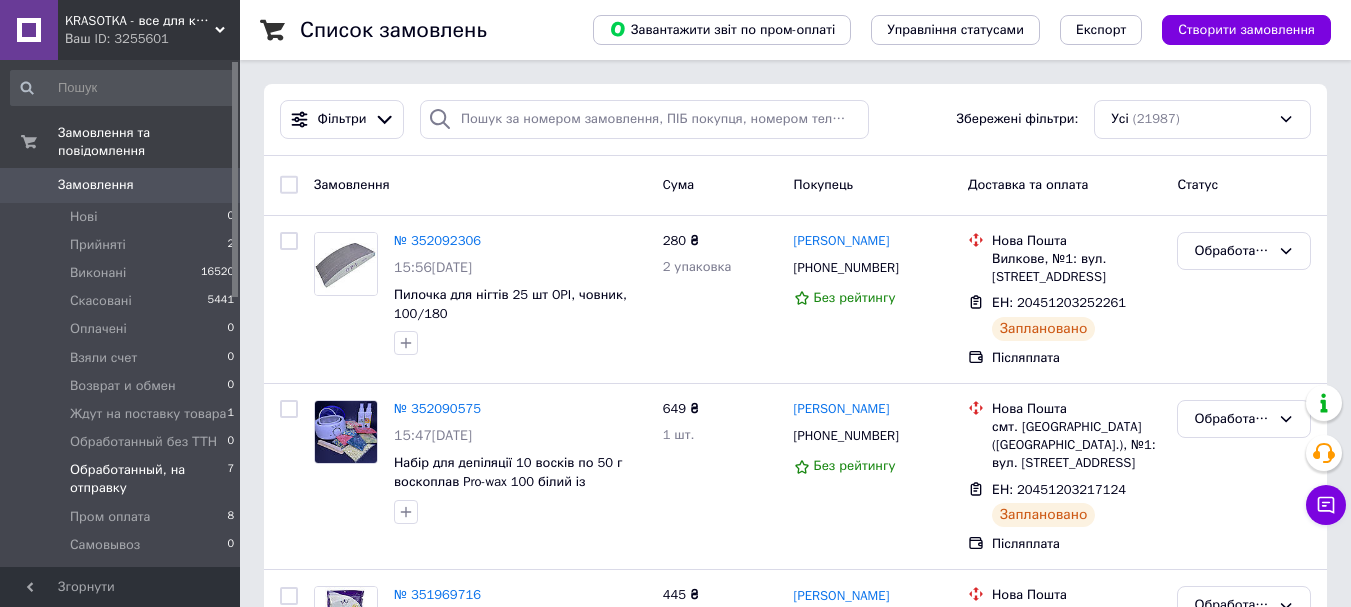 click on "Обработанный, на отправку" at bounding box center (148, 479) 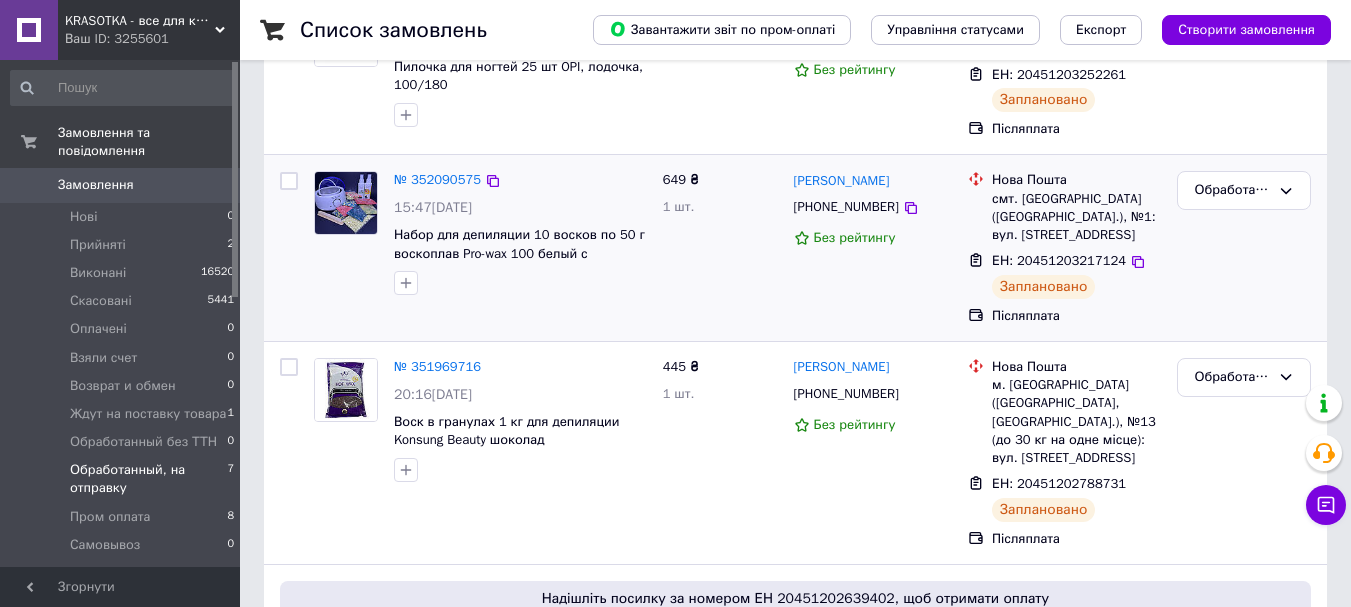 scroll, scrollTop: 100, scrollLeft: 0, axis: vertical 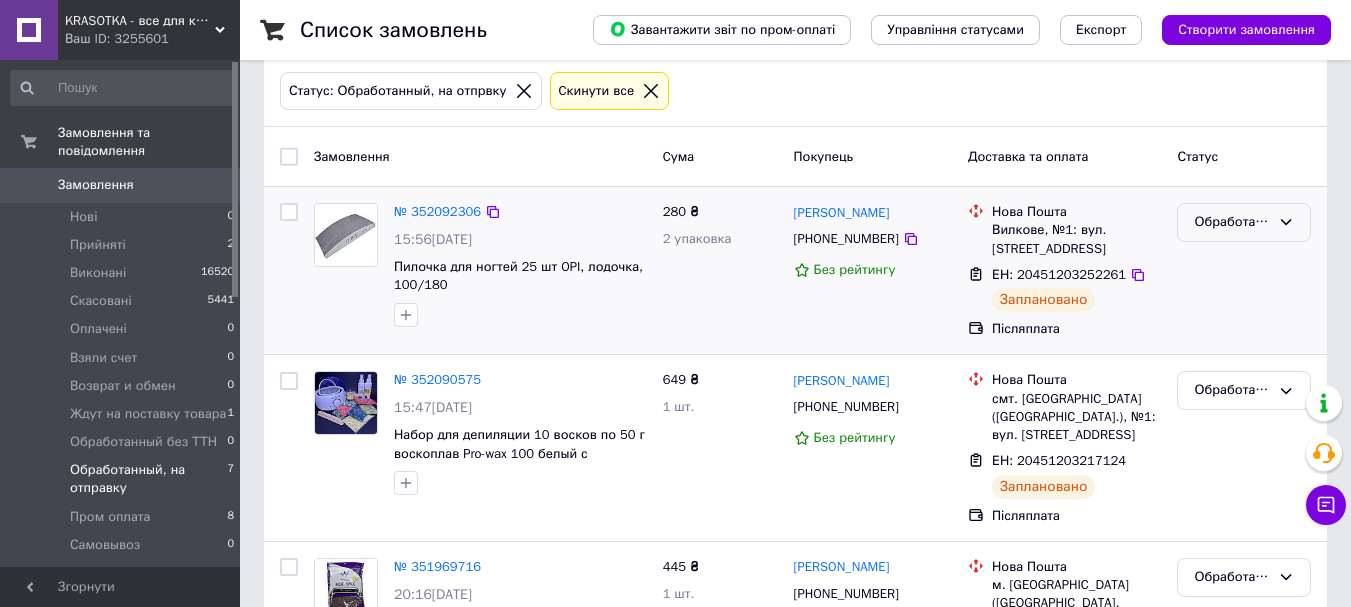 click on "Обработанный, на отправку" at bounding box center [1232, 222] 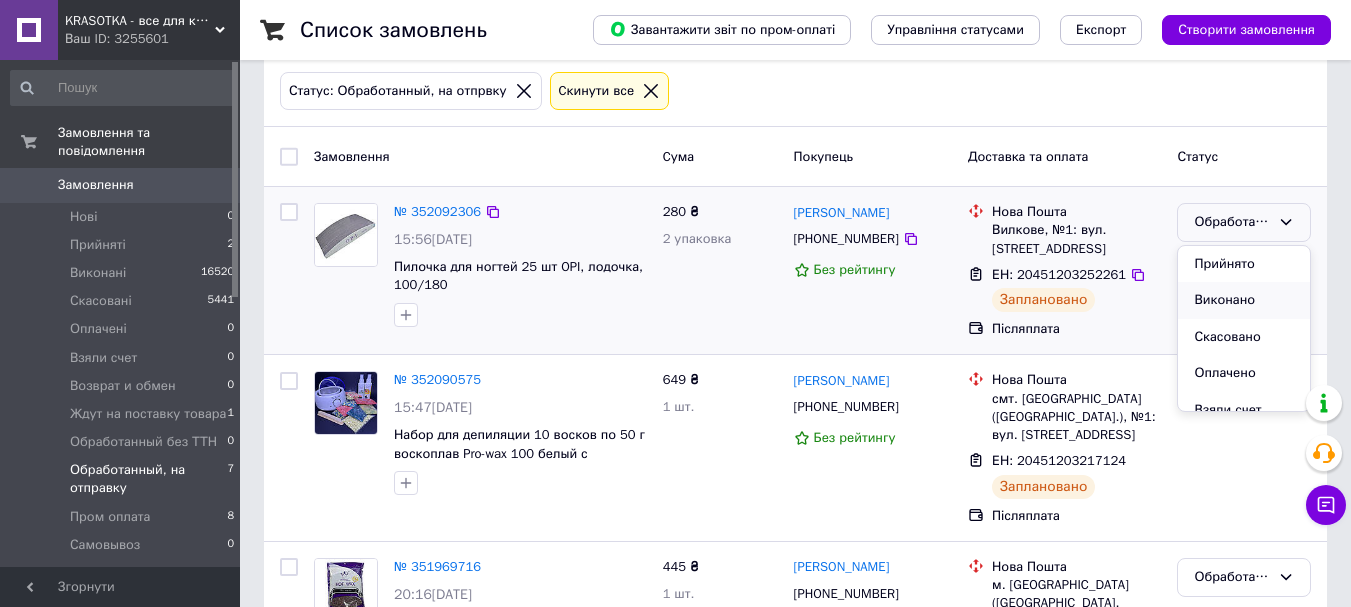 click on "Виконано" at bounding box center (1244, 300) 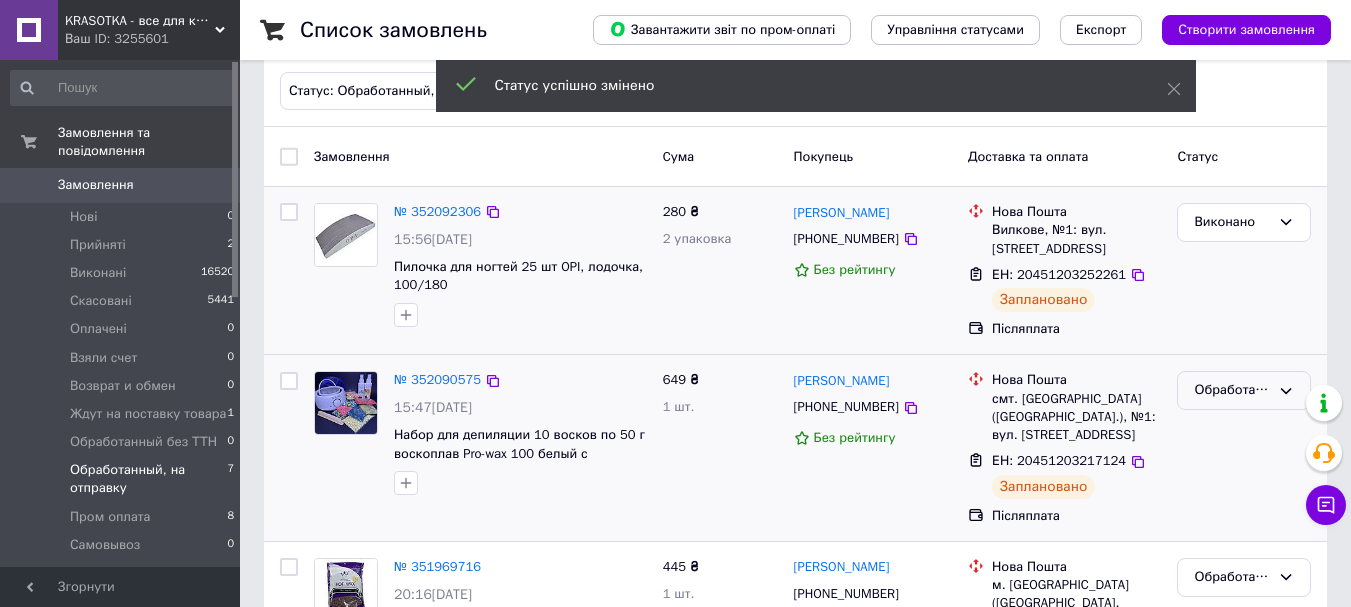 click on "Обработанный, на отправку" at bounding box center [1232, 390] 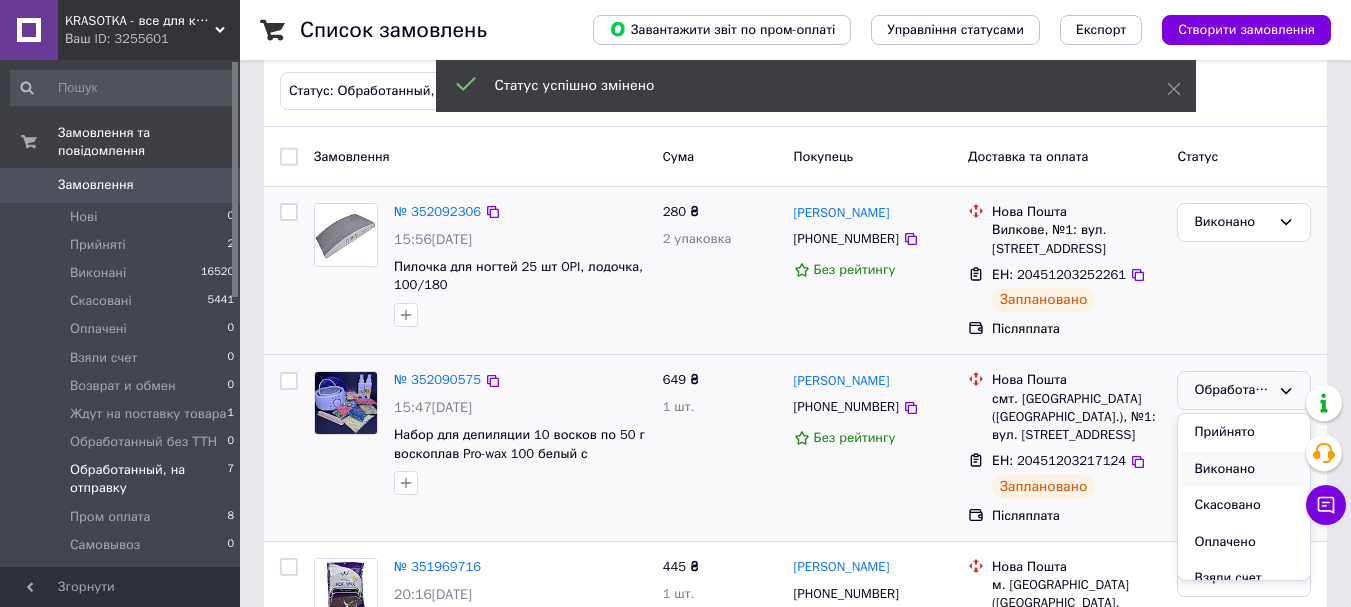 click on "Виконано" at bounding box center (1244, 469) 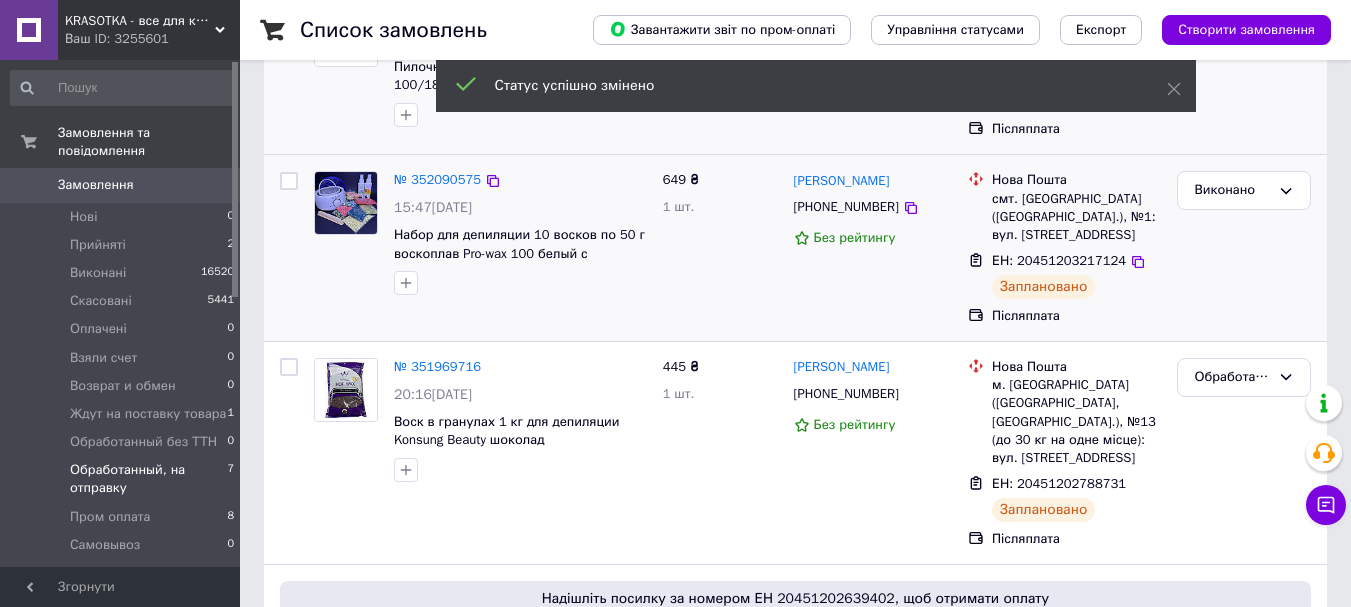 scroll, scrollTop: 400, scrollLeft: 0, axis: vertical 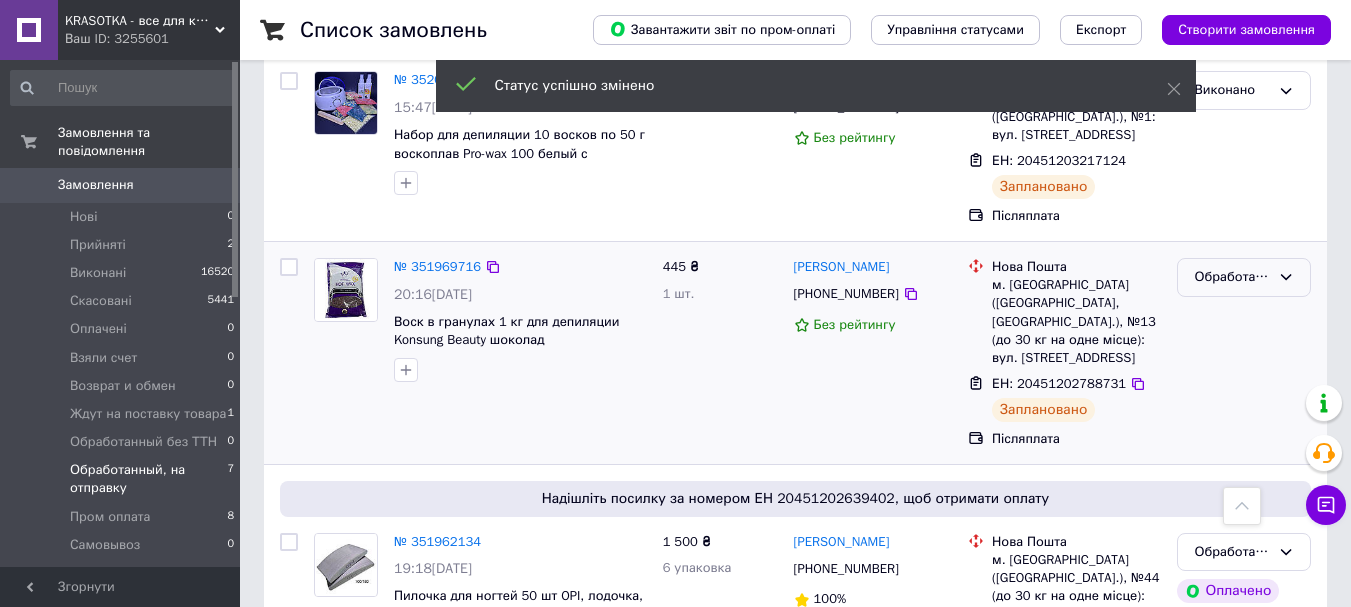 click on "Обработанный, на отправку" at bounding box center (1232, 277) 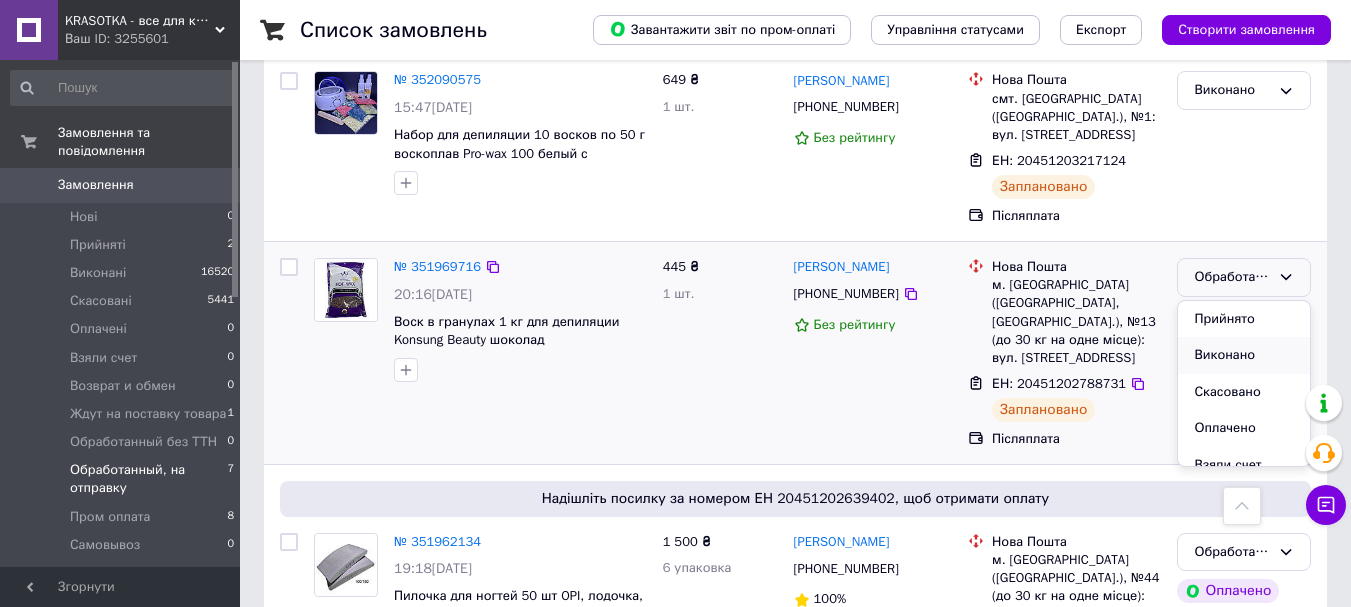 click on "Виконано" at bounding box center (1244, 355) 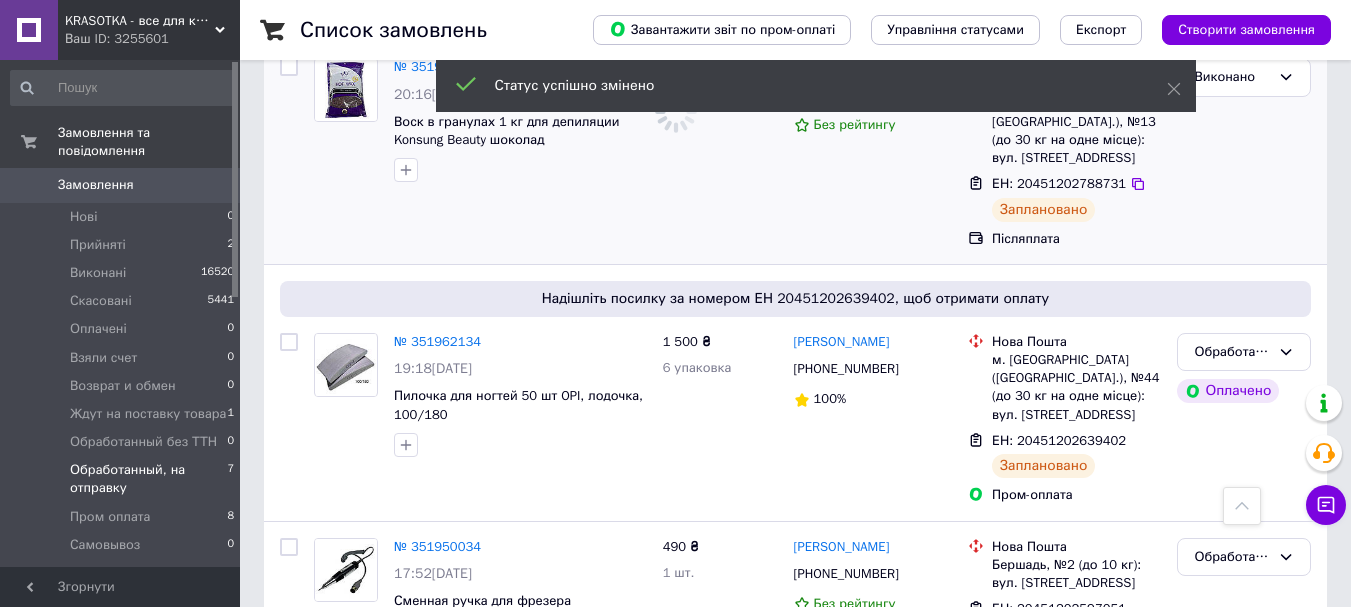 scroll, scrollTop: 700, scrollLeft: 0, axis: vertical 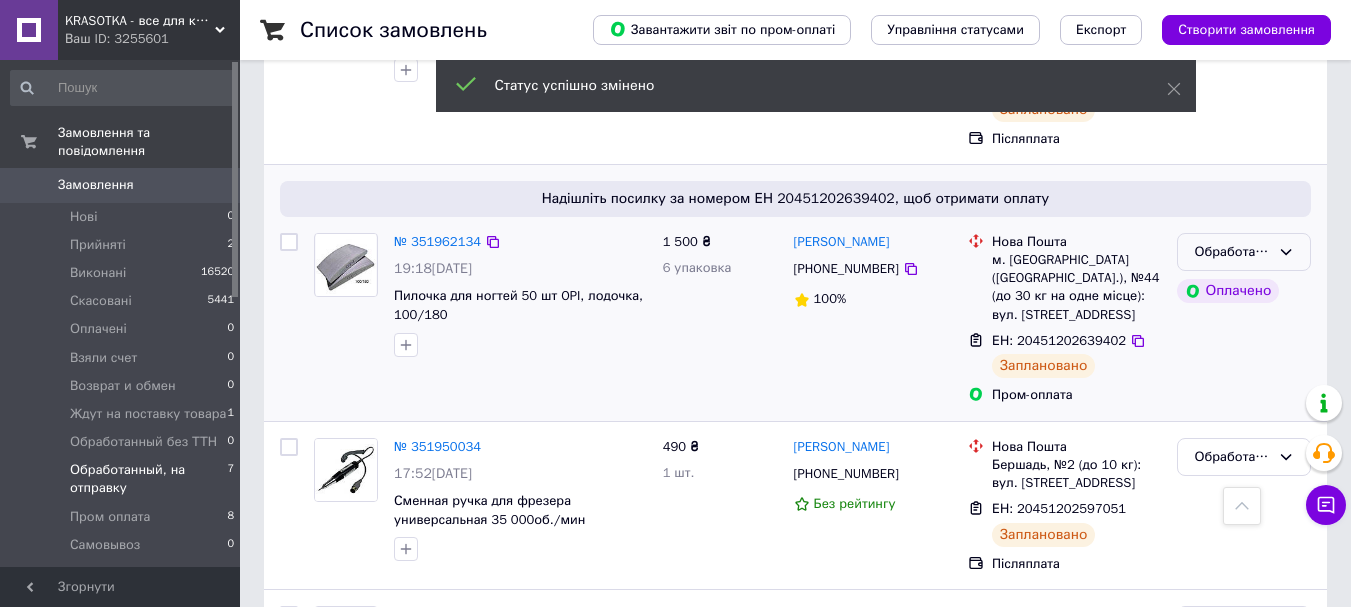 click 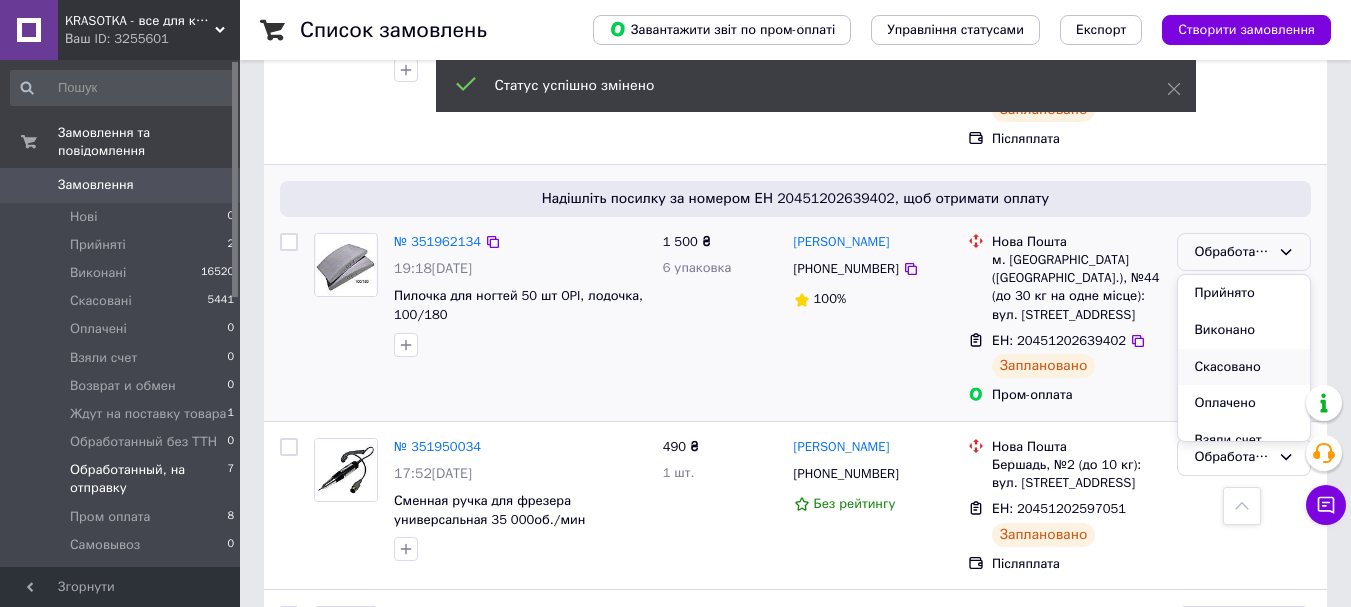 scroll, scrollTop: 300, scrollLeft: 0, axis: vertical 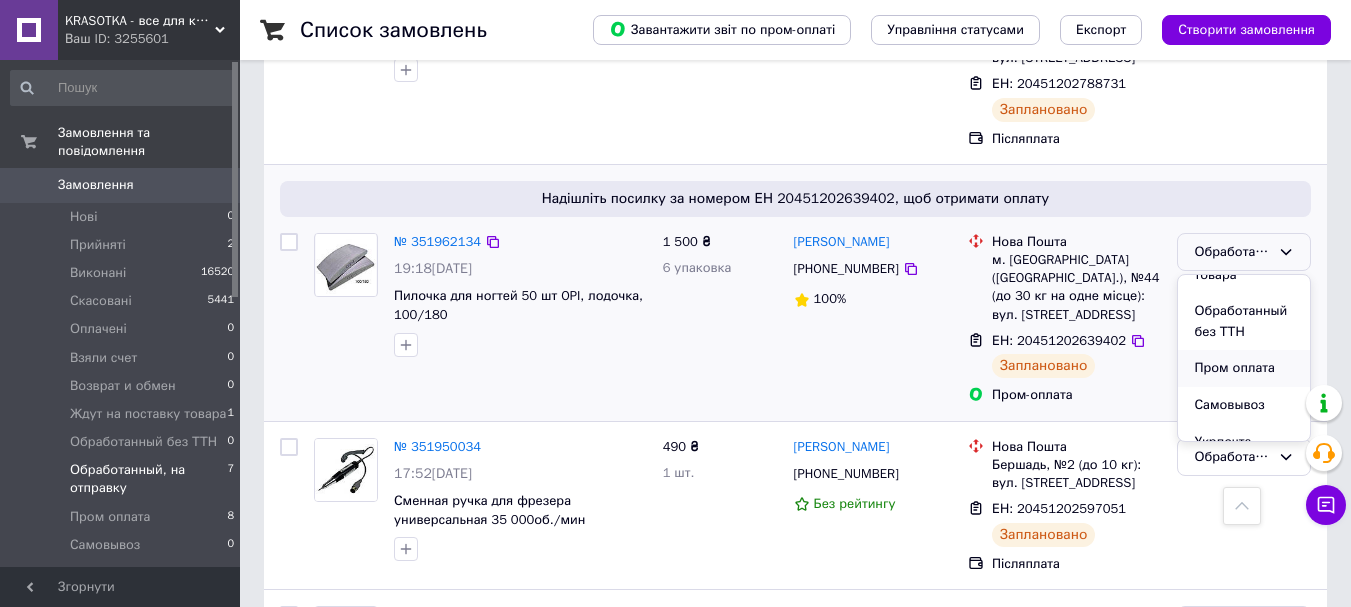 click on "Пром оплата" at bounding box center (1244, 368) 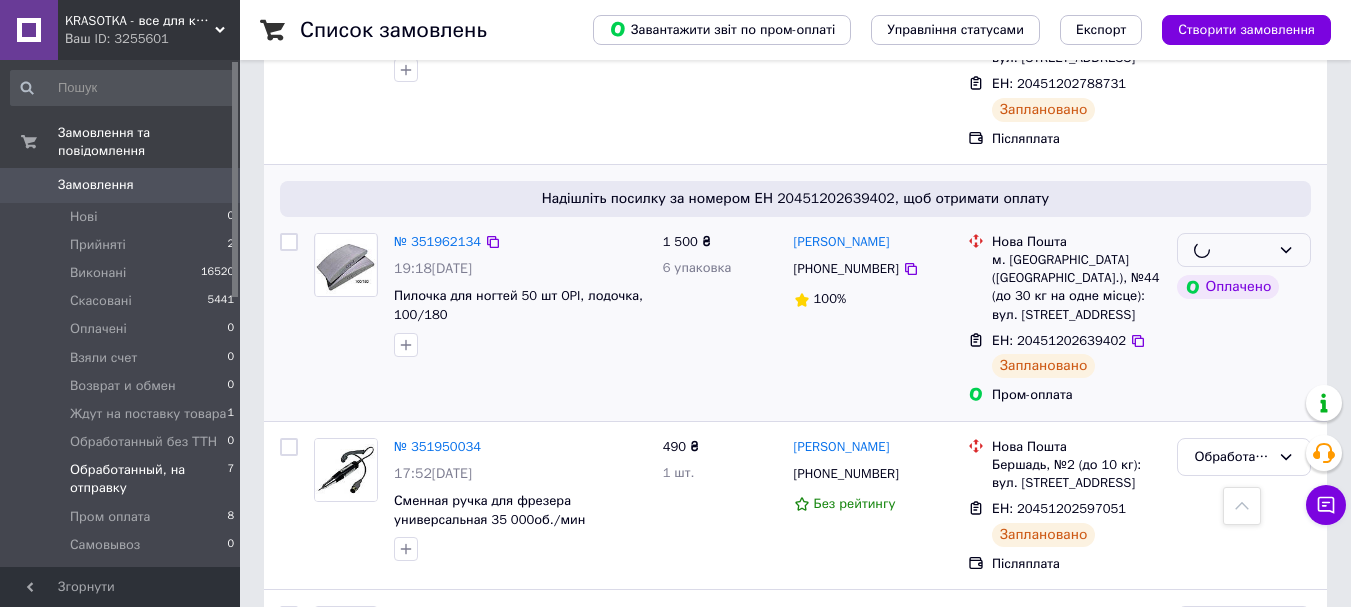 scroll, scrollTop: 800, scrollLeft: 0, axis: vertical 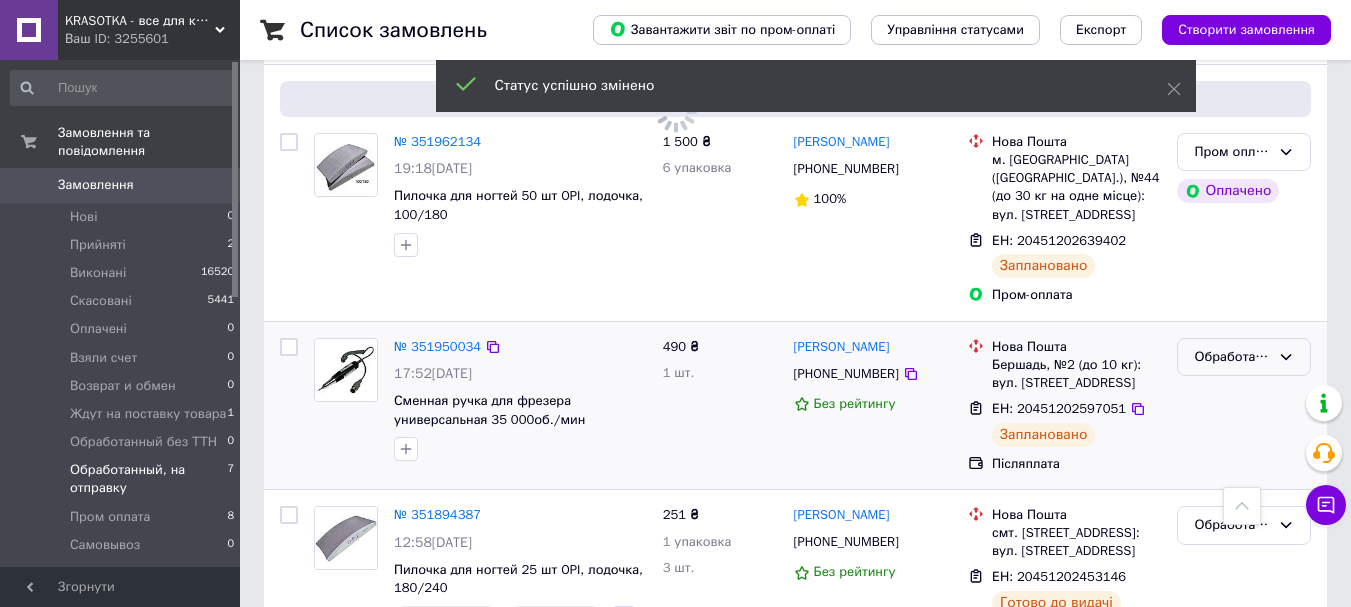 click on "Обработанный, на отправку" at bounding box center (1244, 357) 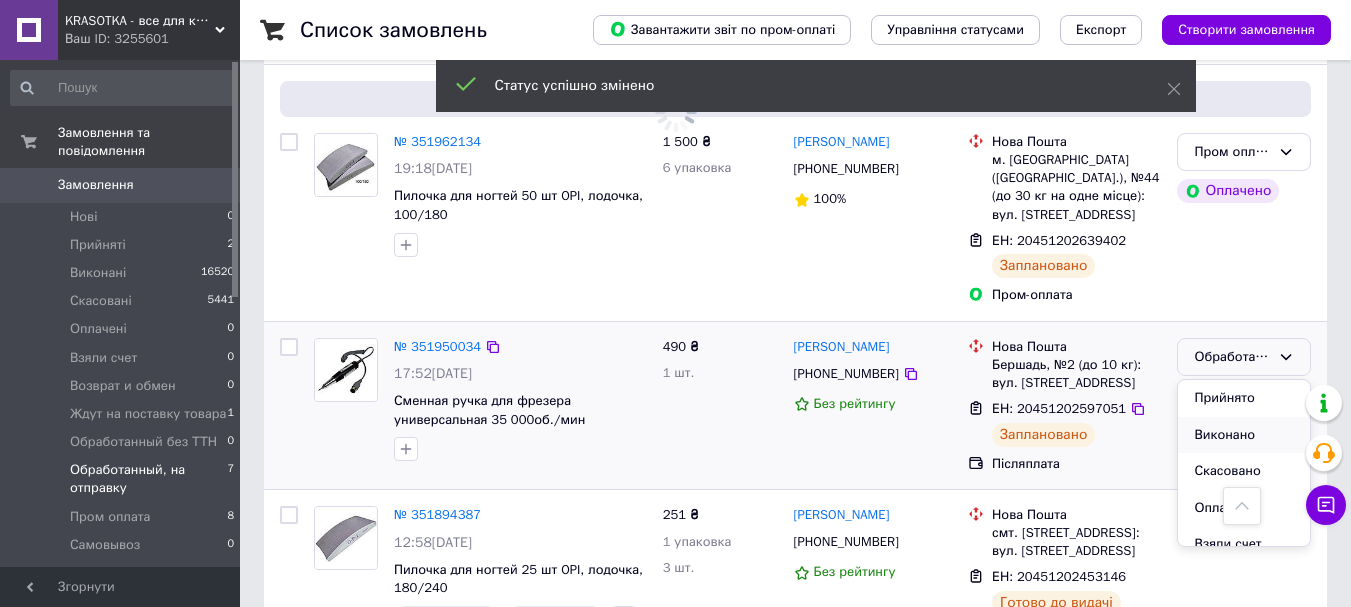 click on "Прийнято Виконано Скасовано Оплачено Взяли счет Возврат и обмен Ждут на поставку товара Обработанный без ТТН Пром оплата Самовывоз Укрпочта" at bounding box center [1244, 463] 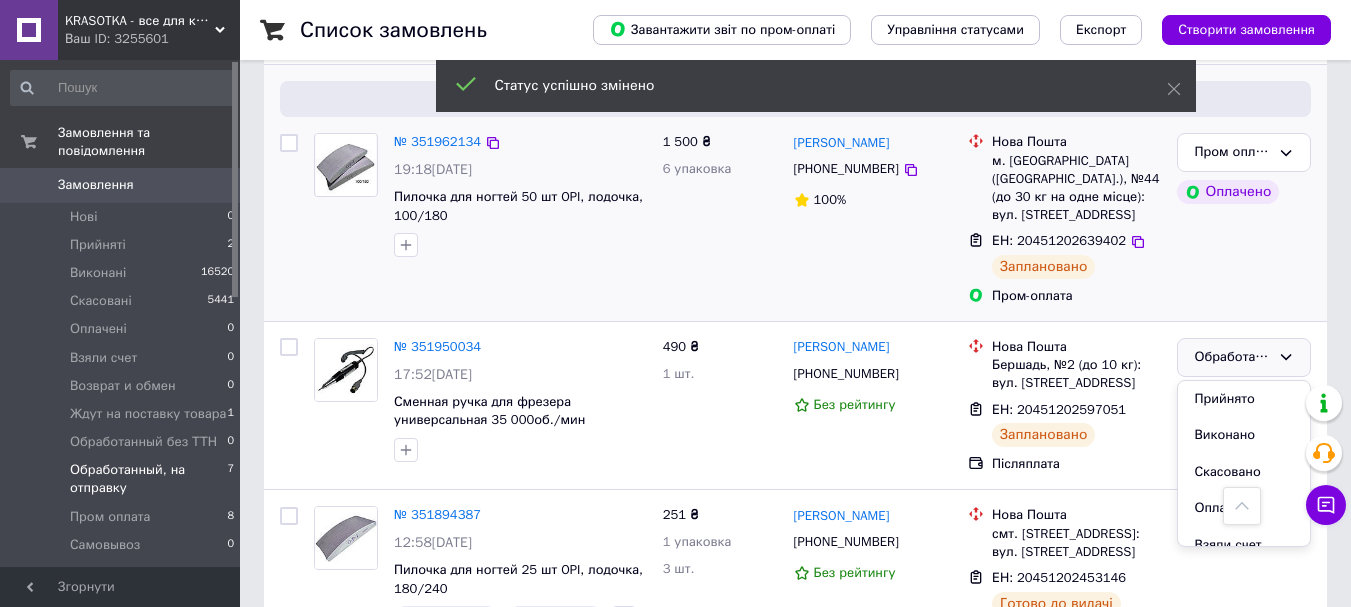 scroll, scrollTop: 713, scrollLeft: 0, axis: vertical 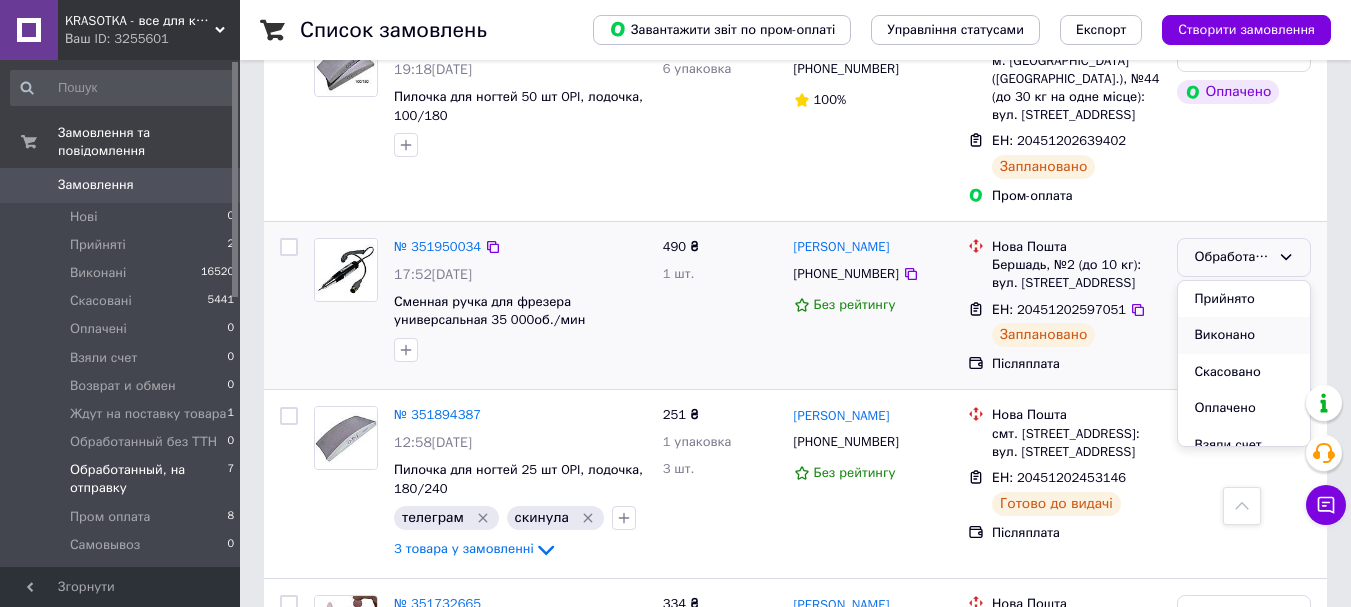 click on "Виконано" at bounding box center (1244, 335) 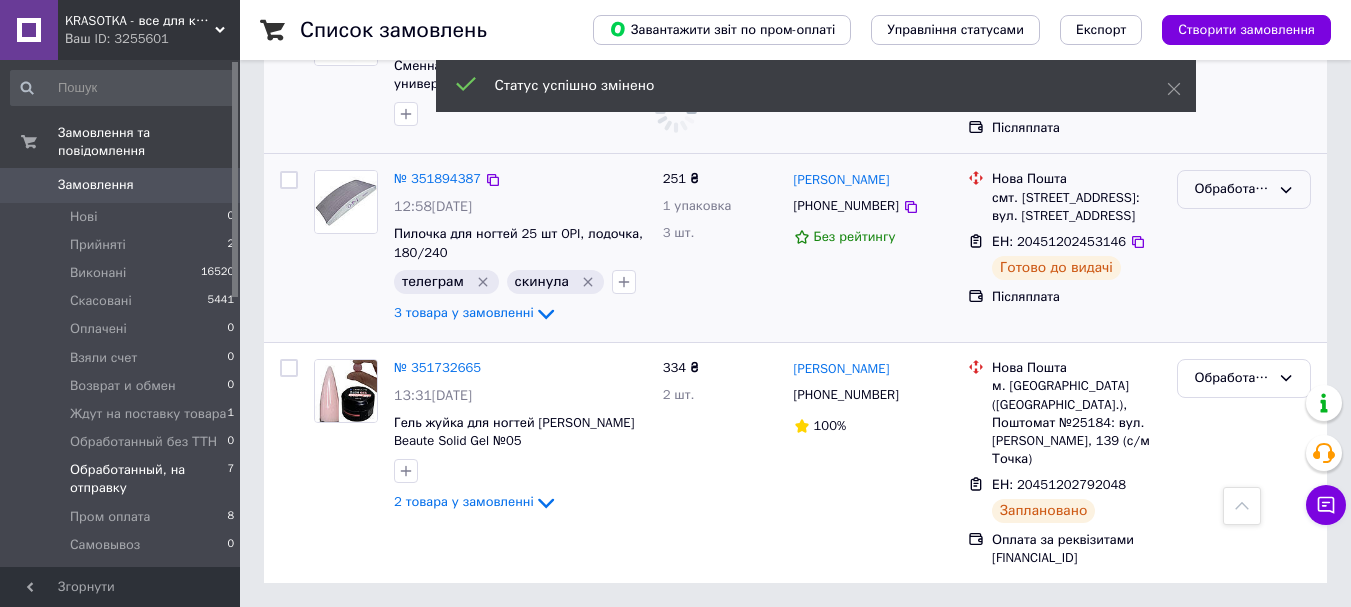 click on "Обработанный, на отправку" at bounding box center (1244, 189) 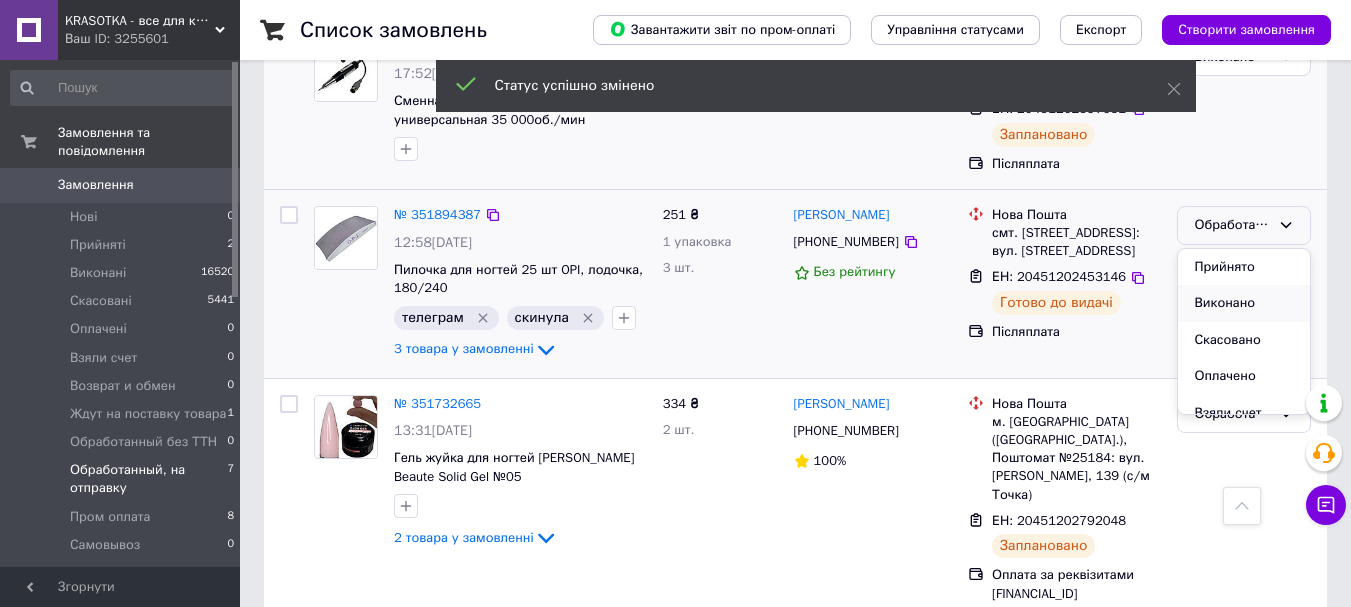 click on "Виконано" at bounding box center [1244, 303] 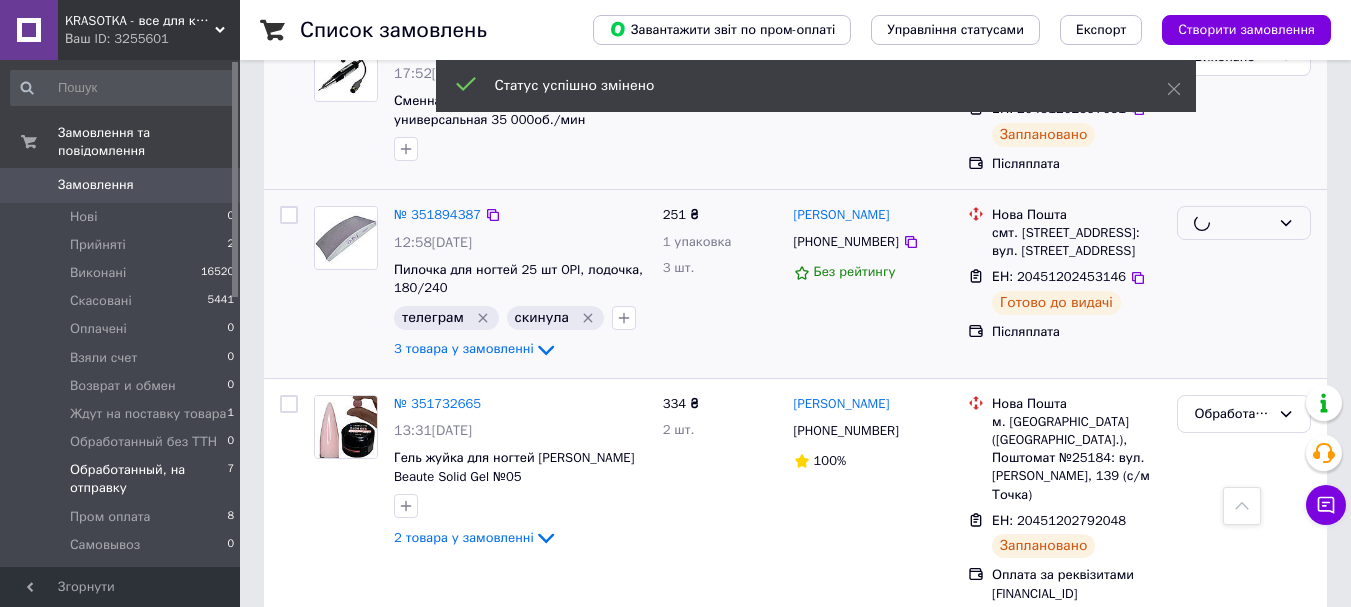 scroll, scrollTop: 1118, scrollLeft: 0, axis: vertical 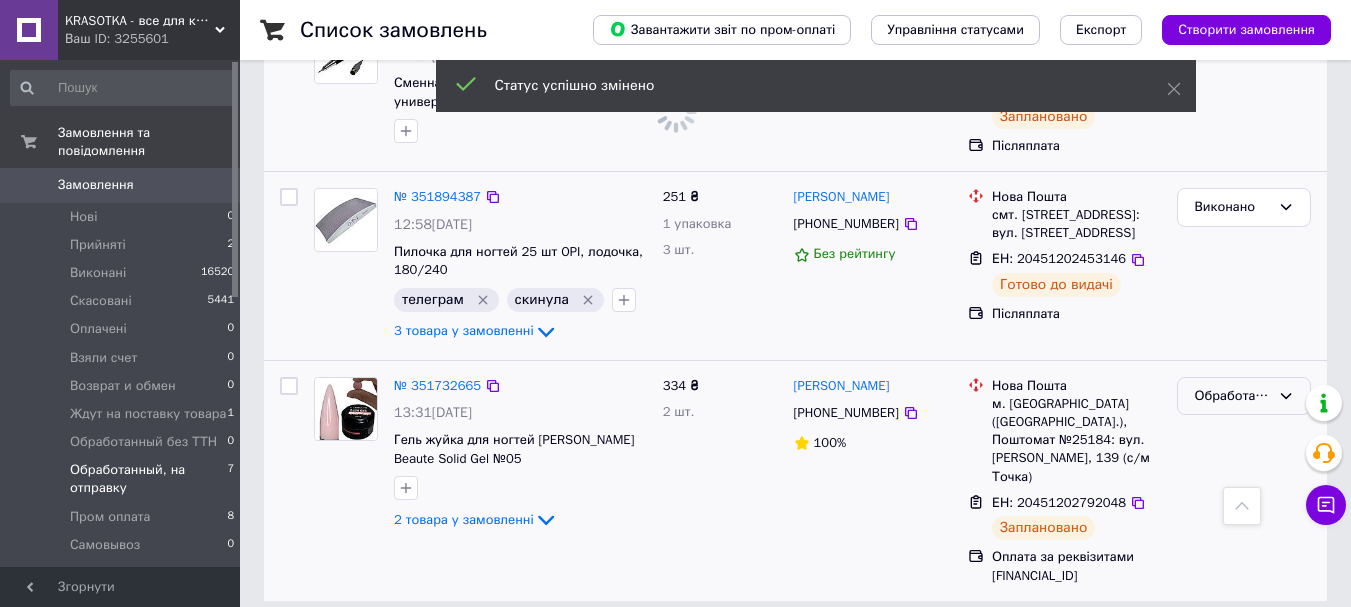 click on "Обработанный, на отправку" at bounding box center [1232, 396] 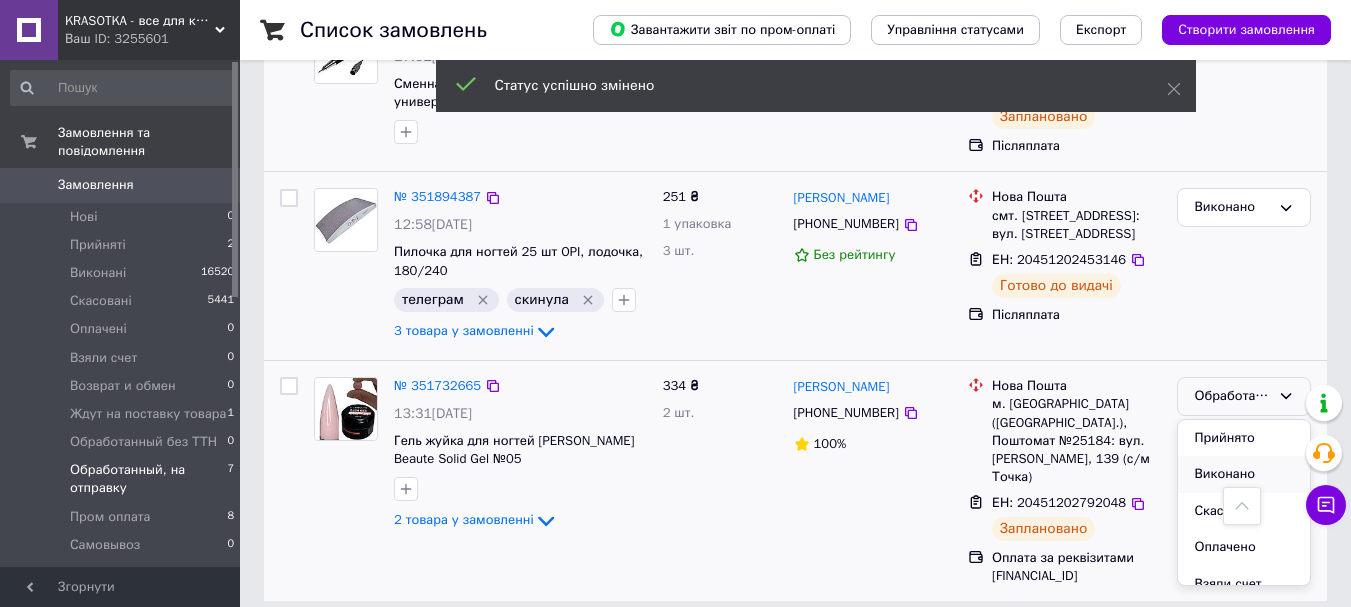 click on "Виконано" at bounding box center [1244, 474] 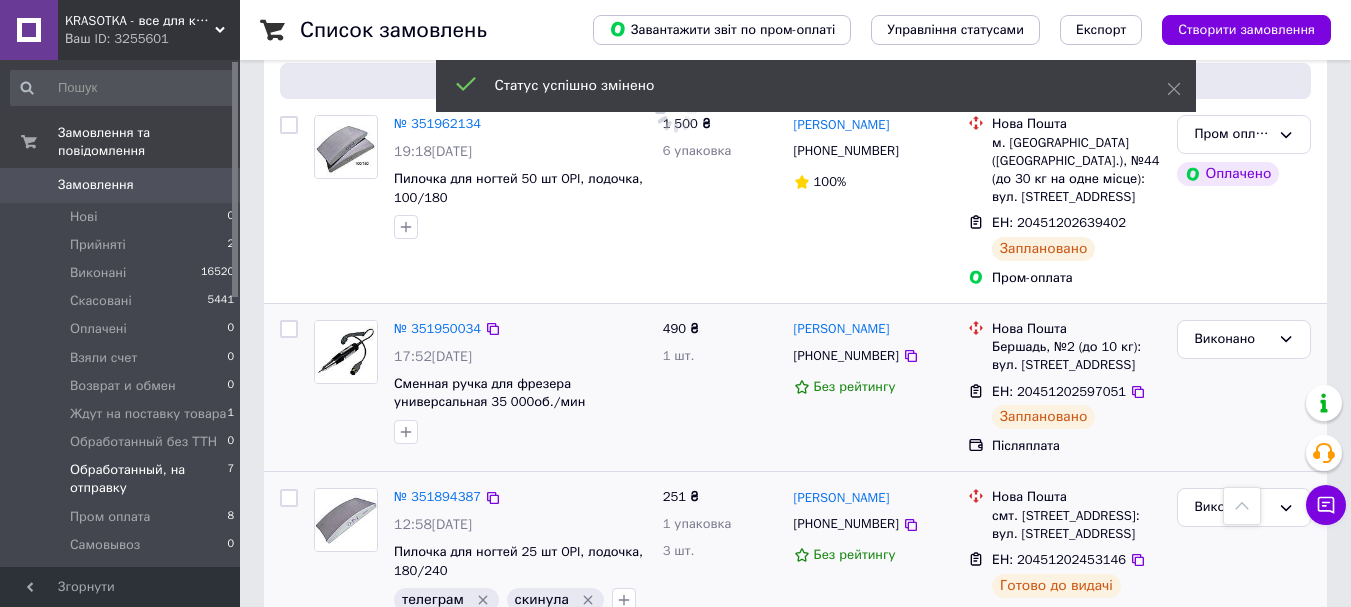 scroll, scrollTop: 818, scrollLeft: 0, axis: vertical 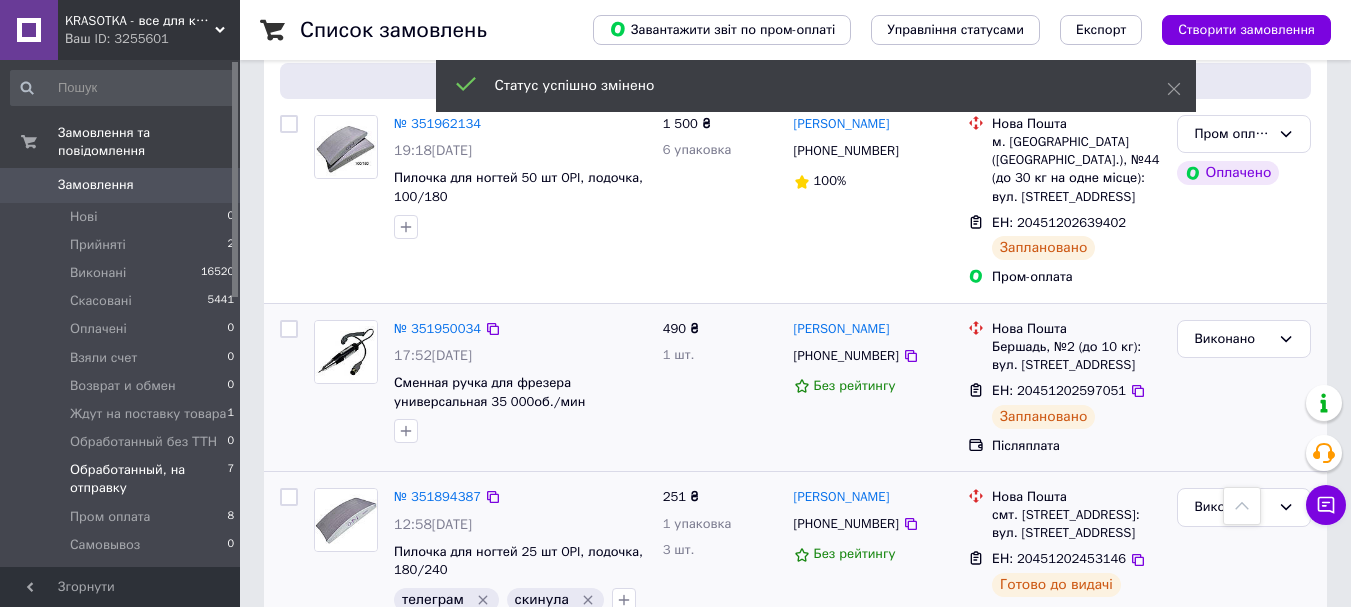 click on "Ваш ID: 3255601" at bounding box center (152, 39) 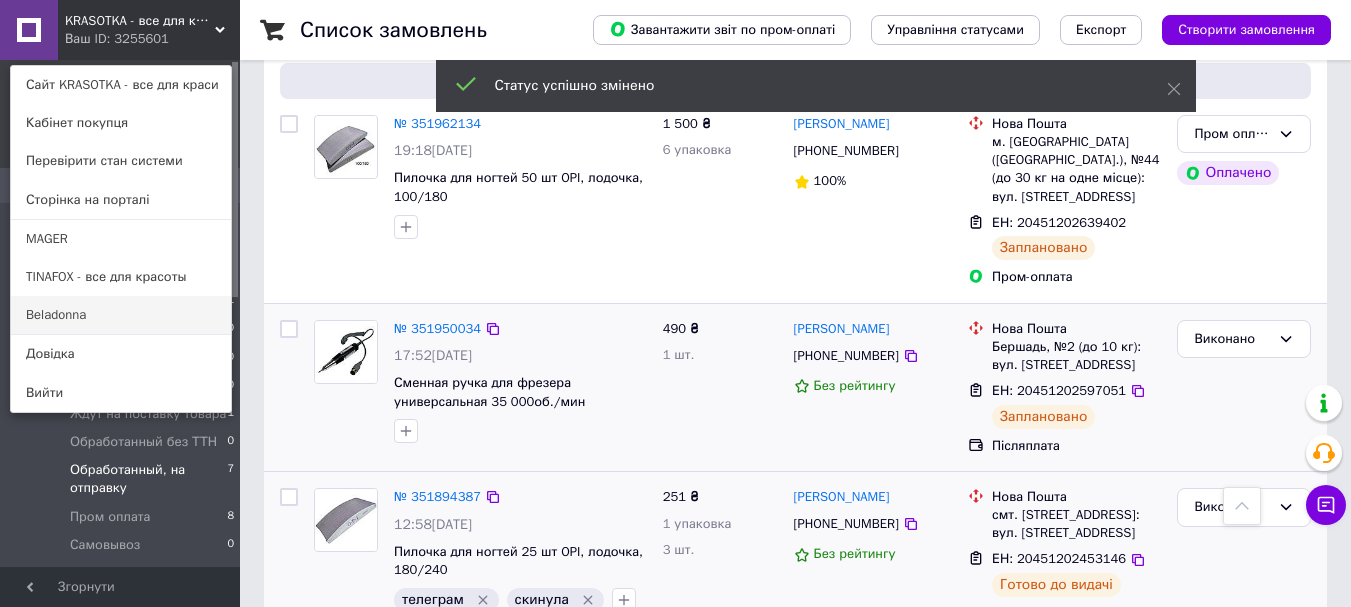 click on "Beladonna" at bounding box center (121, 315) 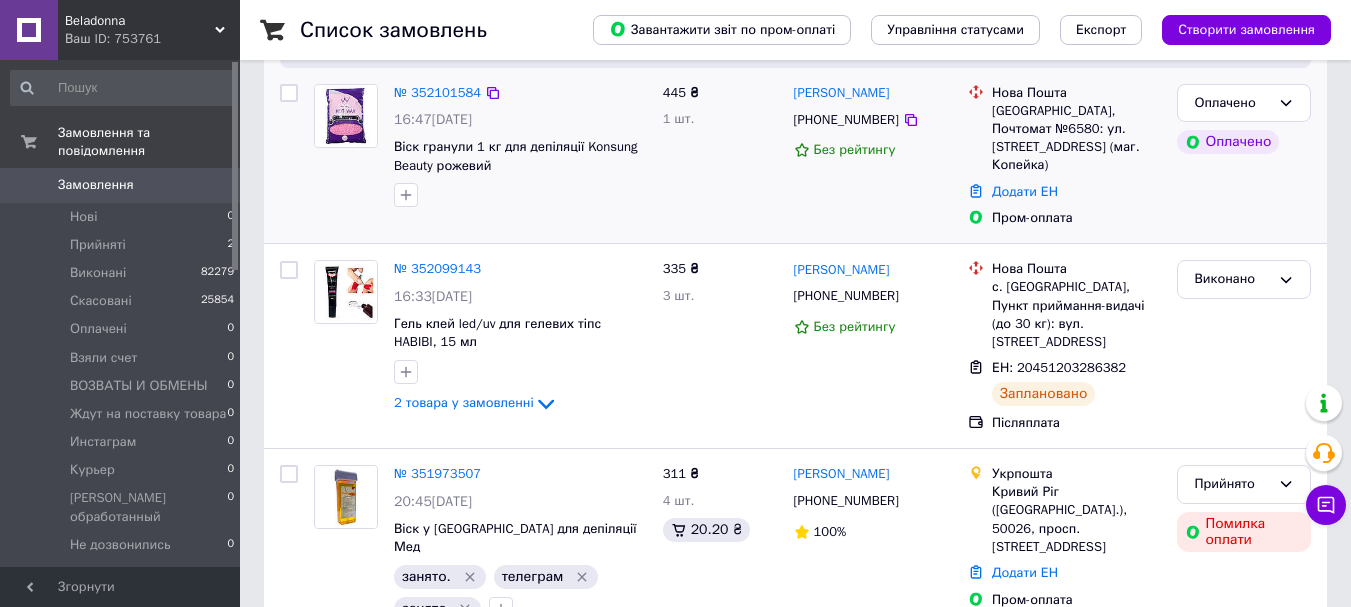 scroll, scrollTop: 0, scrollLeft: 0, axis: both 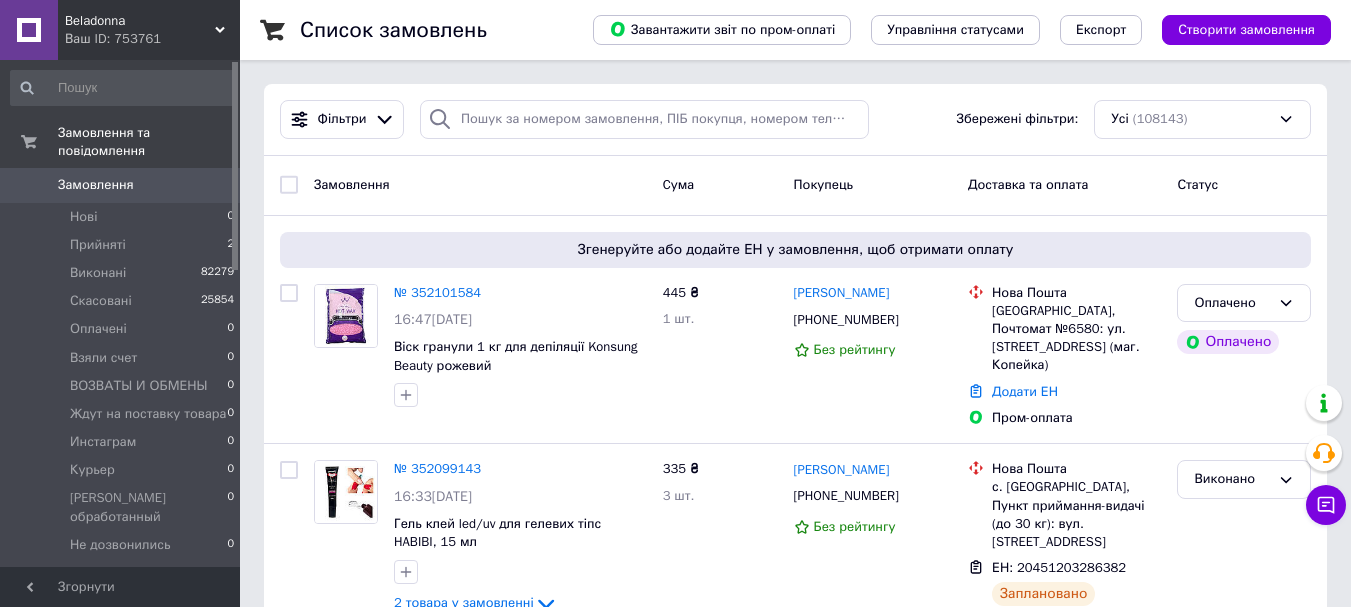 click on "Beladonna" at bounding box center (140, 21) 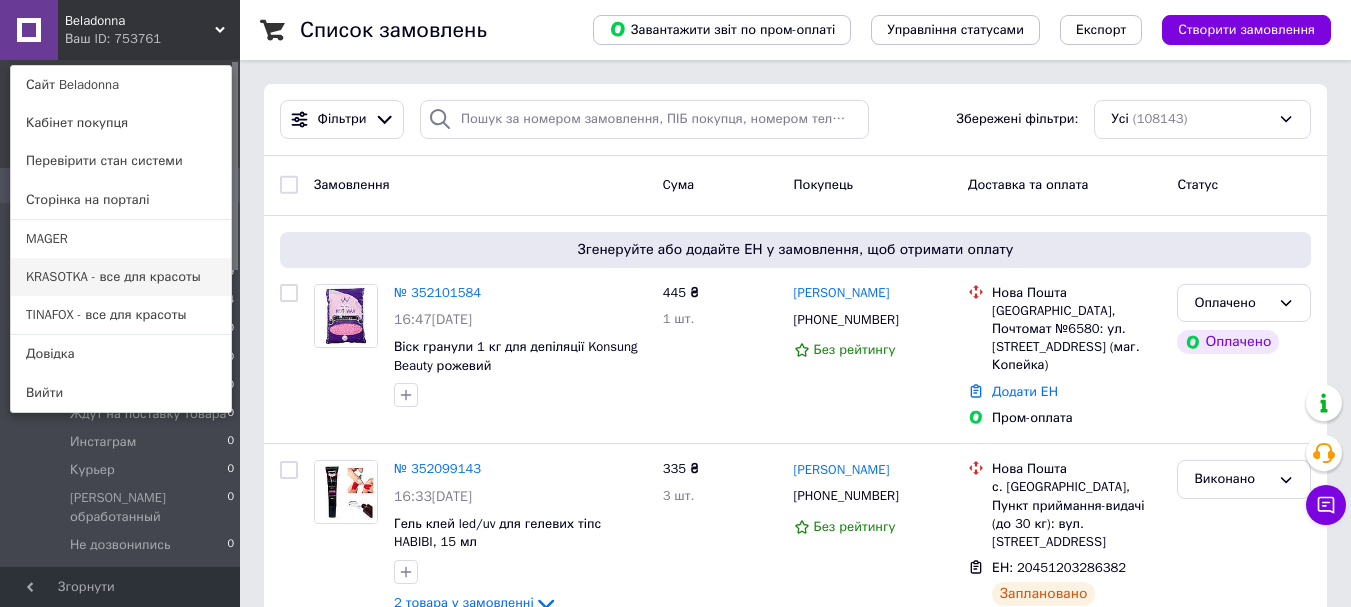 click on "KRASOTKA - все для красоты" at bounding box center (121, 277) 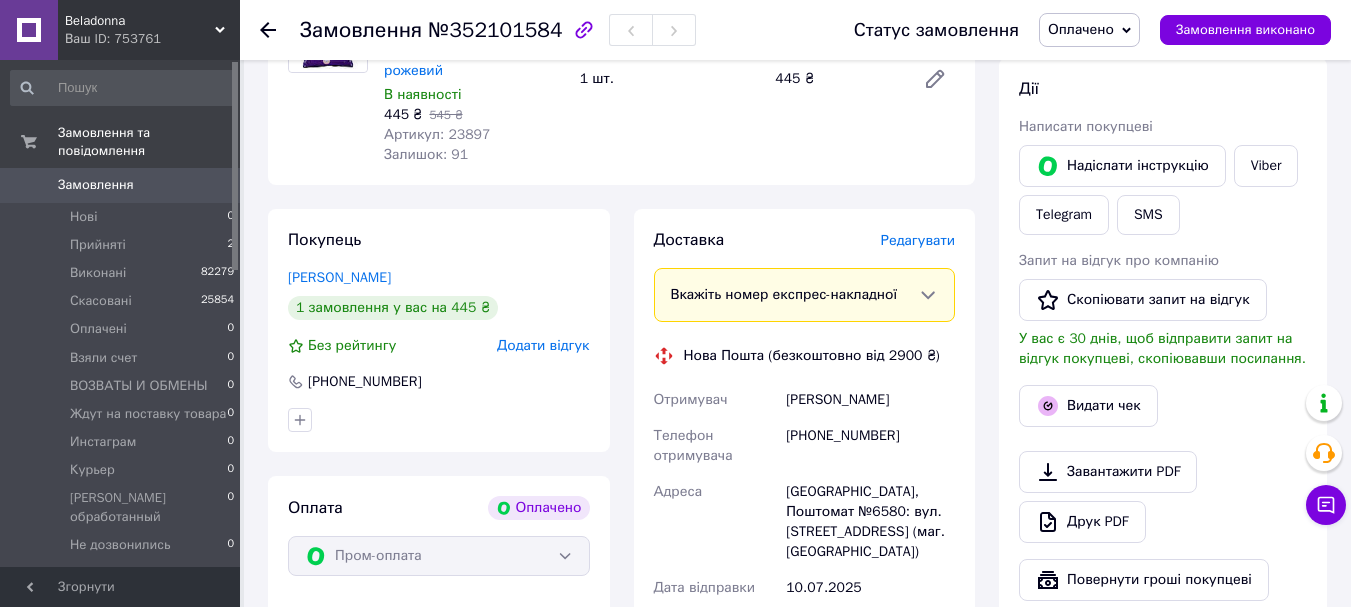 scroll, scrollTop: 400, scrollLeft: 0, axis: vertical 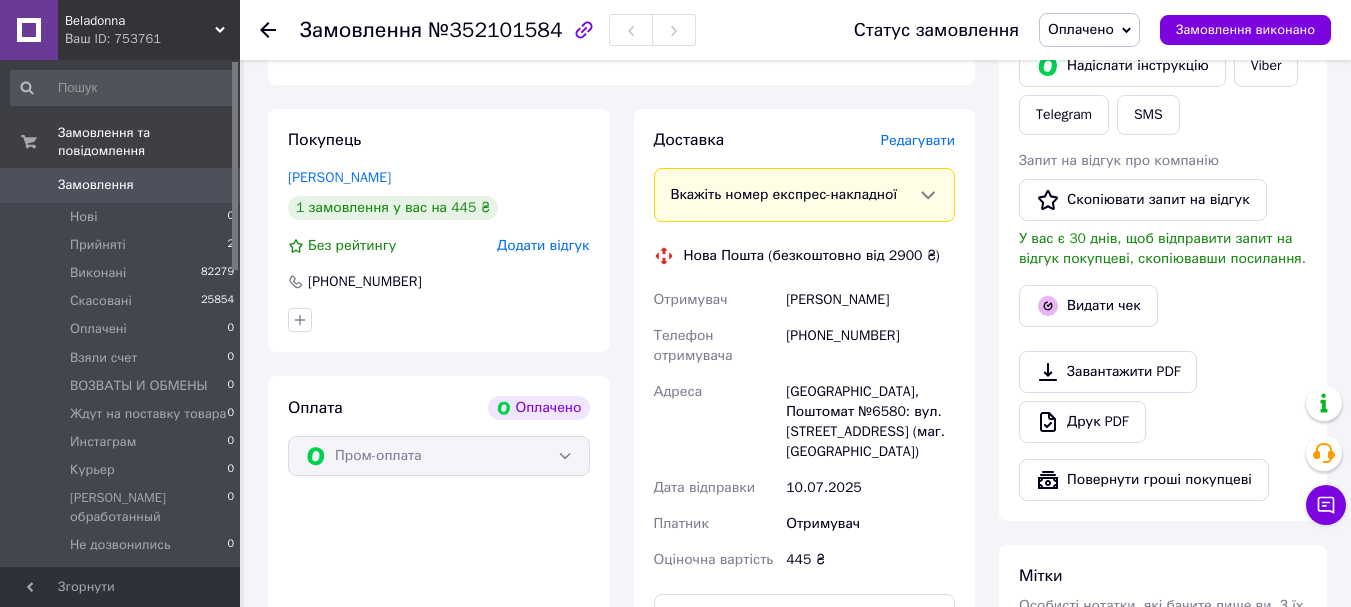 click on "[PHONE_NUMBER]" at bounding box center [870, 346] 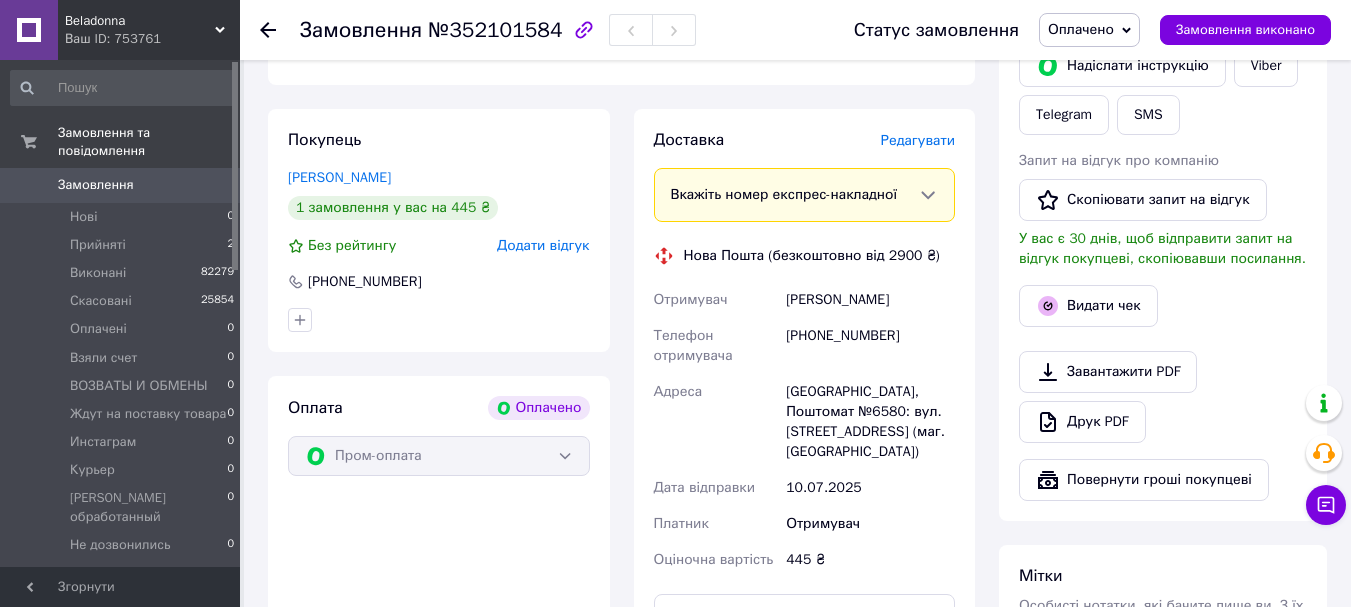 click on "[PHONE_NUMBER]" at bounding box center [870, 346] 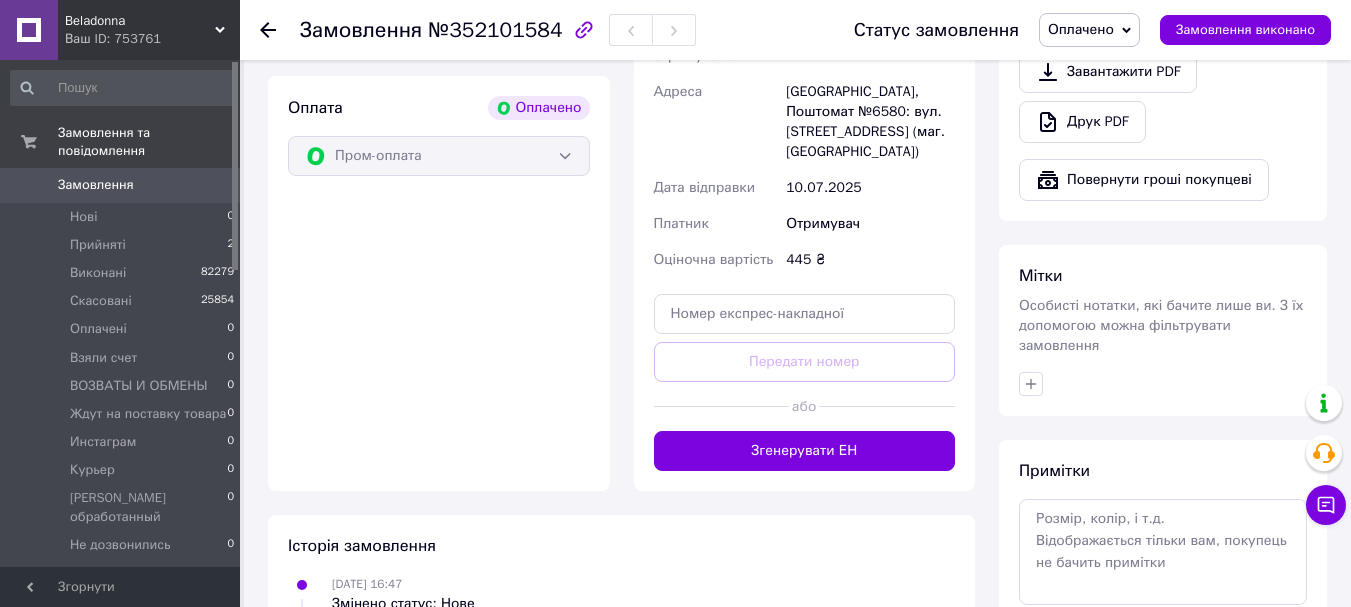 scroll, scrollTop: 827, scrollLeft: 0, axis: vertical 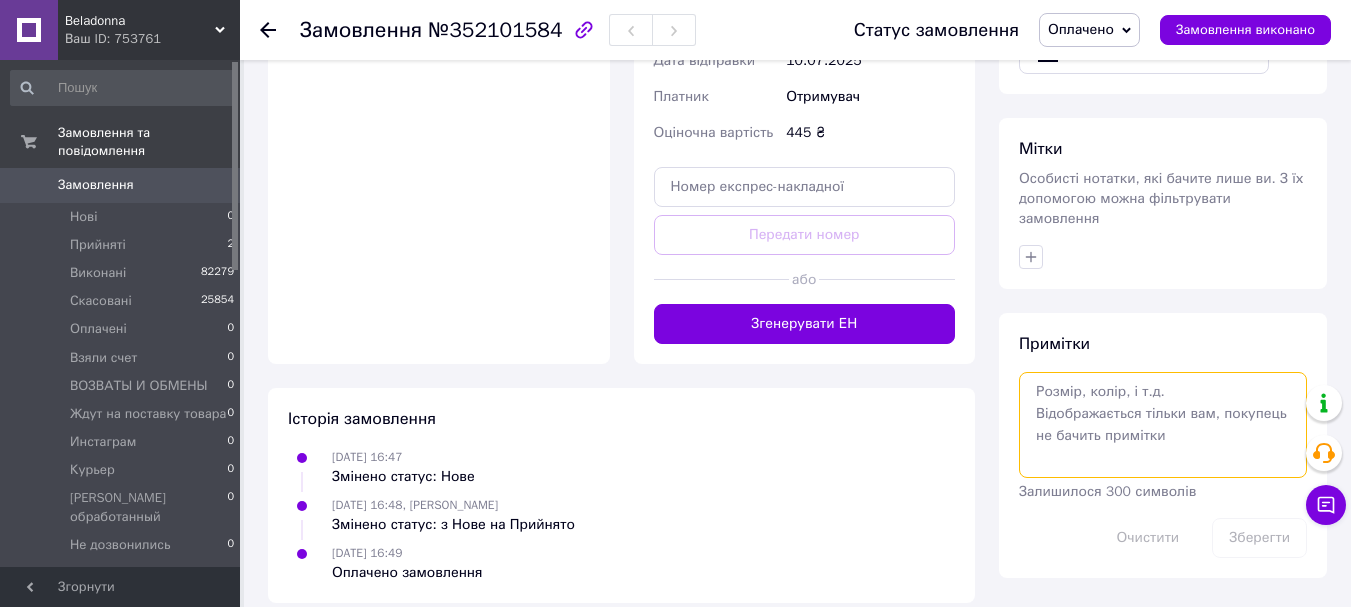 click at bounding box center (1163, 425) 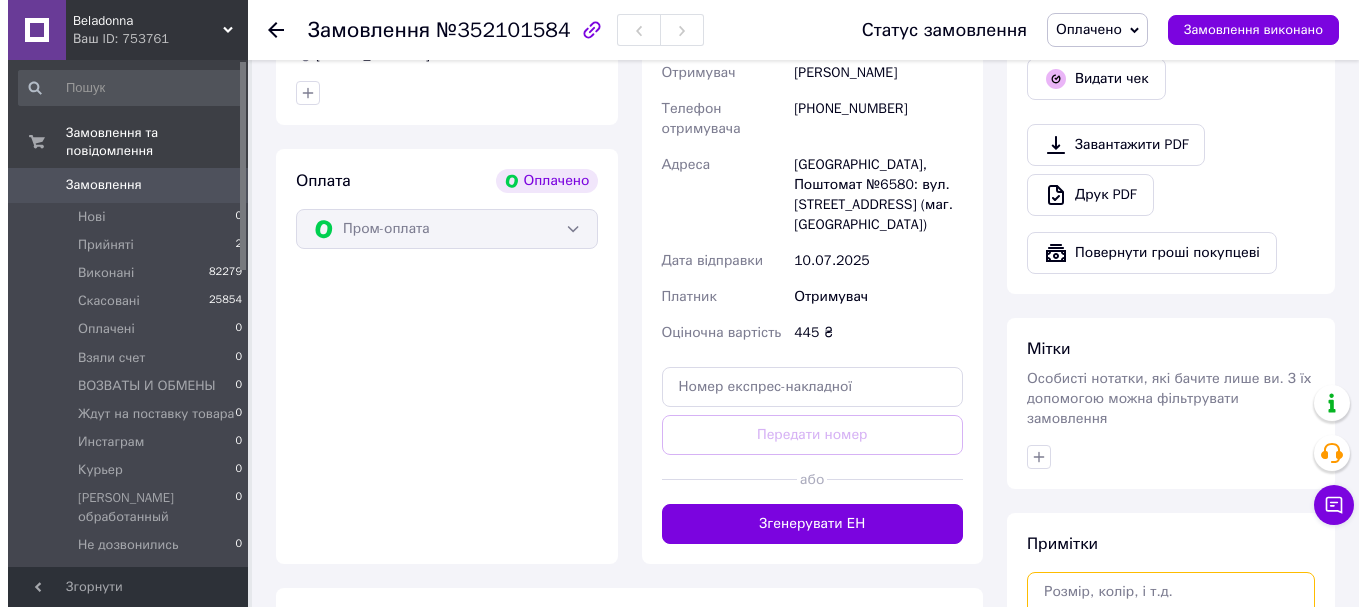 scroll, scrollTop: 427, scrollLeft: 0, axis: vertical 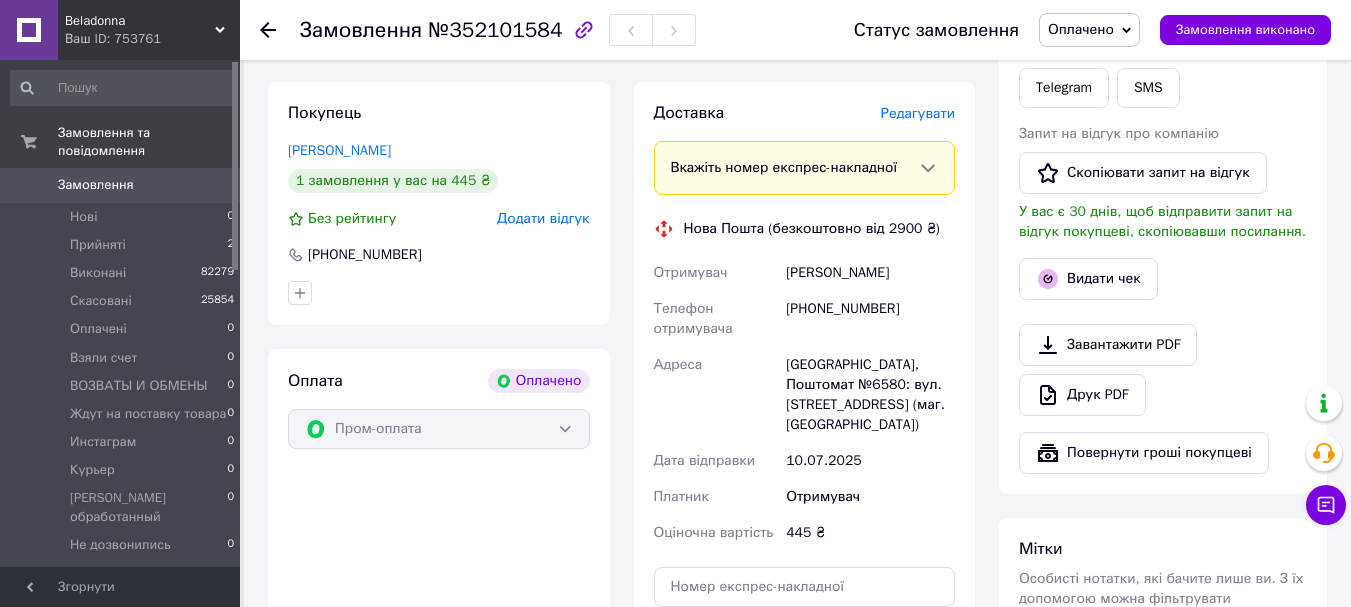 click on "Редагувати" at bounding box center (918, 113) 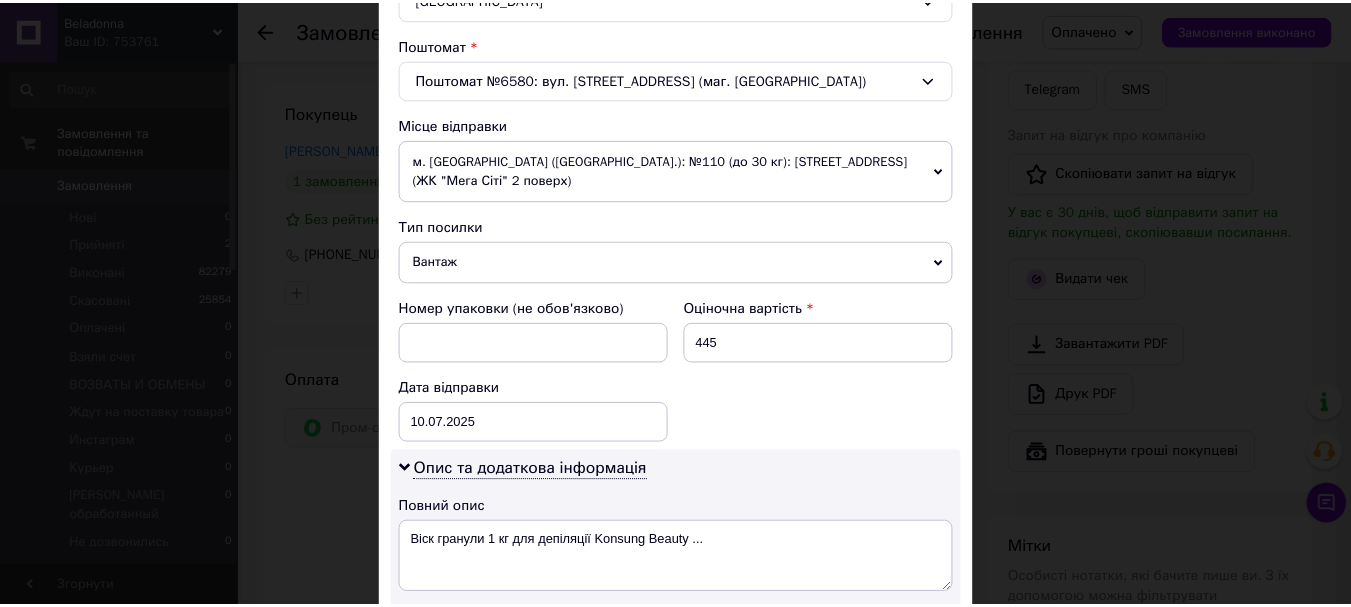 scroll, scrollTop: 965, scrollLeft: 0, axis: vertical 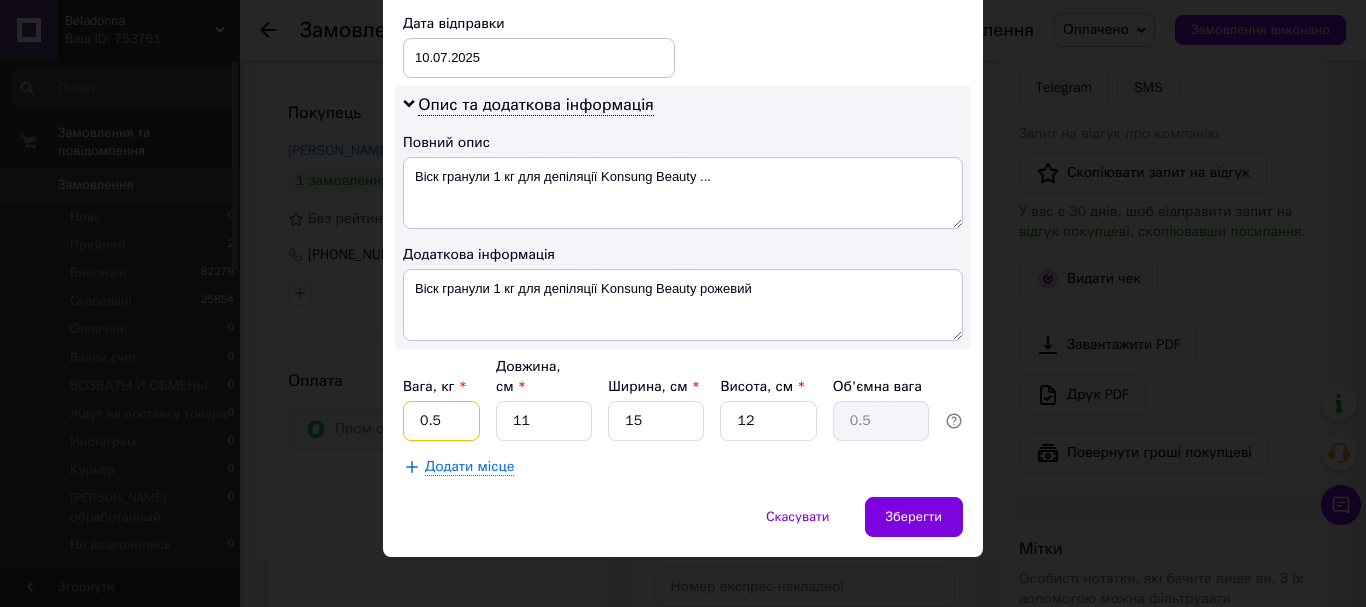 click on "0.5" at bounding box center (441, 421) 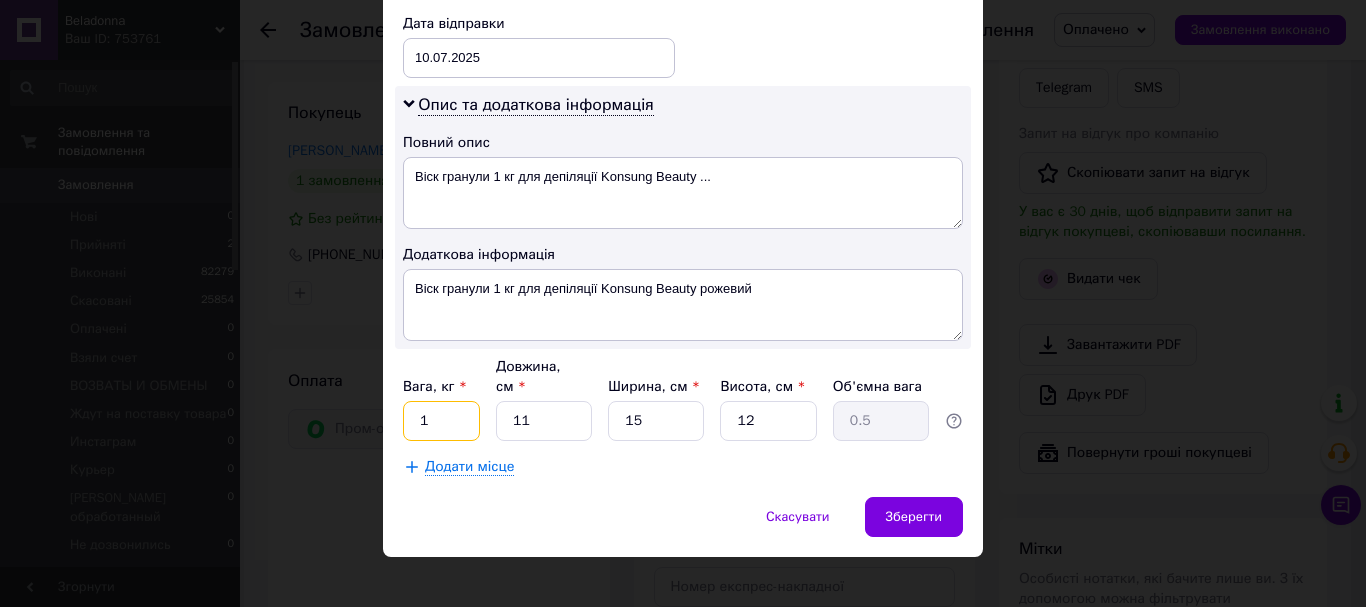 type on "1" 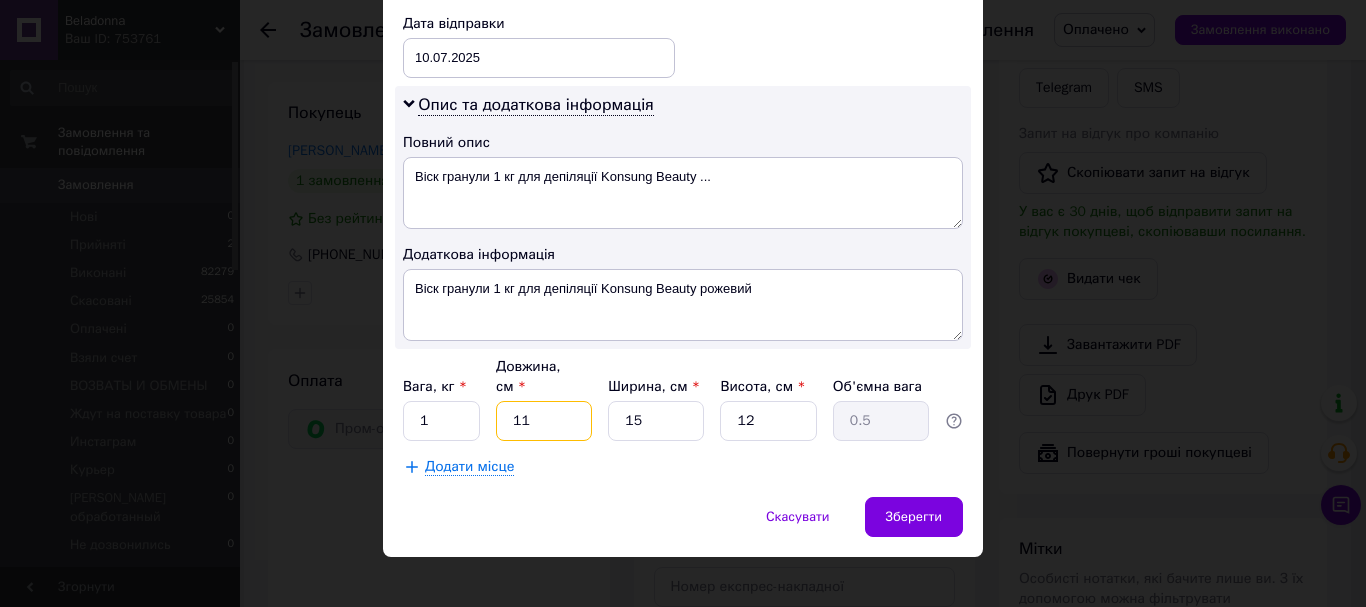 click on "11" at bounding box center (544, 421) 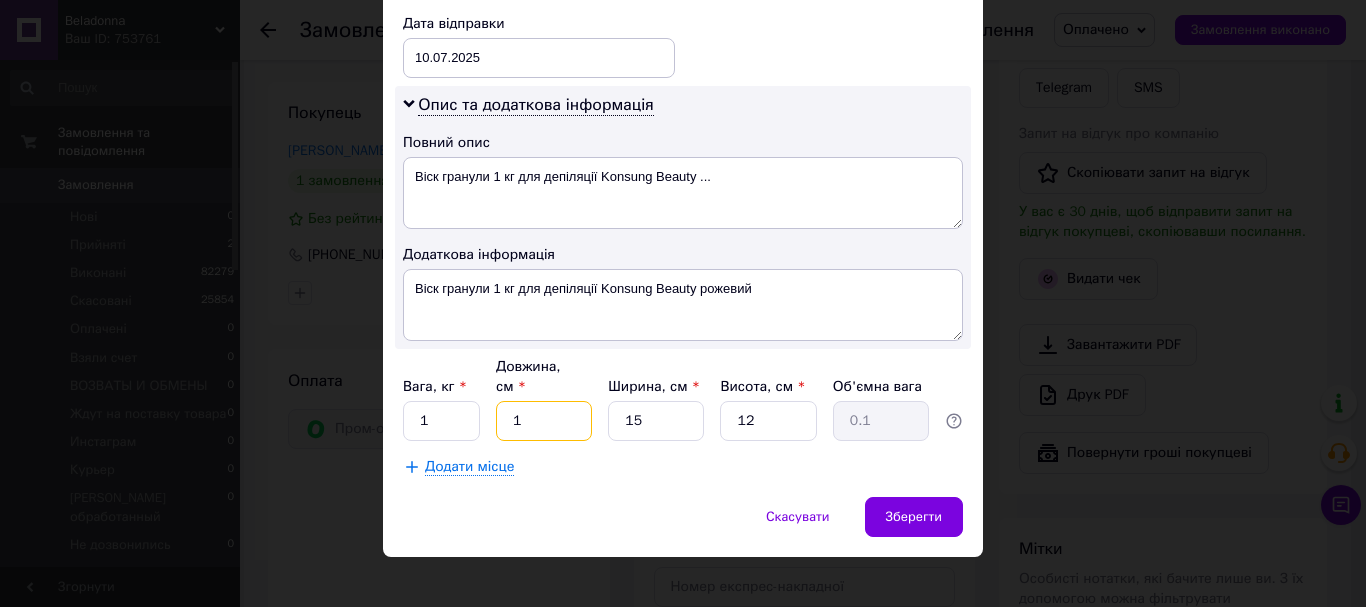 type on "1" 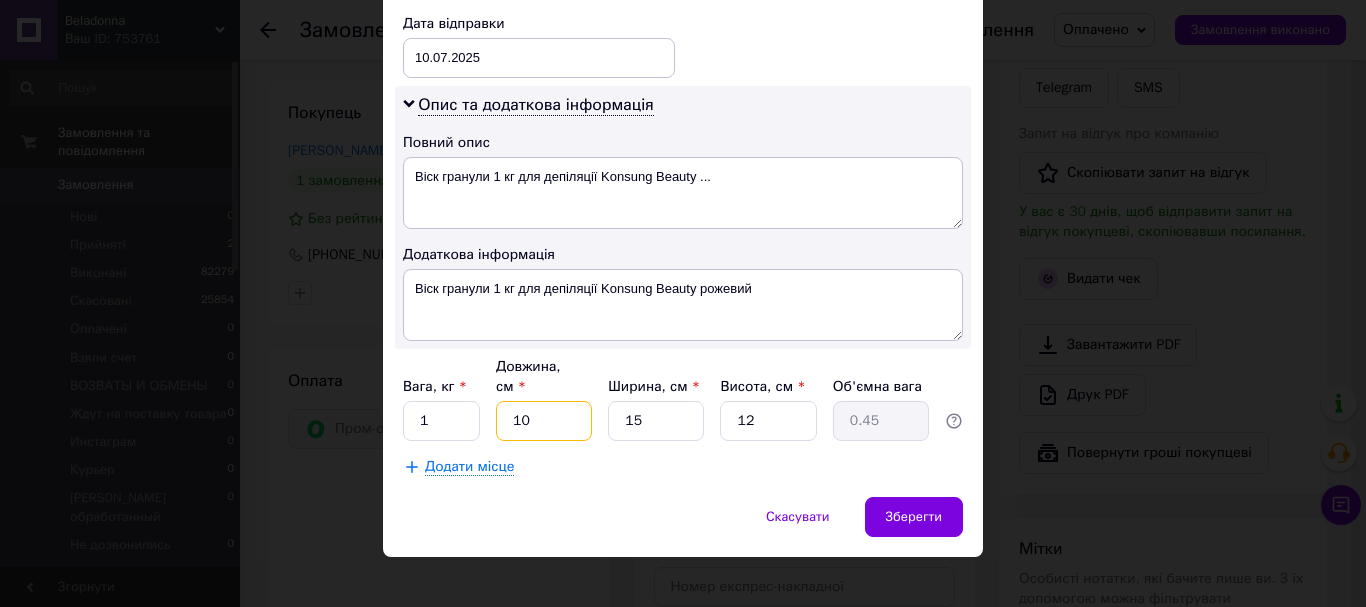 type on "10" 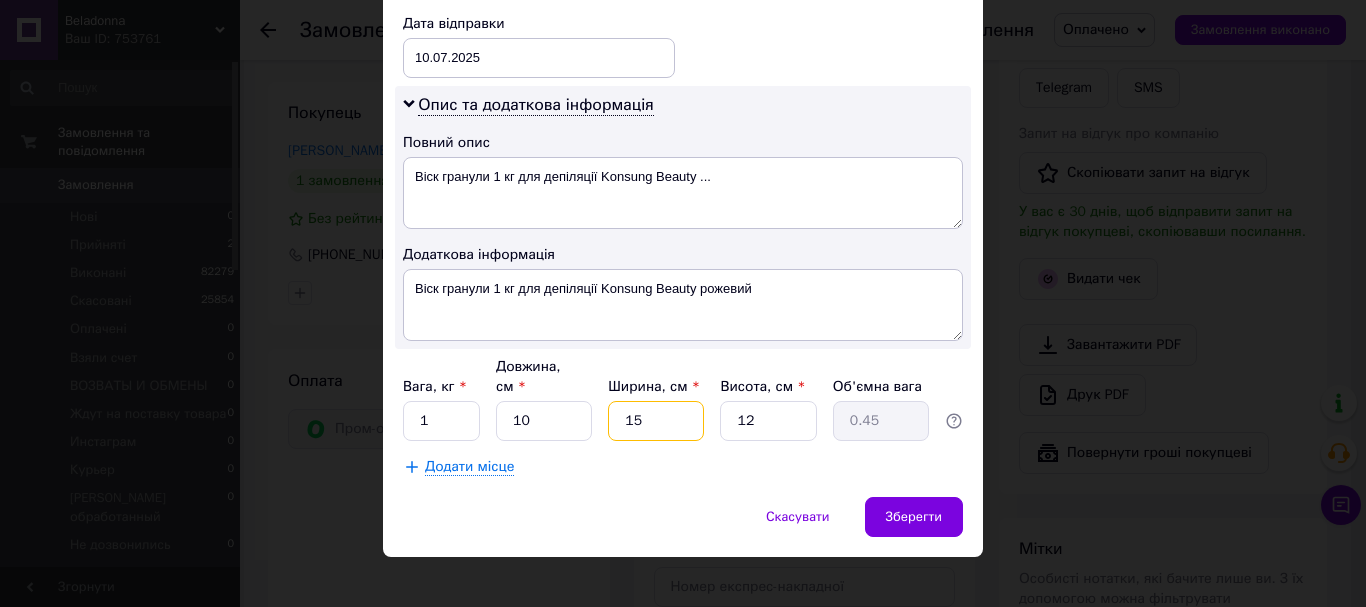 click on "15" at bounding box center [656, 421] 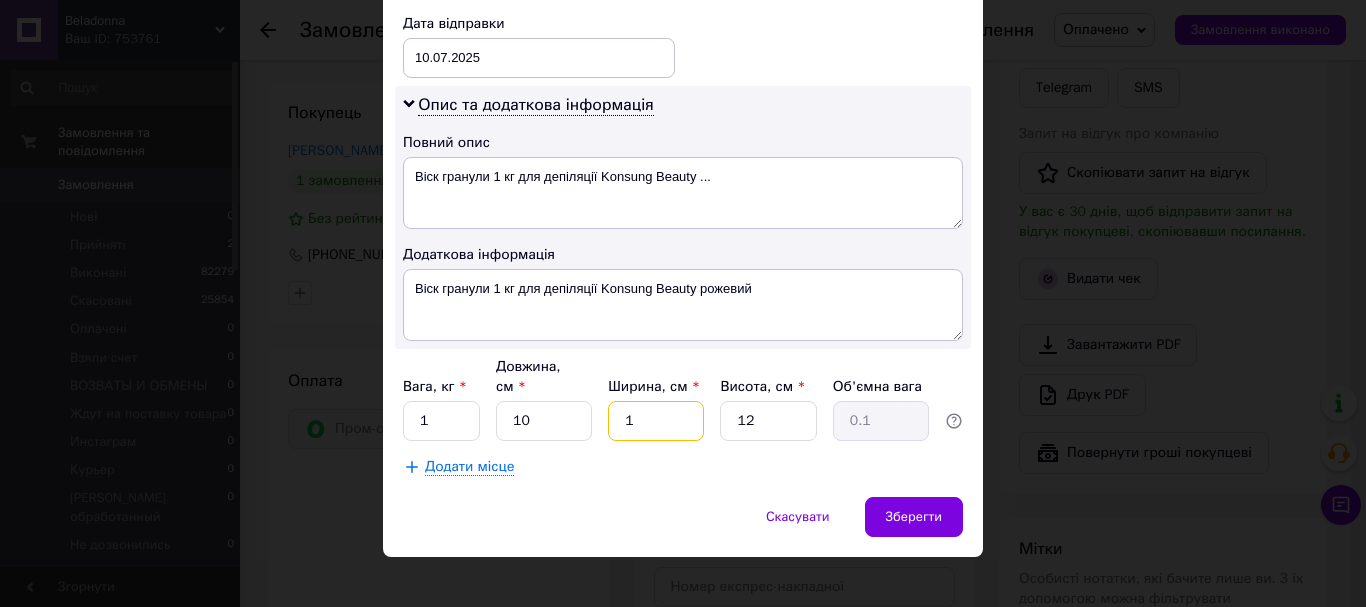 type 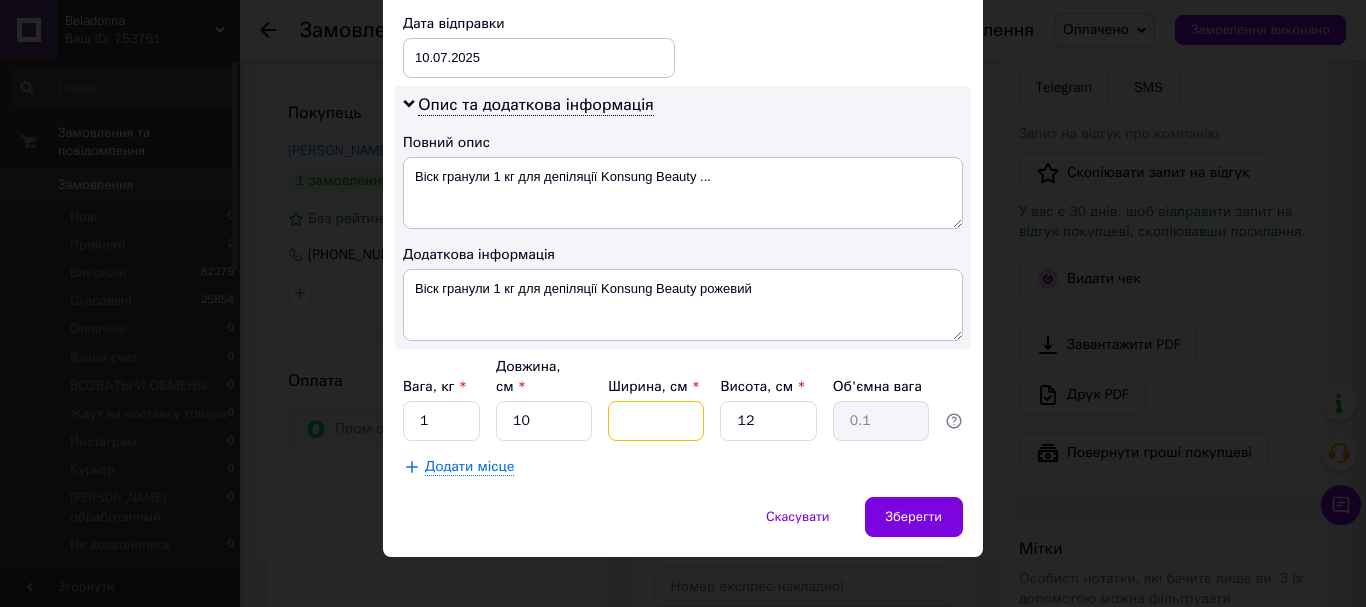 type 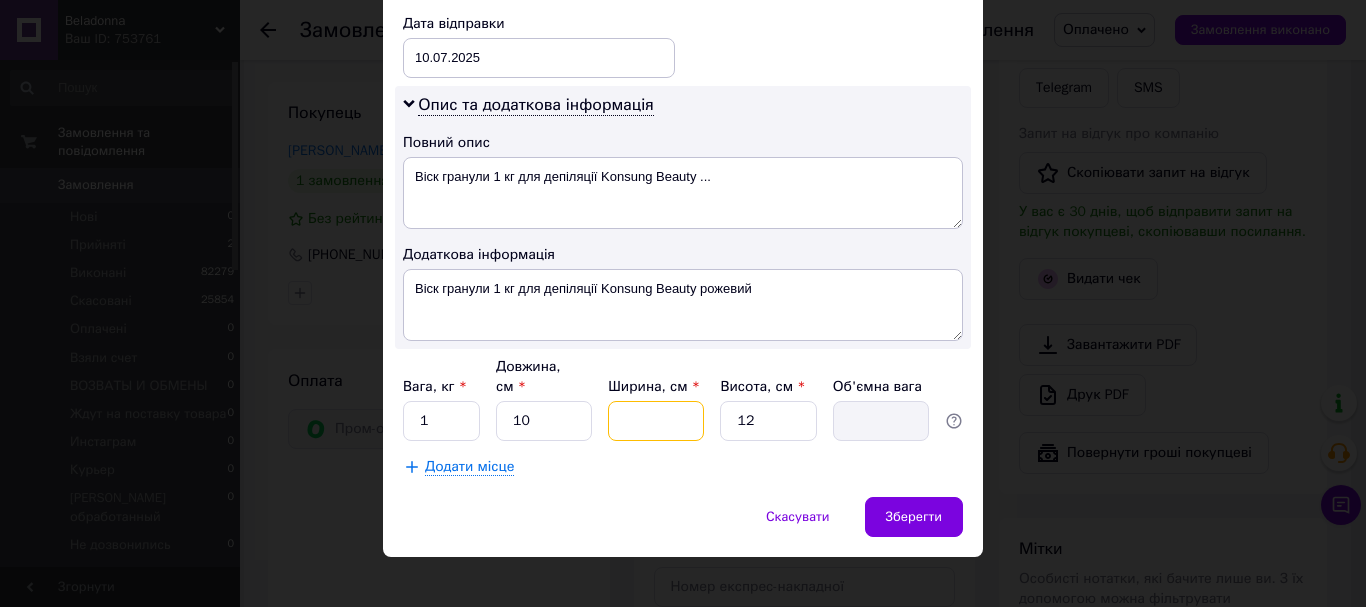 type on "2" 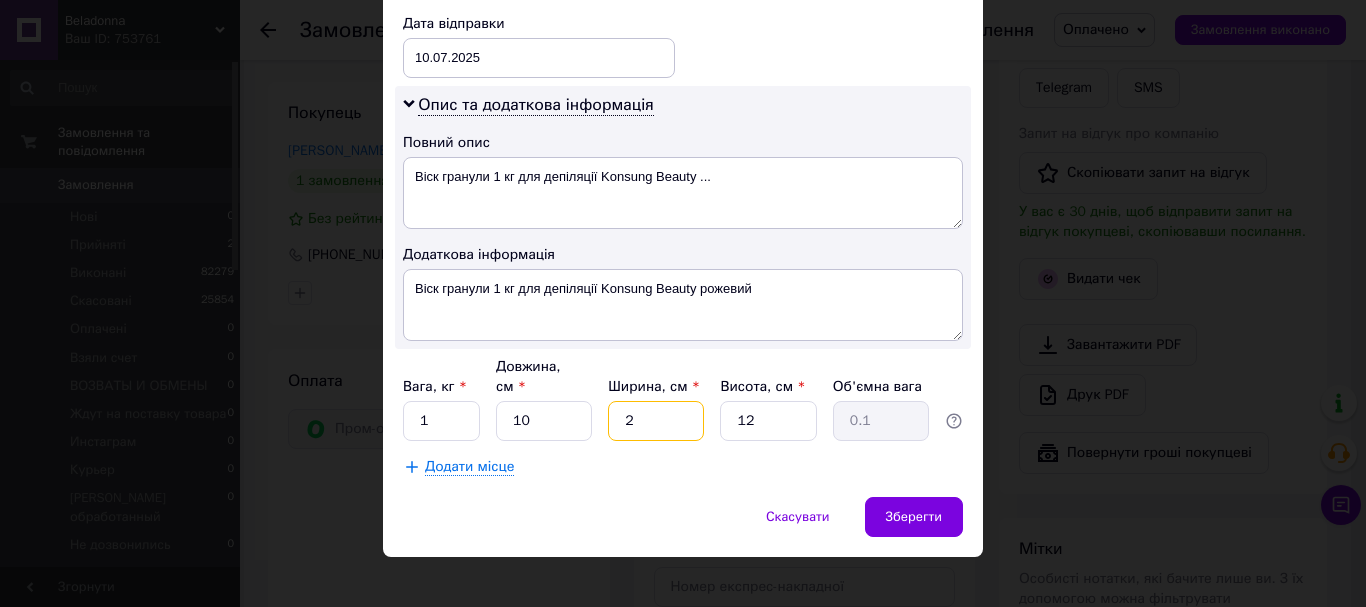 type on "20" 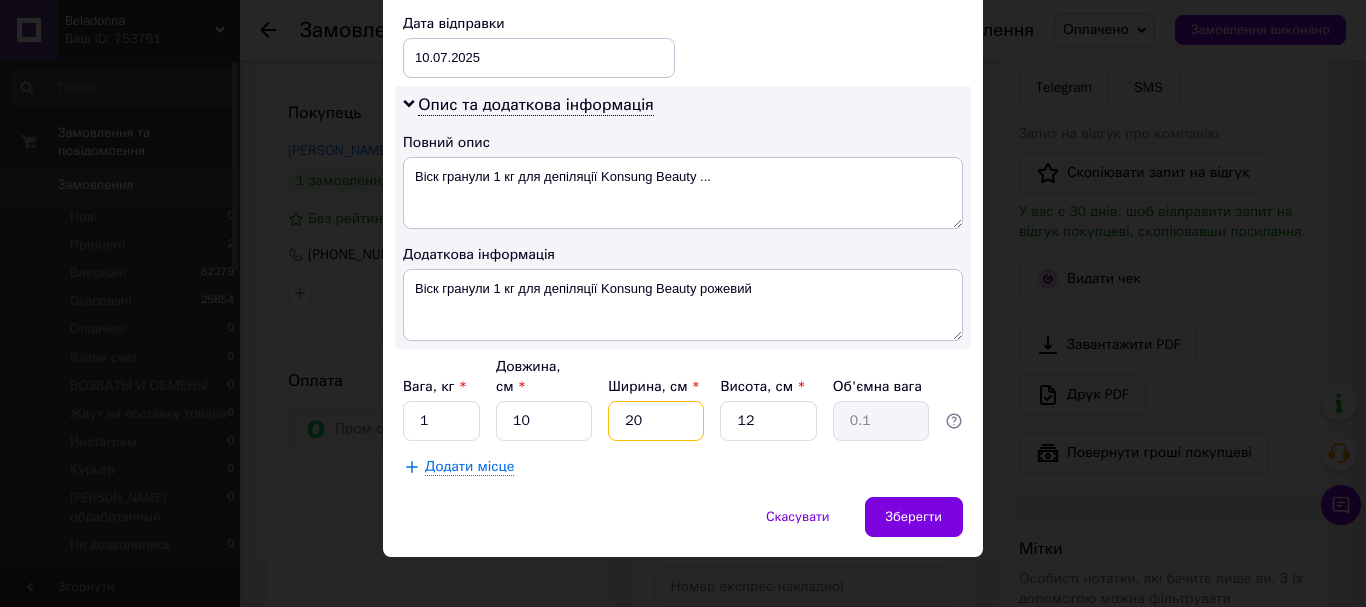 type on "0.6" 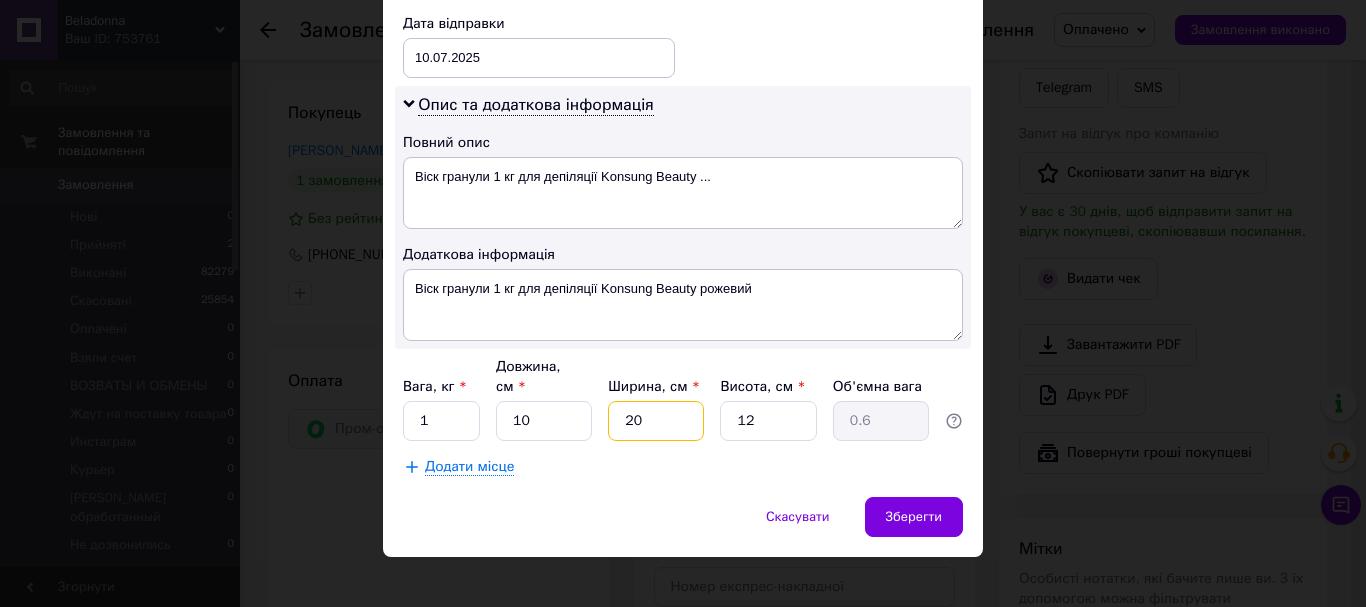 type on "20" 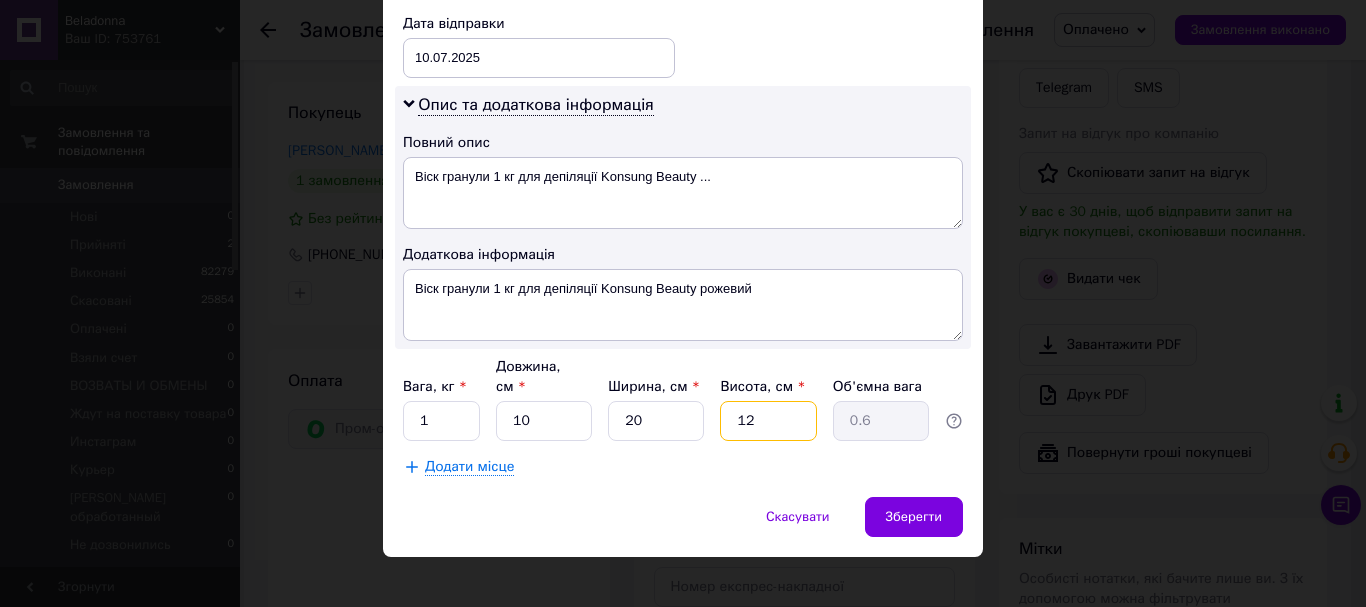 click on "12" at bounding box center (768, 421) 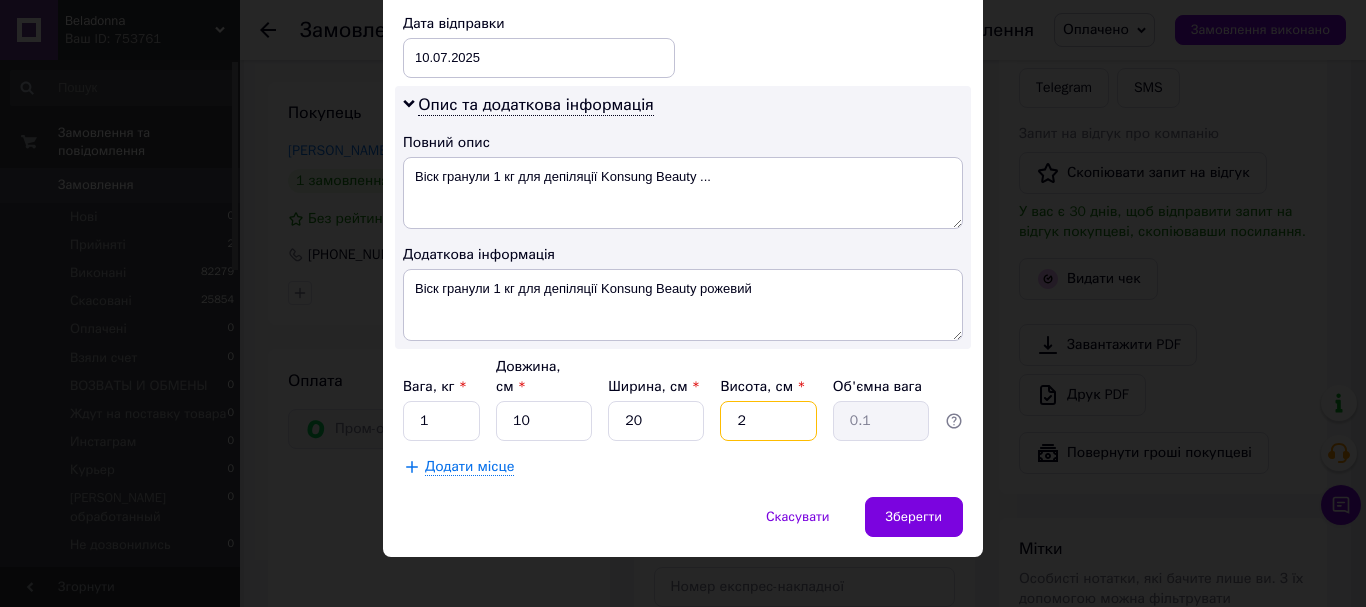 type on "20" 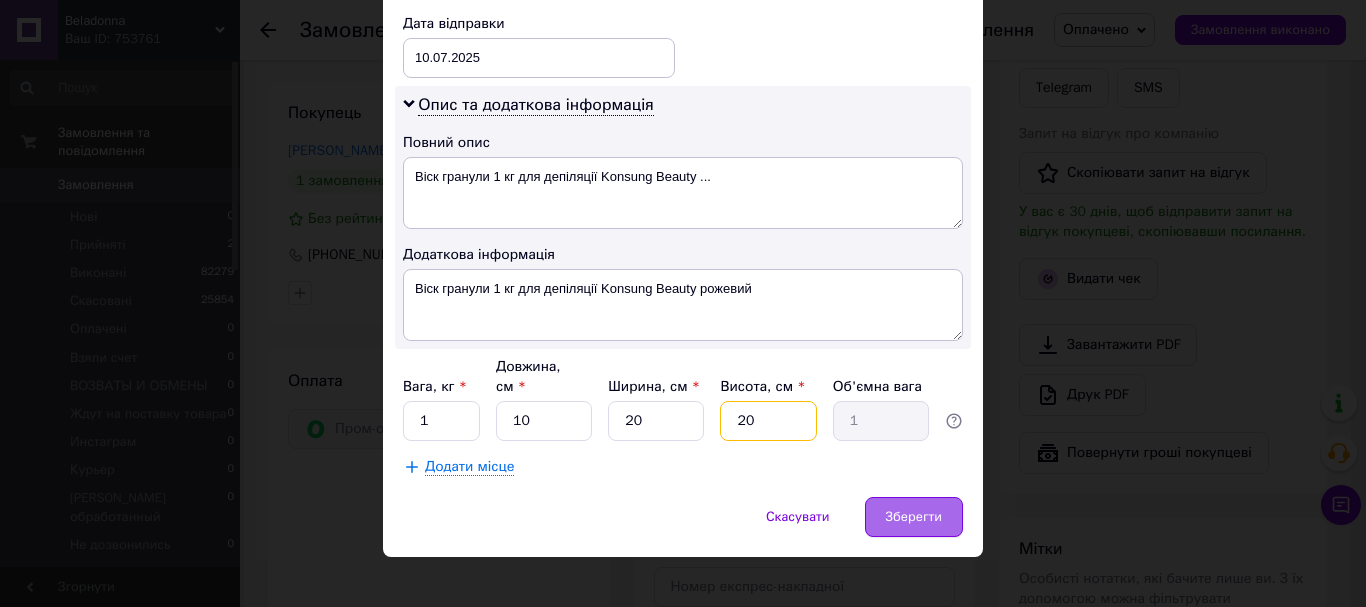 type on "20" 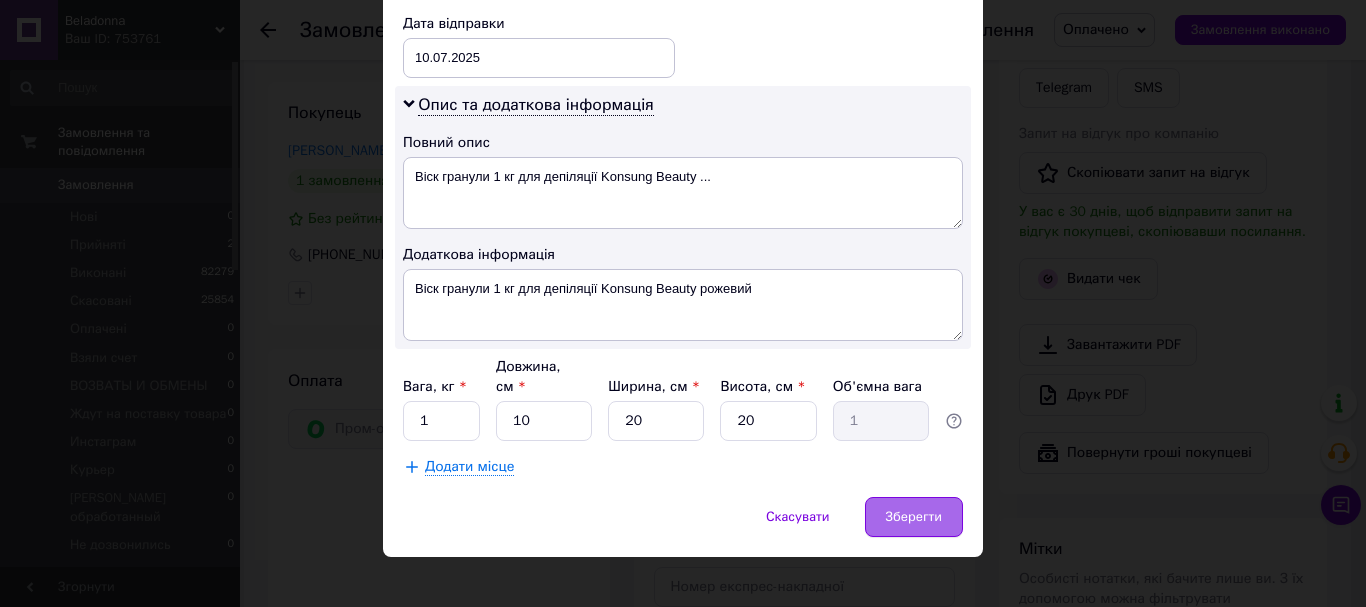 click on "Зберегти" at bounding box center (914, 517) 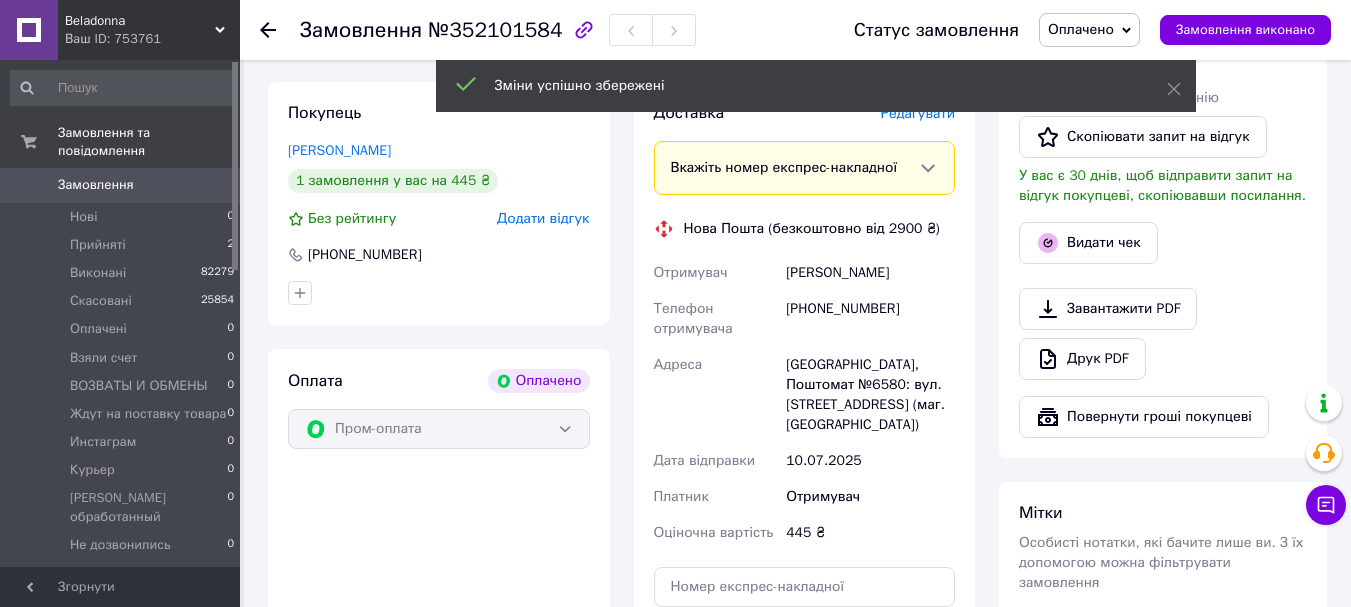 scroll, scrollTop: 627, scrollLeft: 0, axis: vertical 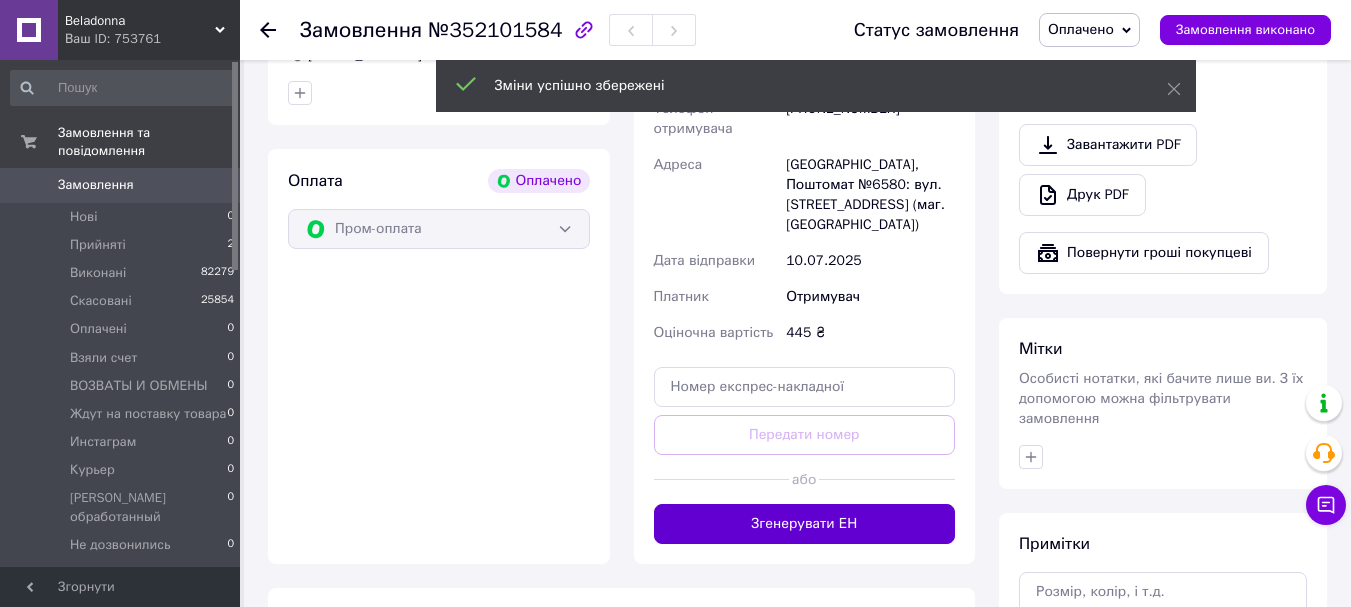 click on "Згенерувати ЕН" at bounding box center [805, 524] 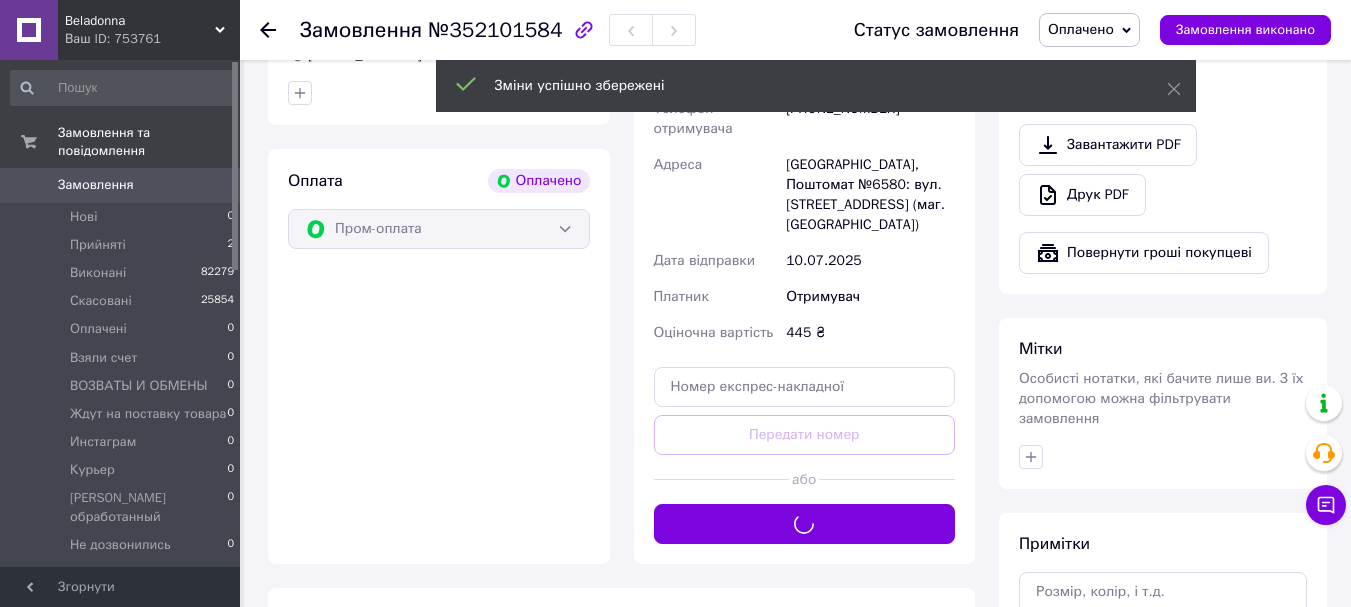 scroll, scrollTop: 927, scrollLeft: 0, axis: vertical 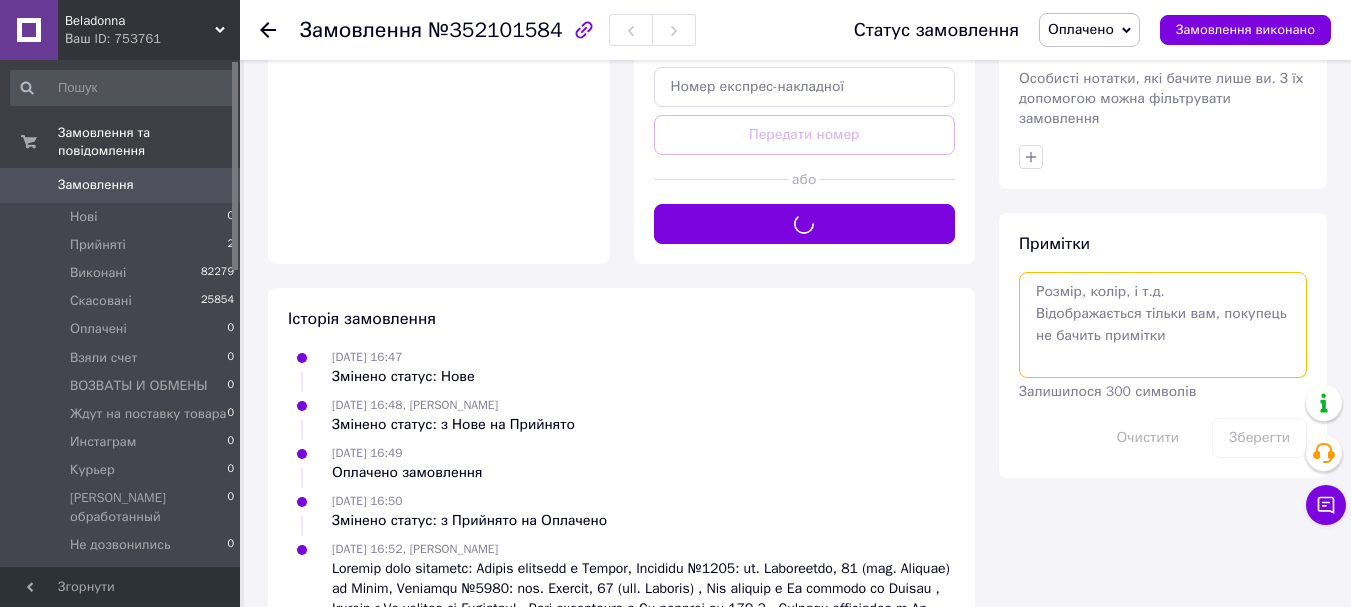click at bounding box center (1163, 325) 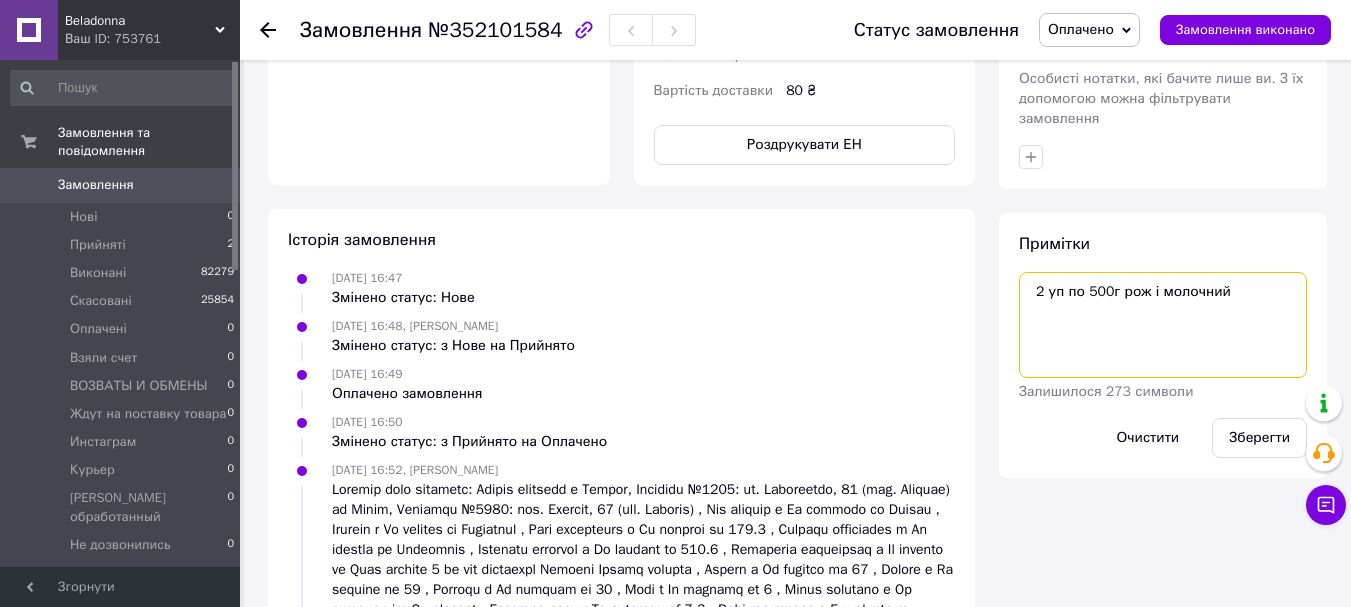 click on "2 уп по 500г рож і молочний" at bounding box center [1163, 325] 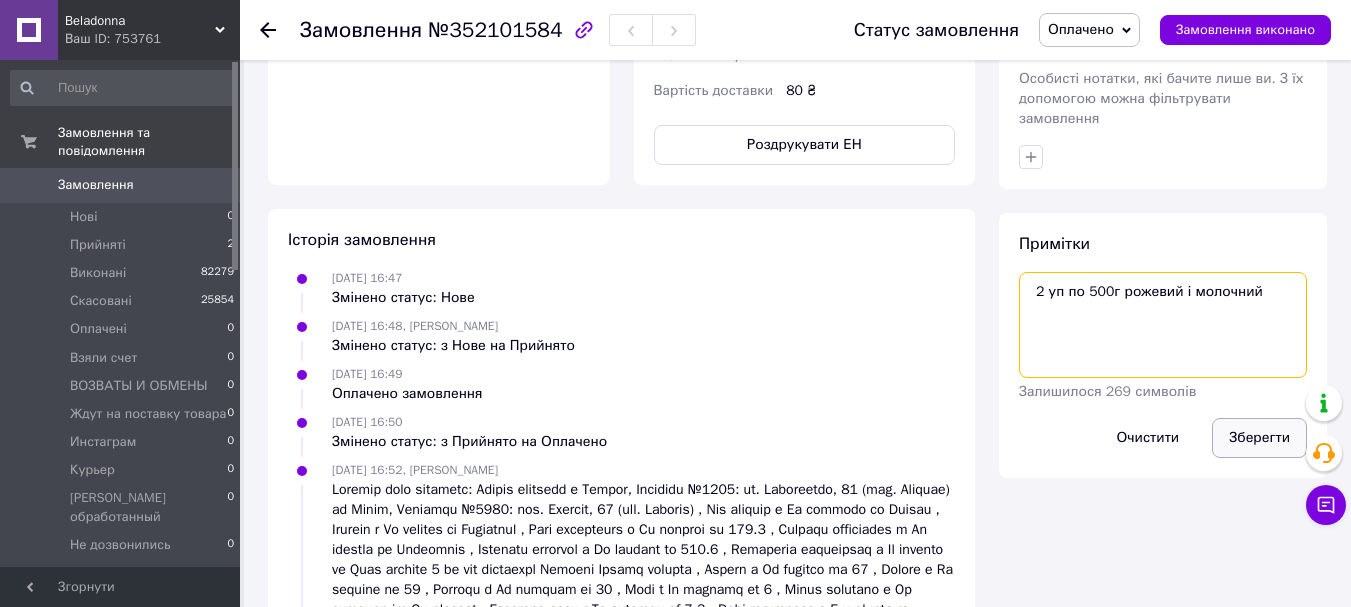 type on "2 уп по 500г рожевий і молочний" 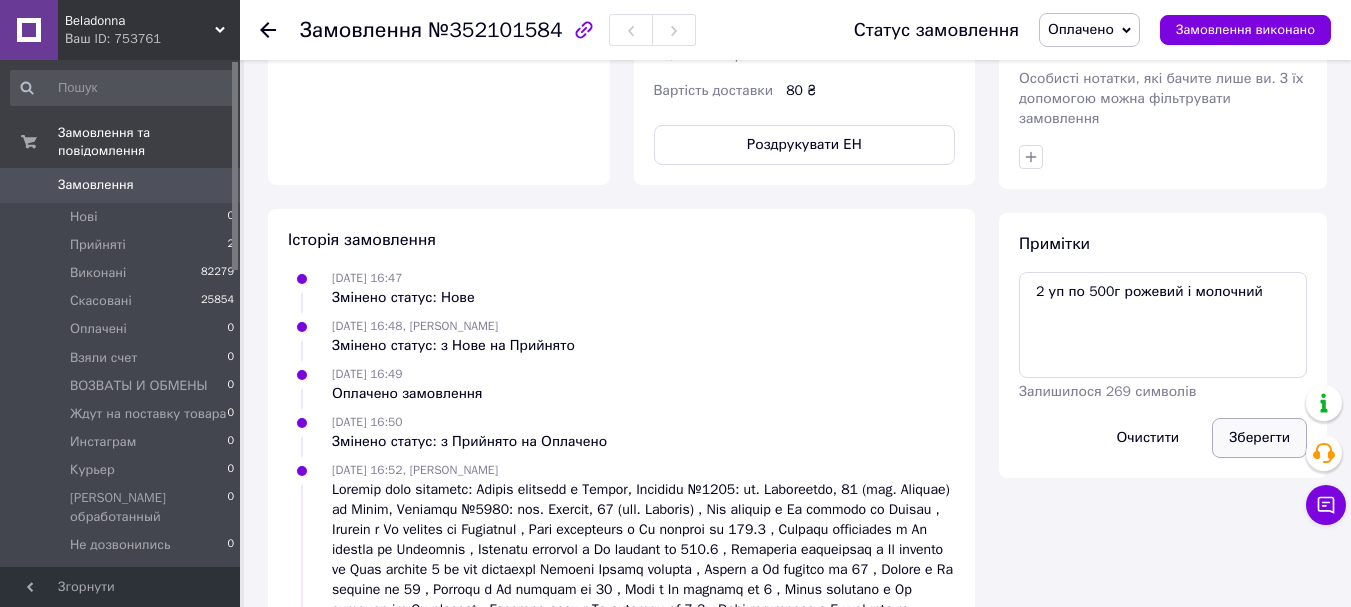 click on "Зберегти" at bounding box center (1259, 438) 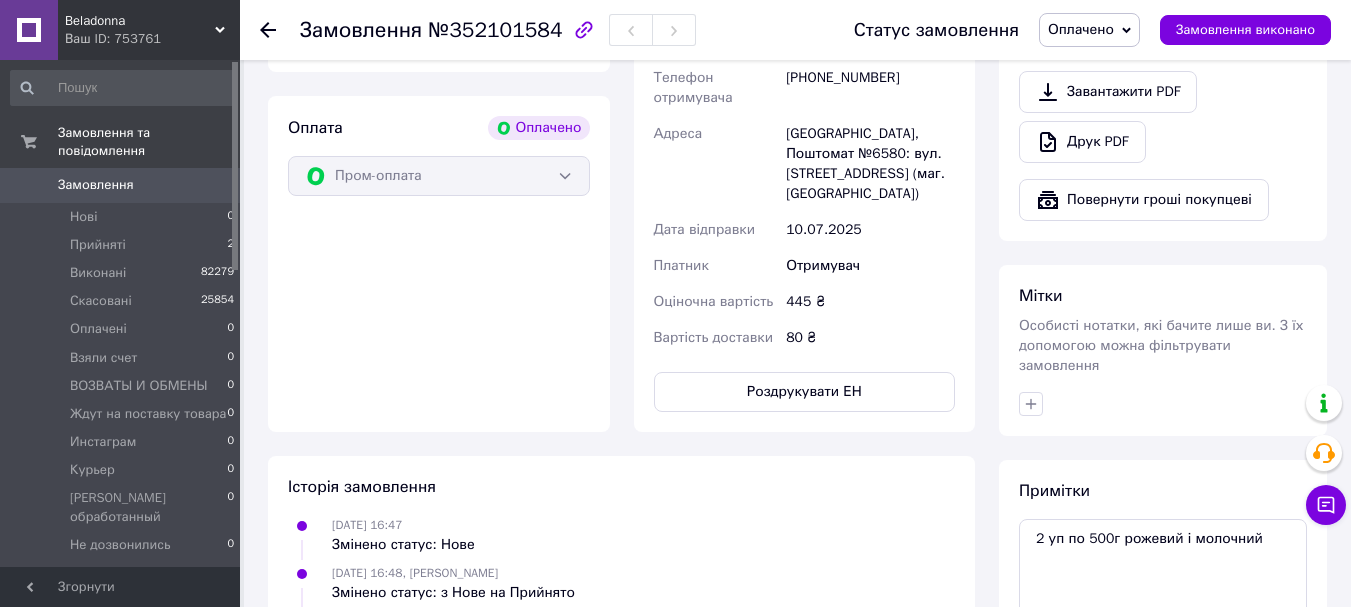 scroll, scrollTop: 580, scrollLeft: 0, axis: vertical 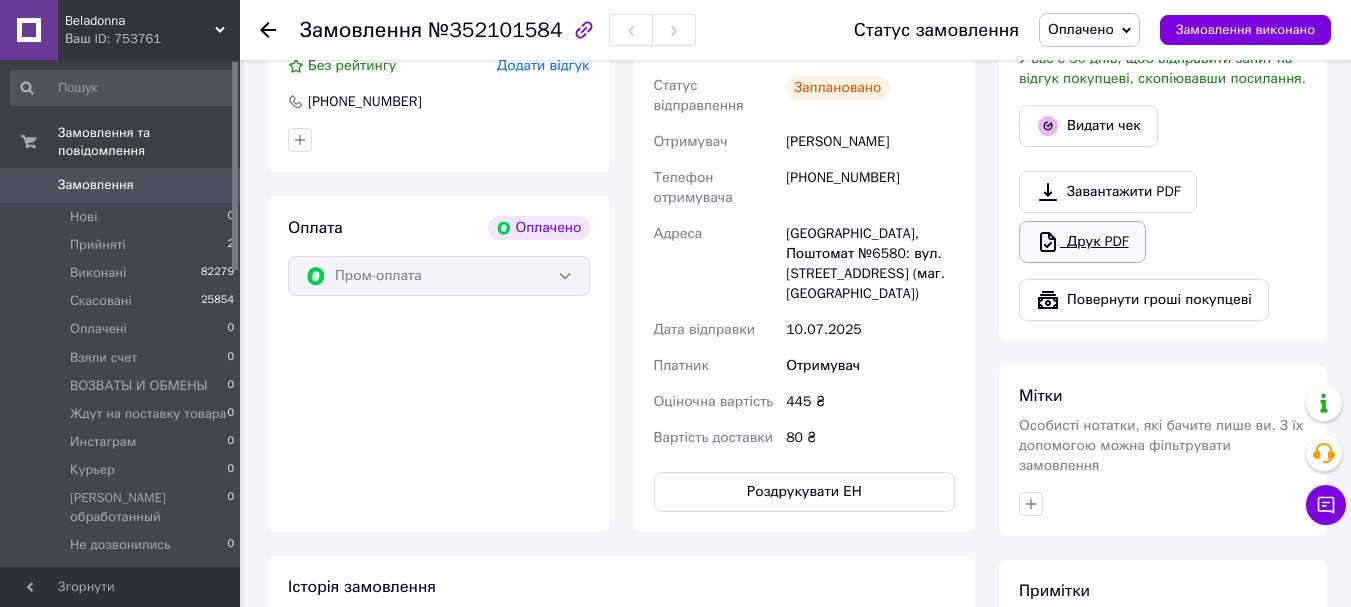 click on "Друк PDF" at bounding box center (1082, 242) 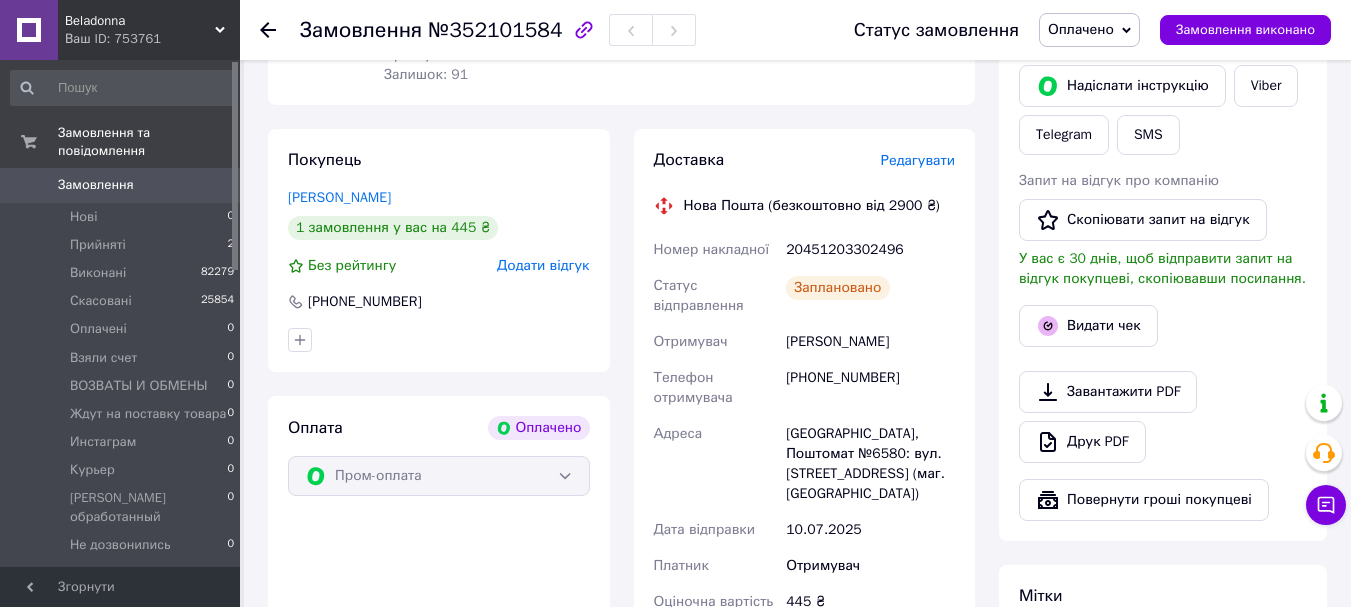scroll, scrollTop: 180, scrollLeft: 0, axis: vertical 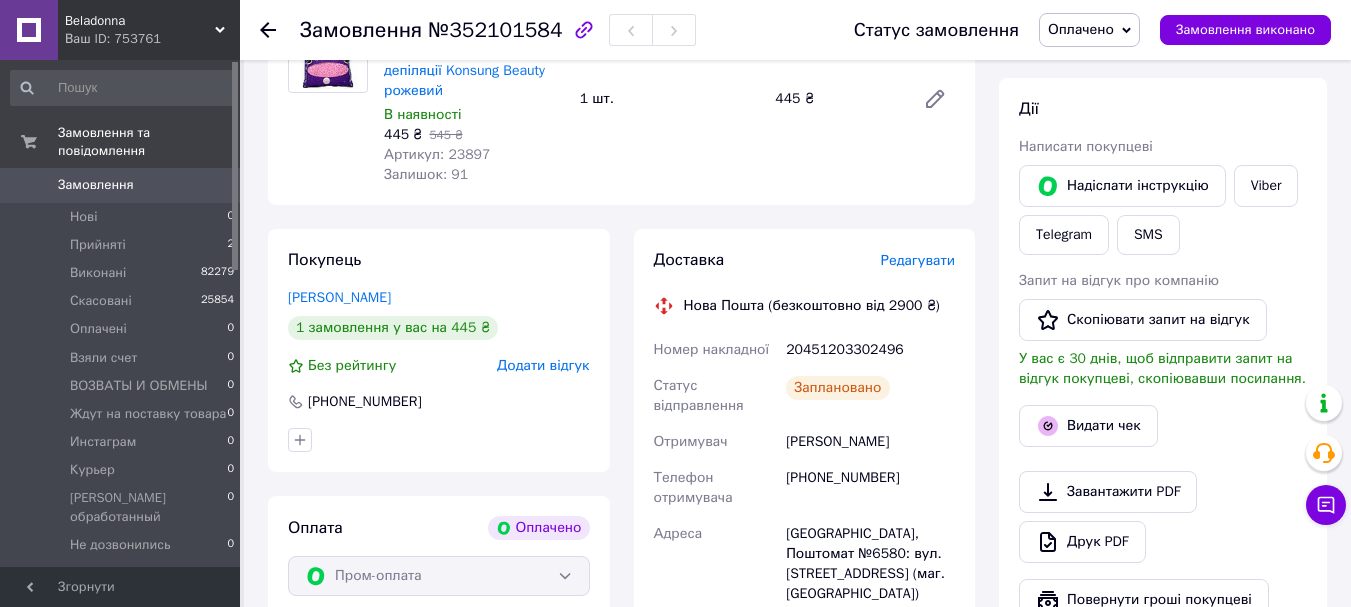click on "Оплачено" at bounding box center [1081, 29] 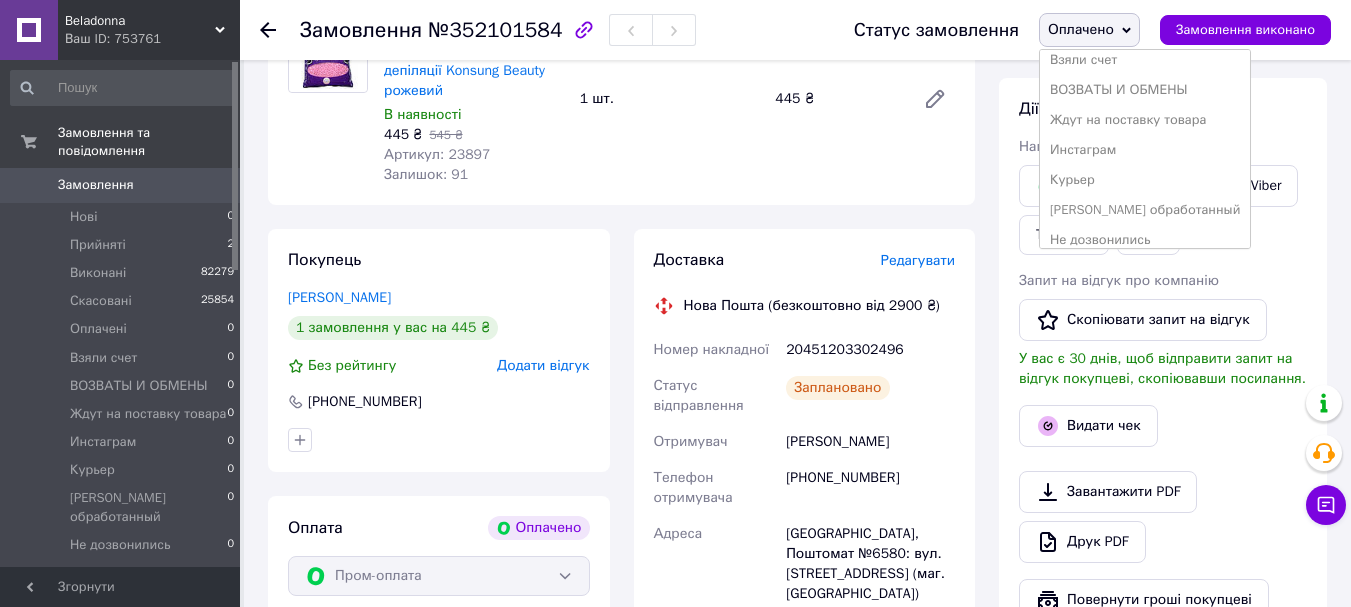 scroll, scrollTop: 262, scrollLeft: 0, axis: vertical 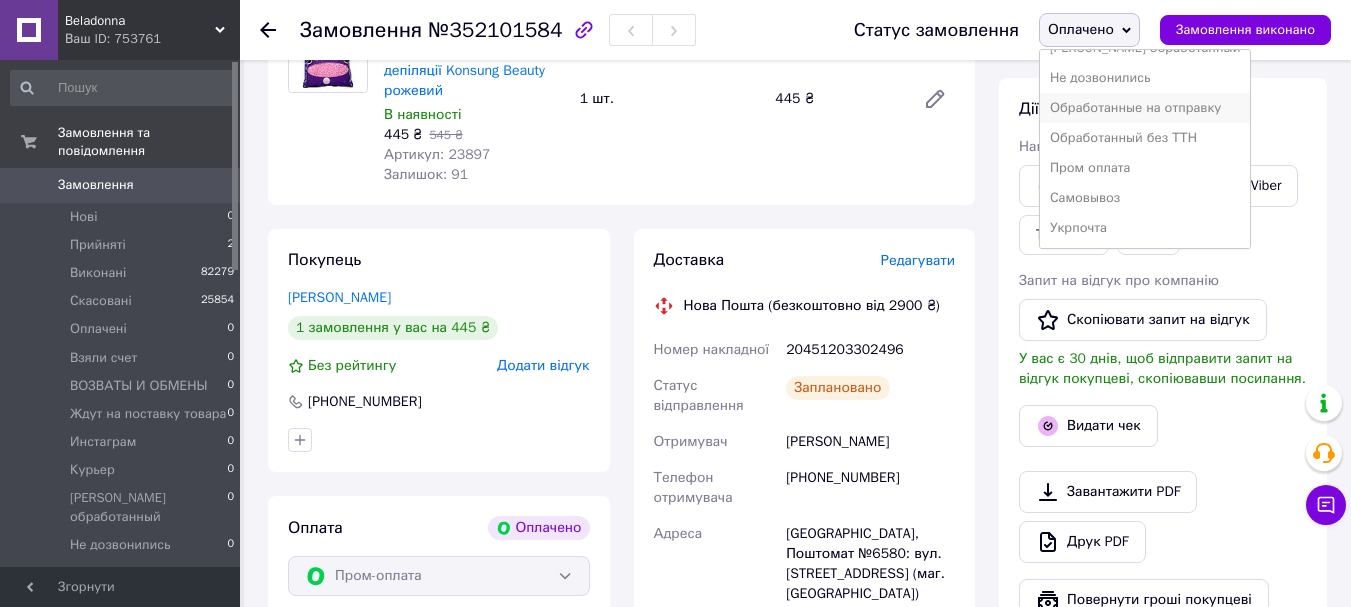 click on "Обработанные на  отправку" at bounding box center [1145, 108] 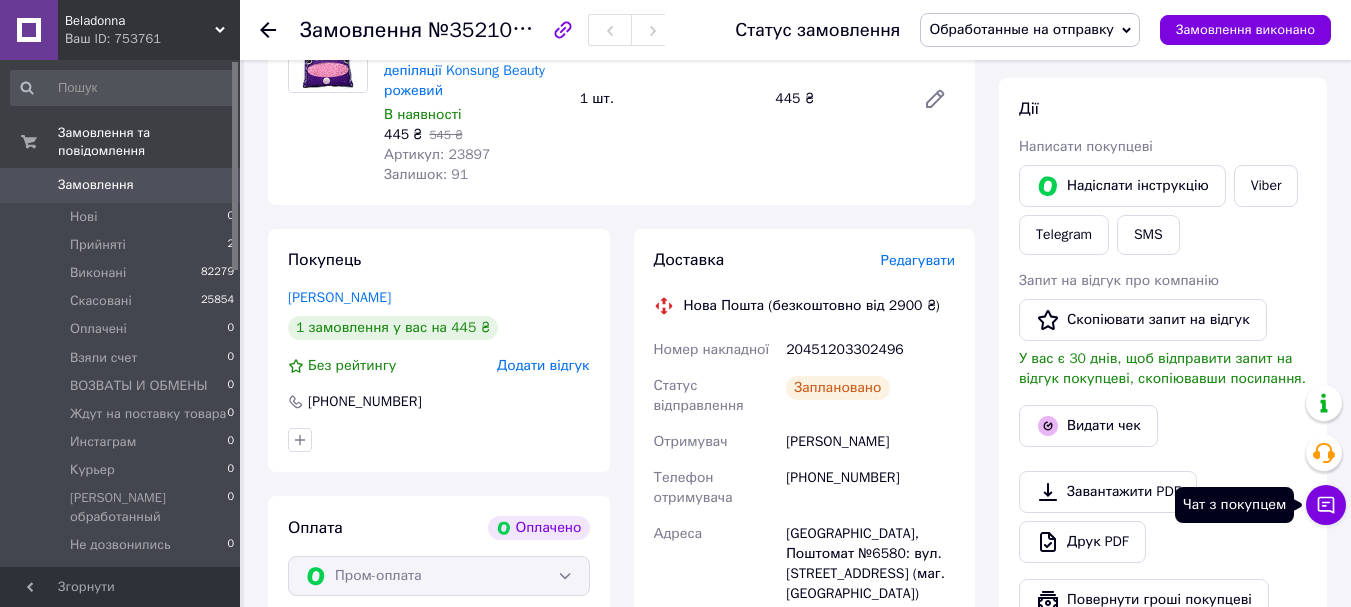 click on "Чат з покупцем" at bounding box center [1326, 505] 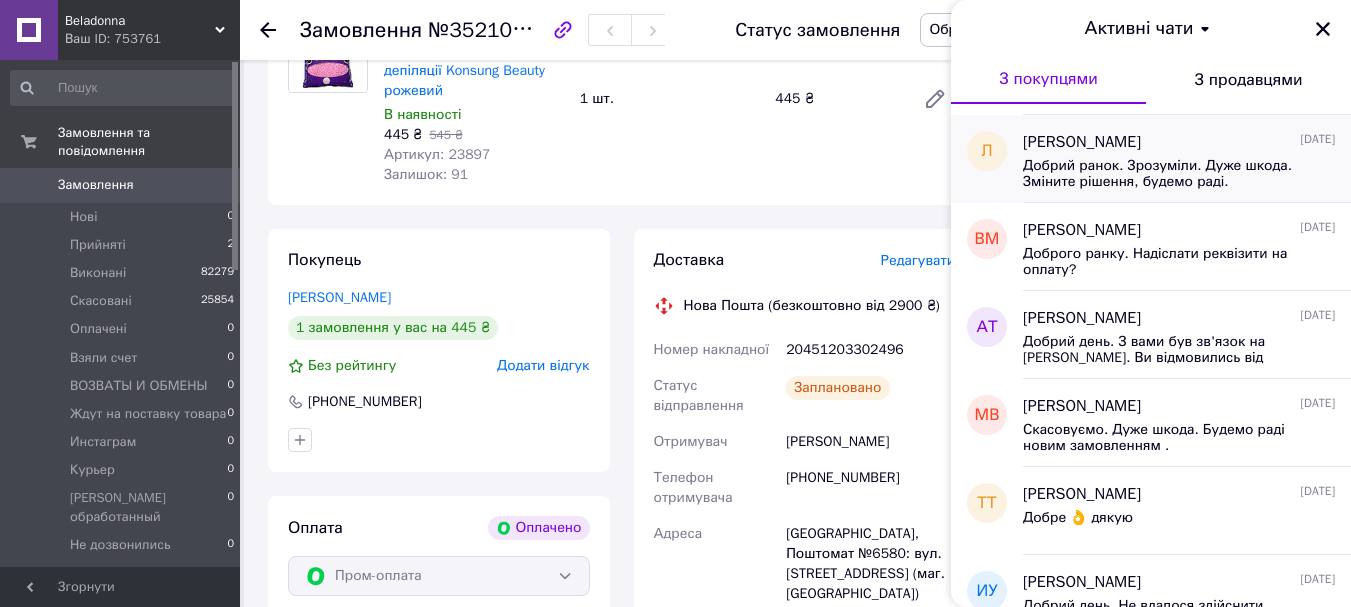 scroll, scrollTop: 5017, scrollLeft: 0, axis: vertical 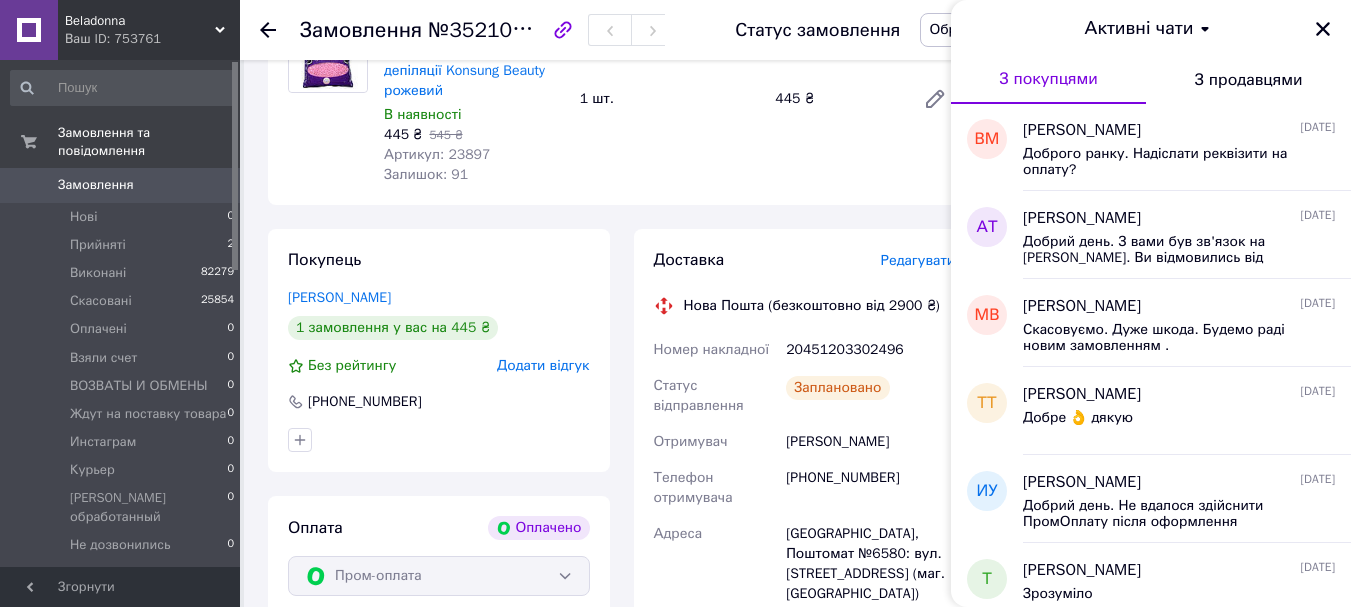 click on "Beladonna" at bounding box center (140, 21) 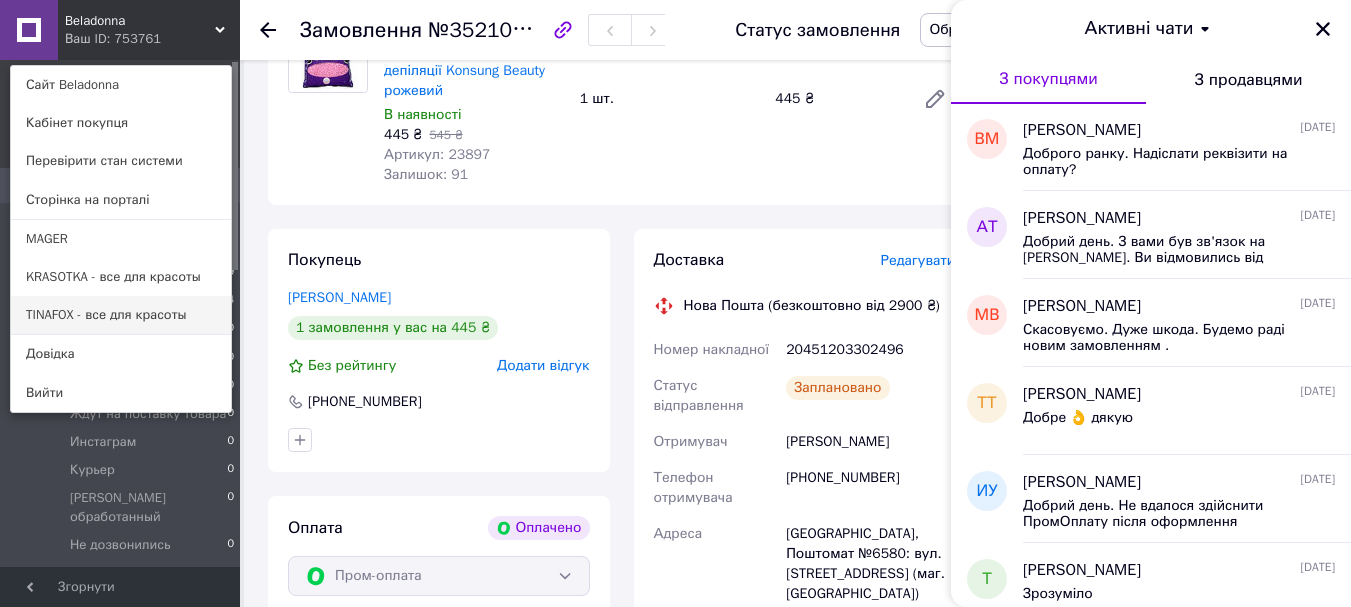 click on "TINAFOX - все для красоты" at bounding box center [121, 315] 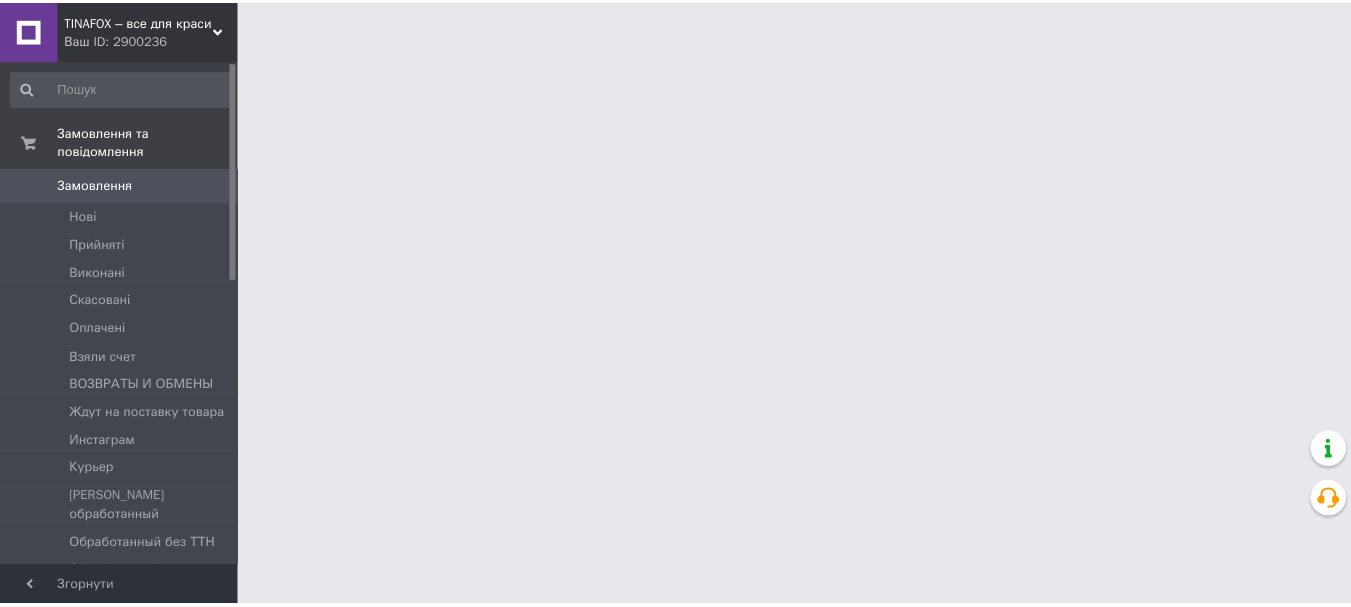 scroll, scrollTop: 0, scrollLeft: 0, axis: both 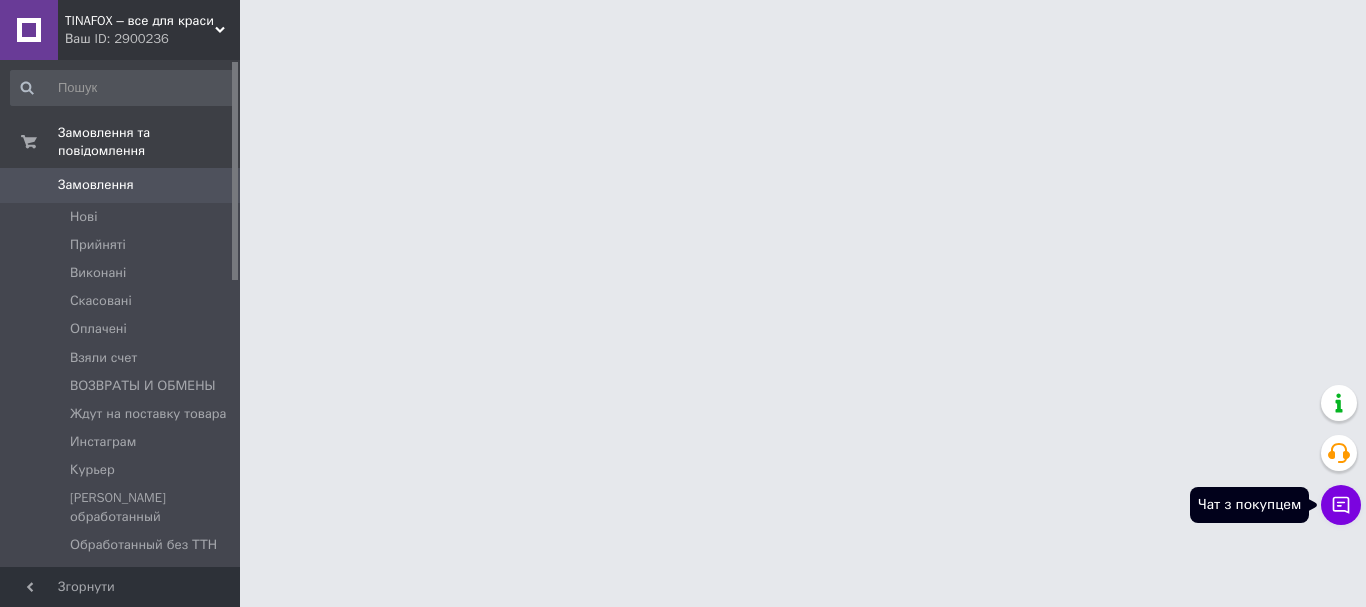 click 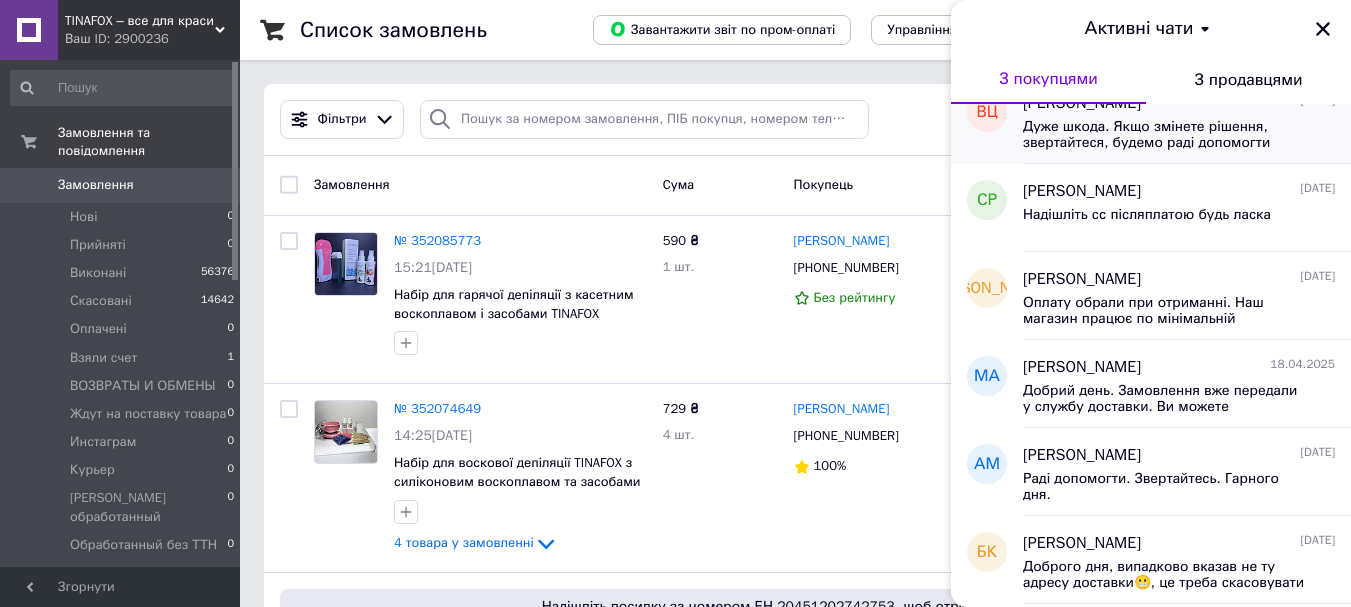 scroll, scrollTop: 1800, scrollLeft: 0, axis: vertical 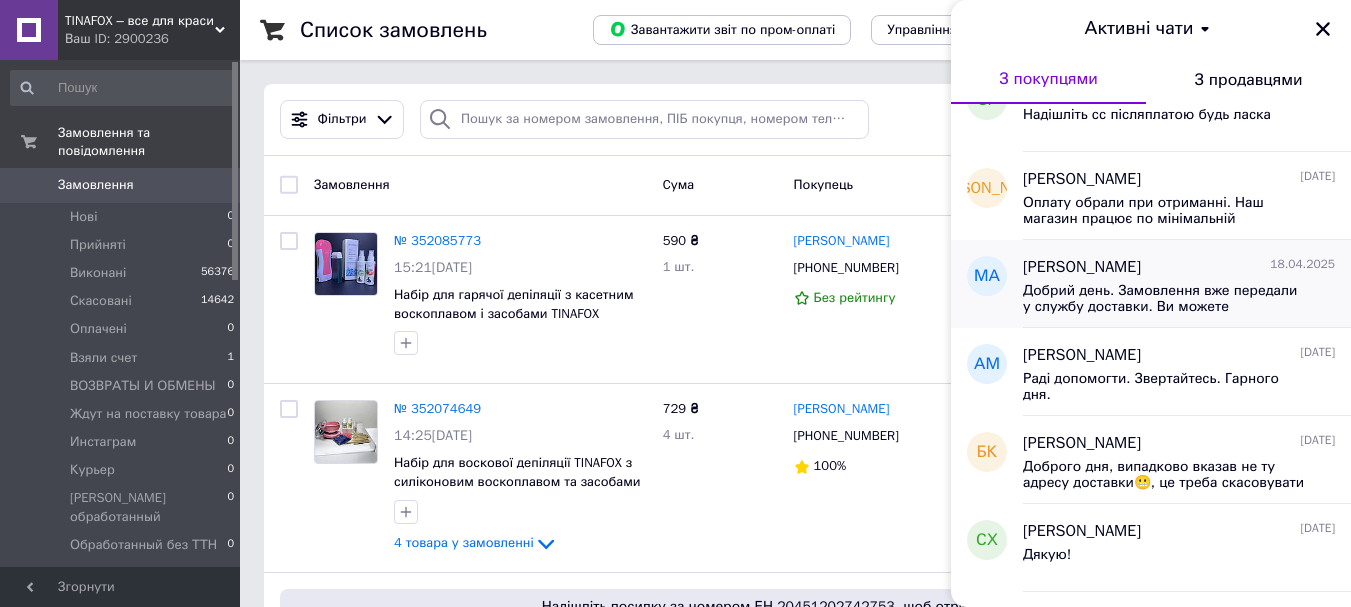 click on "Добрий день. Замовлення вже передали у службу доставки. Ви можете відслідковувати за номером ттн" at bounding box center [1165, 299] 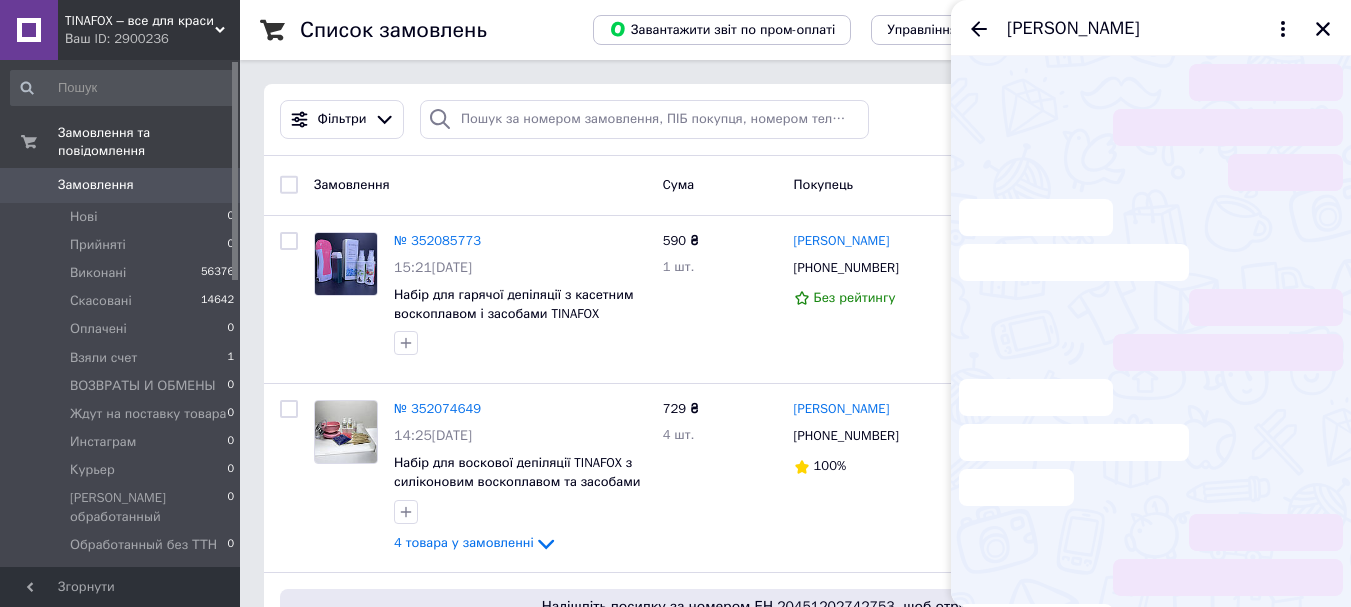 scroll, scrollTop: 81, scrollLeft: 0, axis: vertical 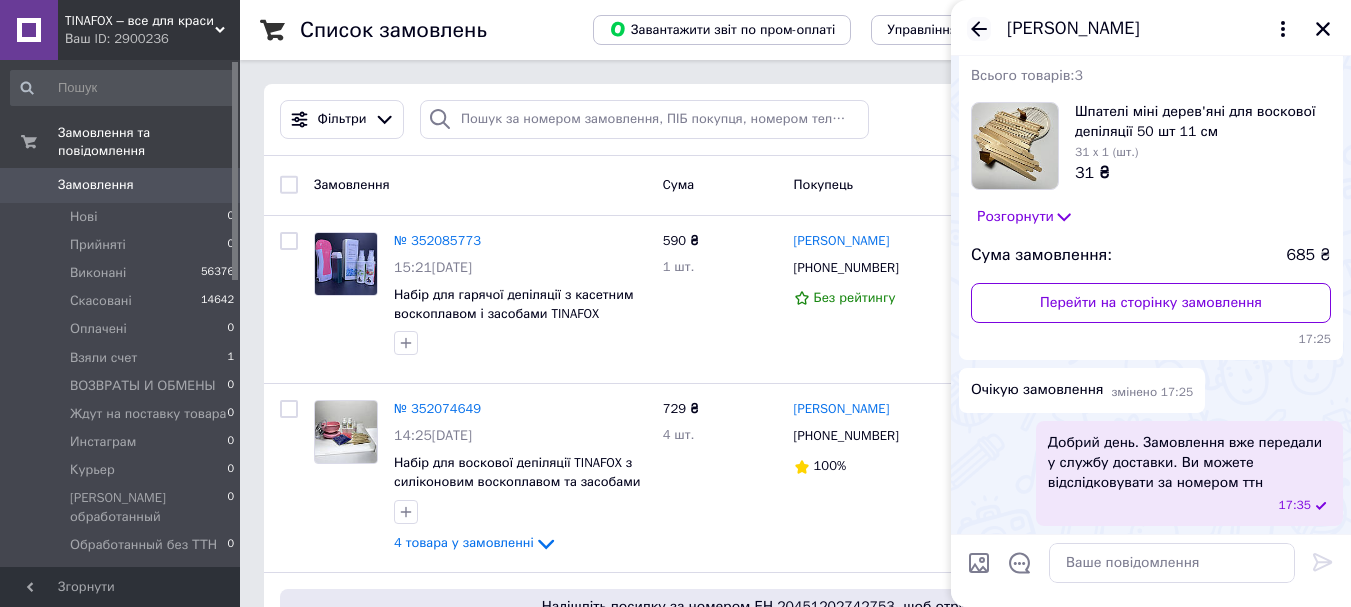 click 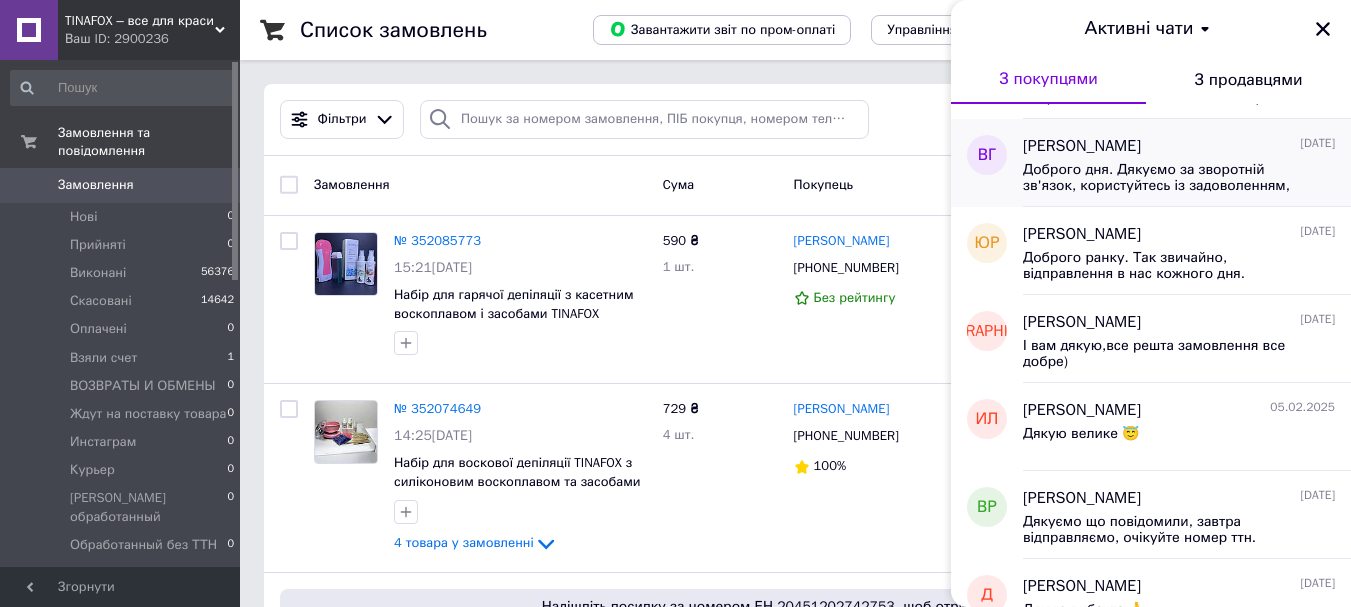 scroll, scrollTop: 3617, scrollLeft: 0, axis: vertical 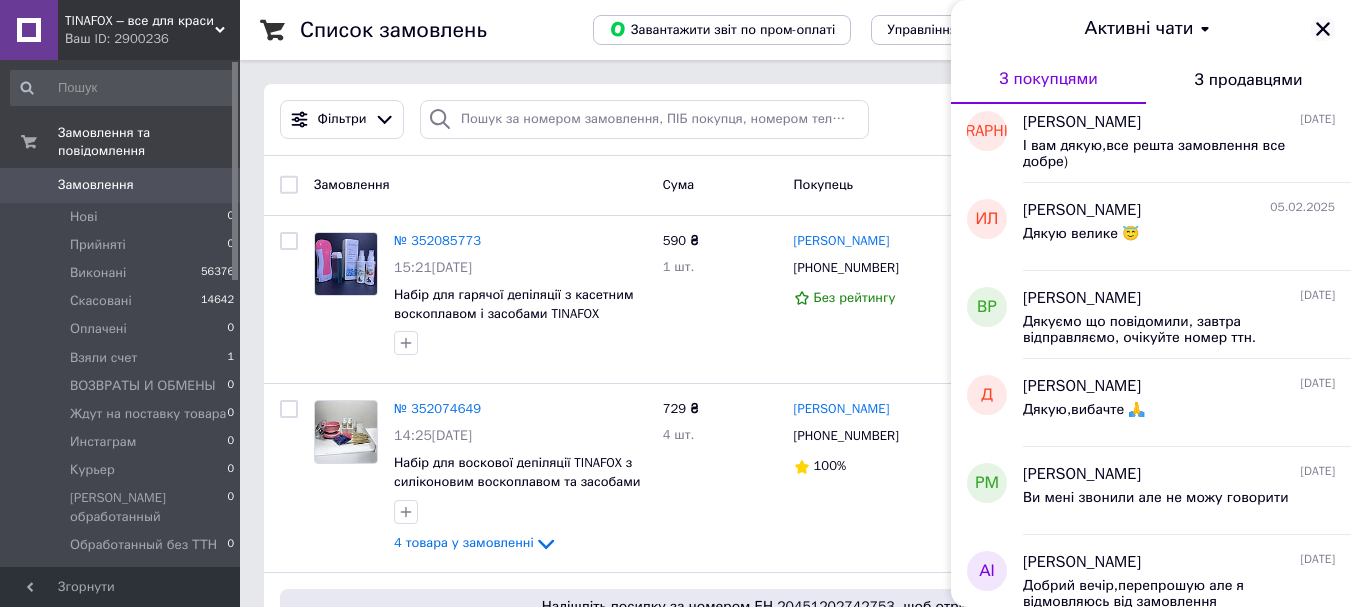 click 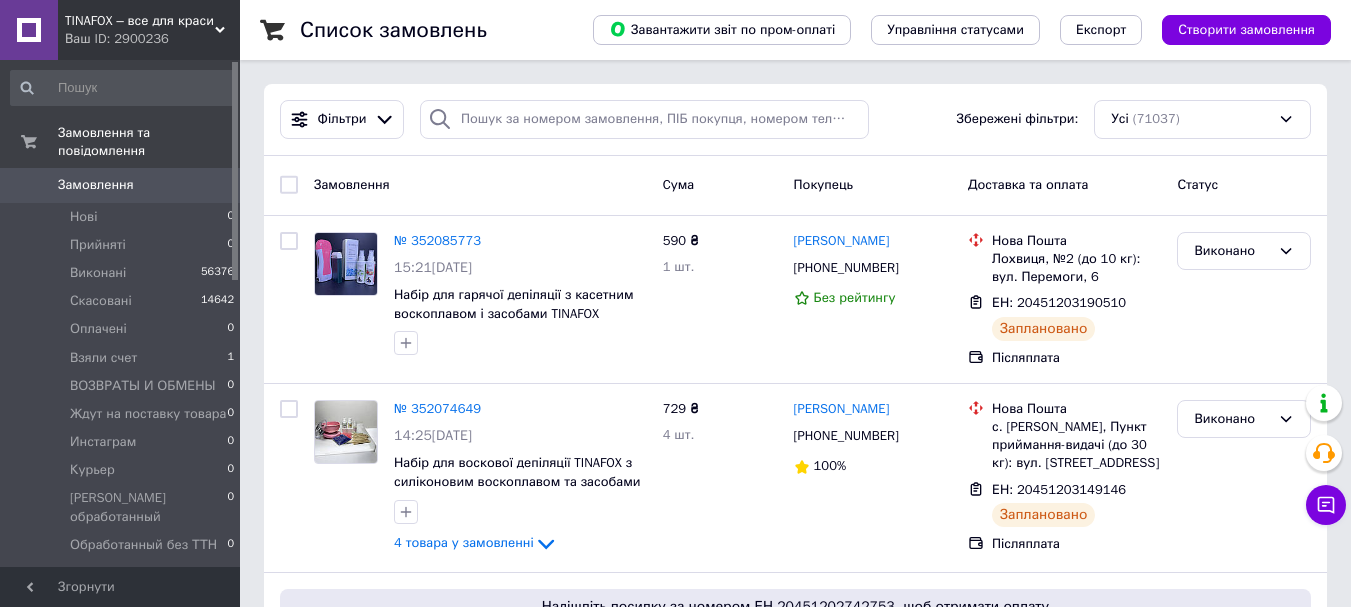 click on "Ваш ID: 2900236" at bounding box center (152, 39) 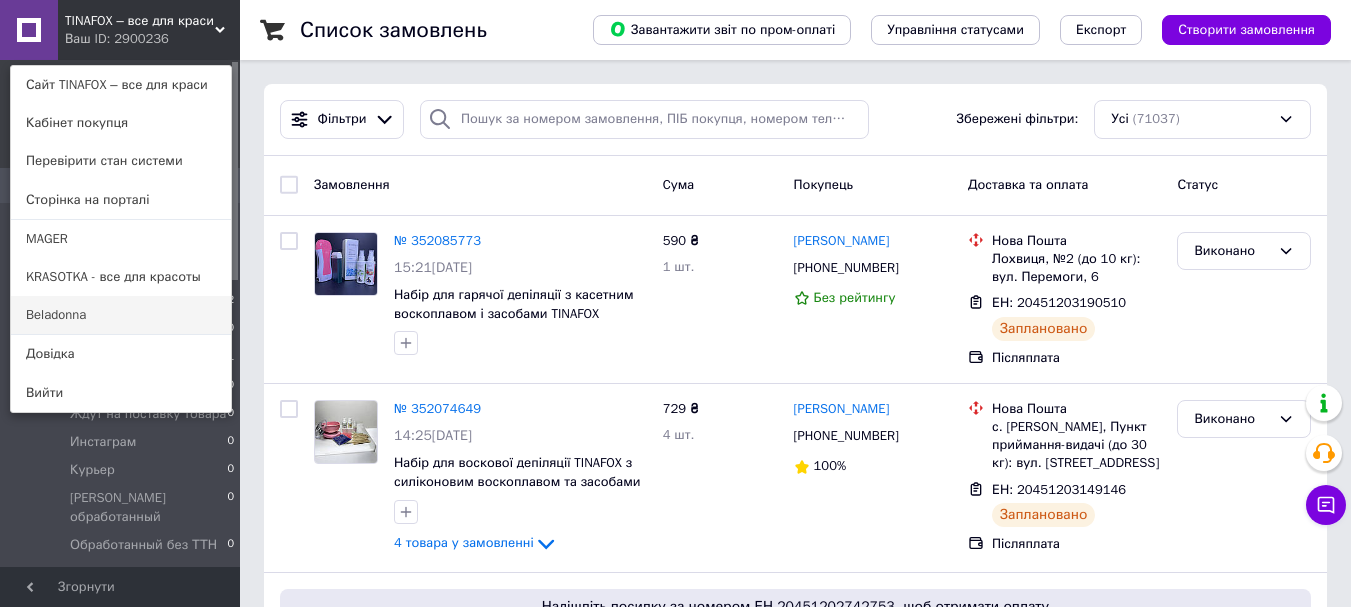 click on "Beladonna" at bounding box center [121, 315] 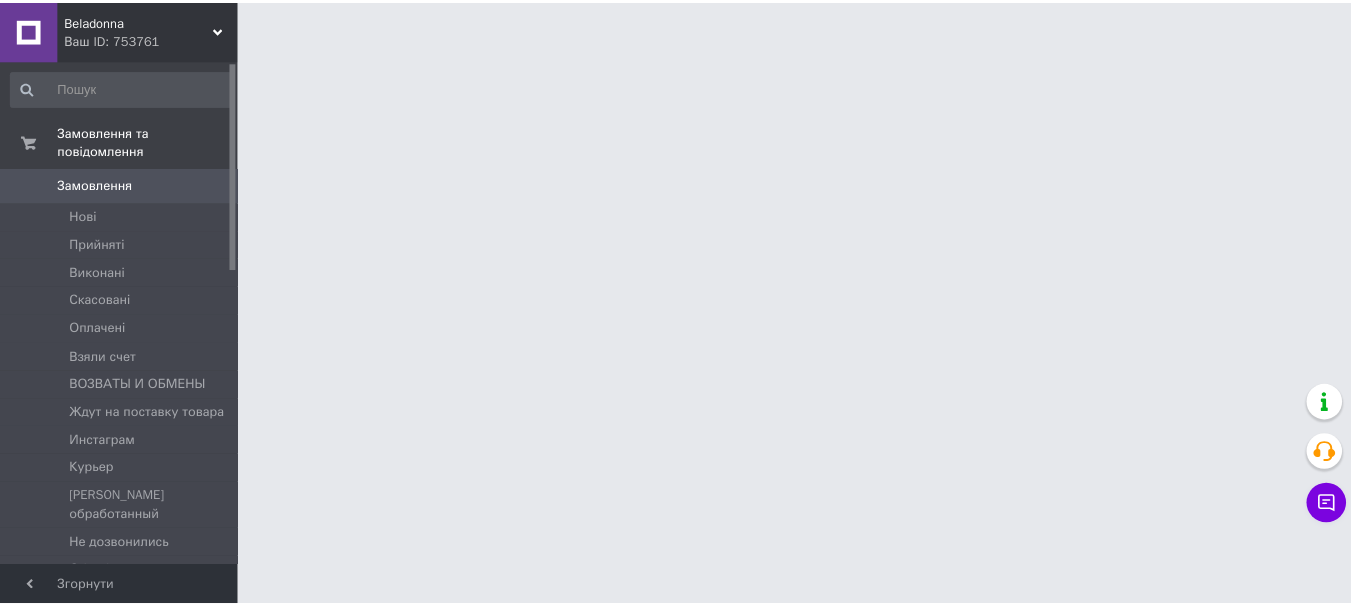 scroll, scrollTop: 0, scrollLeft: 0, axis: both 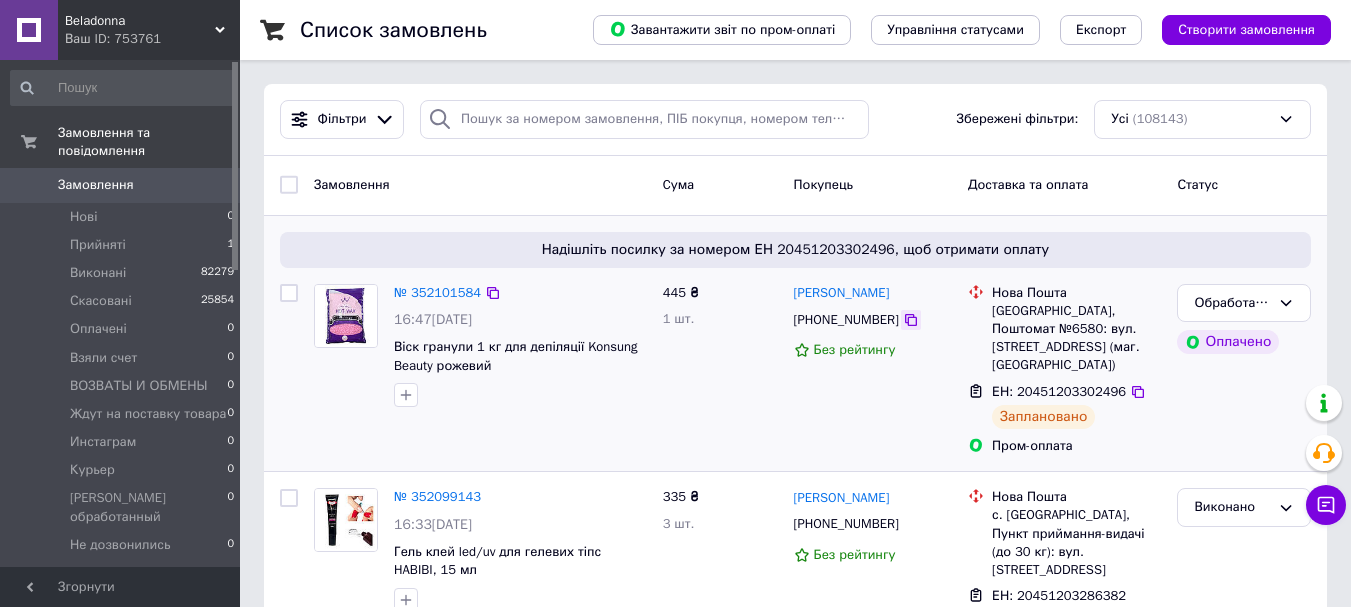 click 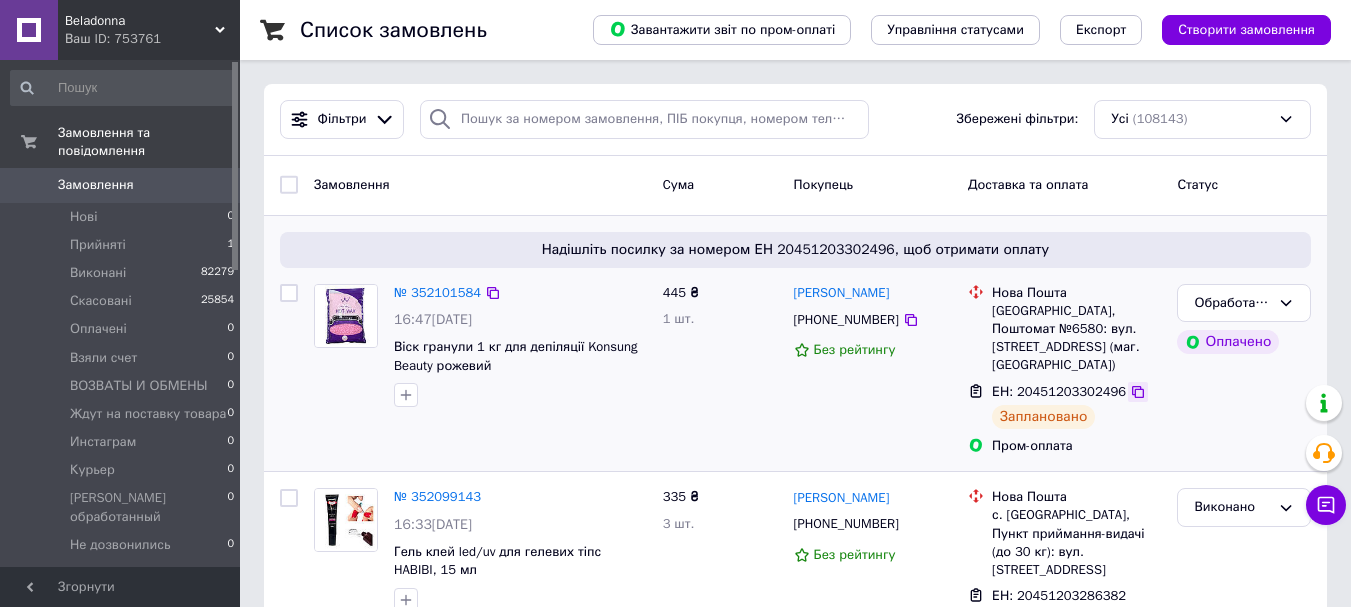 drag, startPoint x: 435, startPoint y: 296, endPoint x: 1118, endPoint y: 369, distance: 686.8901 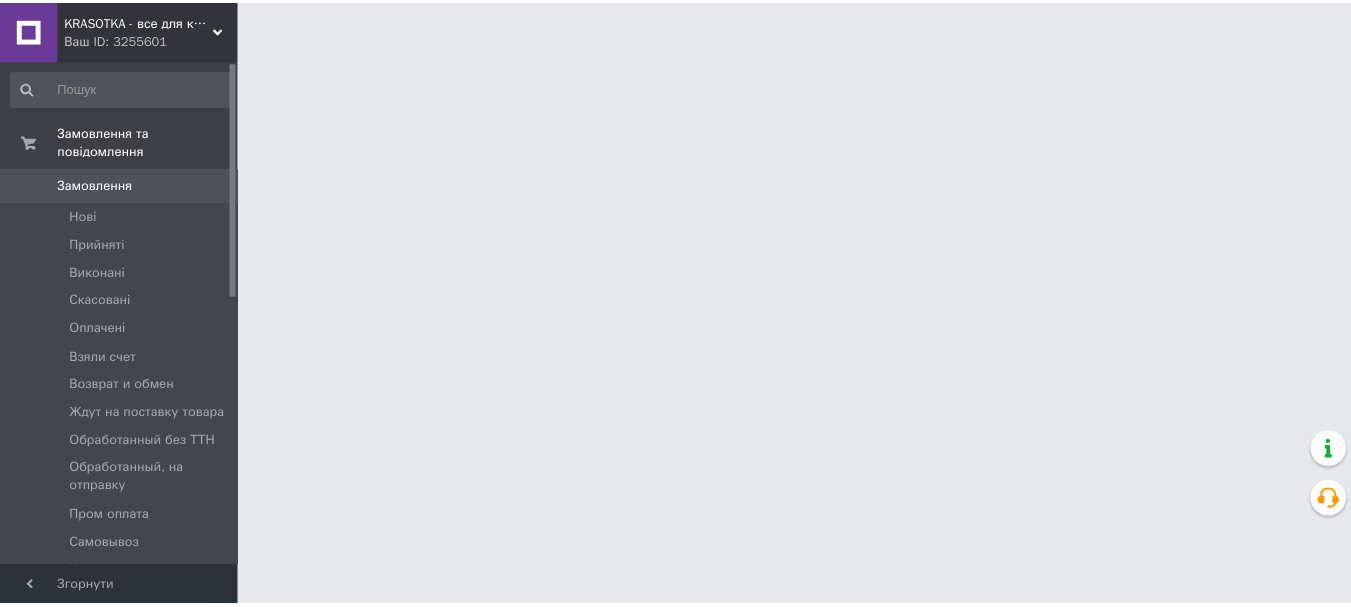 scroll, scrollTop: 0, scrollLeft: 0, axis: both 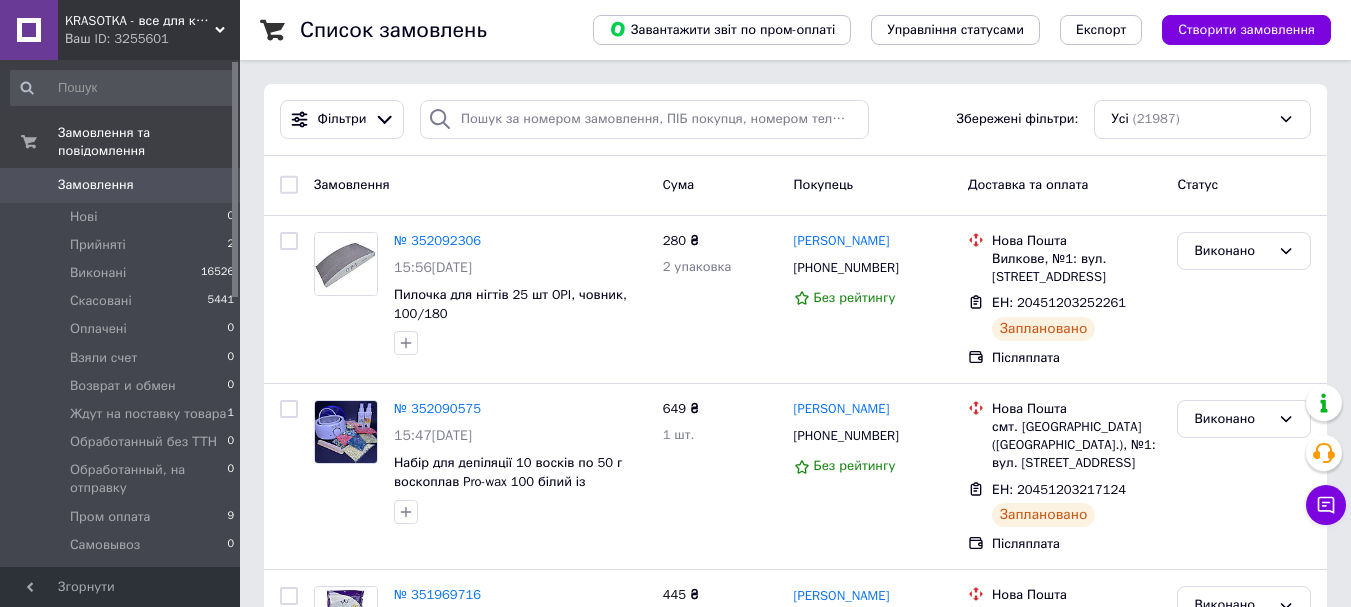click on "Ваш ID: 3255601" at bounding box center [152, 39] 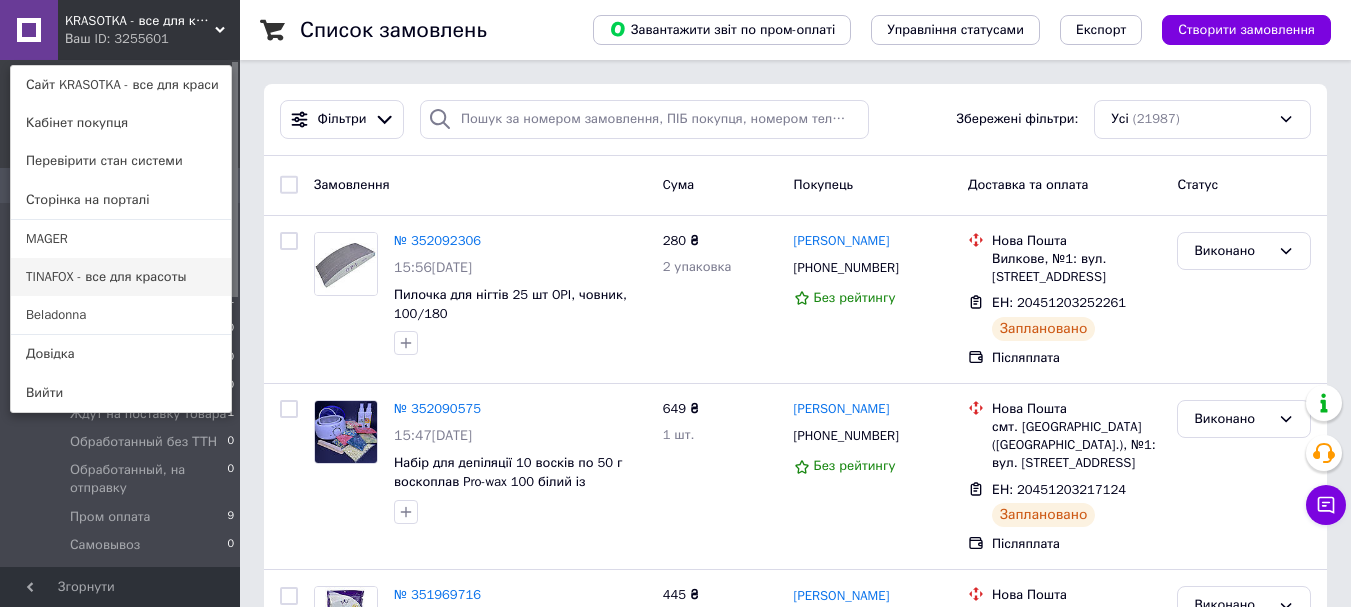 click on "TINAFOX - все для красоты" at bounding box center [121, 277] 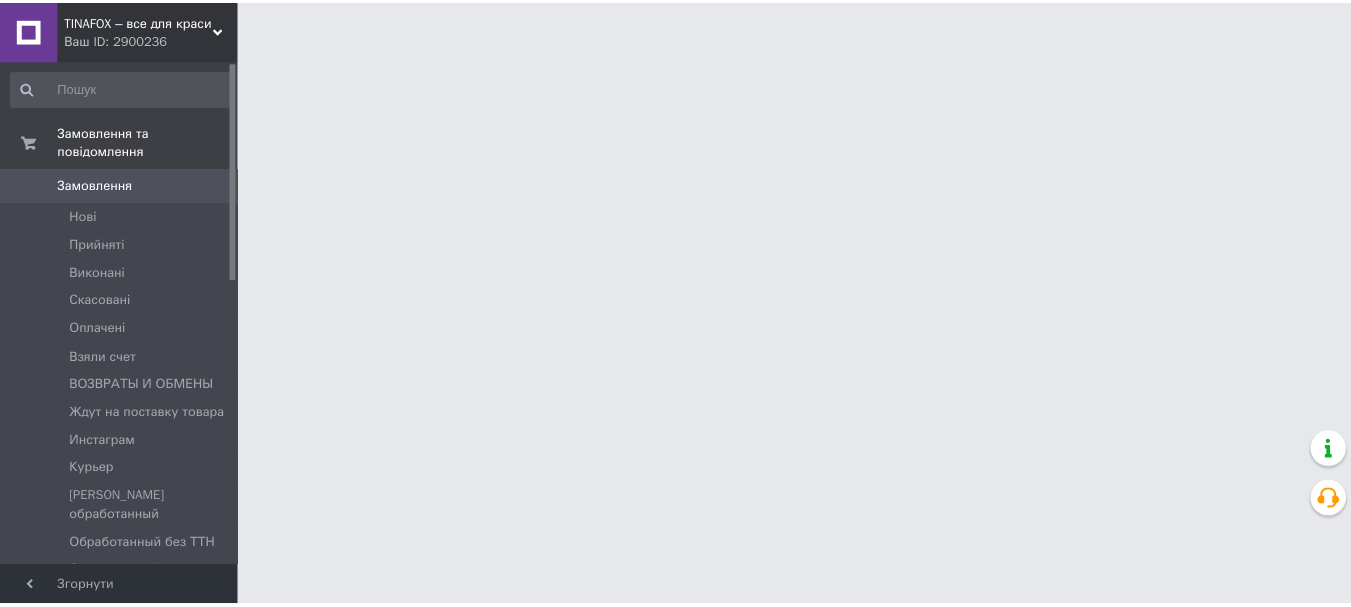 scroll, scrollTop: 0, scrollLeft: 0, axis: both 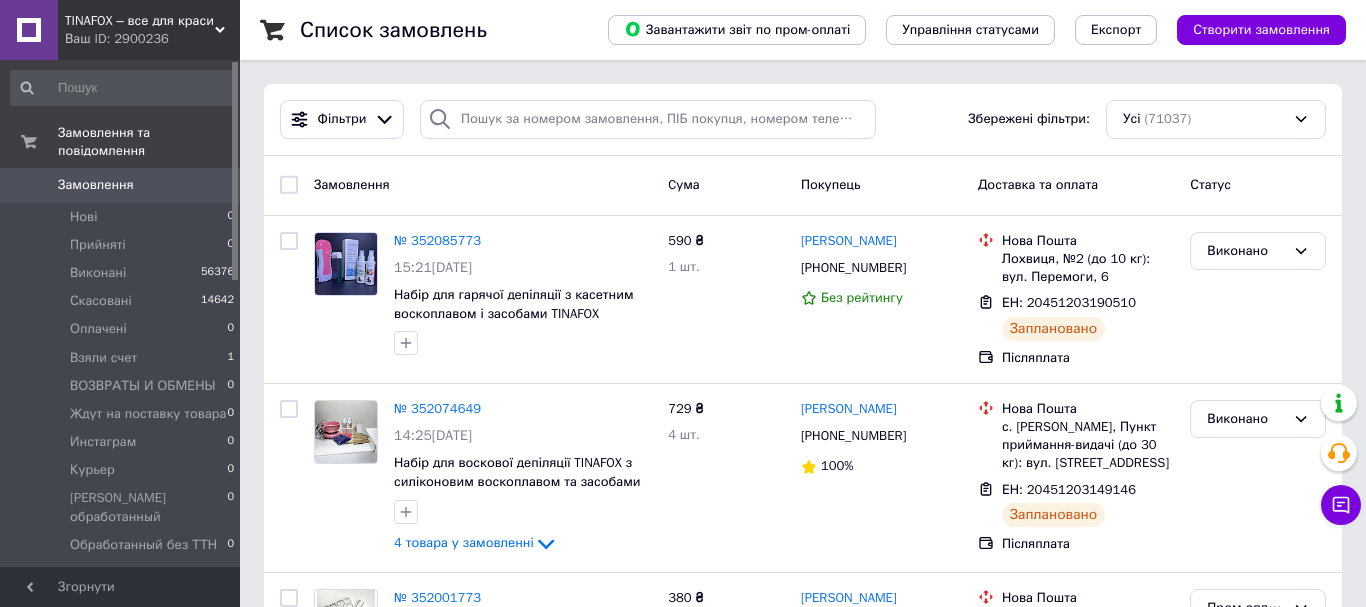 click on "Ваш ID: 2900236" at bounding box center (152, 39) 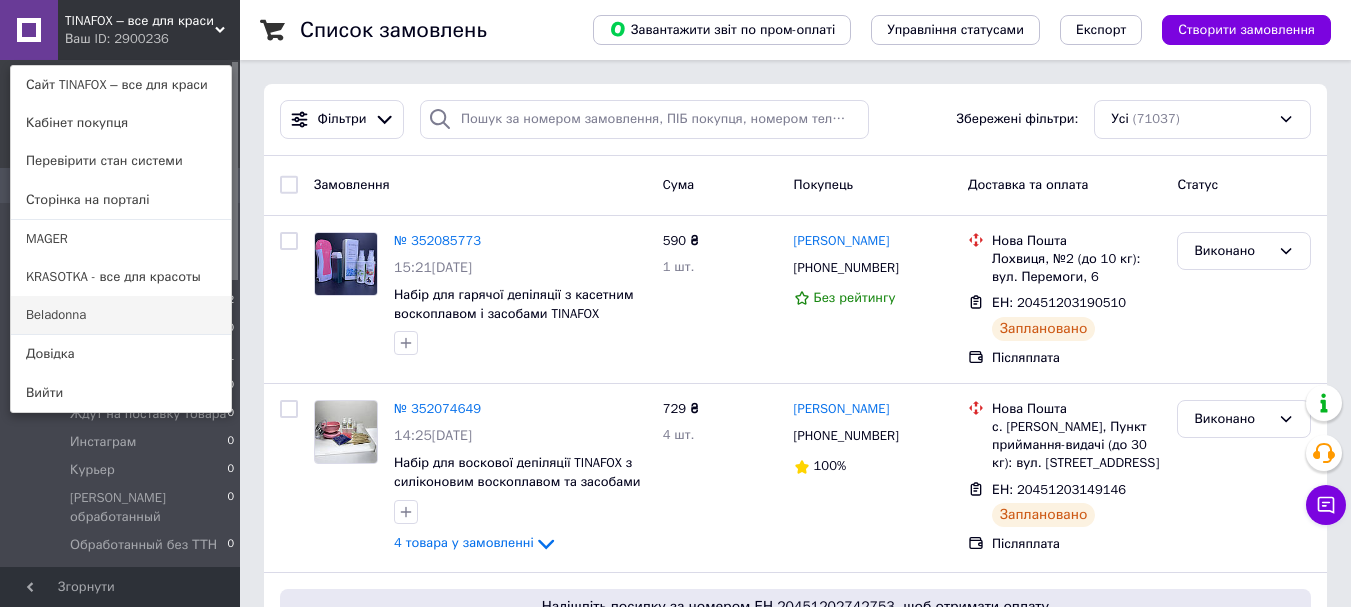 click on "Beladonna" at bounding box center [121, 315] 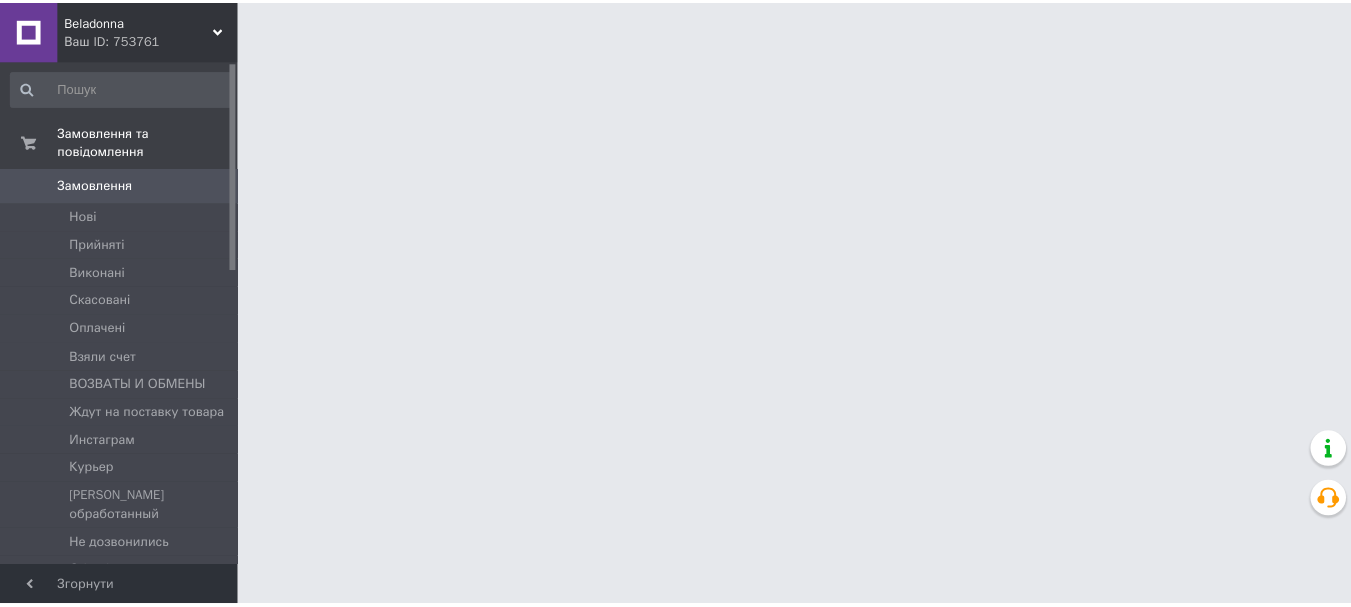 scroll, scrollTop: 0, scrollLeft: 0, axis: both 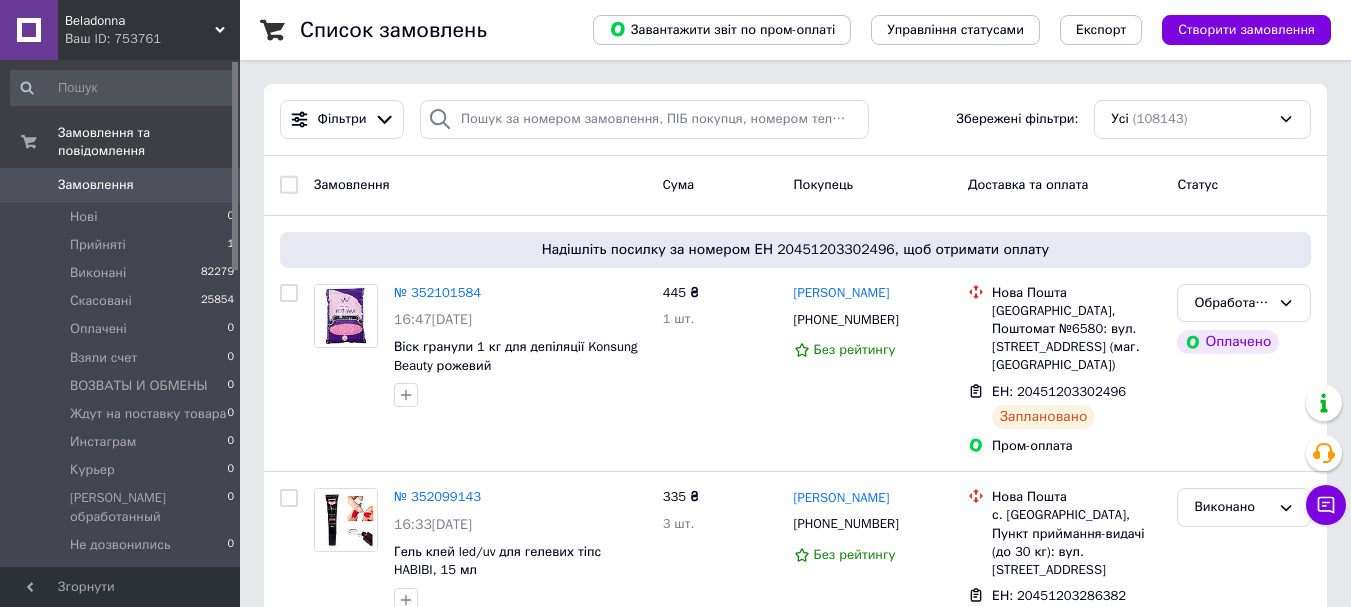 click on "Beladonna" at bounding box center (140, 21) 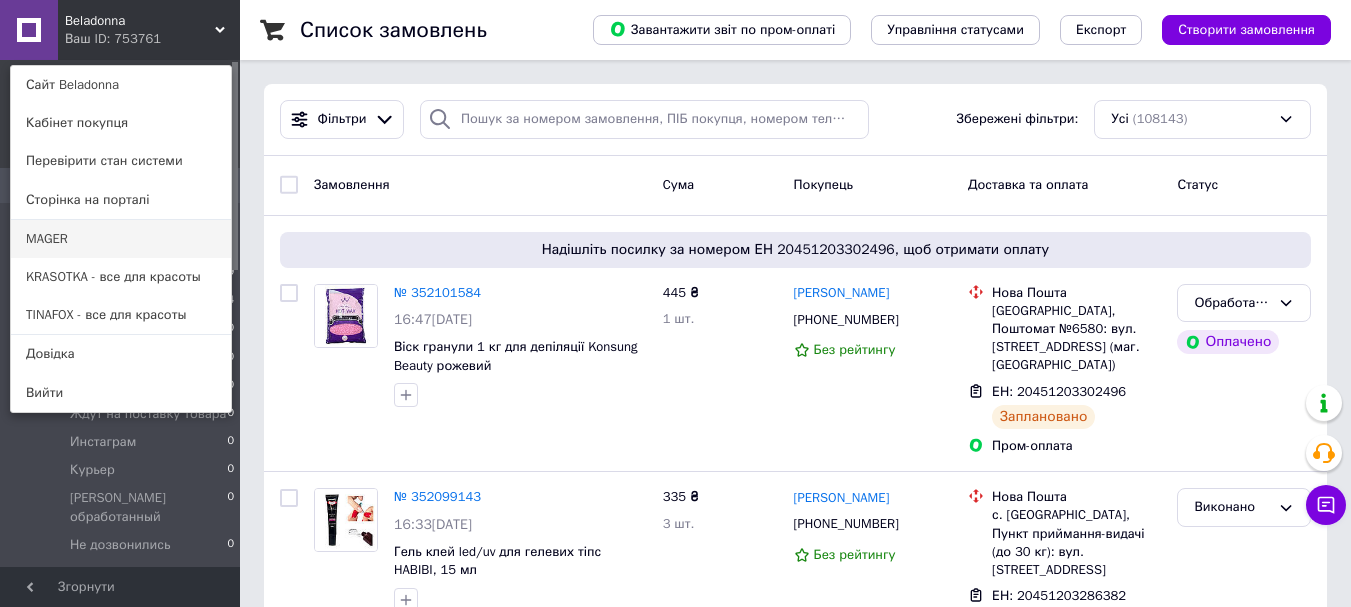 click on "MAGER" at bounding box center (121, 239) 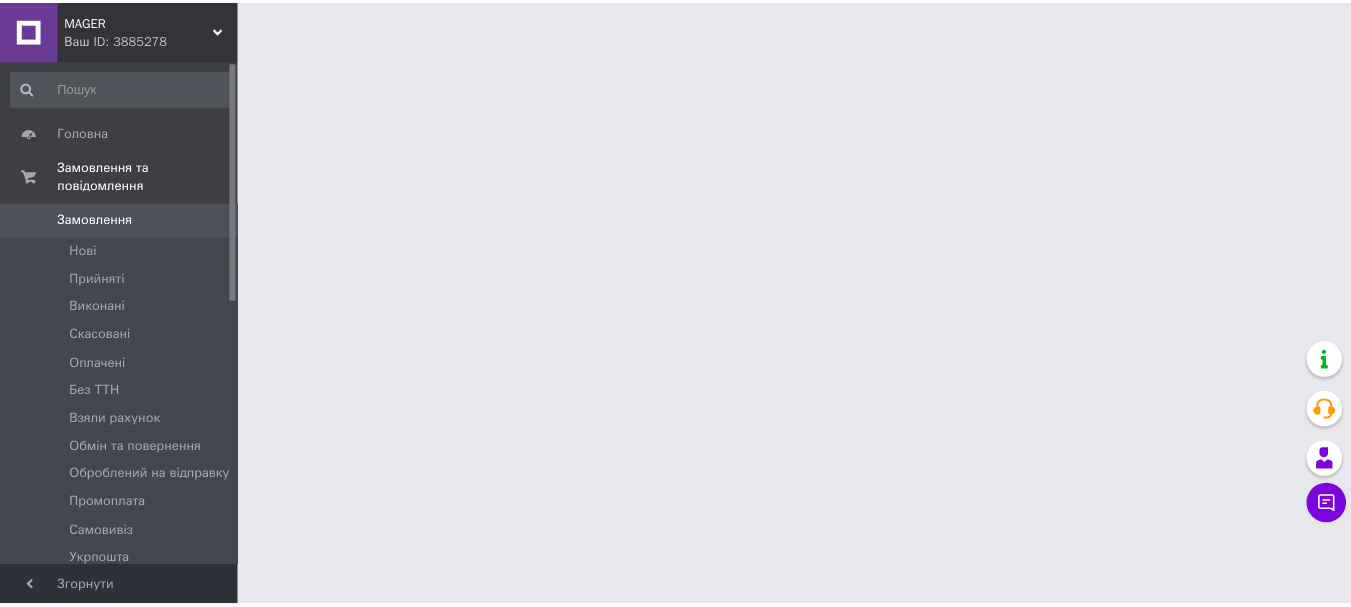 scroll, scrollTop: 0, scrollLeft: 0, axis: both 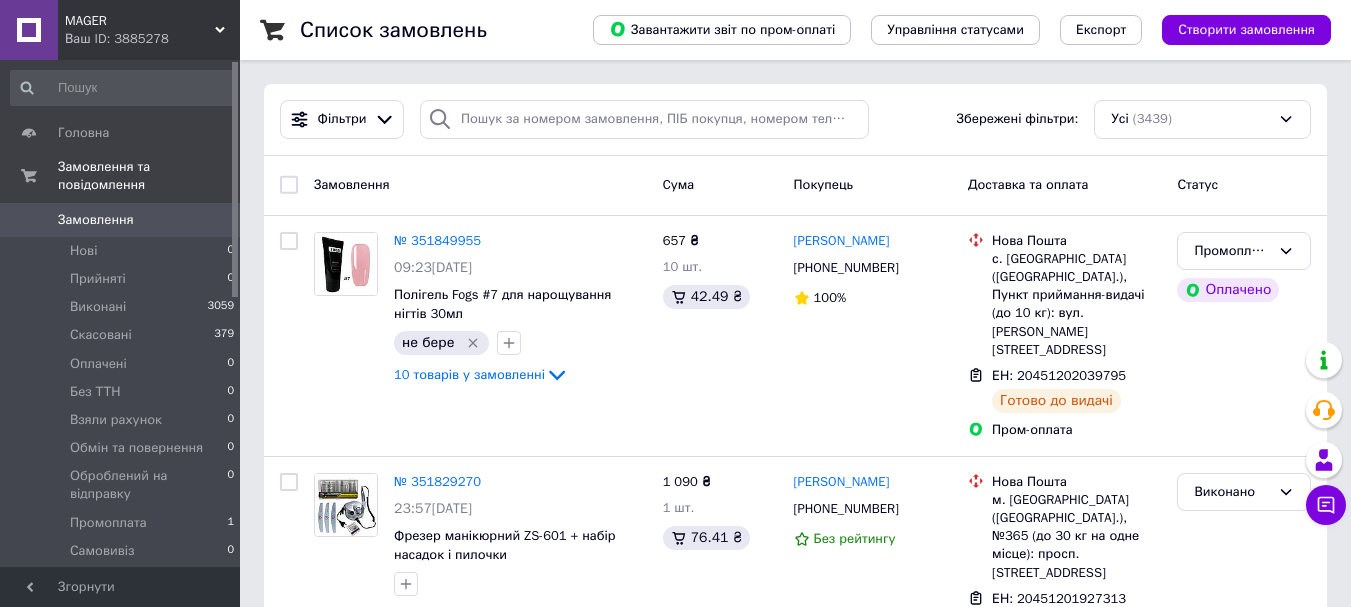 click on "MAGER Ваш ID: 3885278" at bounding box center (149, 30) 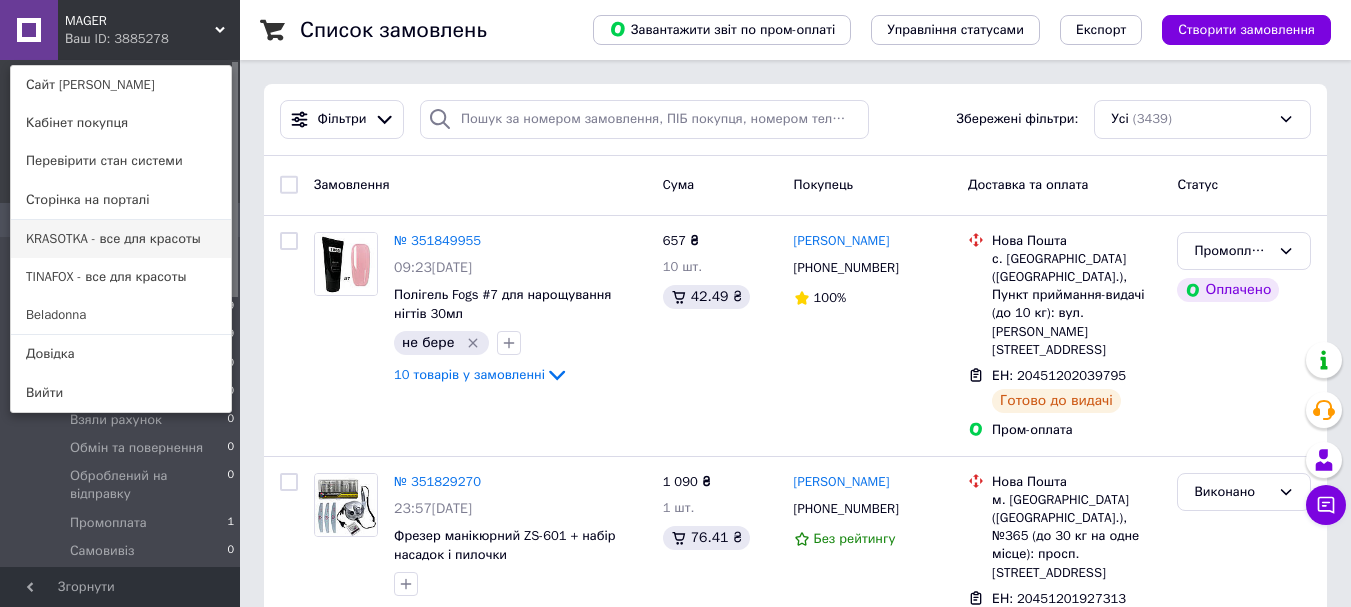 click on "KRASOTKA - все для красоты" at bounding box center [121, 239] 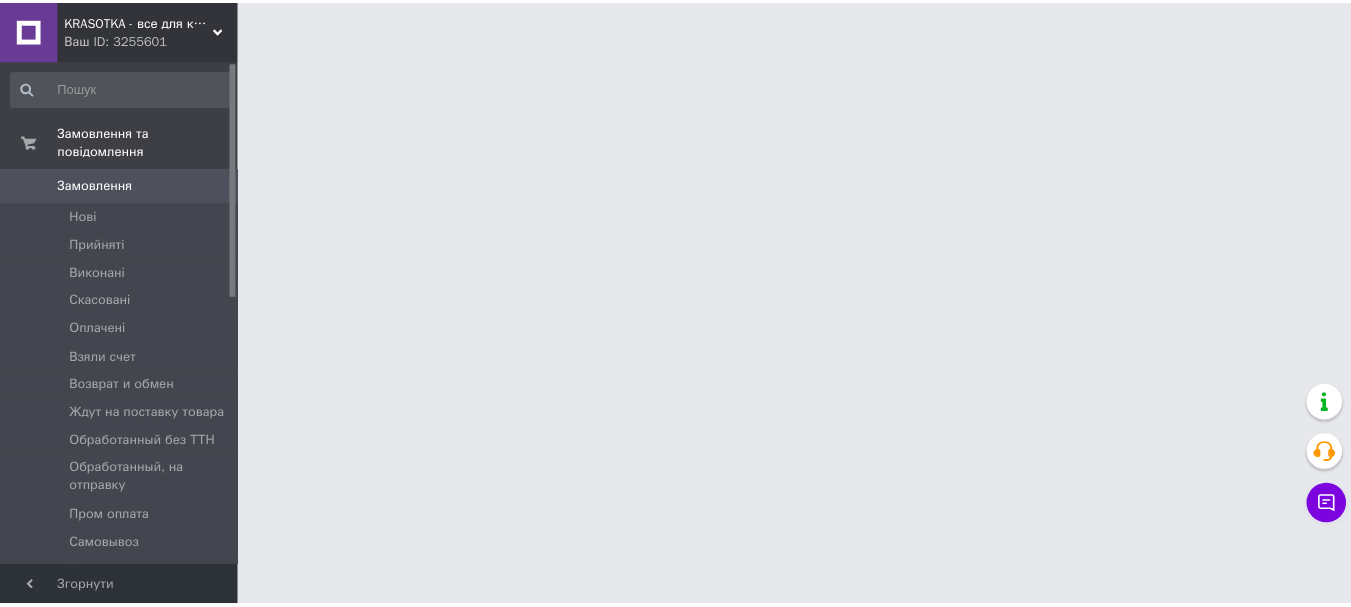 scroll, scrollTop: 0, scrollLeft: 0, axis: both 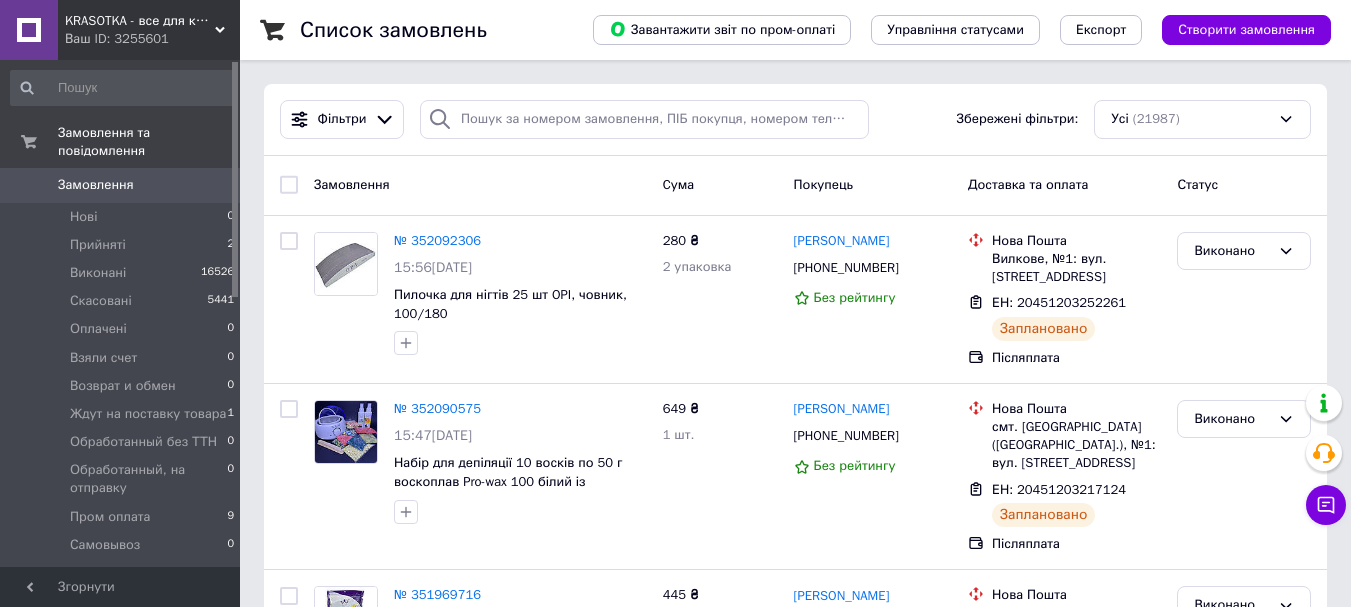 click on "KRASOTKA - все для краси" at bounding box center (140, 21) 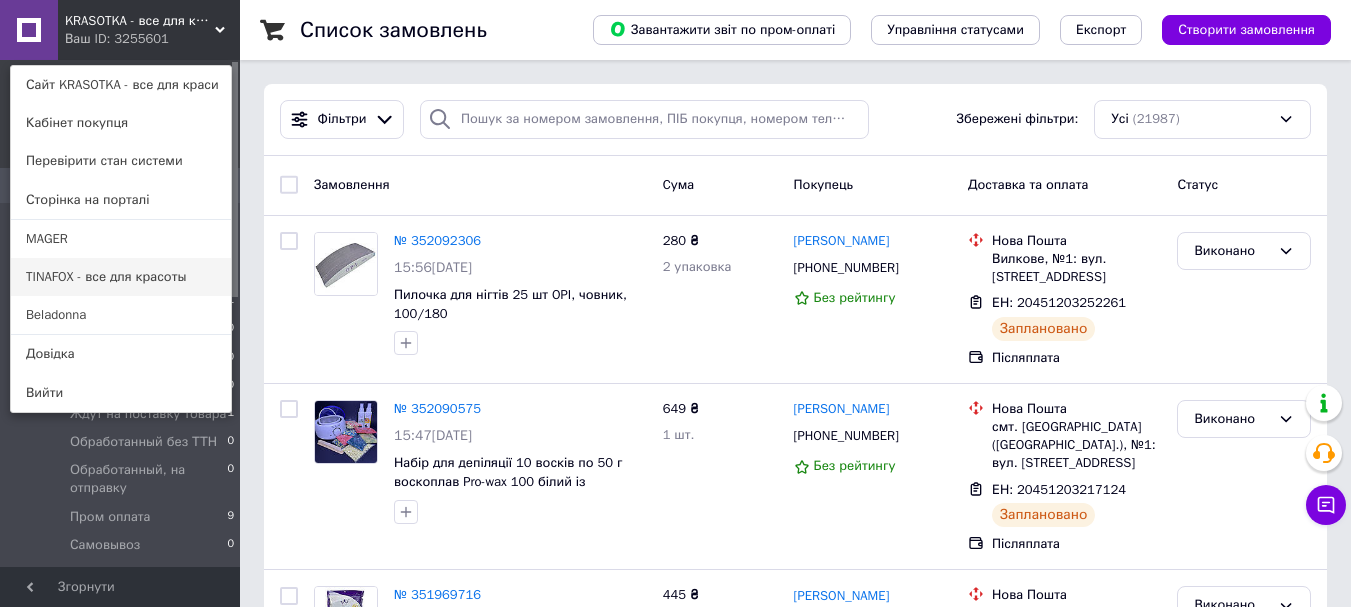 click on "TINAFOX - все для красоты" at bounding box center [121, 277] 